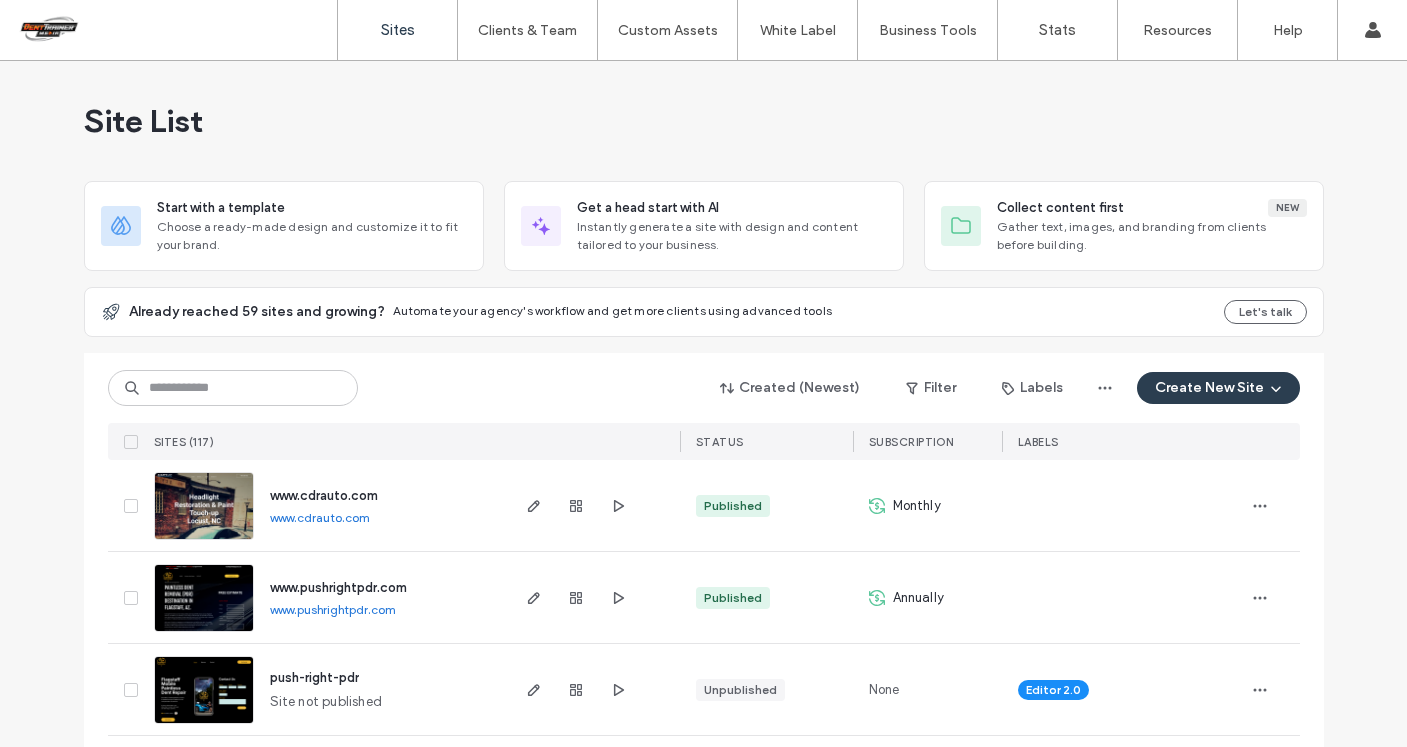scroll, scrollTop: 0, scrollLeft: 0, axis: both 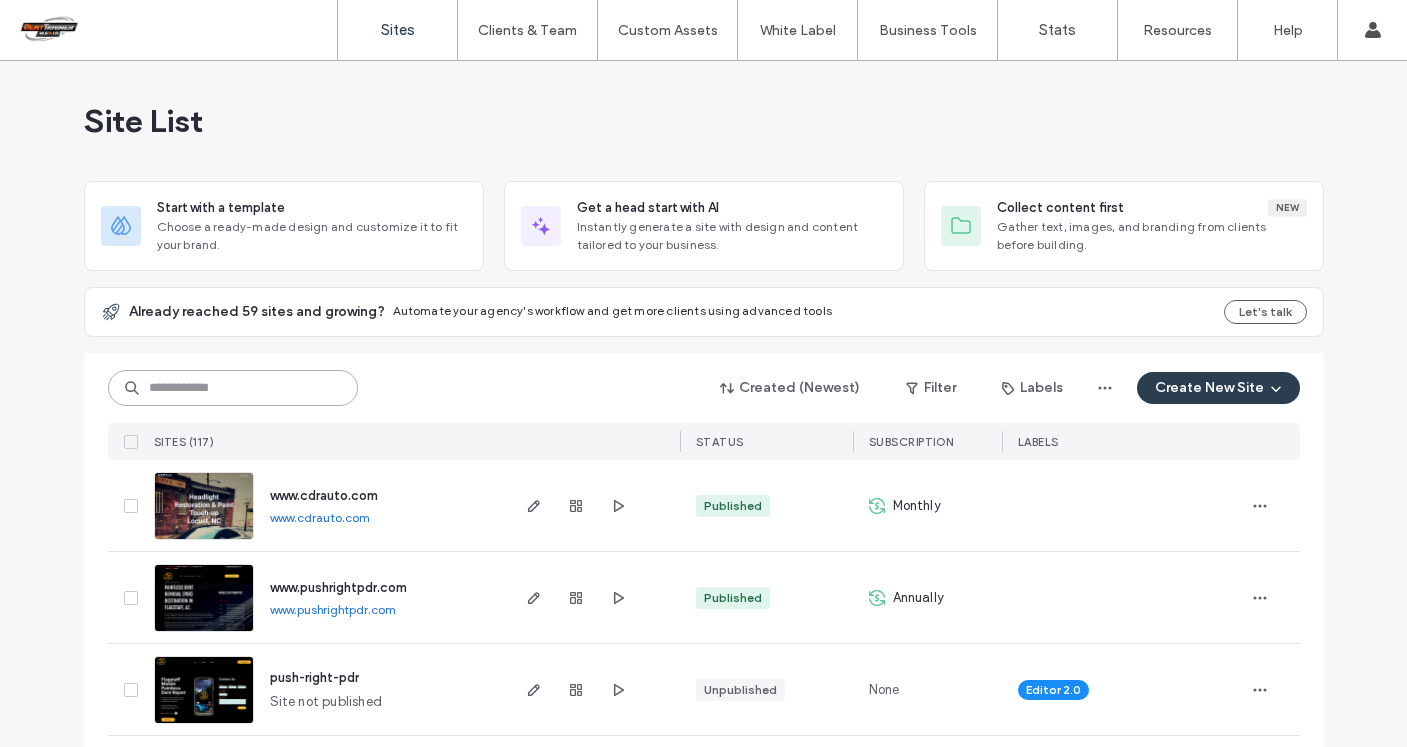 click at bounding box center (233, 388) 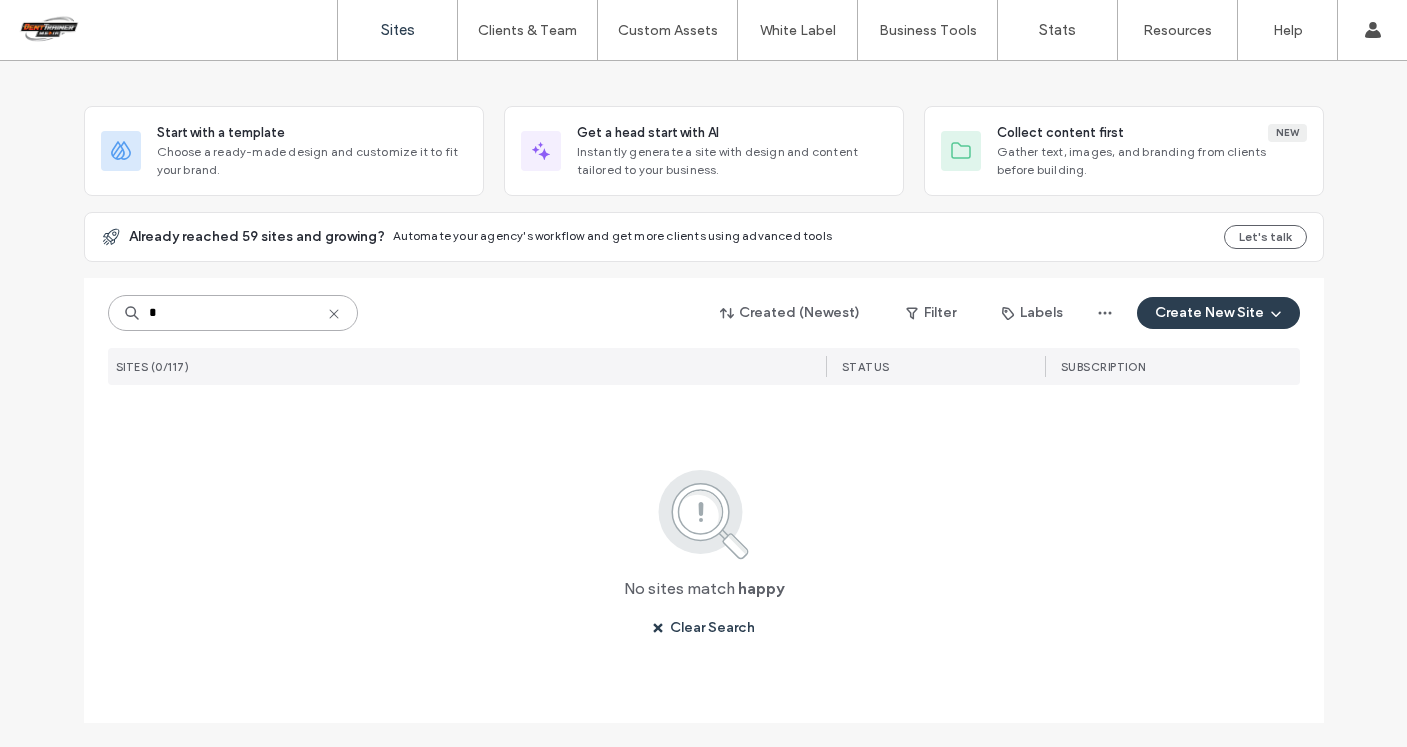 scroll, scrollTop: 0, scrollLeft: 0, axis: both 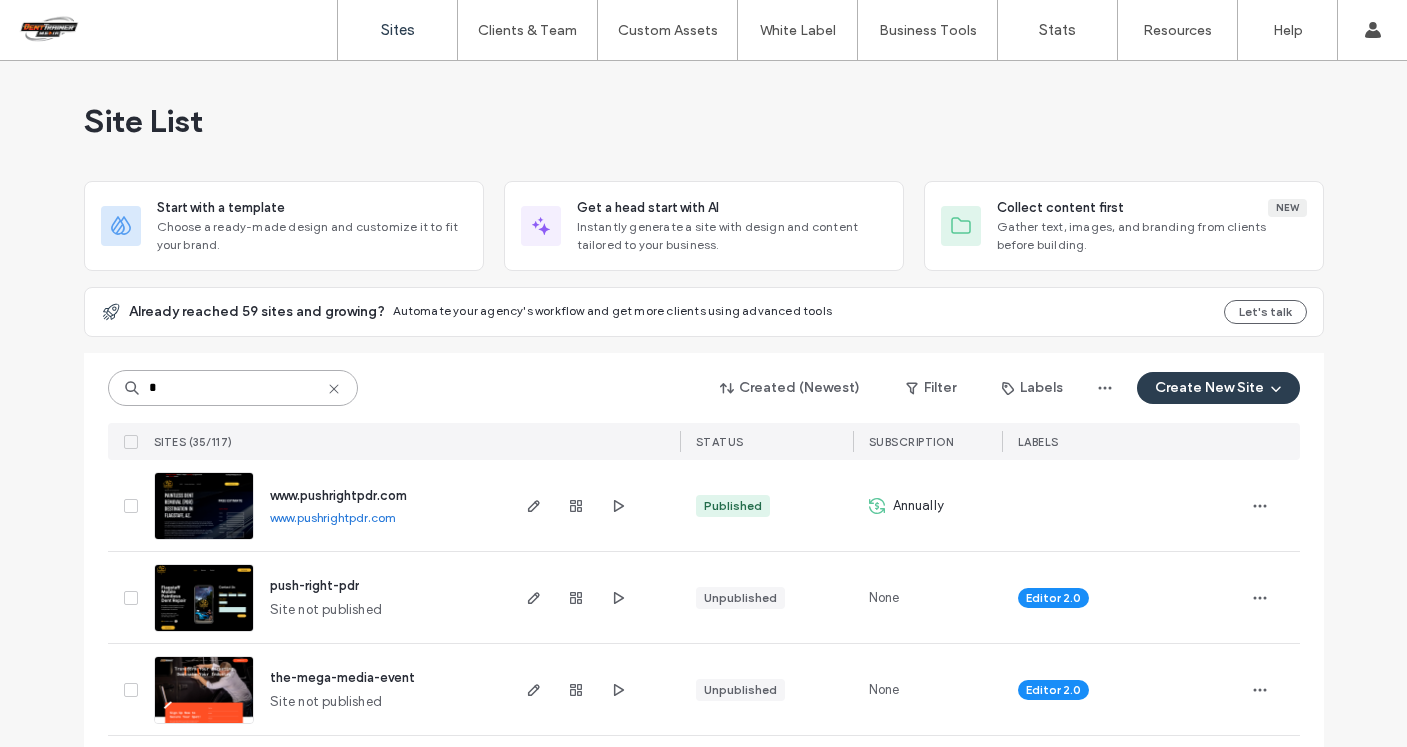 type on "*" 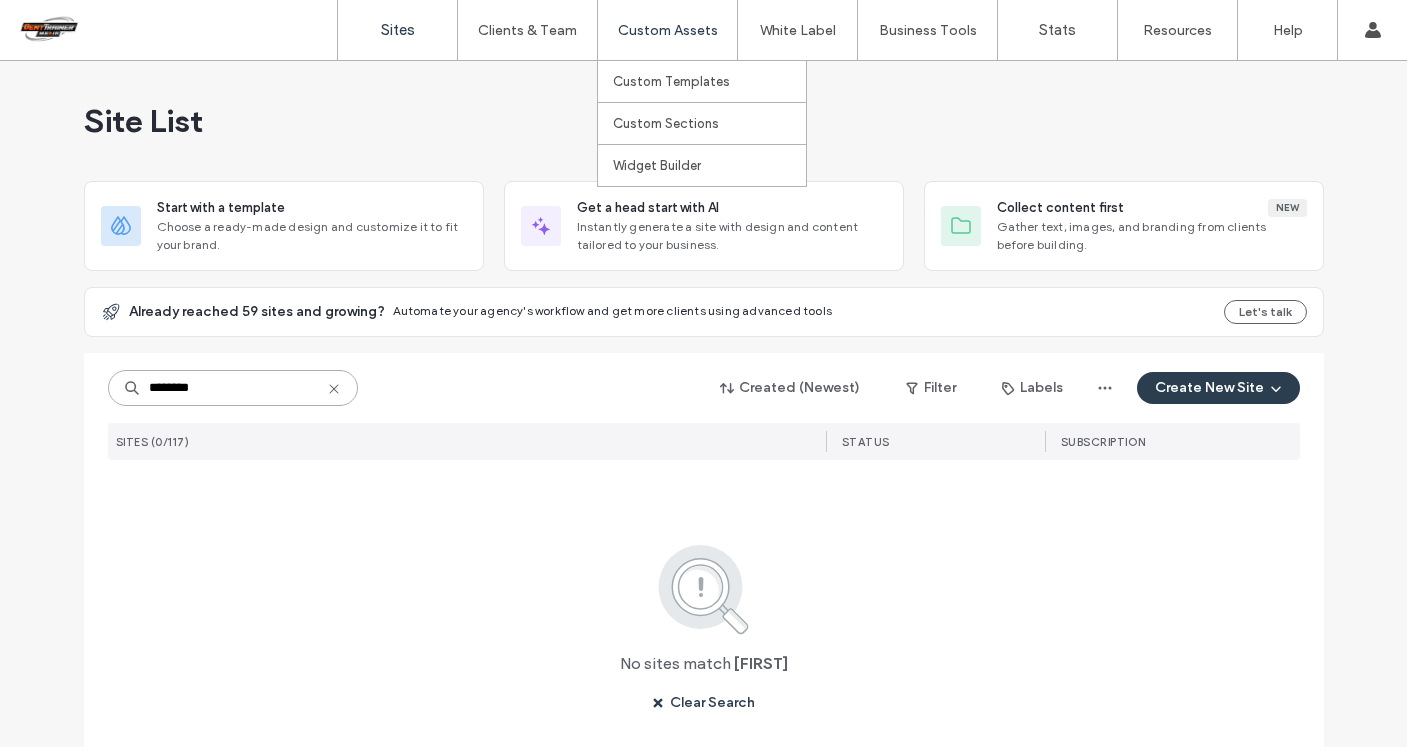 type on "********" 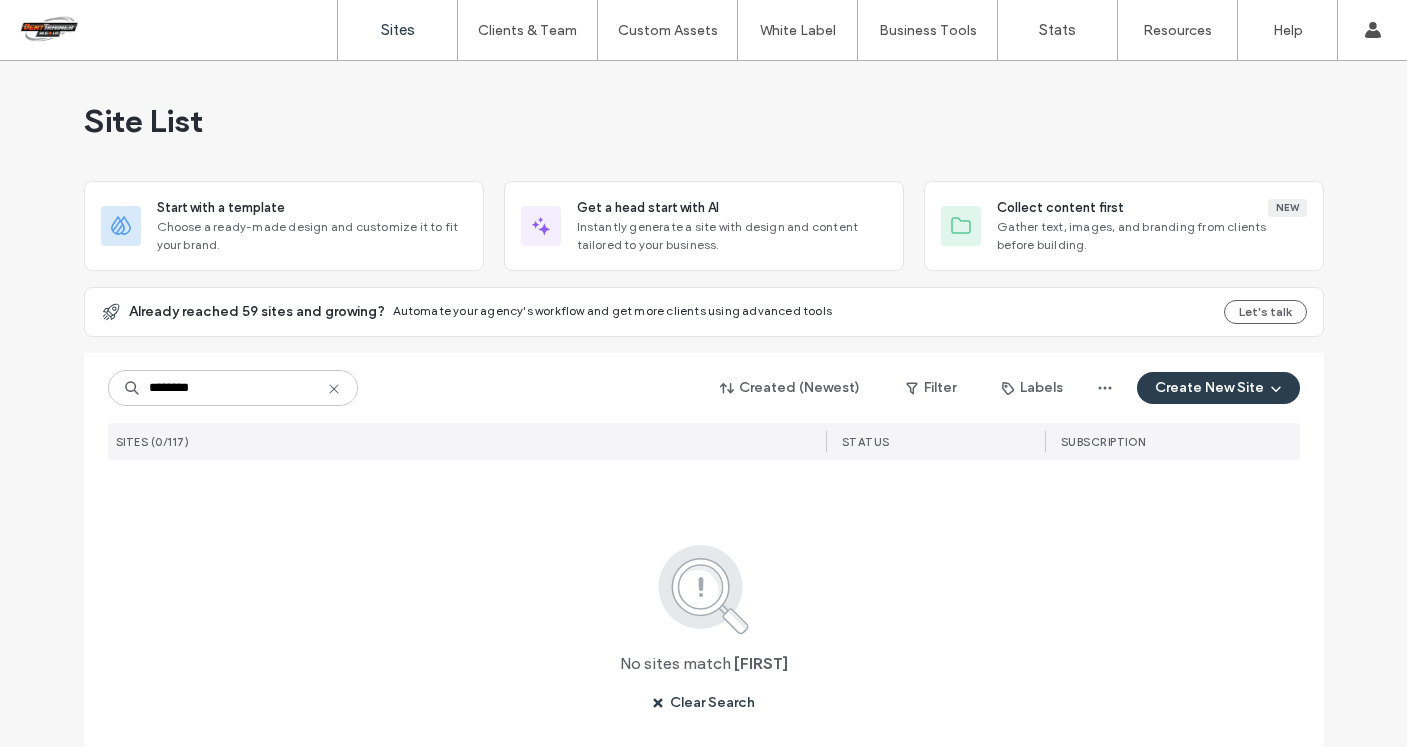 click 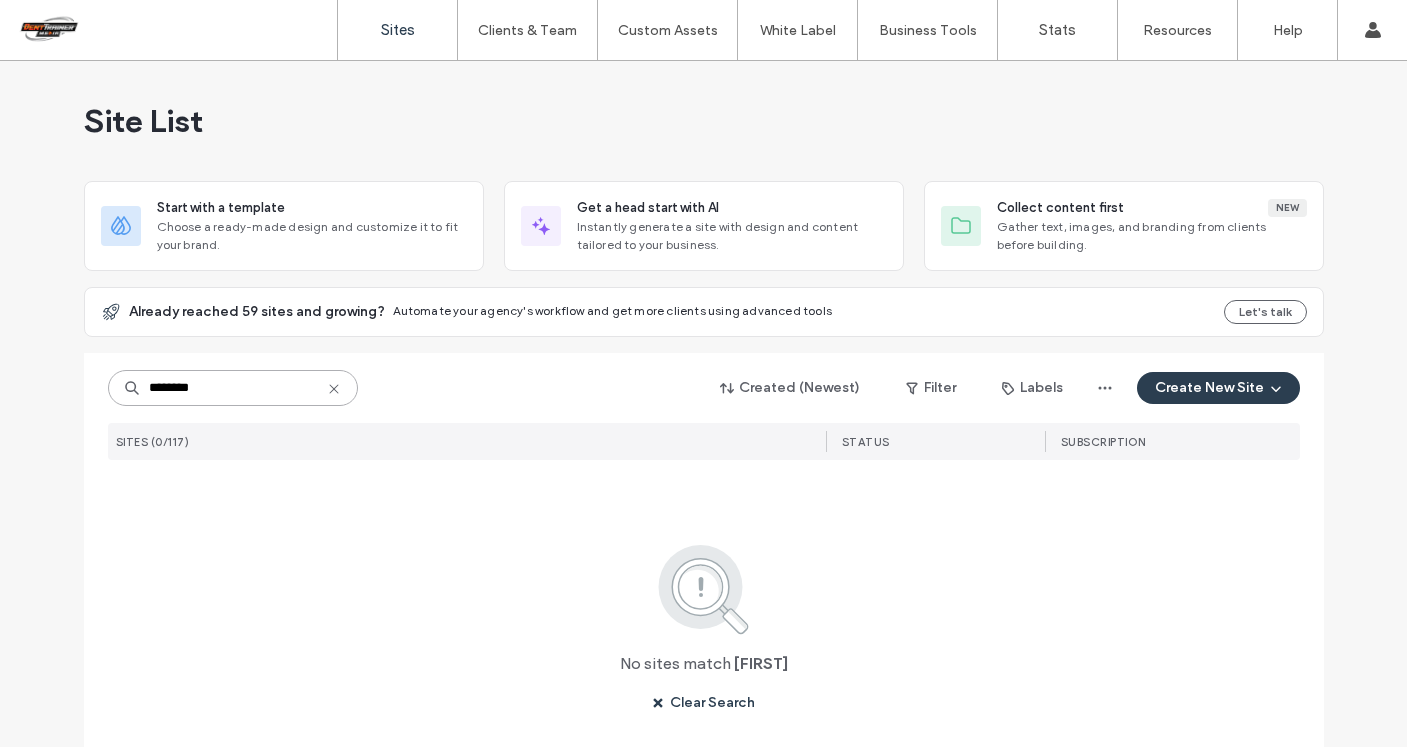 type 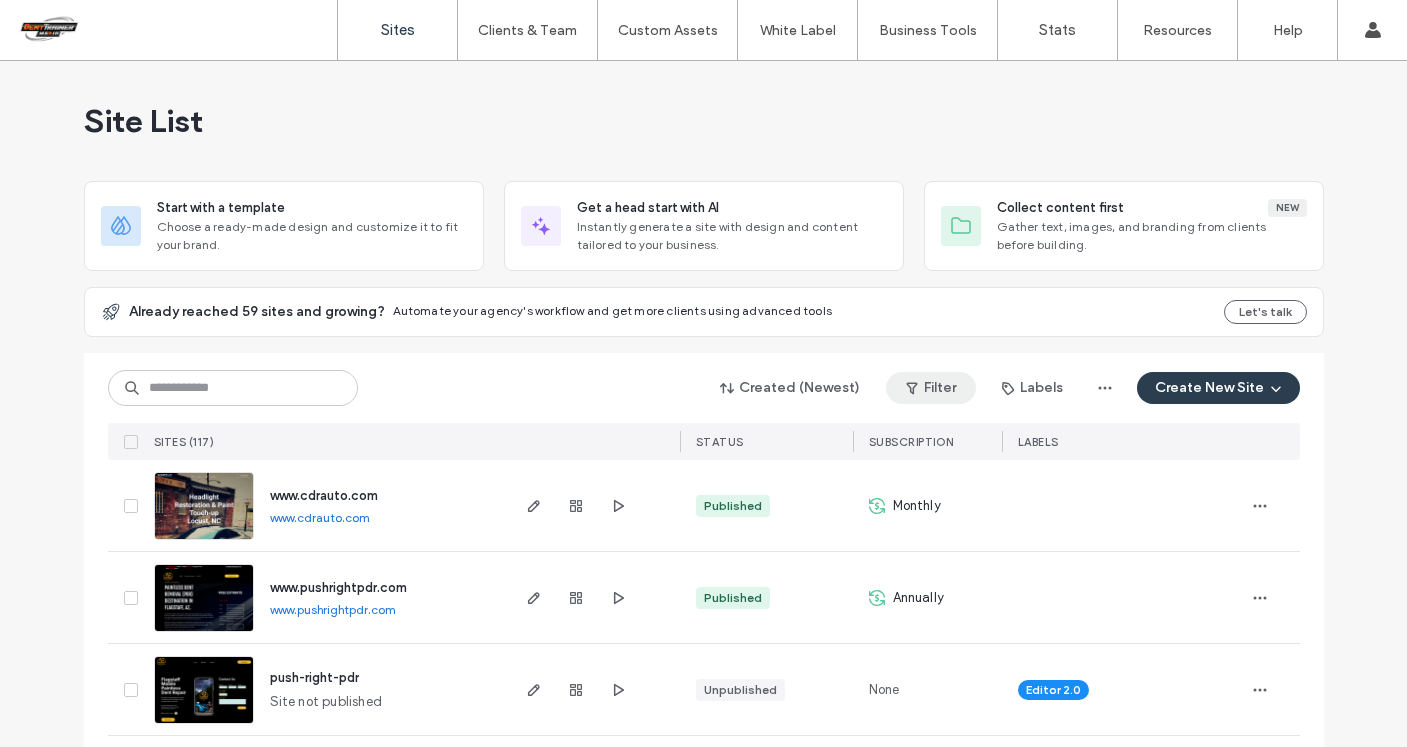 click on "Filter" at bounding box center (931, 388) 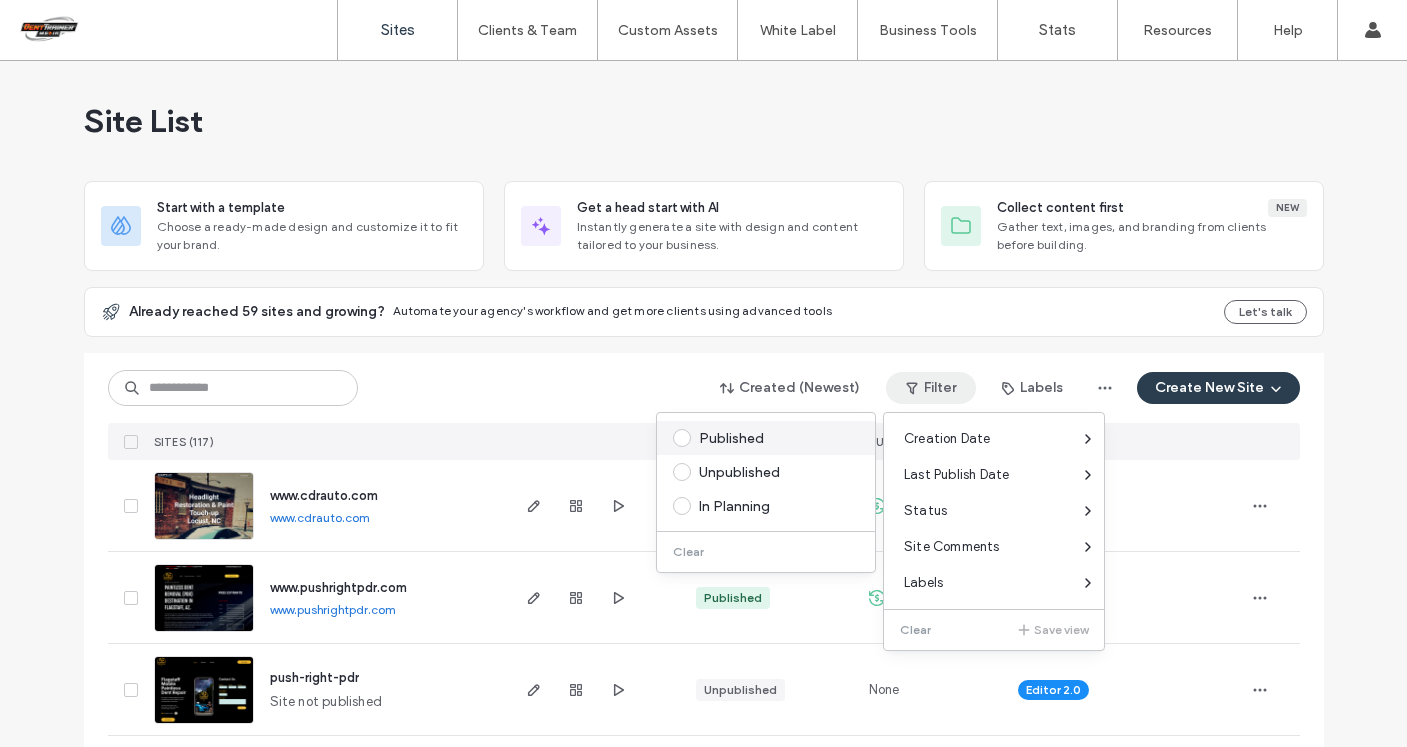 click on "Published" at bounding box center [775, 438] 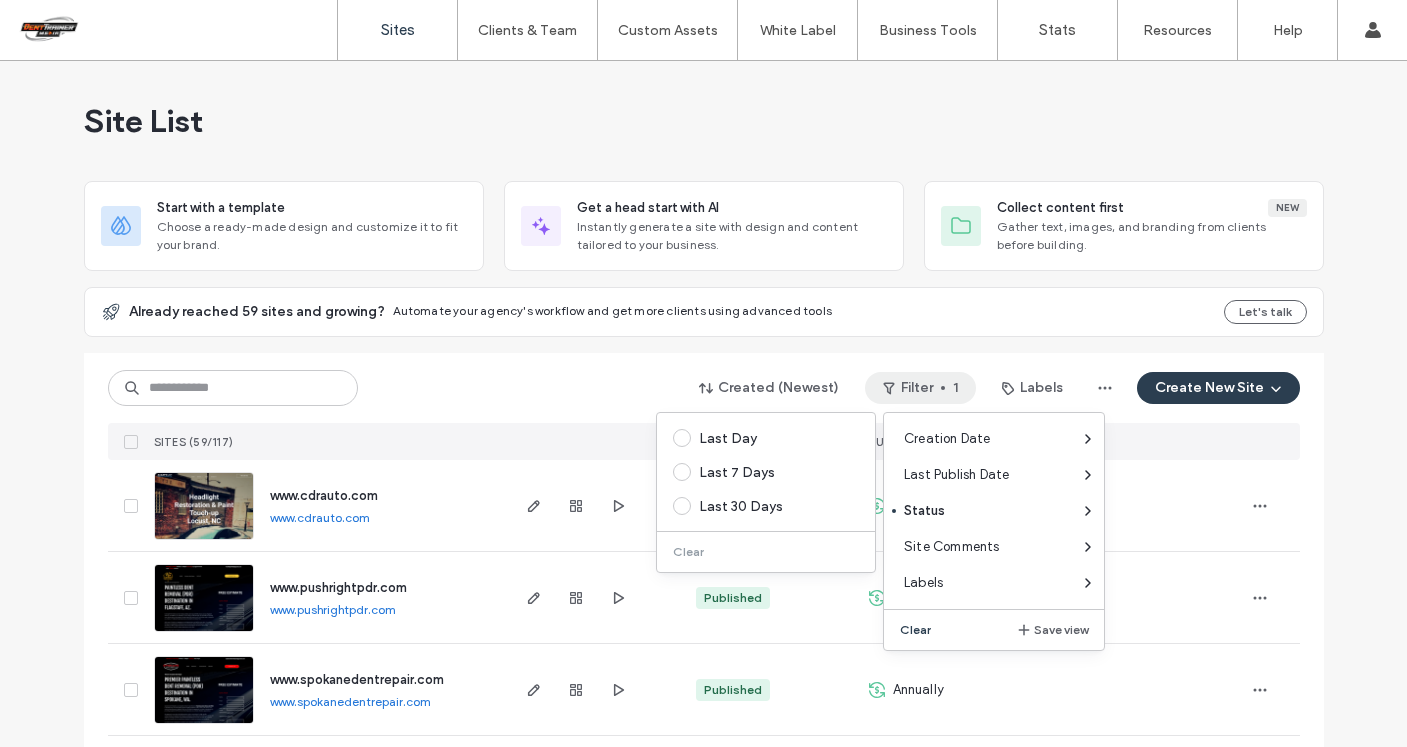 click on "Site List Start with a template Choose a ready-made design and customize it to fit your brand. Get a head start with AI Instantly generate a site with design and content tailored to your business. Collect content first New Gather text, images, and branding from clients before building. Already reached 59 sites and growing? Automate your agency's workflow and get more clients using advanced tools Let's talk Created (Newest) Filter 1 Labels Create New Site SITES (59/117) STATUS SUBSCRIPTION LABELS www.cdrauto.com www.cdrauto.com Published Monthly www.pushrightpdr.com www.pushrightpdr.com Published Annually www.spokanedentrepair.com www.spokanedentrepair.com Published Annually www.northbaydentmaster.com www.northbaydentmaster.com Published Annually www.thedent-specialist.com www.thedent-specialist.com Published Monthly www.970dent.com www.970dent.com Published Annually www.wyodentco.com www.wyodentco.com Published Annually www.njdentrepair.com www.njdentrepair.com Published Annually Published Annually Published" at bounding box center (703, 2986) 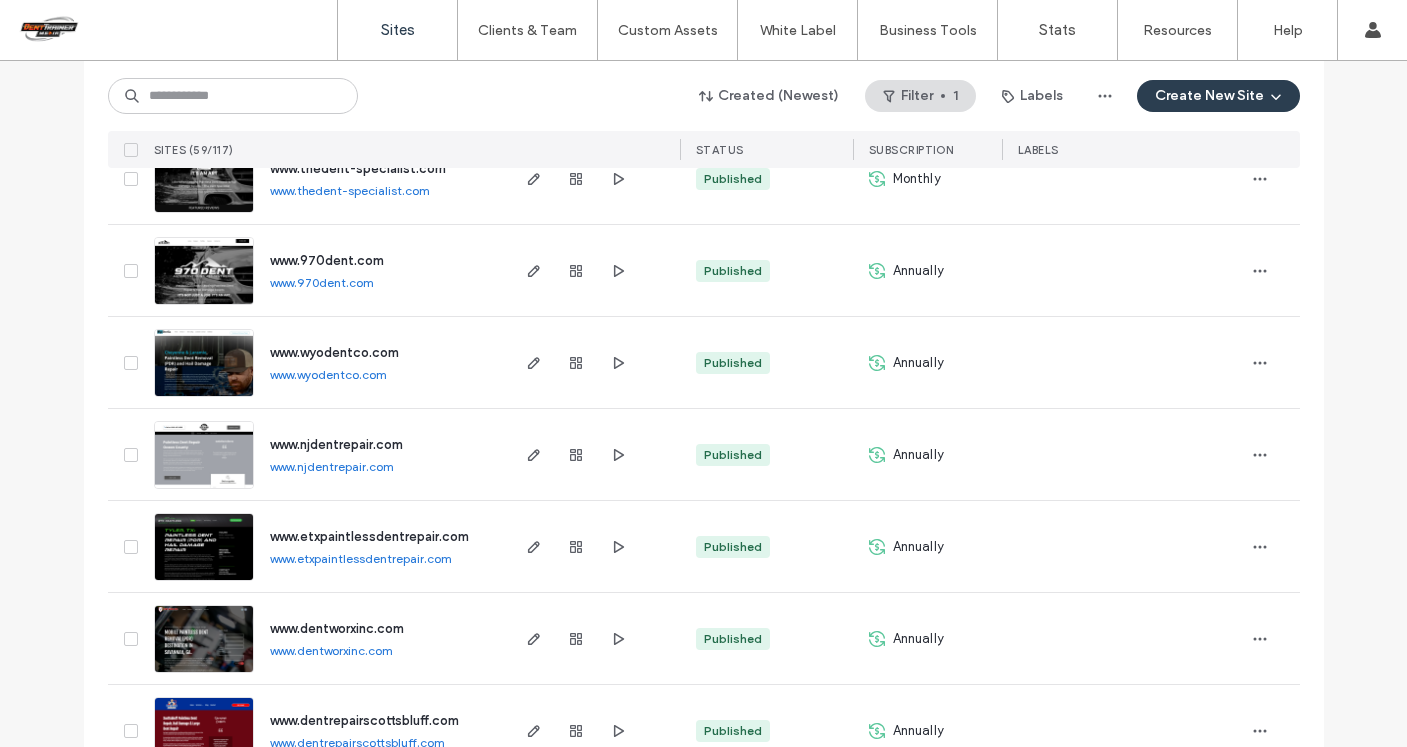 scroll, scrollTop: 0, scrollLeft: 0, axis: both 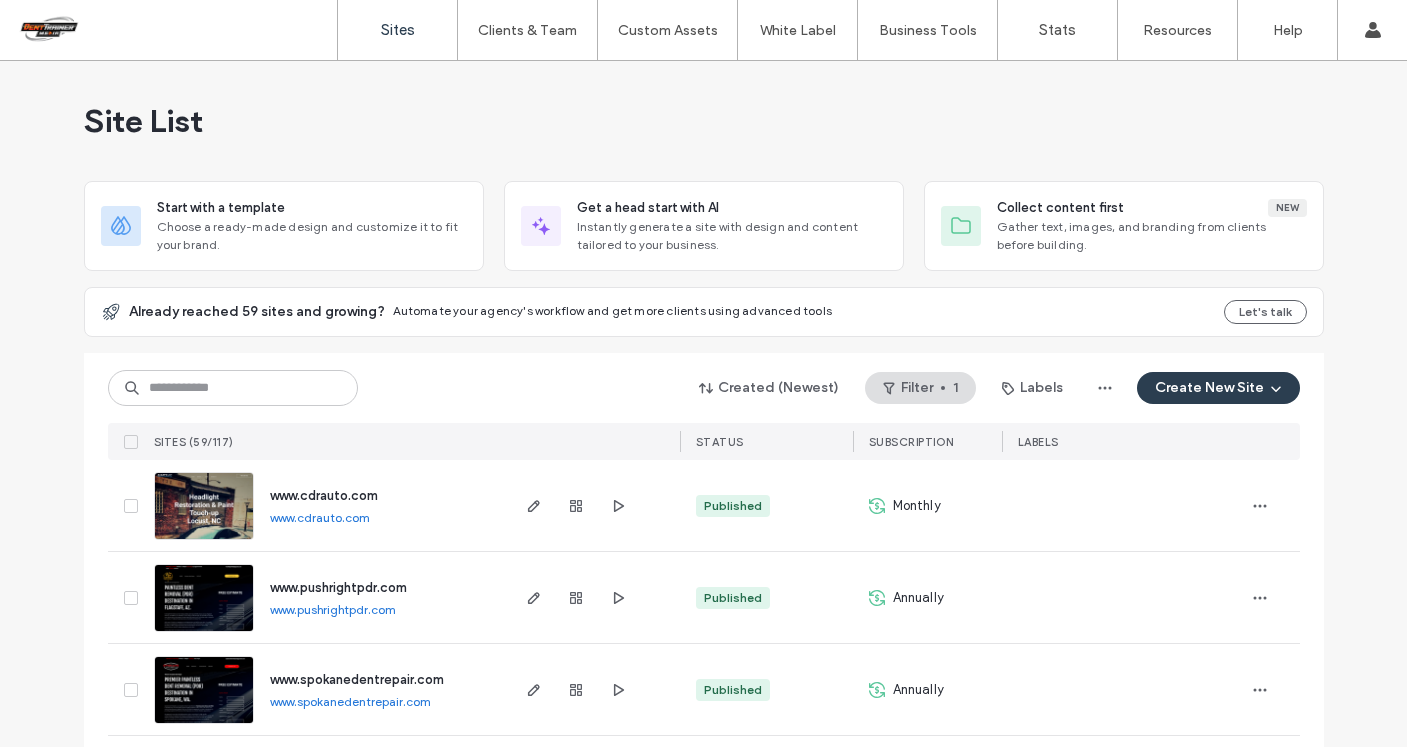 click on "www.cdrauto.com" at bounding box center [324, 495] 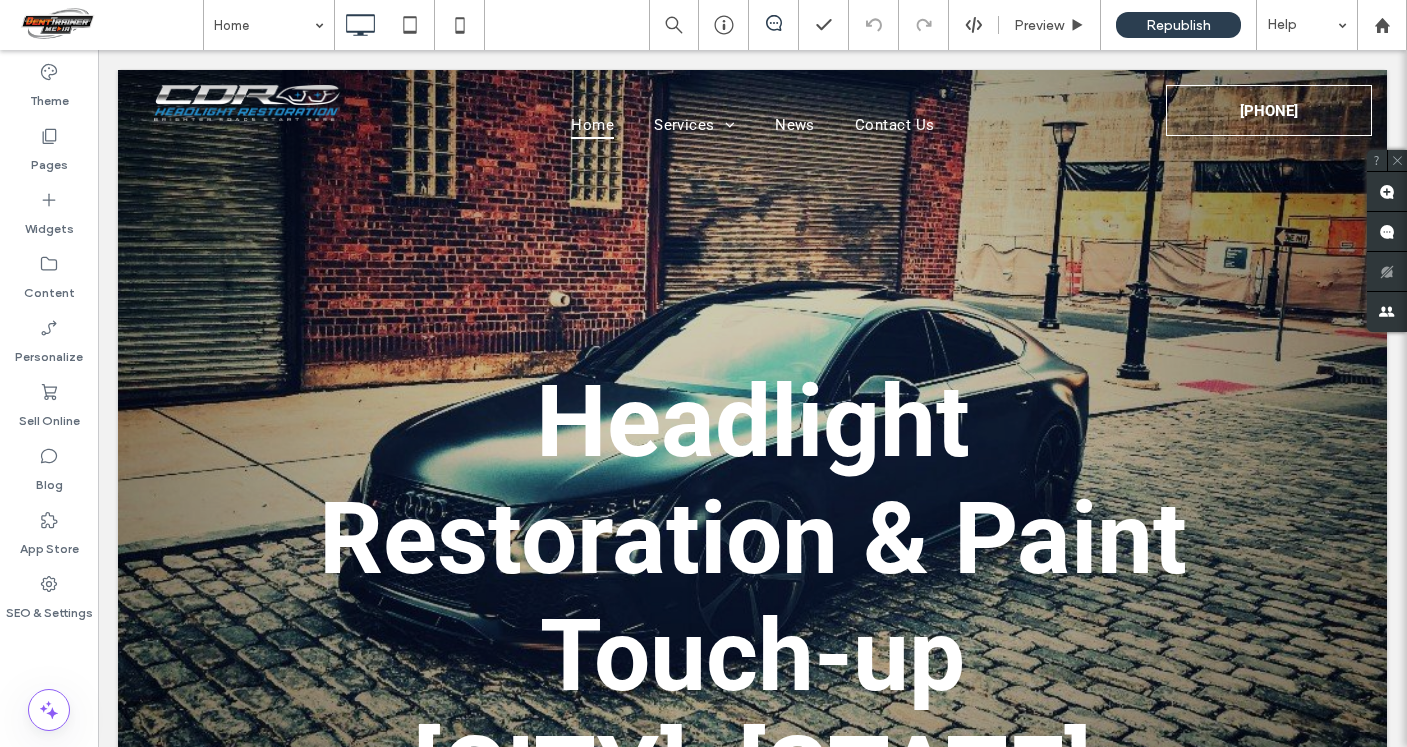 scroll, scrollTop: 0, scrollLeft: 0, axis: both 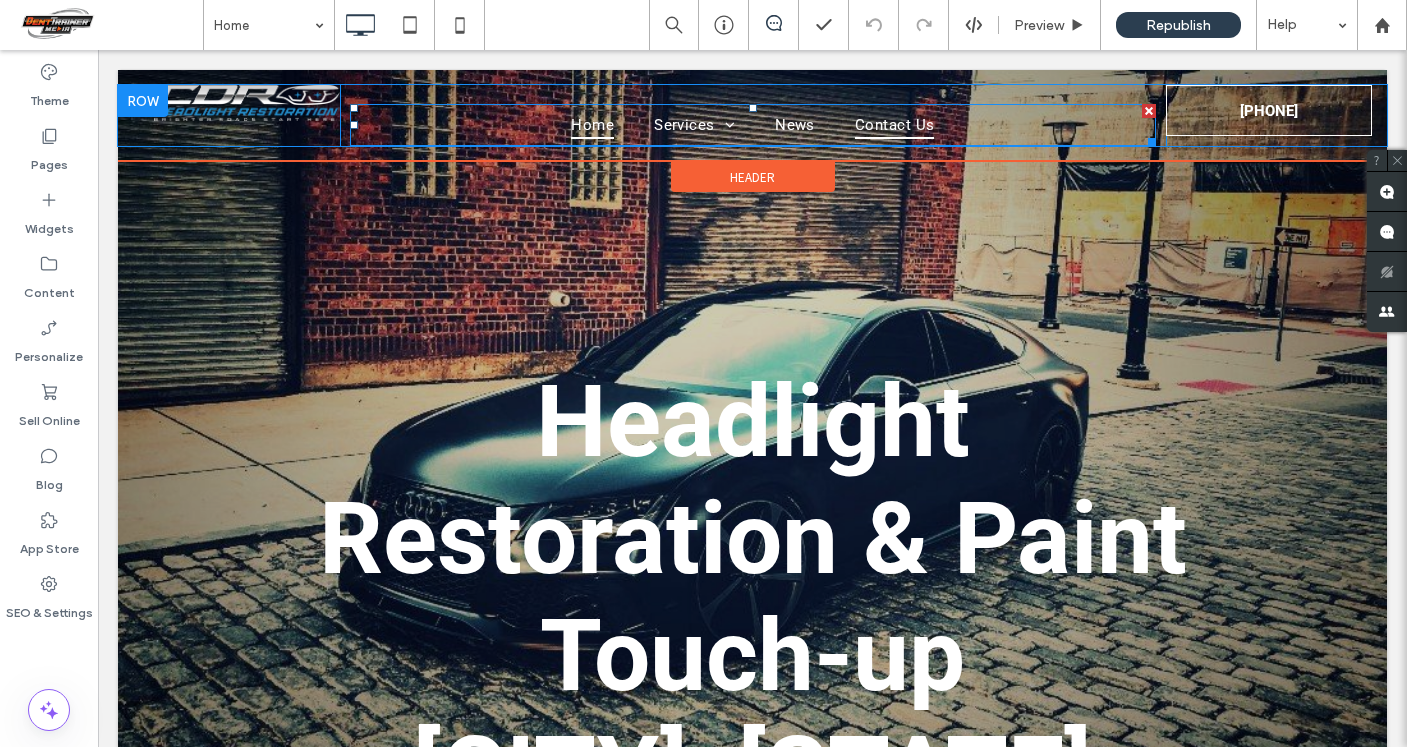 click on "Contact Us" at bounding box center (895, 125) 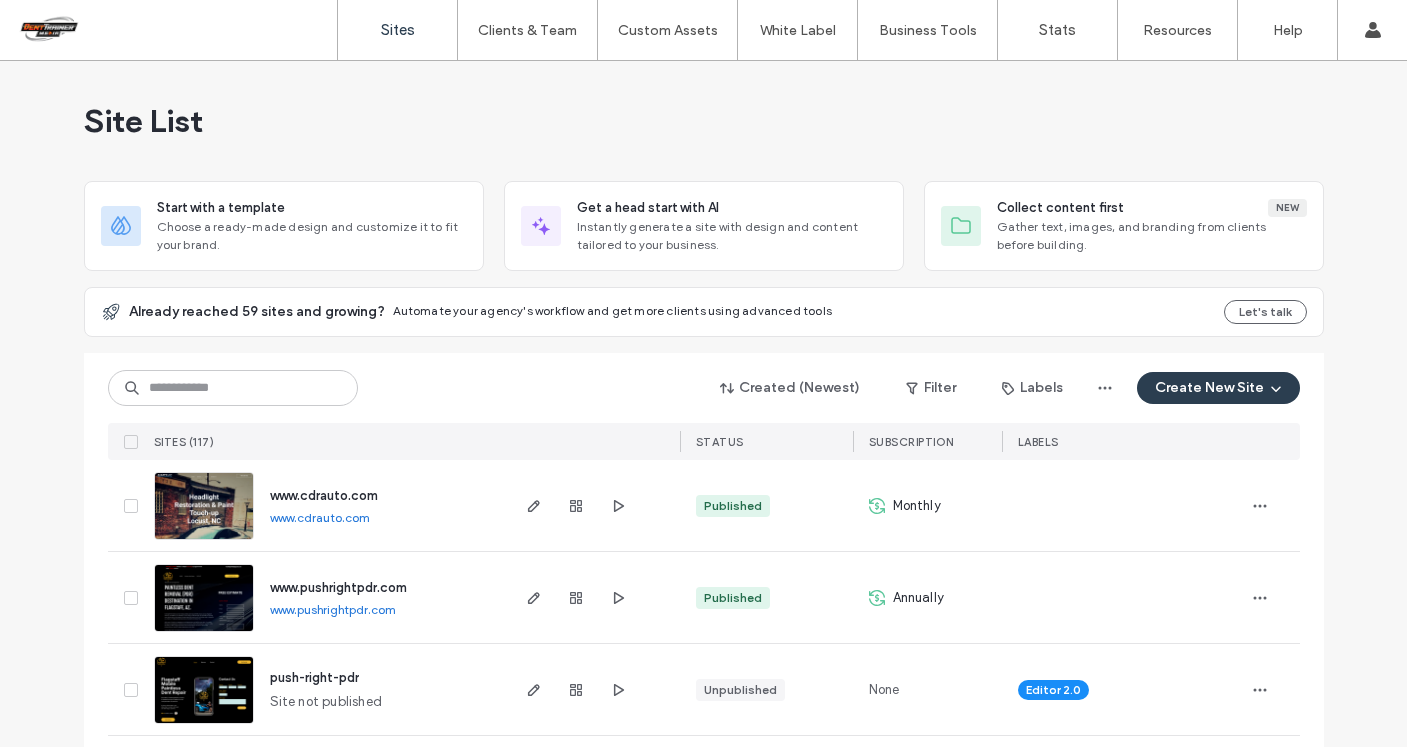 scroll, scrollTop: 0, scrollLeft: 0, axis: both 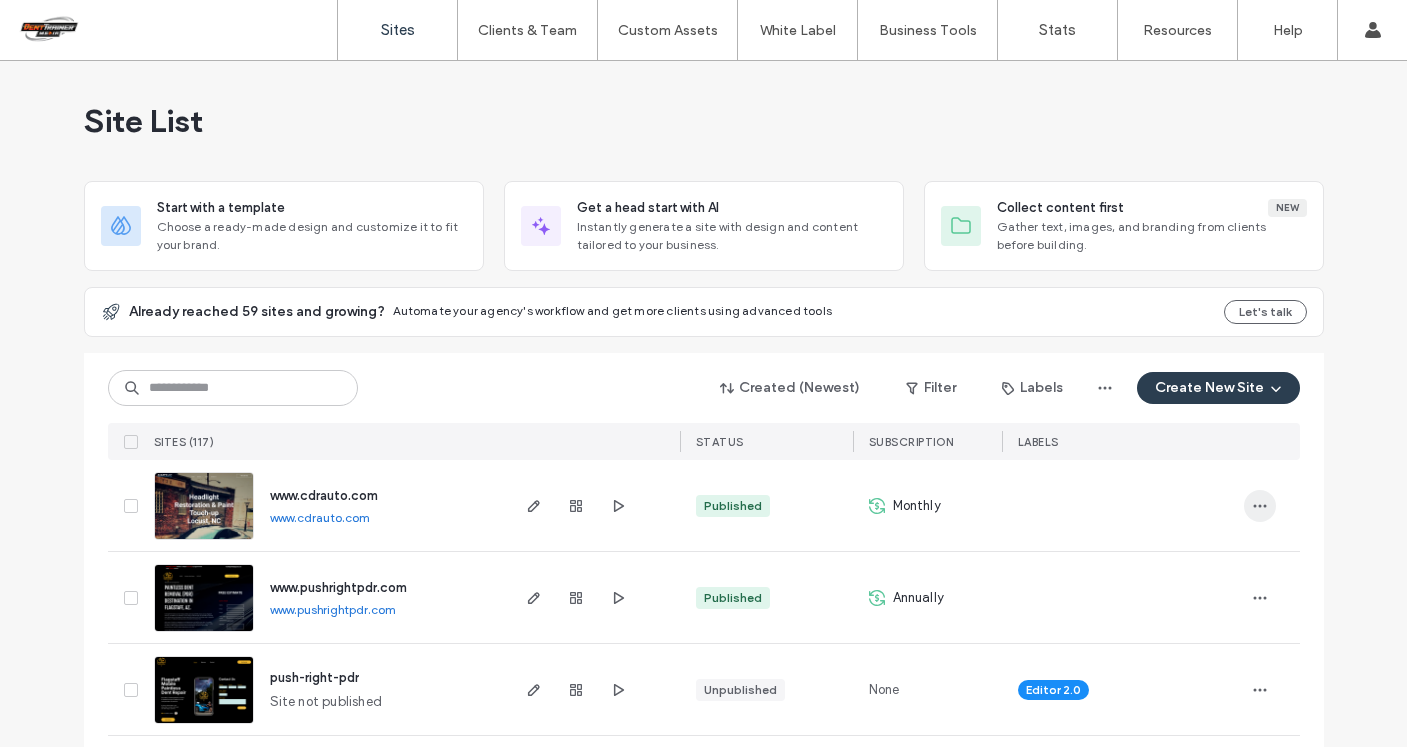 click 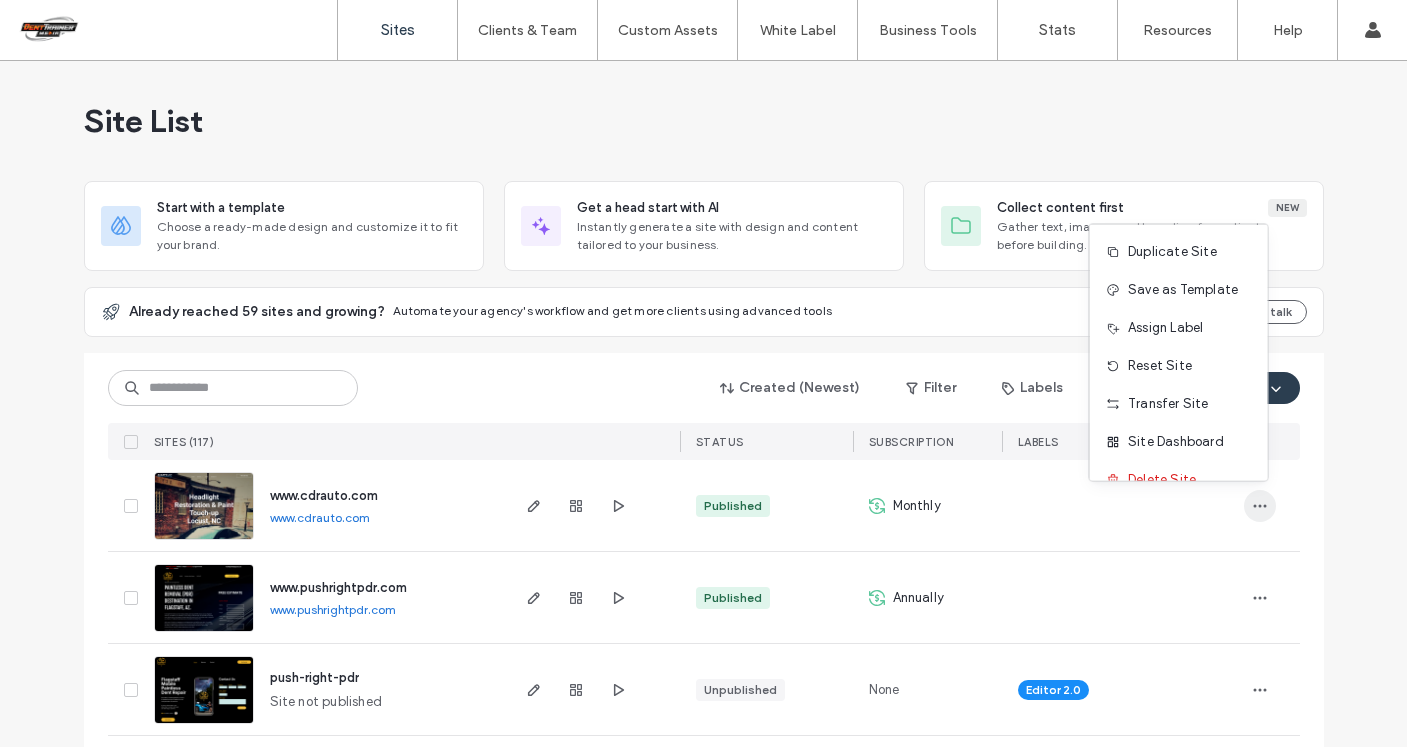 click 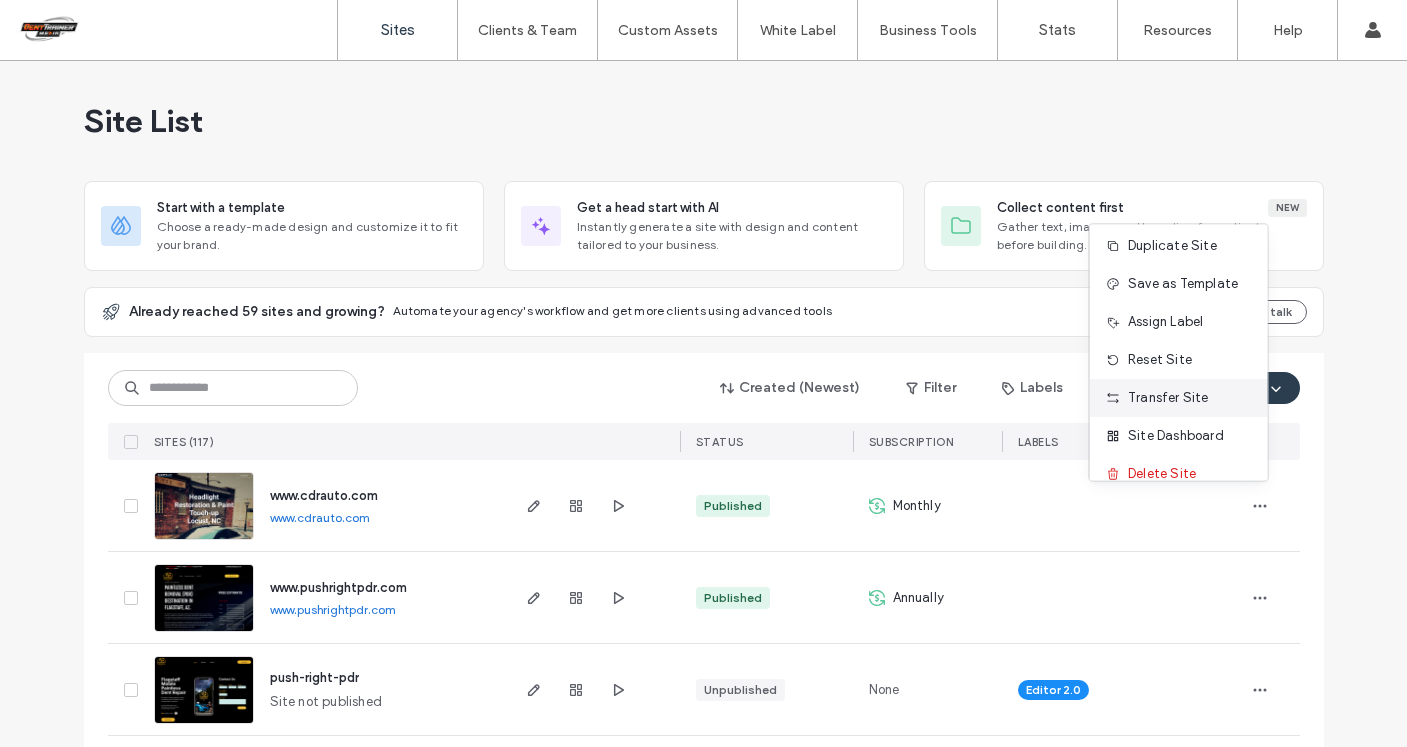 scroll, scrollTop: 0, scrollLeft: 0, axis: both 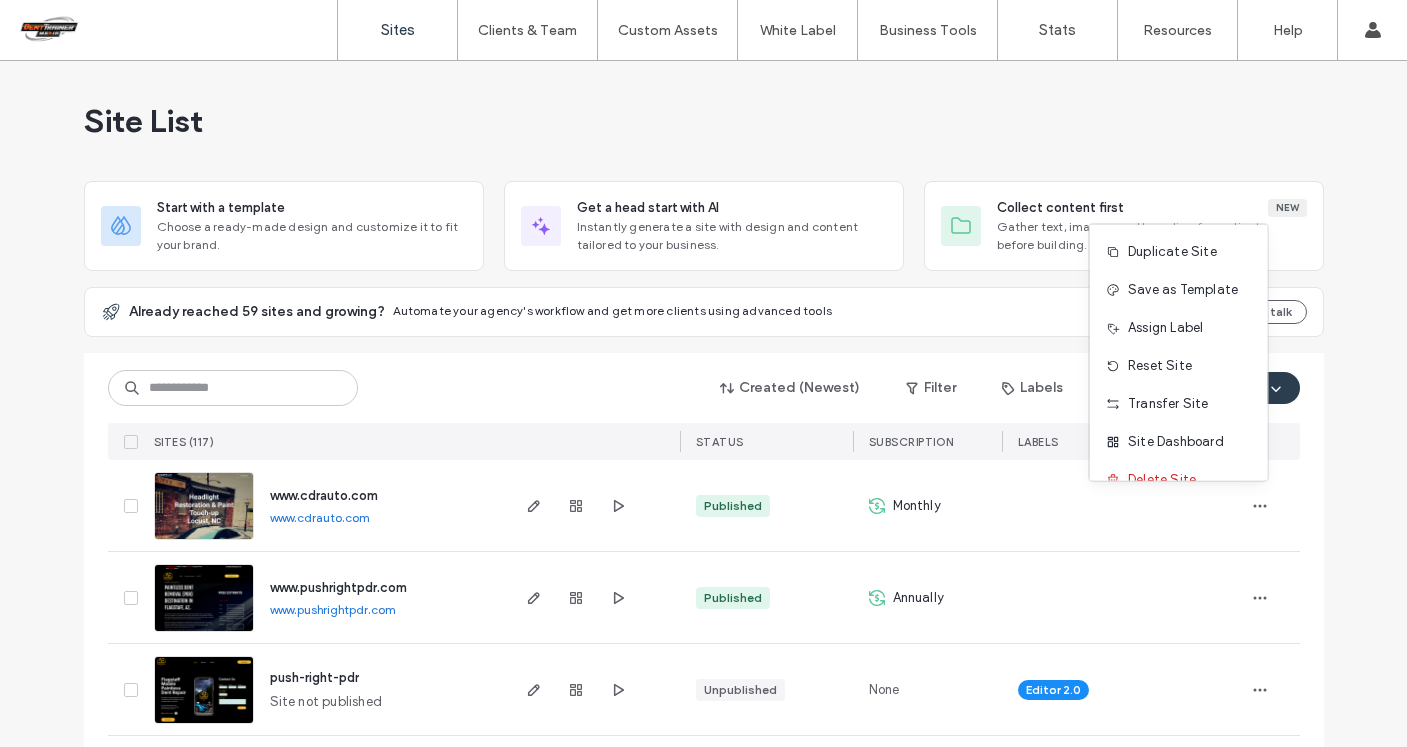 click on "Created (Newest) Filter Labels Create New Site" at bounding box center (704, 388) 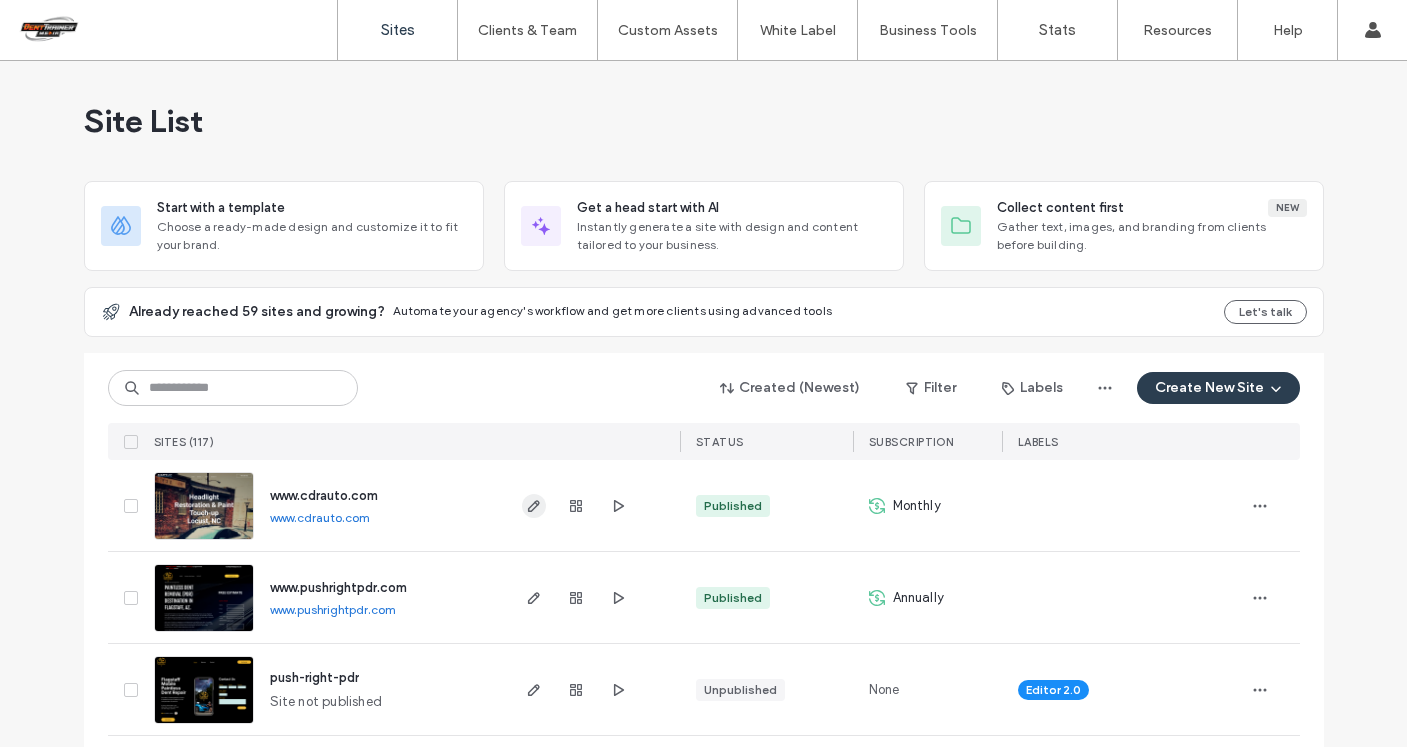 click 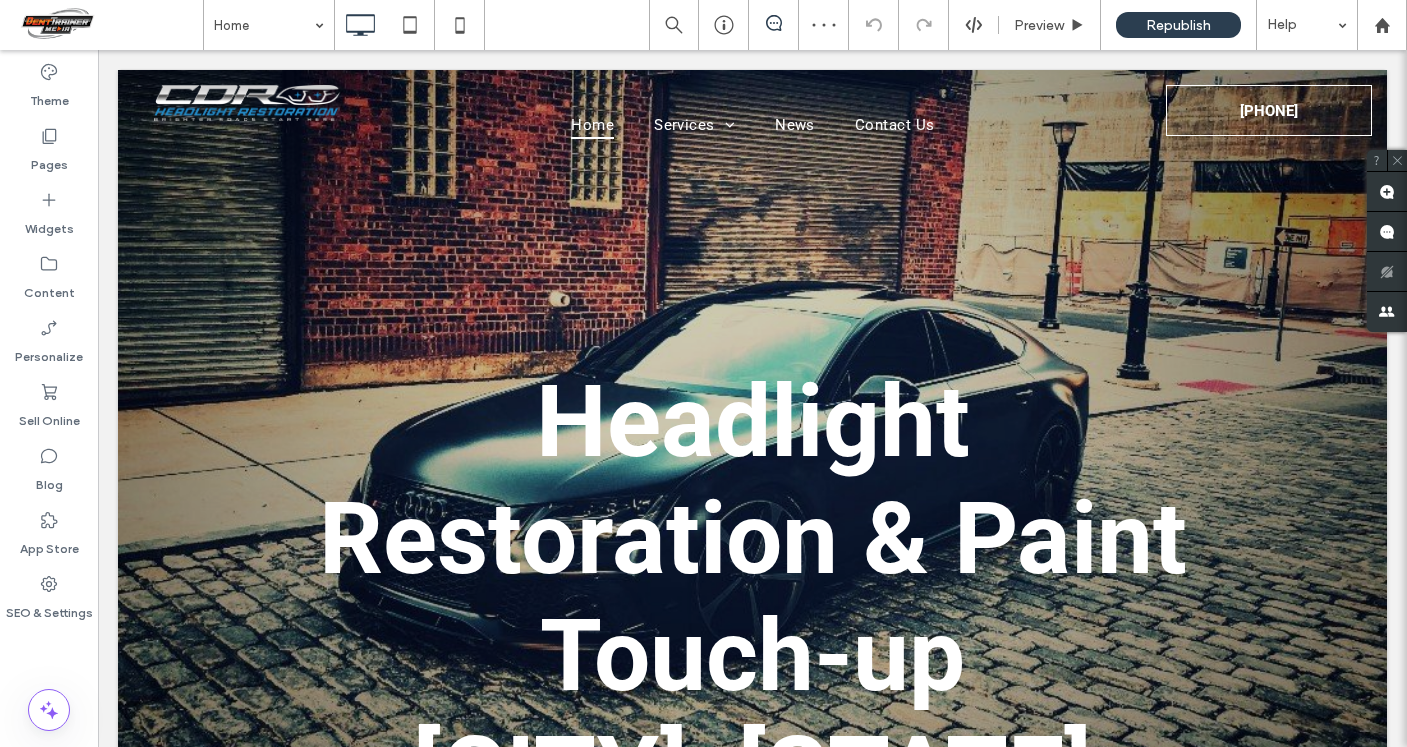 scroll, scrollTop: 0, scrollLeft: 0, axis: both 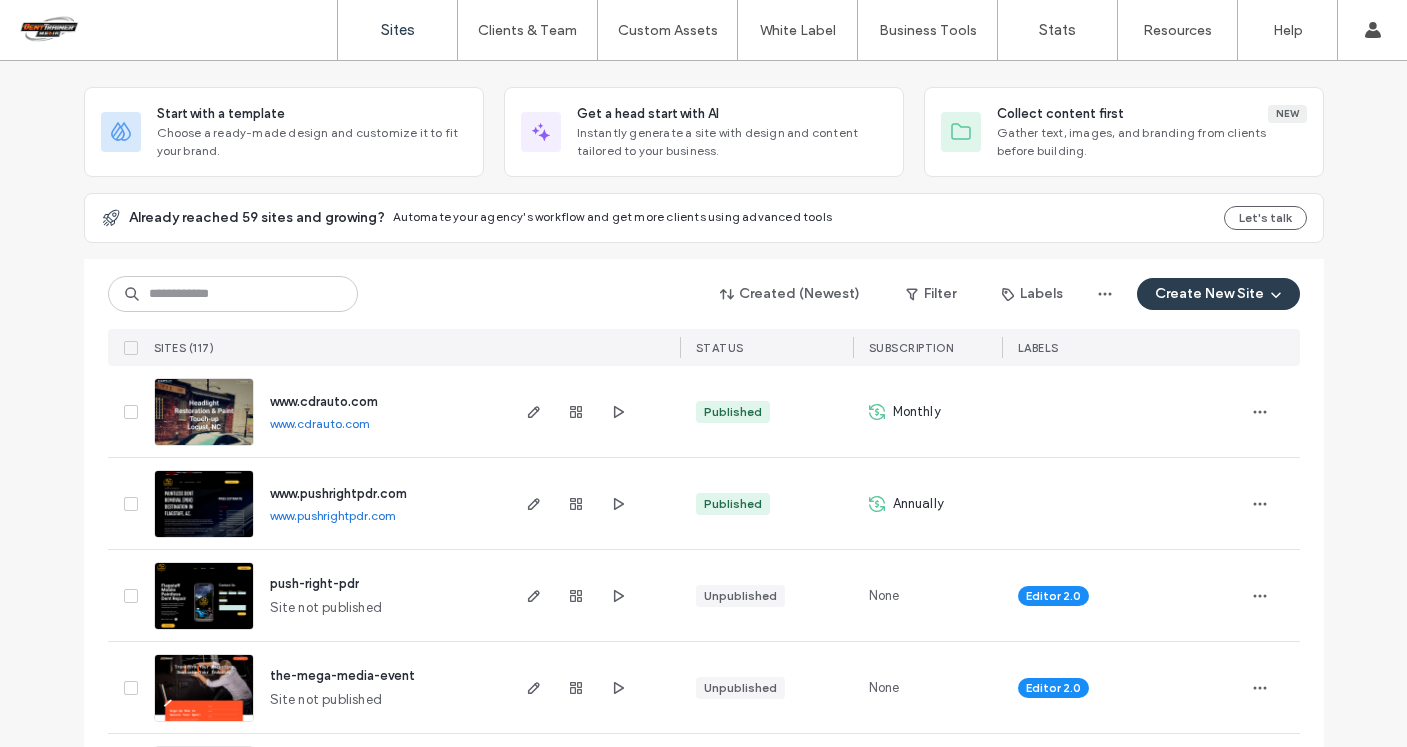 click on "www.cdrauto.com" at bounding box center [320, 423] 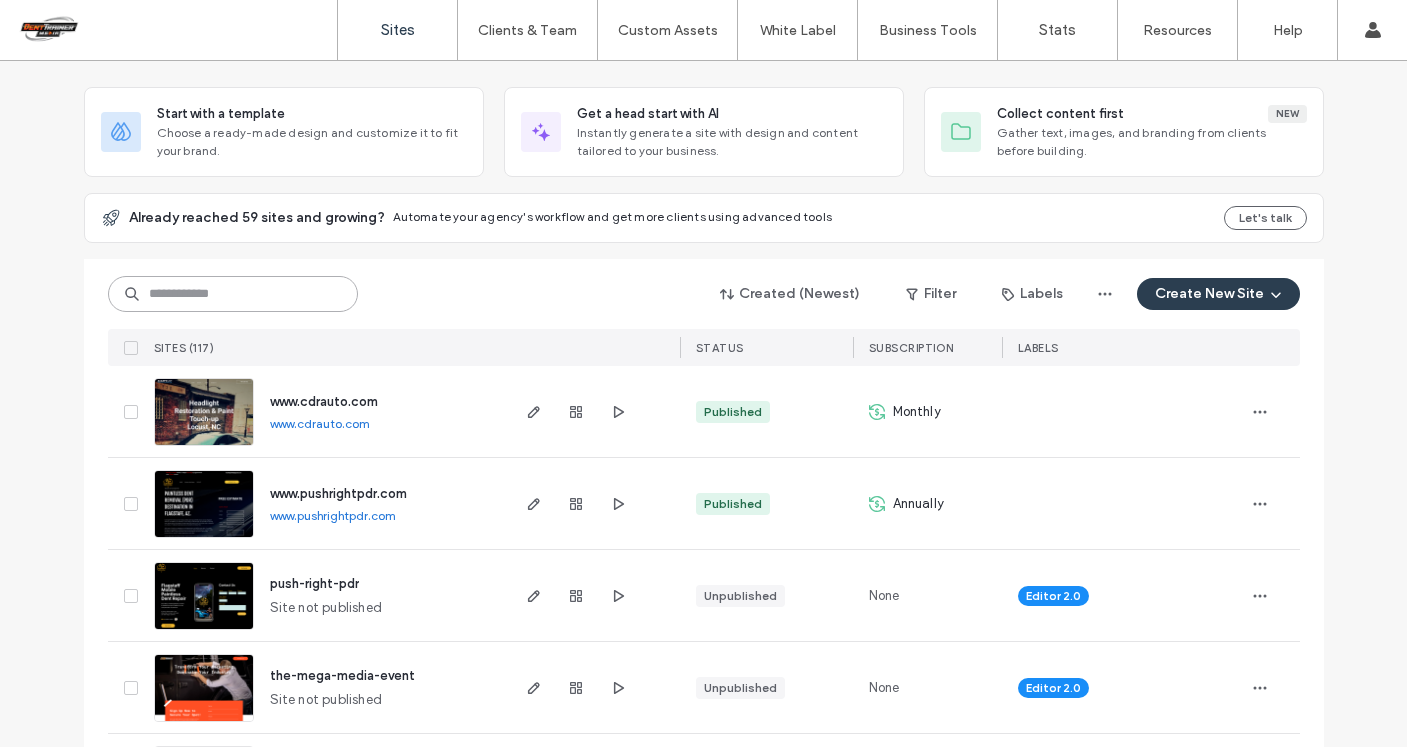 click at bounding box center [233, 294] 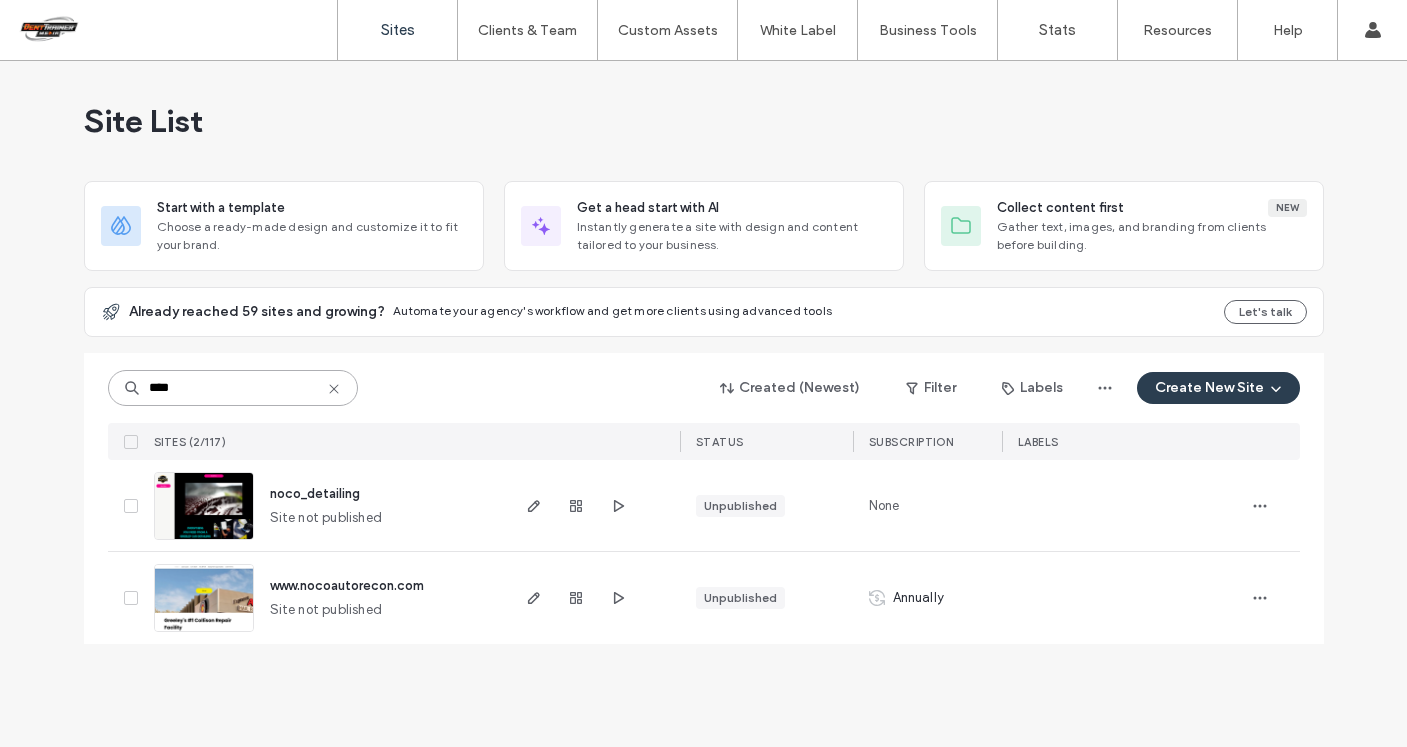 scroll, scrollTop: 0, scrollLeft: 0, axis: both 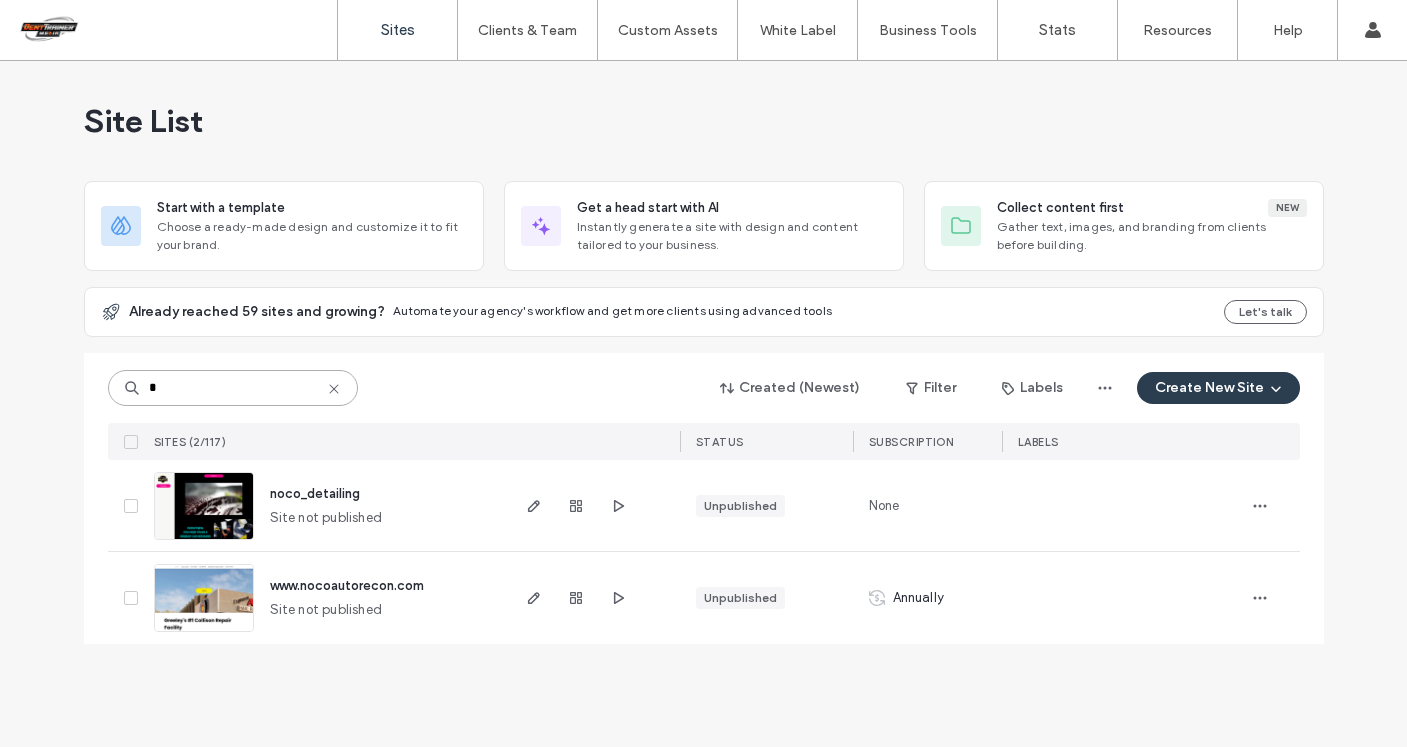 type on "*" 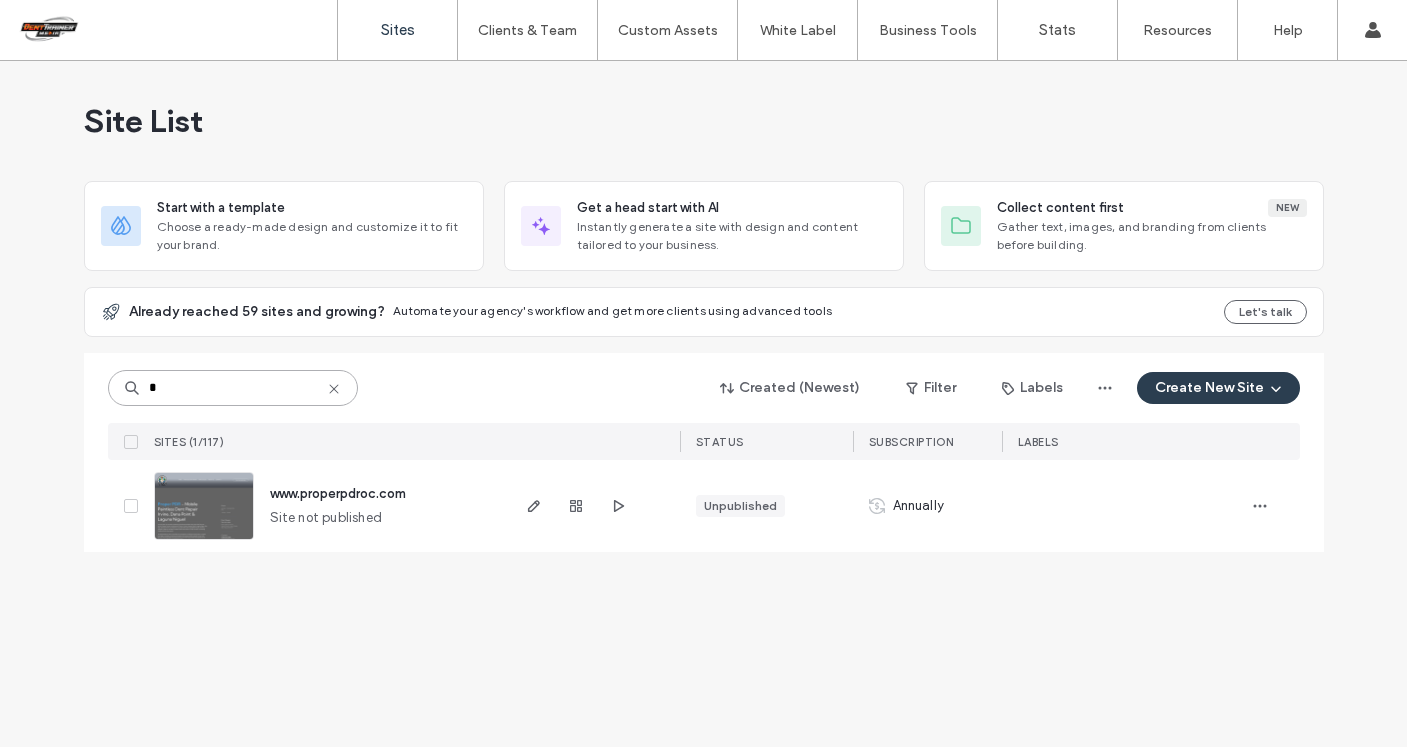 type on "*" 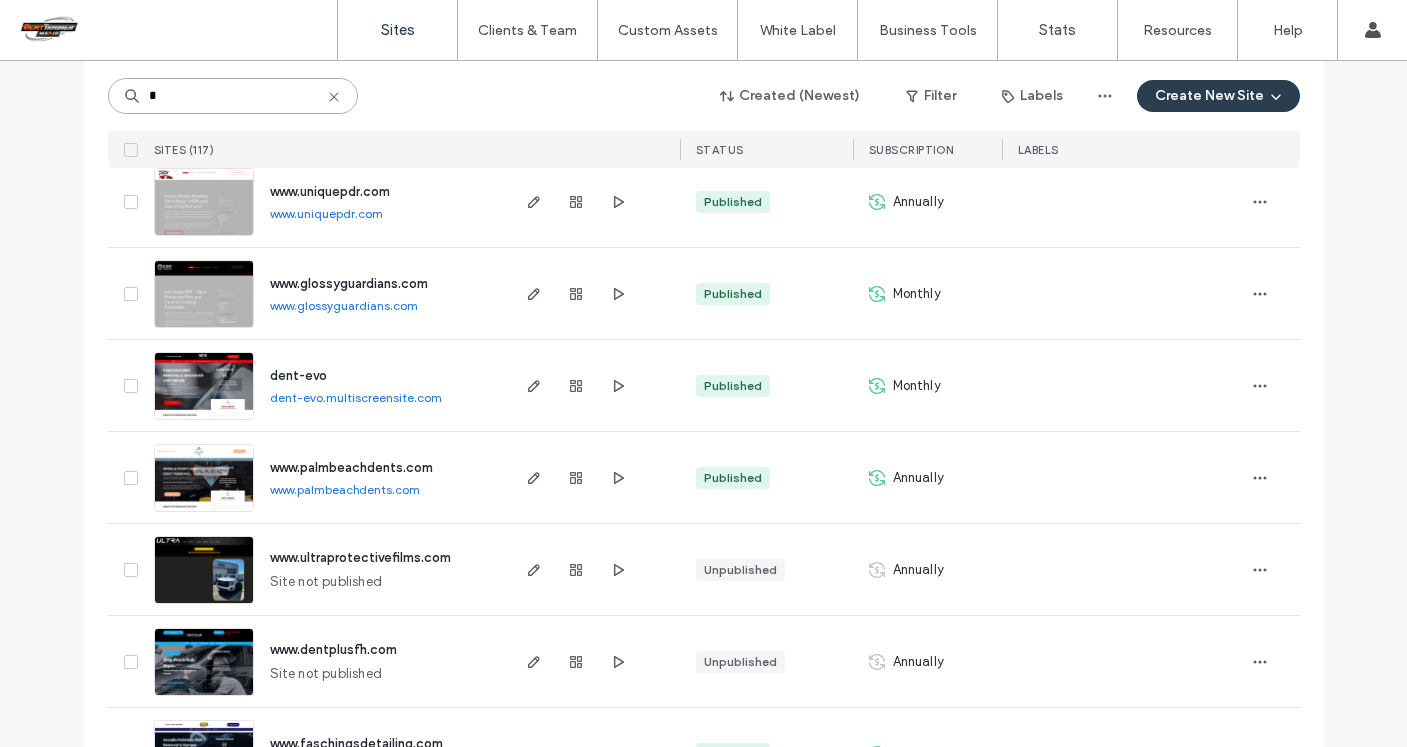 scroll, scrollTop: 2606, scrollLeft: 0, axis: vertical 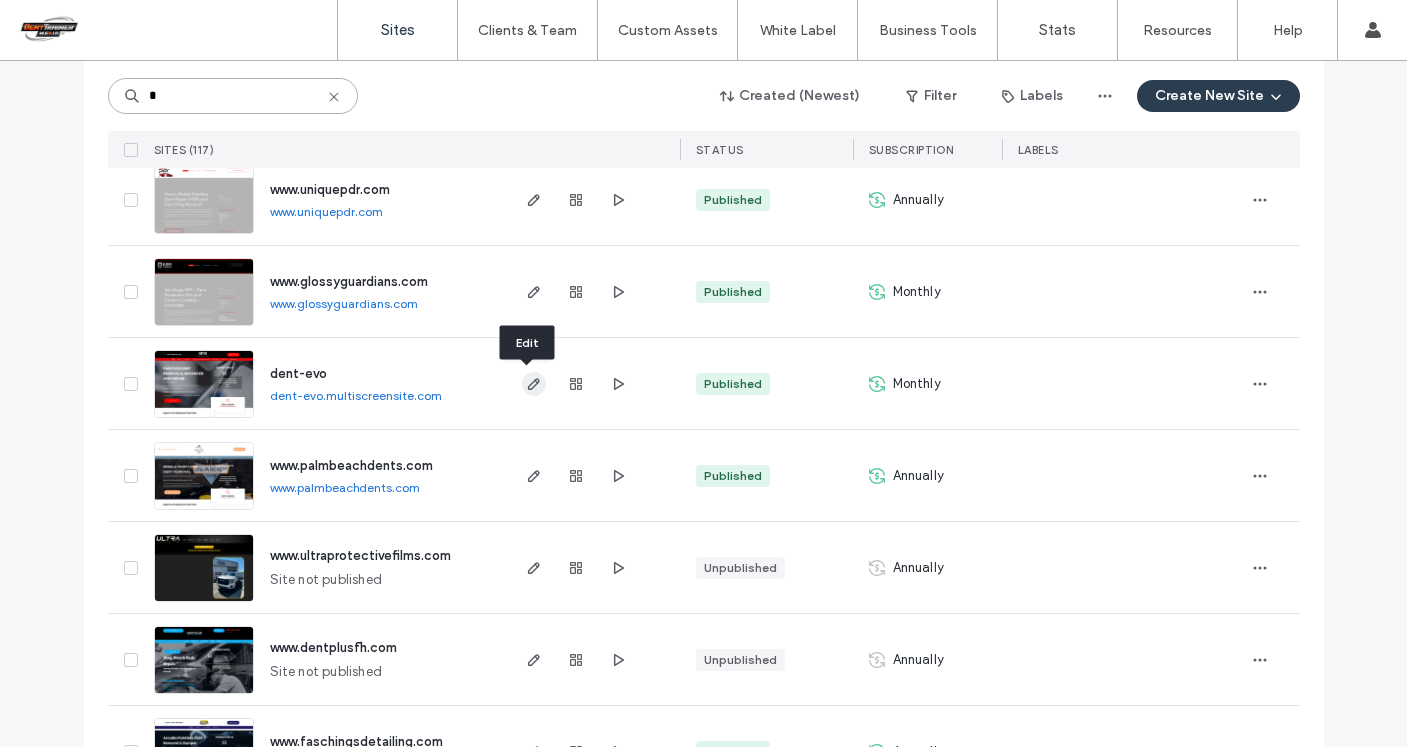 type on "*" 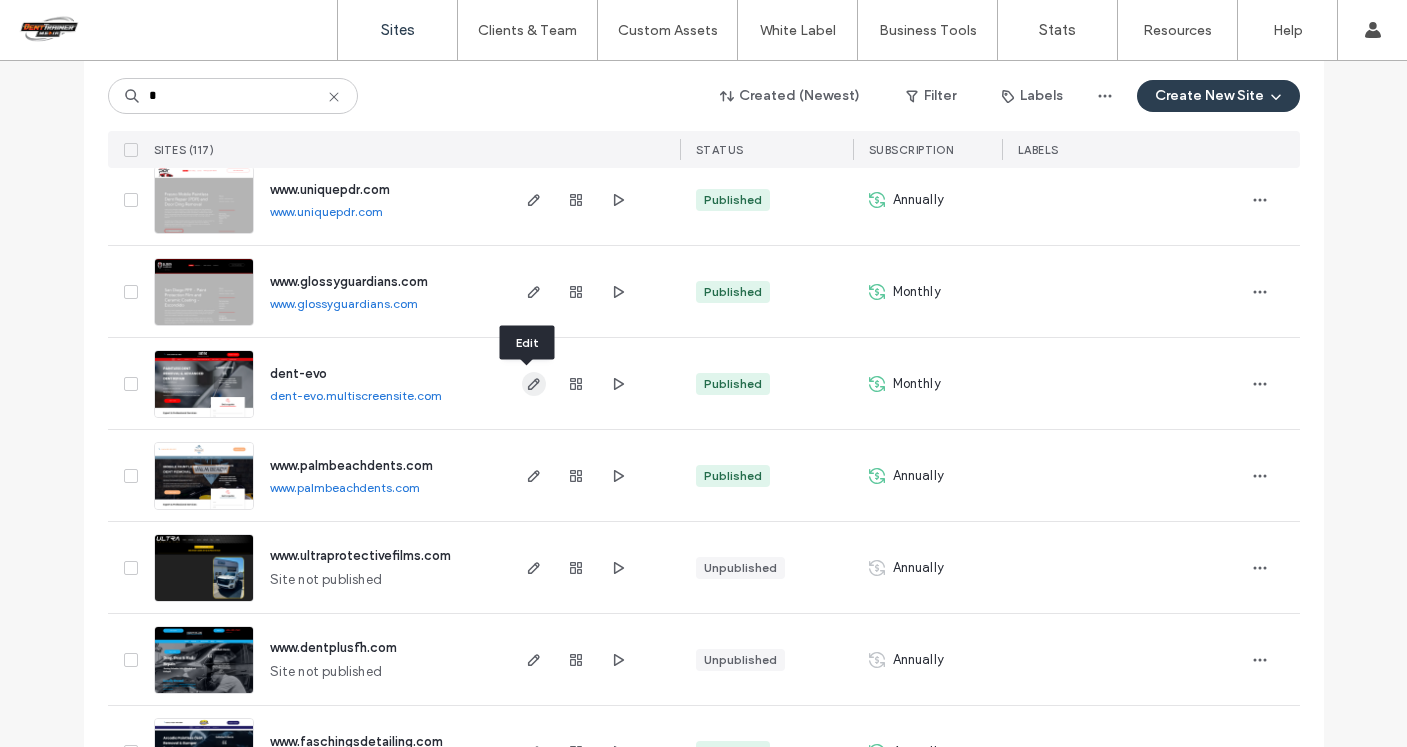 click 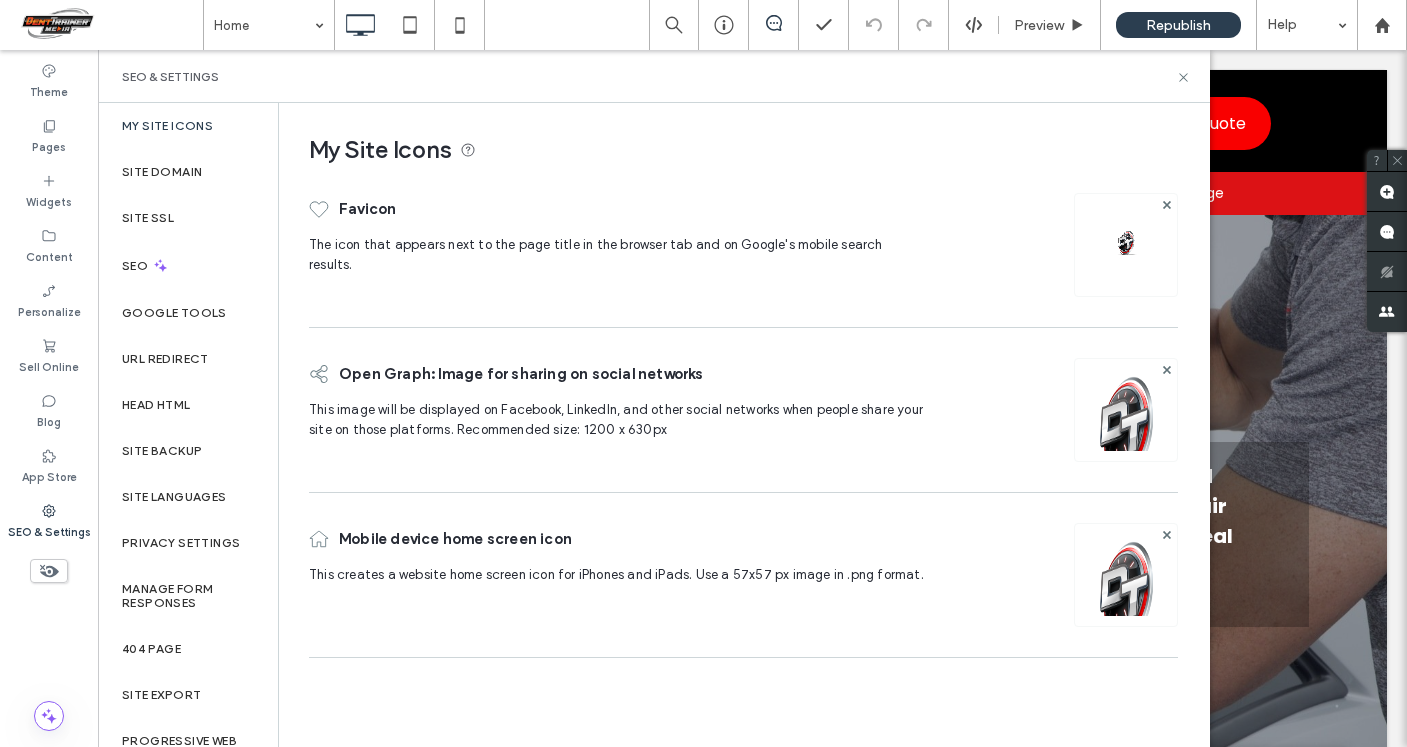 scroll, scrollTop: 0, scrollLeft: 0, axis: both 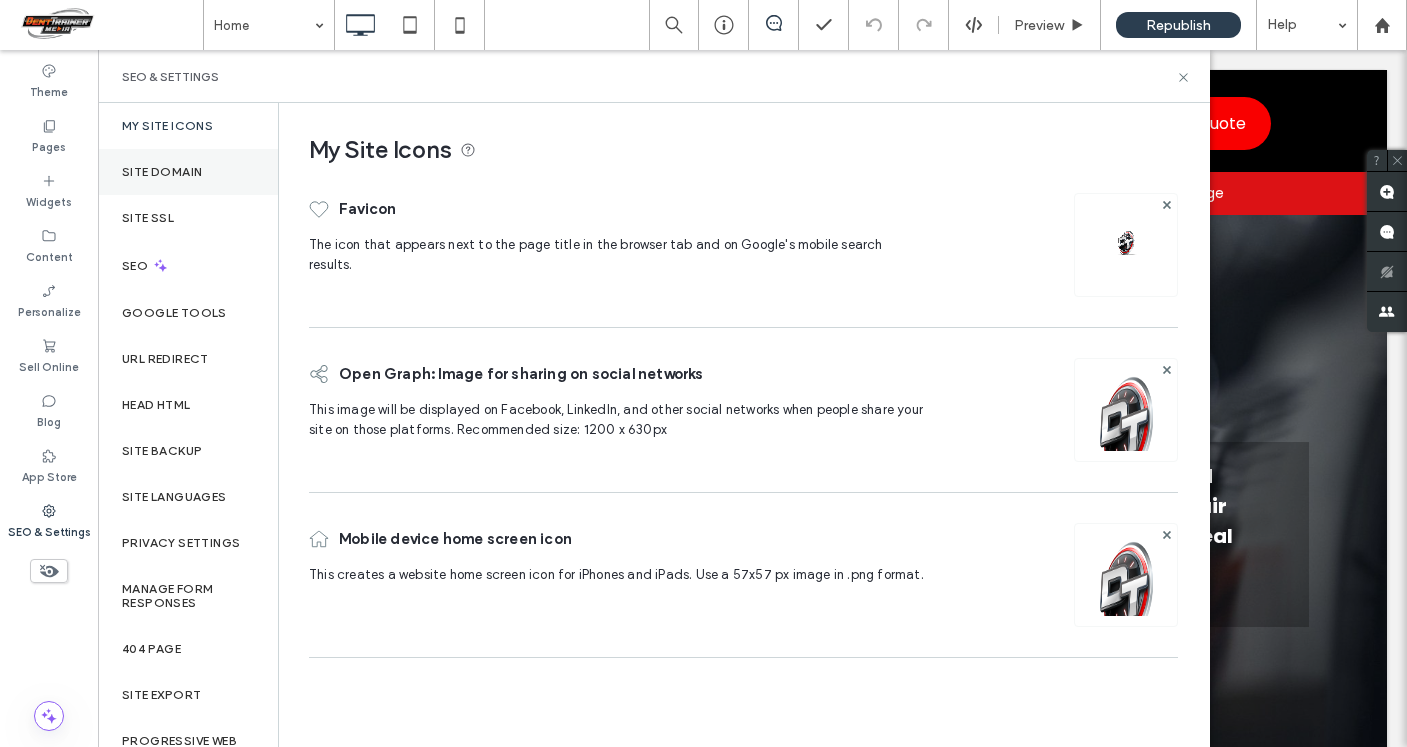click on "Site Domain" at bounding box center [188, 172] 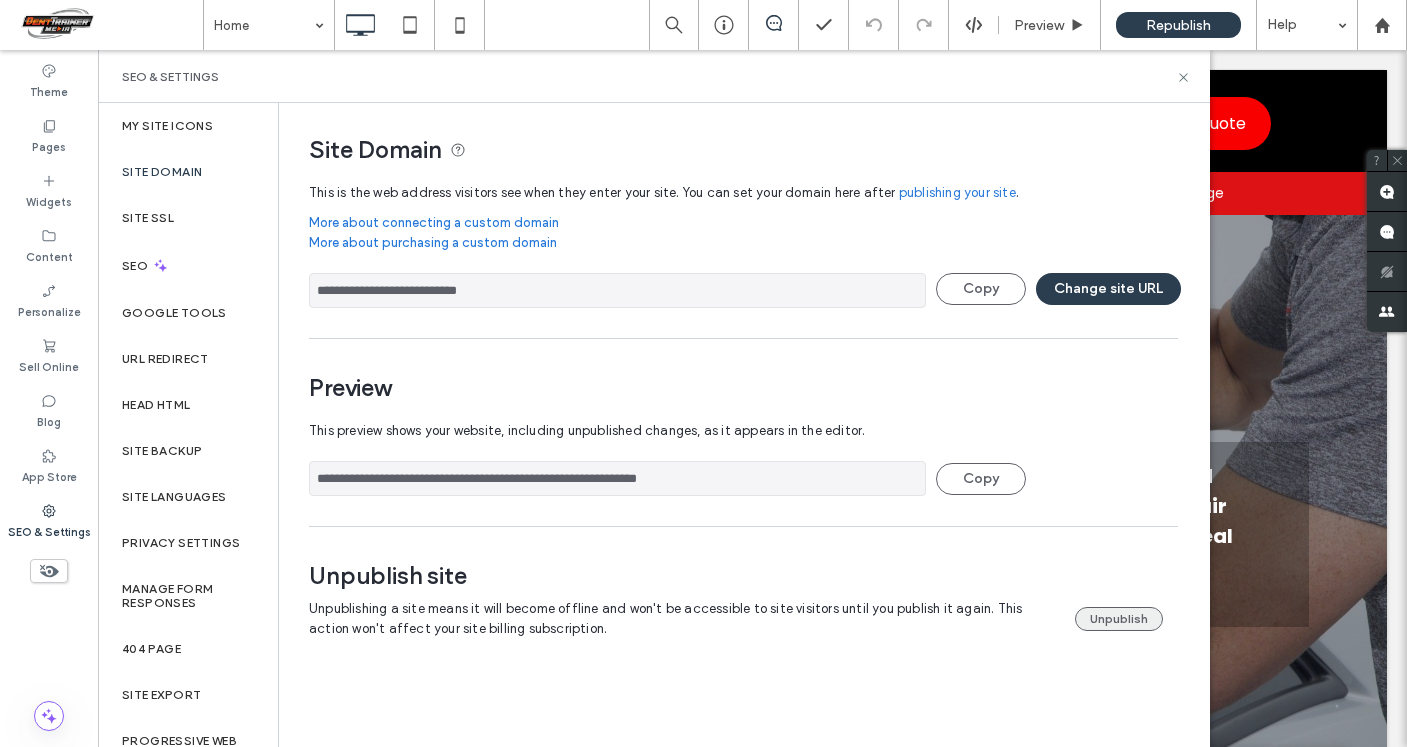 click on "Unpublish" at bounding box center (1119, 619) 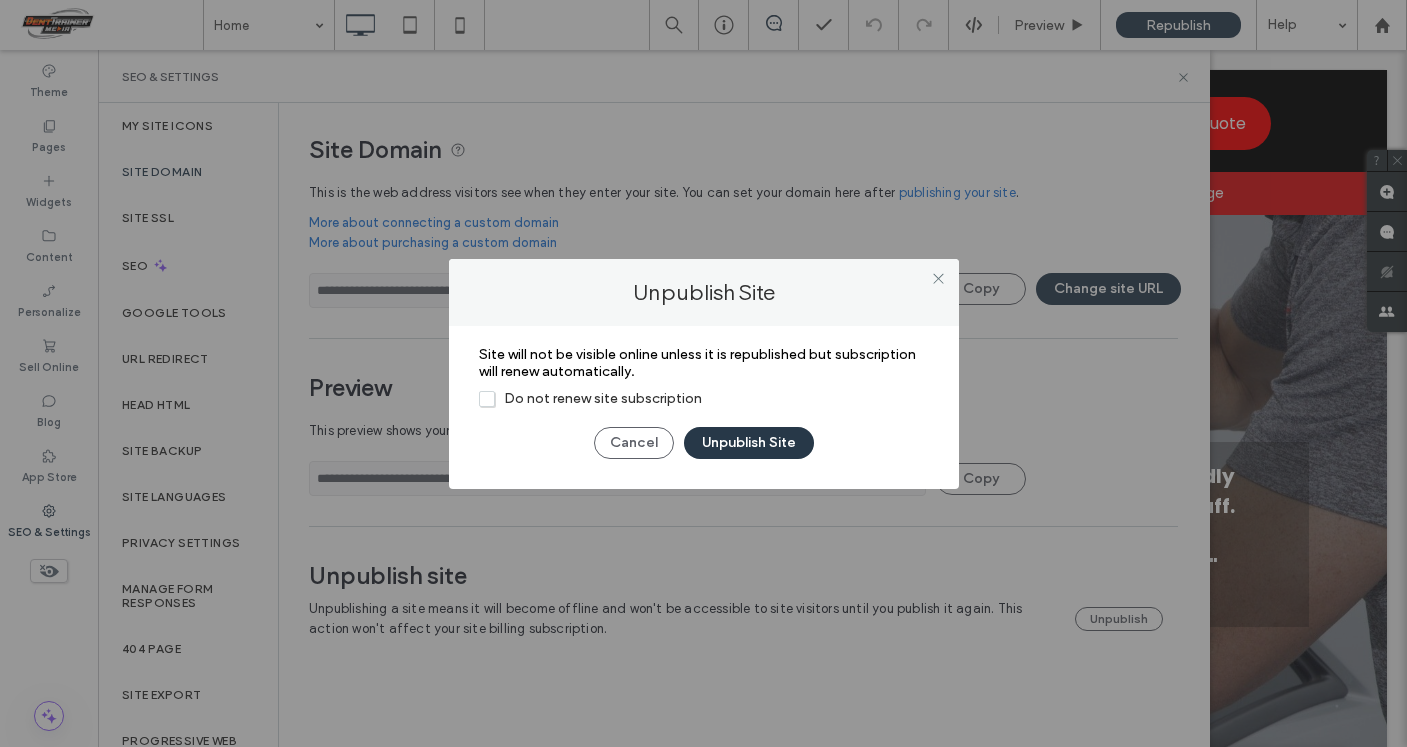 click on "Unpublish Site" 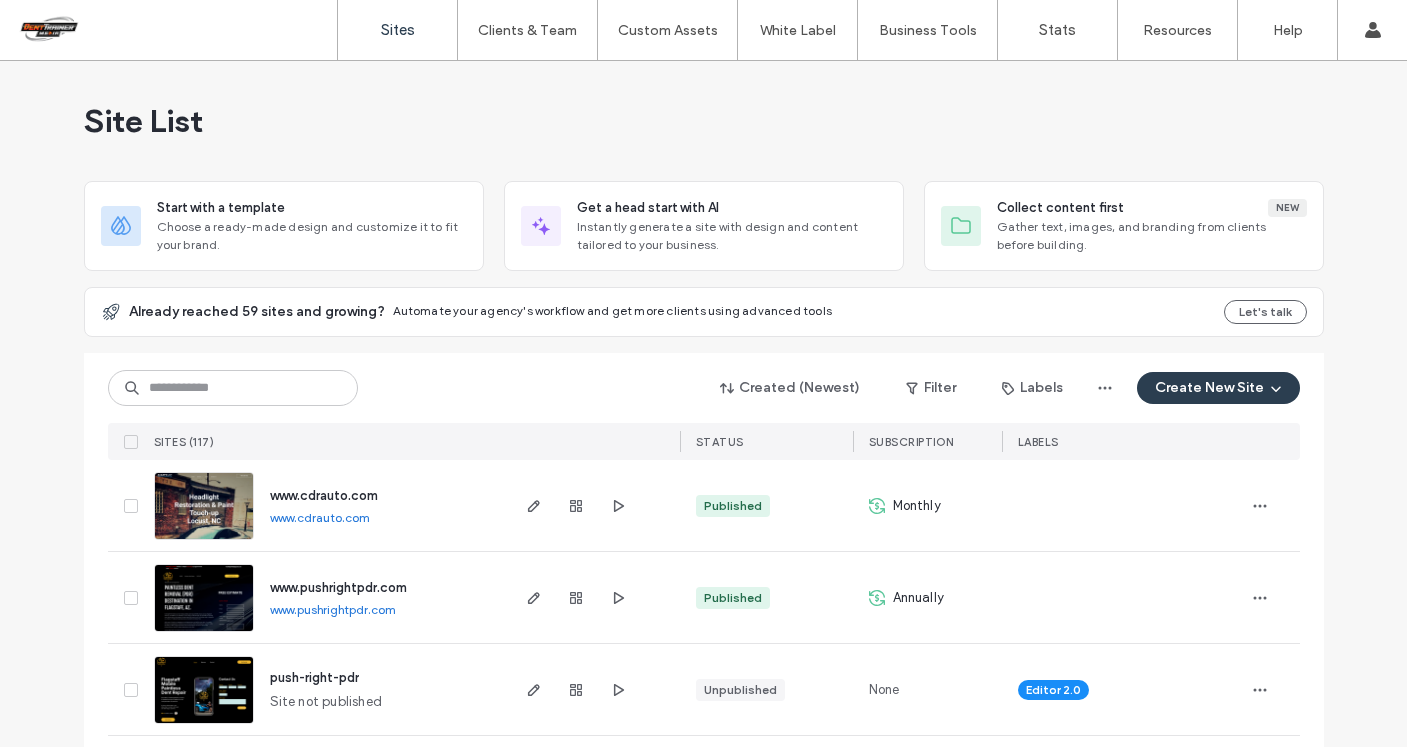 click at bounding box center (233, 388) 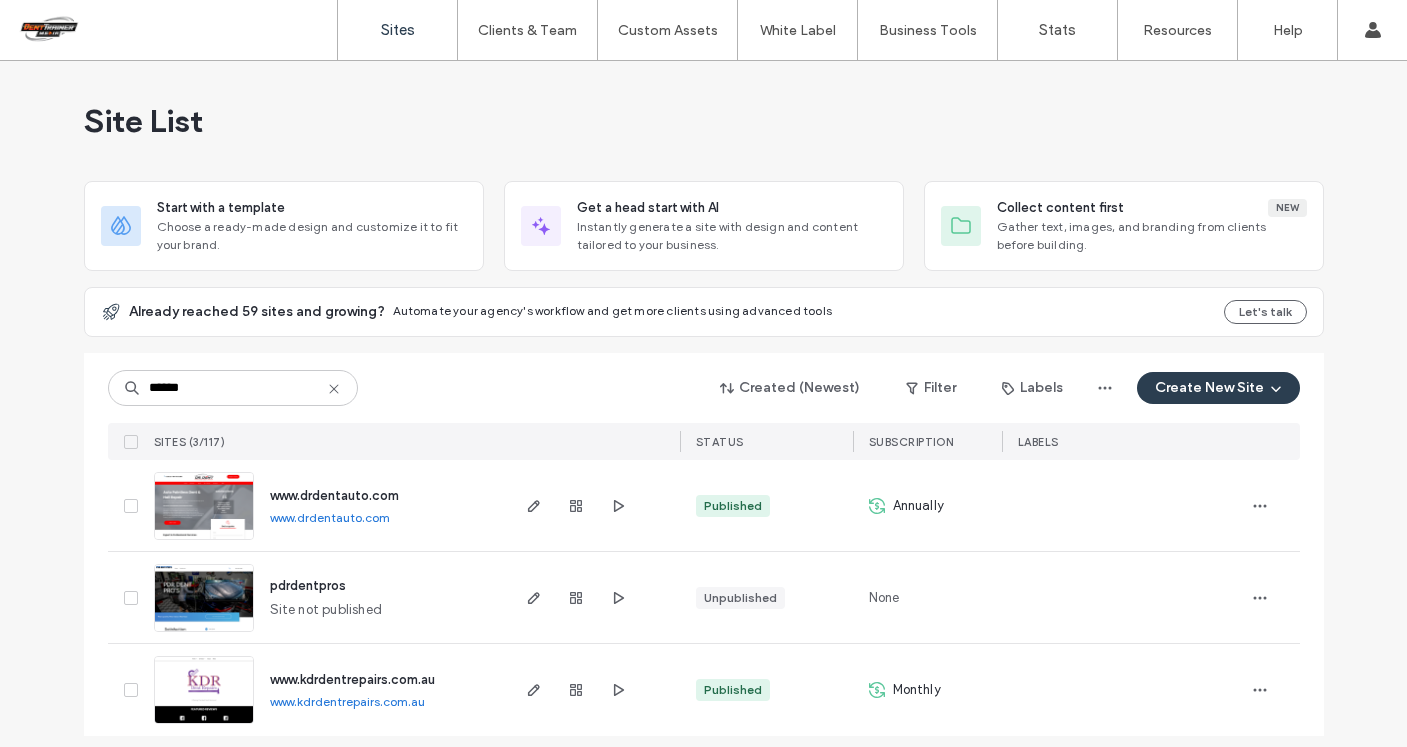 type on "******" 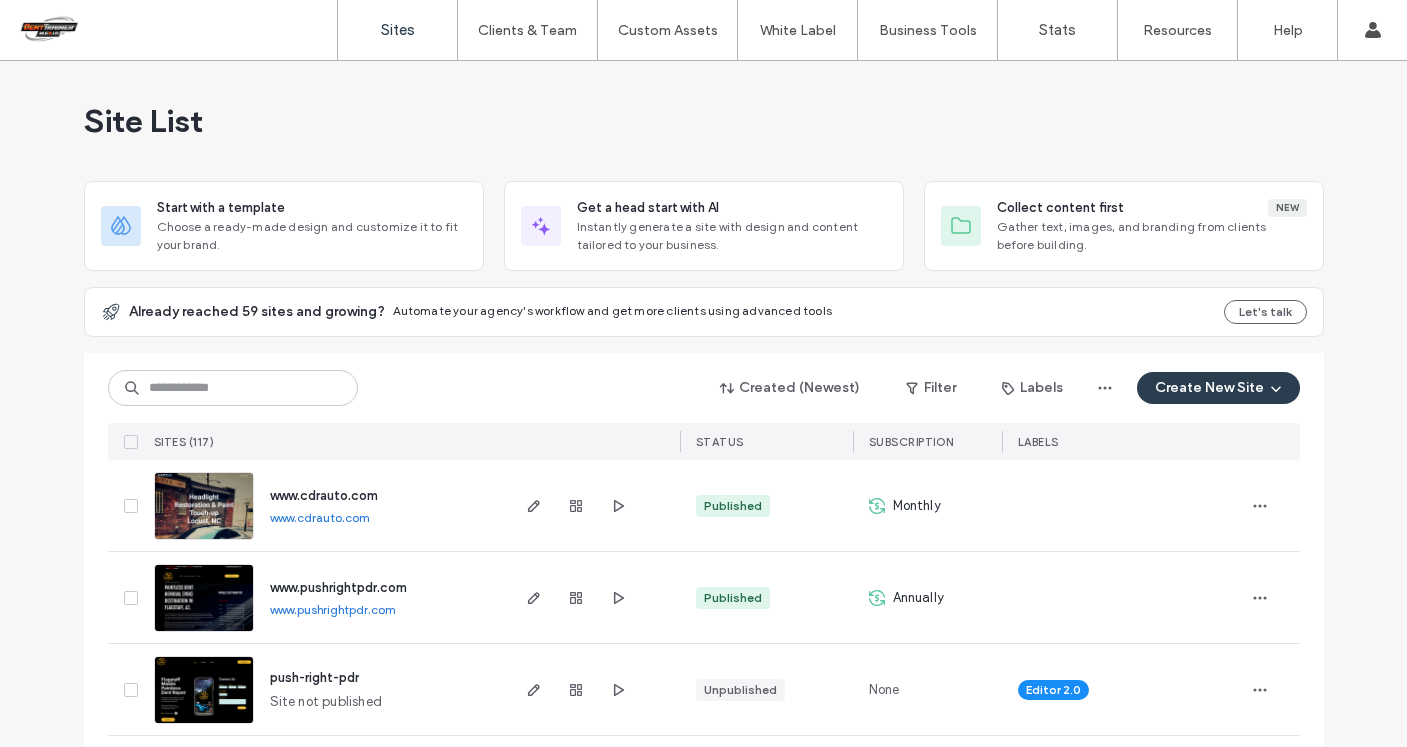 scroll, scrollTop: 0, scrollLeft: 0, axis: both 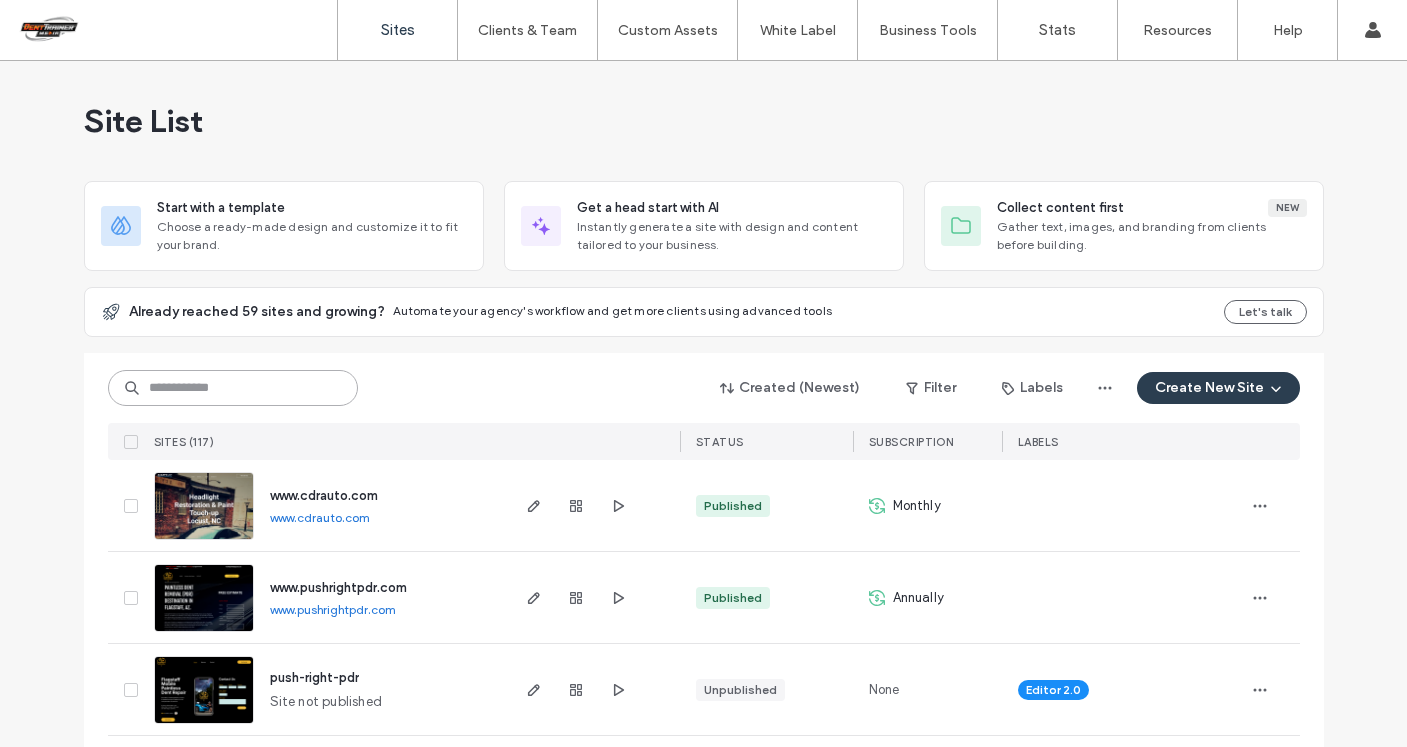 click at bounding box center [233, 388] 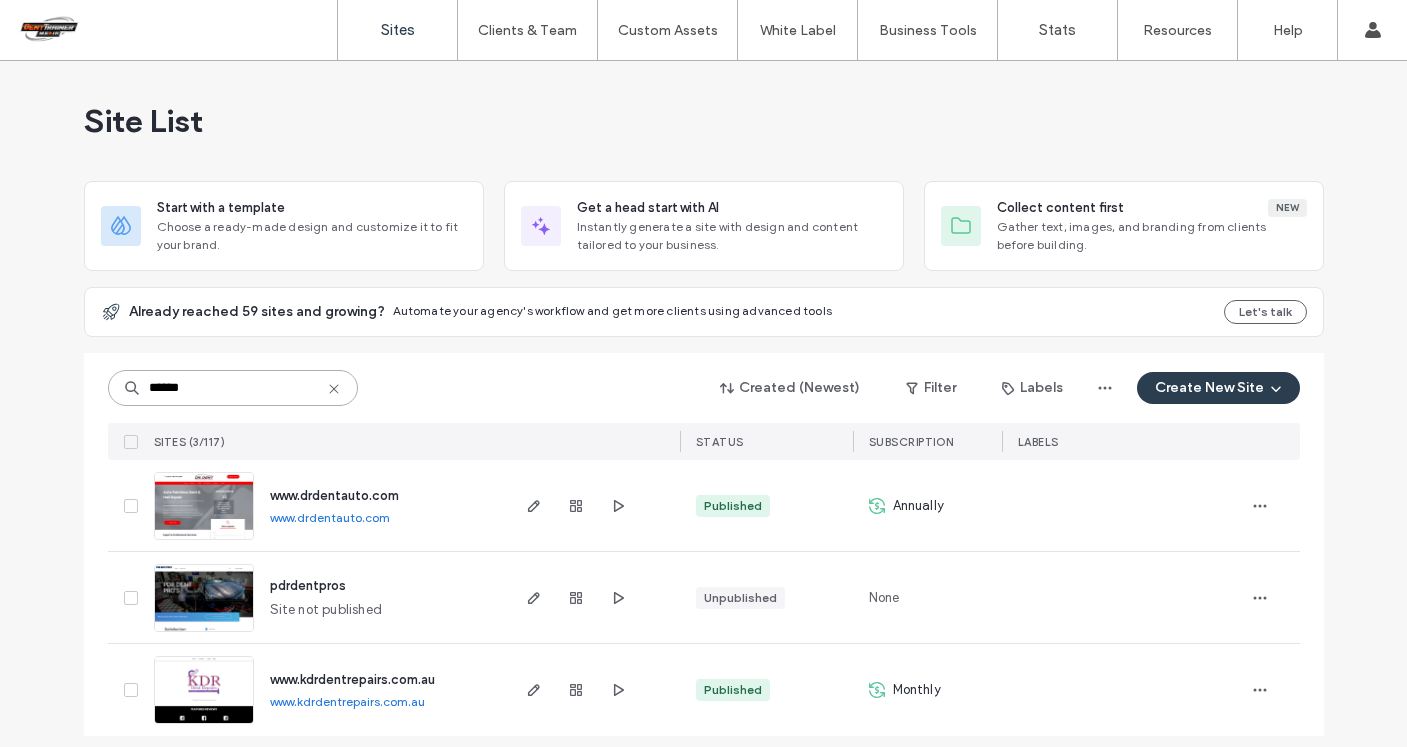 drag, startPoint x: 245, startPoint y: 387, endPoint x: 115, endPoint y: 386, distance: 130.00385 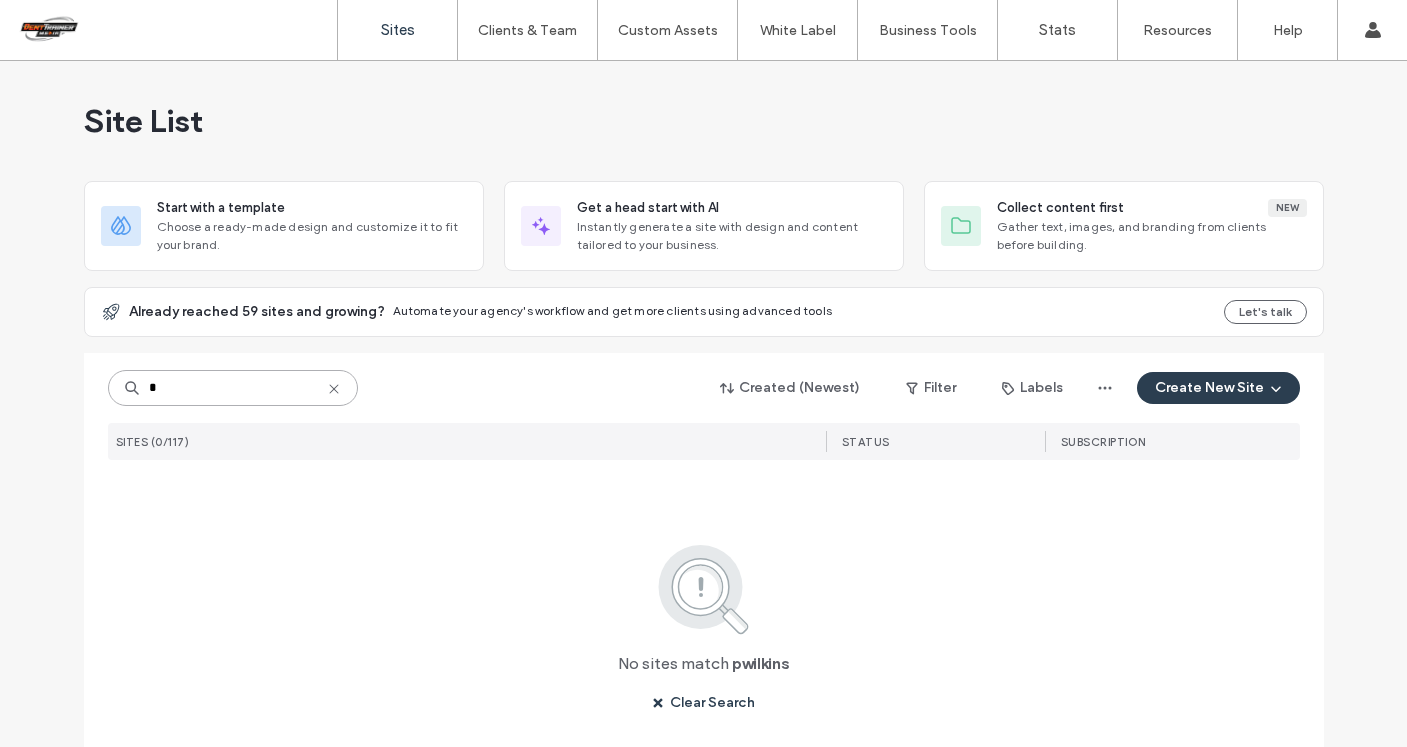 type on "*" 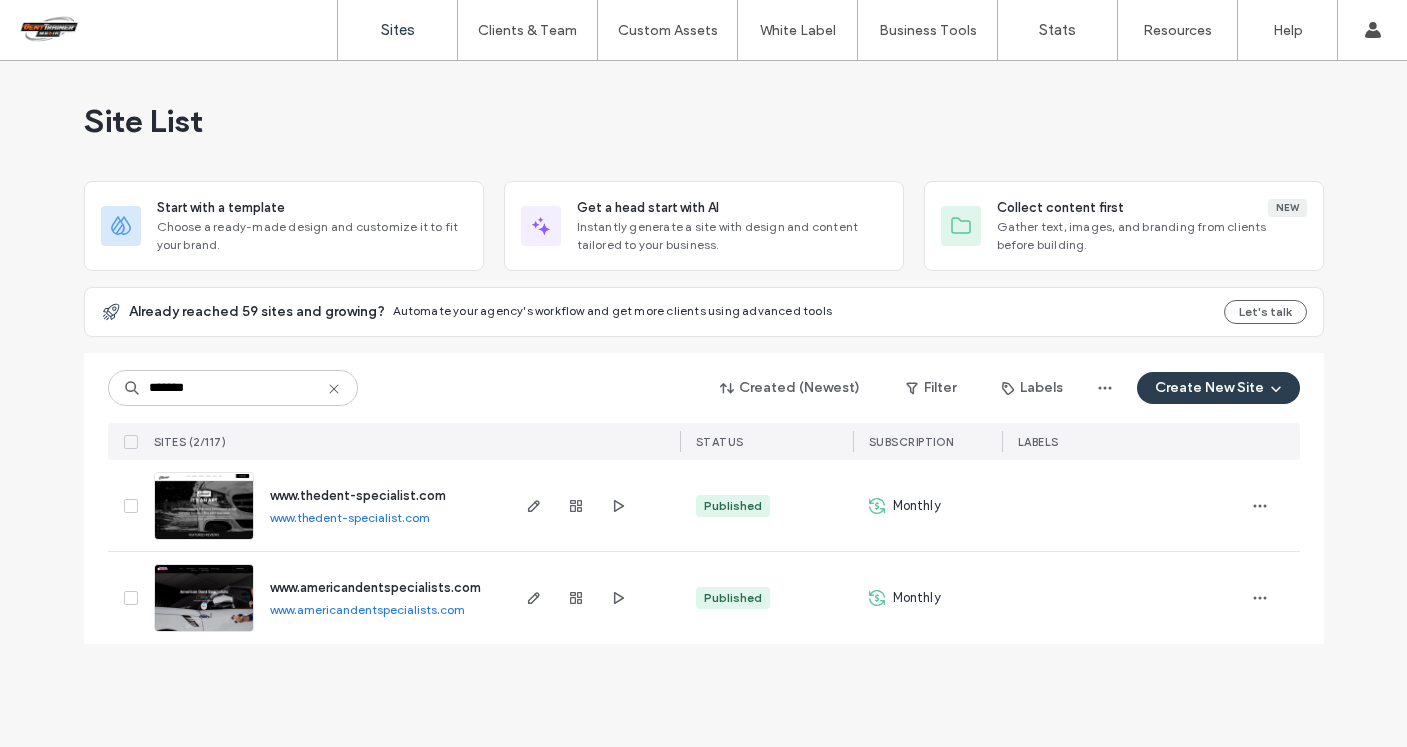 click on "www.thedent-specialist.com" at bounding box center [350, 517] 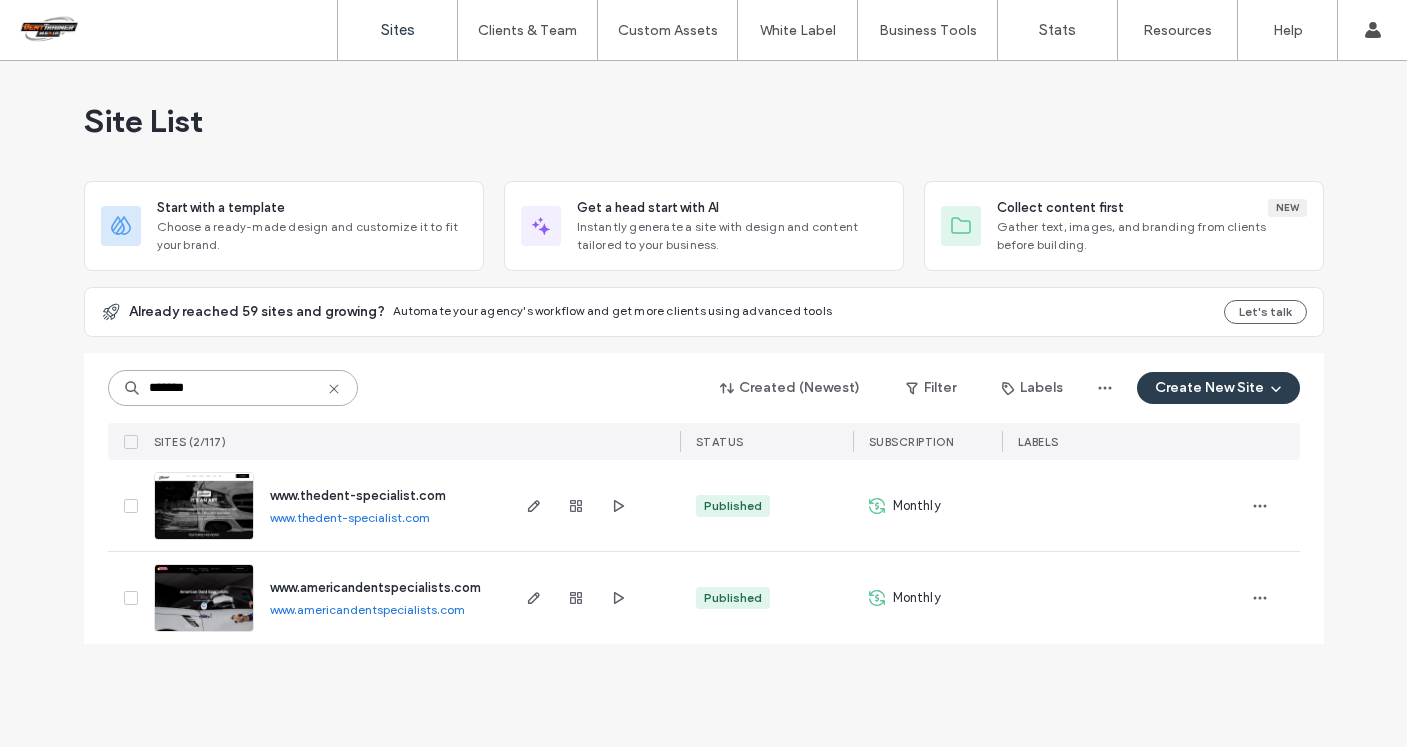 click on "*******" at bounding box center [233, 388] 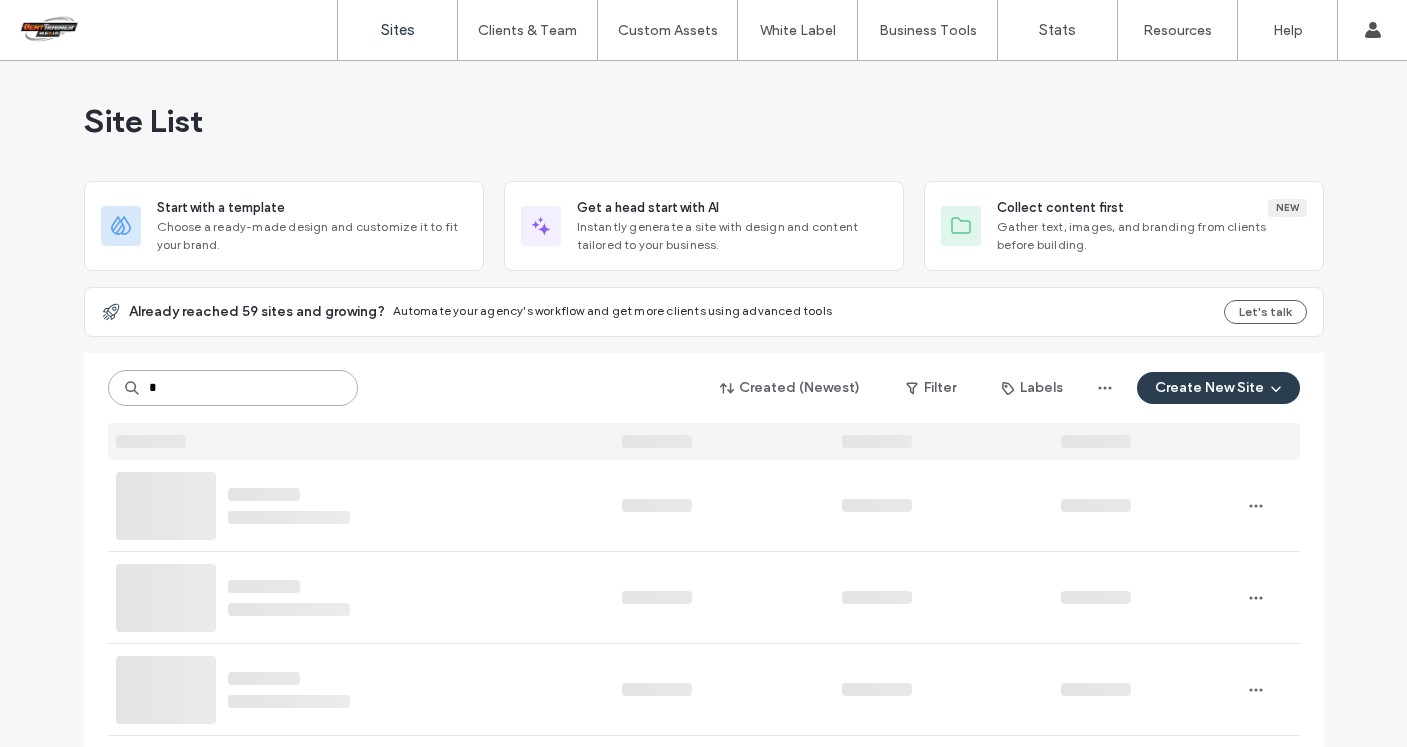 type on "*" 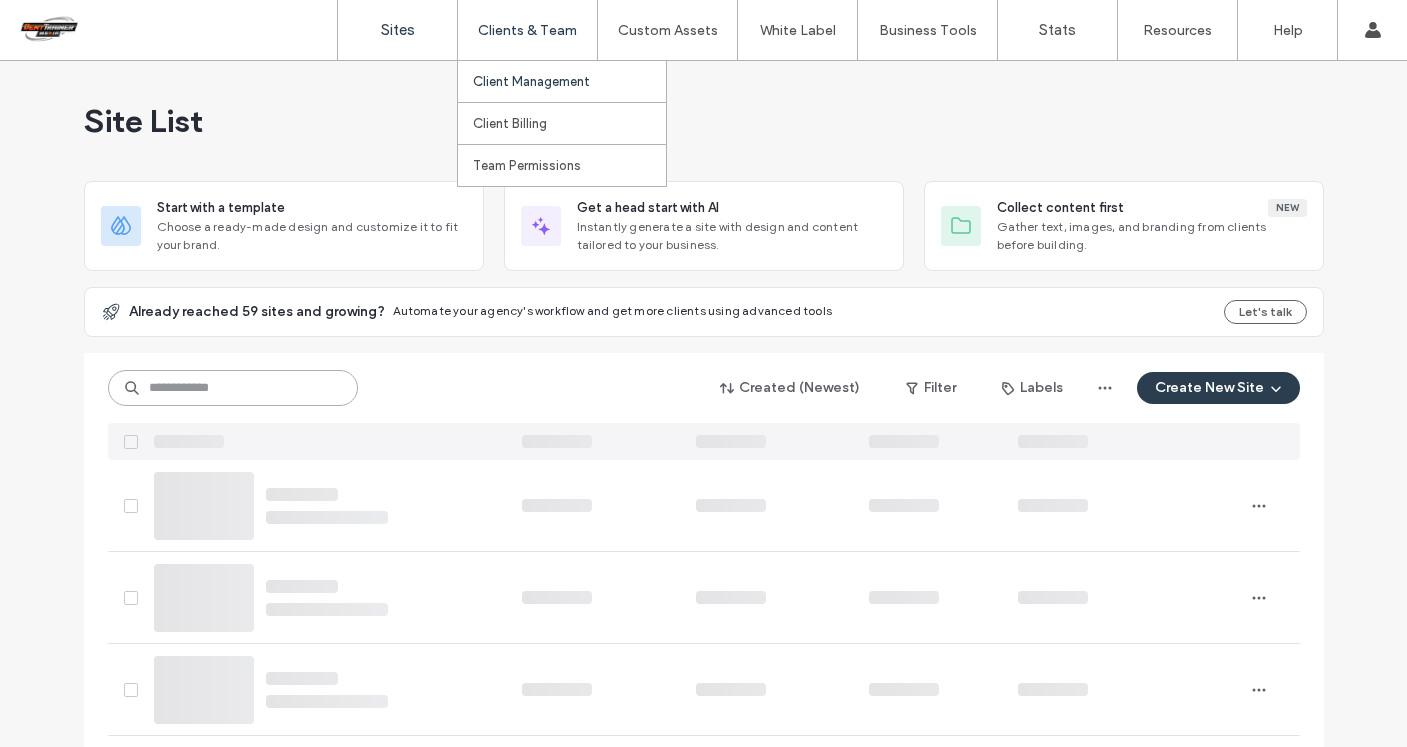 type 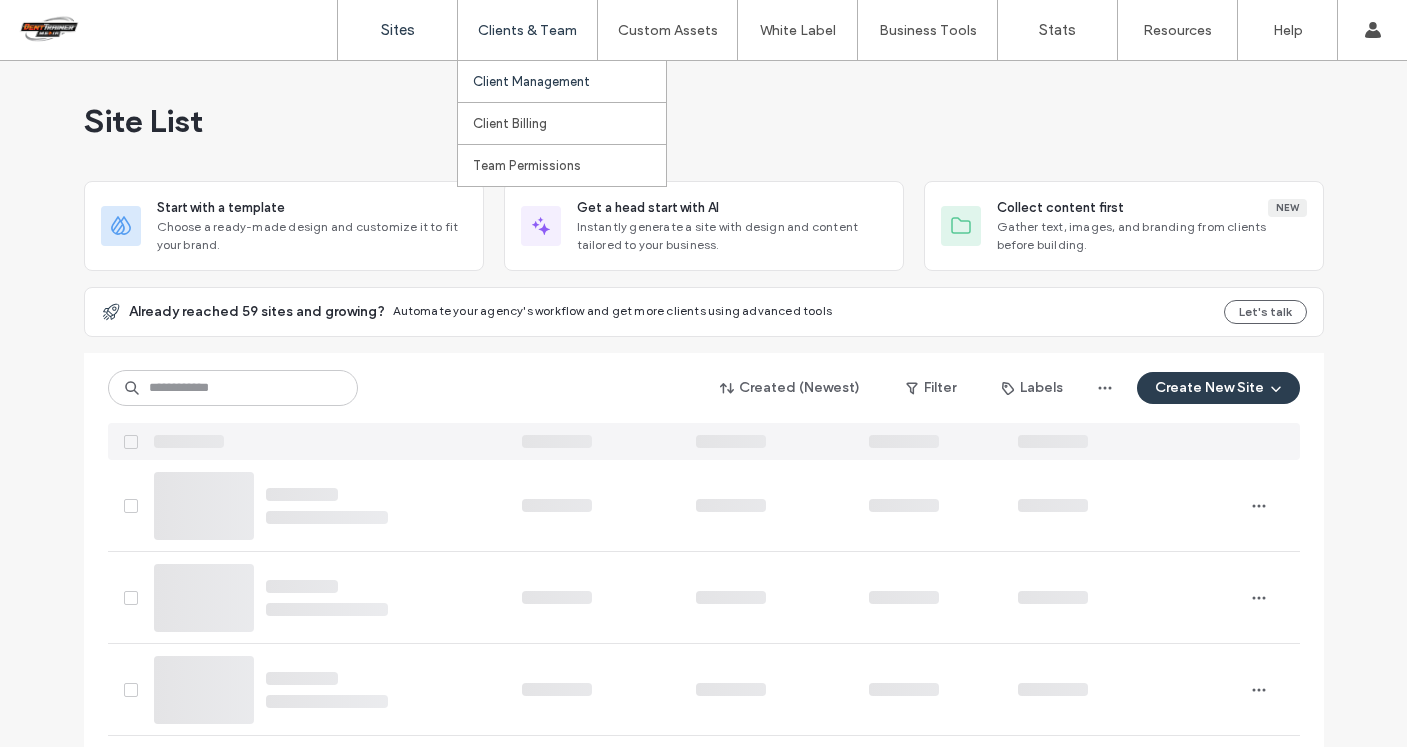 click on "Client Management" at bounding box center (569, 81) 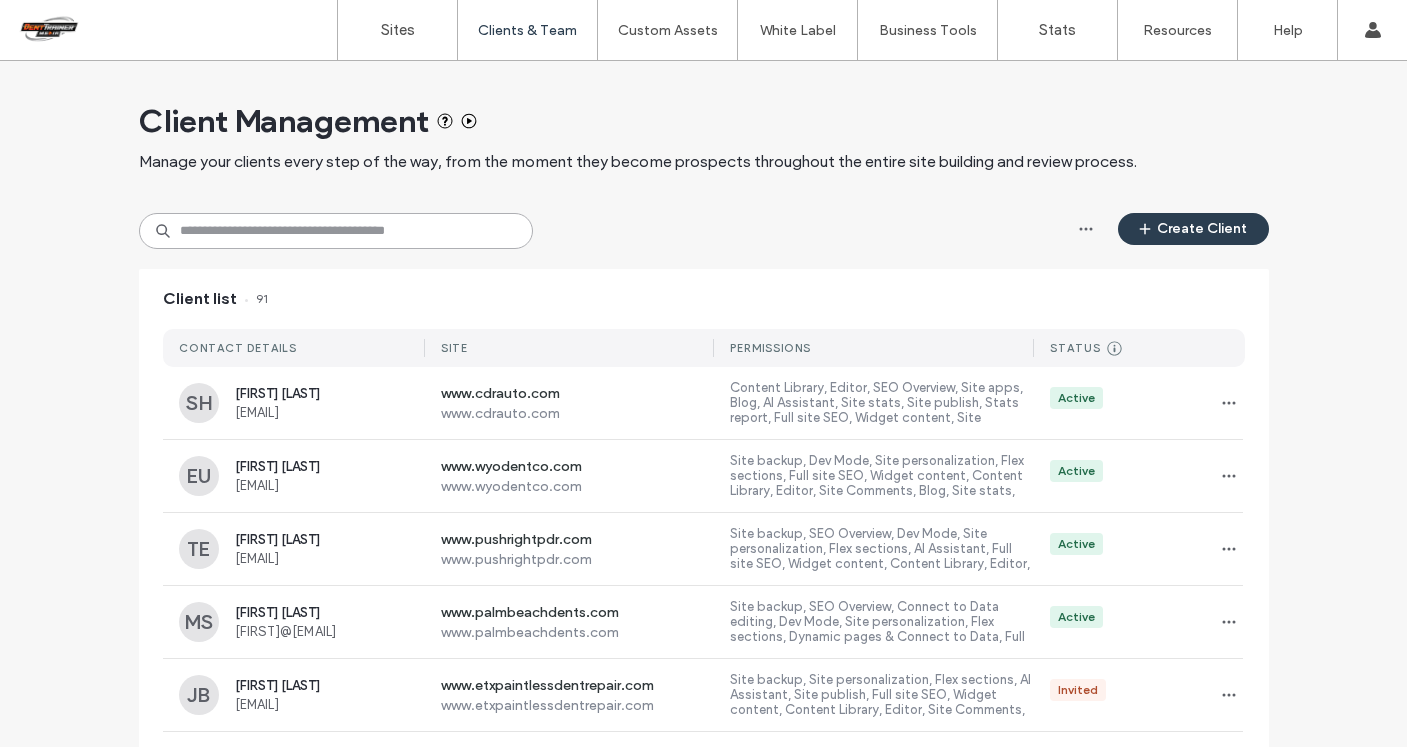 click at bounding box center (336, 231) 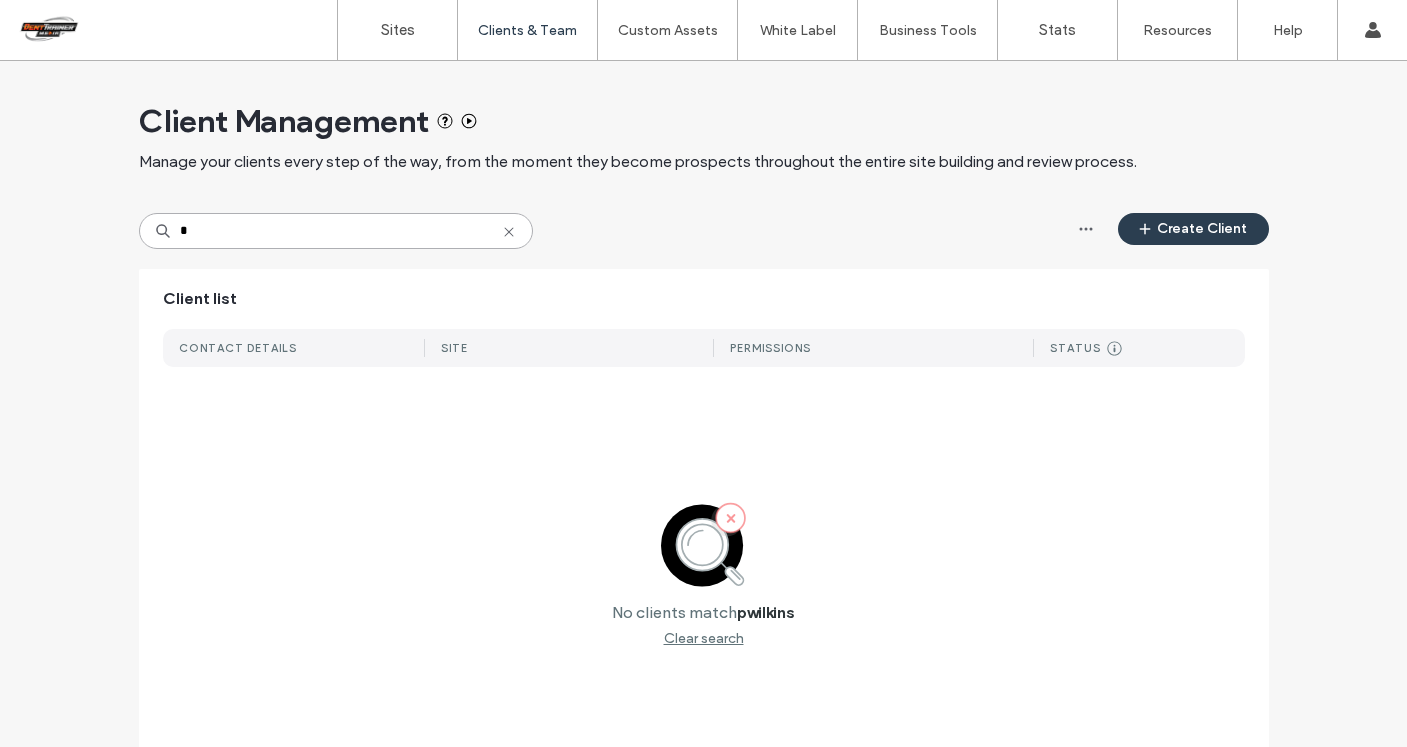 type on "*" 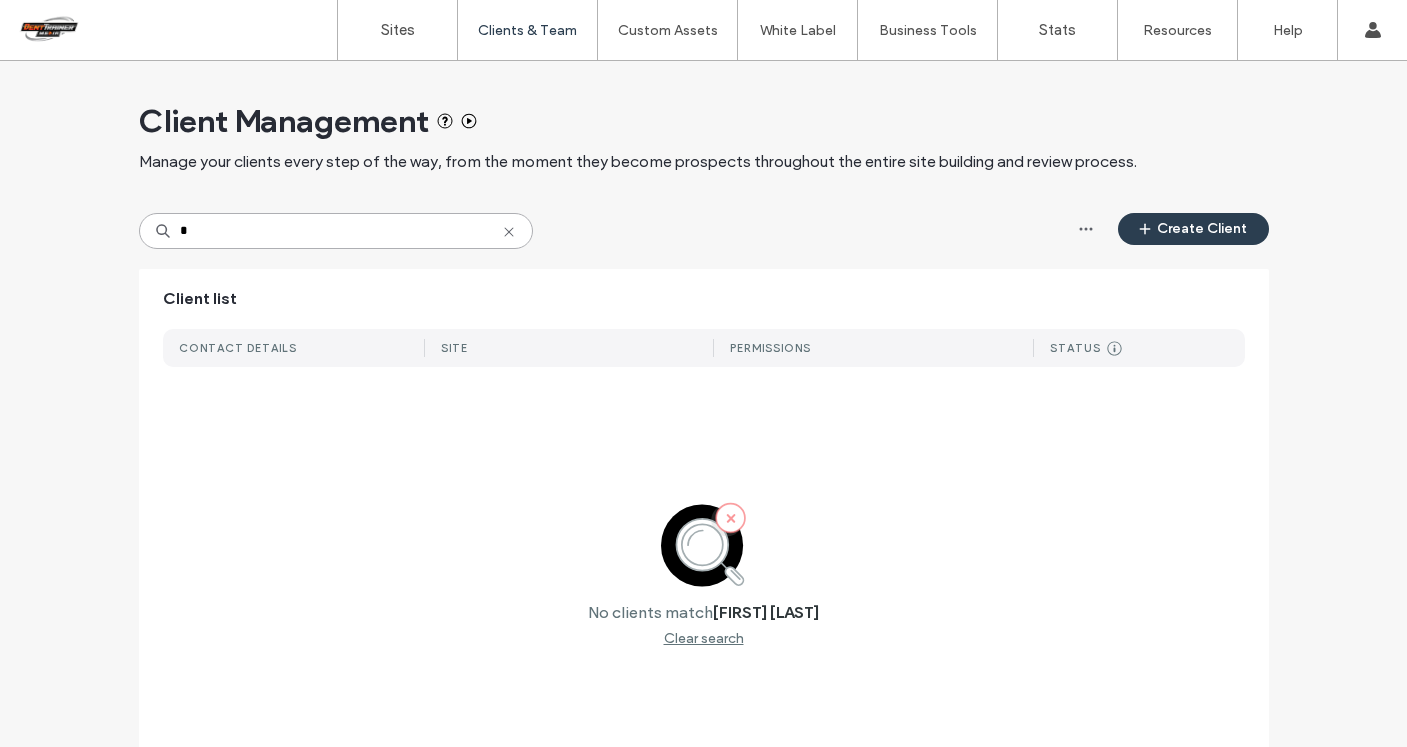 type on "*" 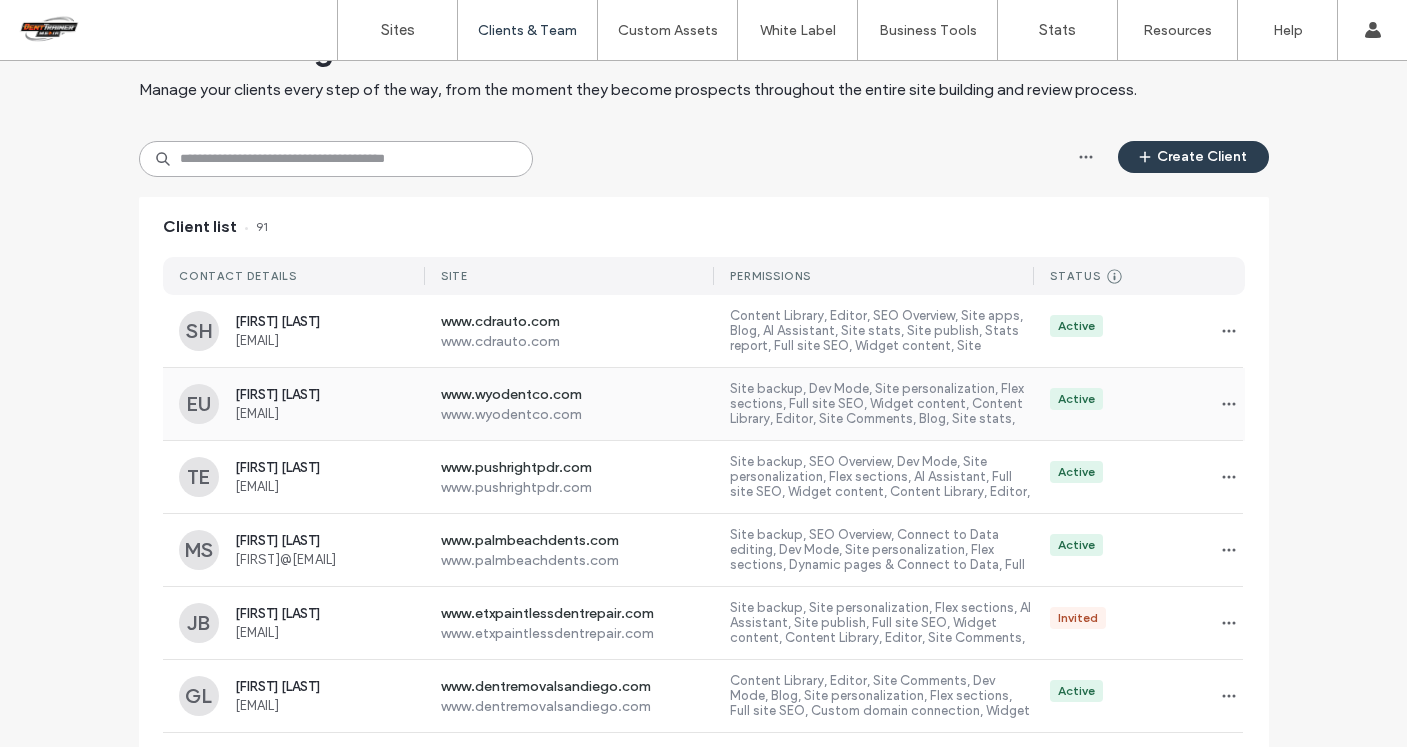 scroll, scrollTop: 0, scrollLeft: 0, axis: both 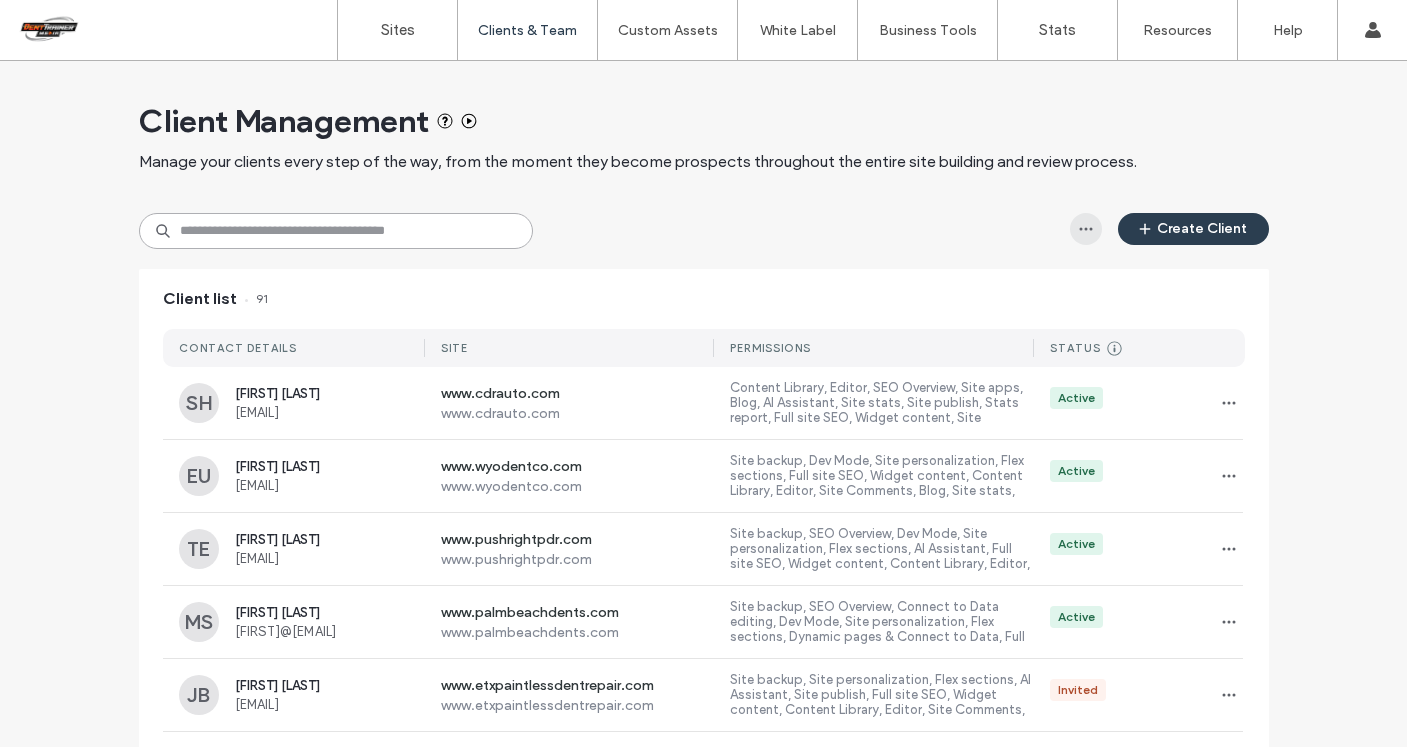 type 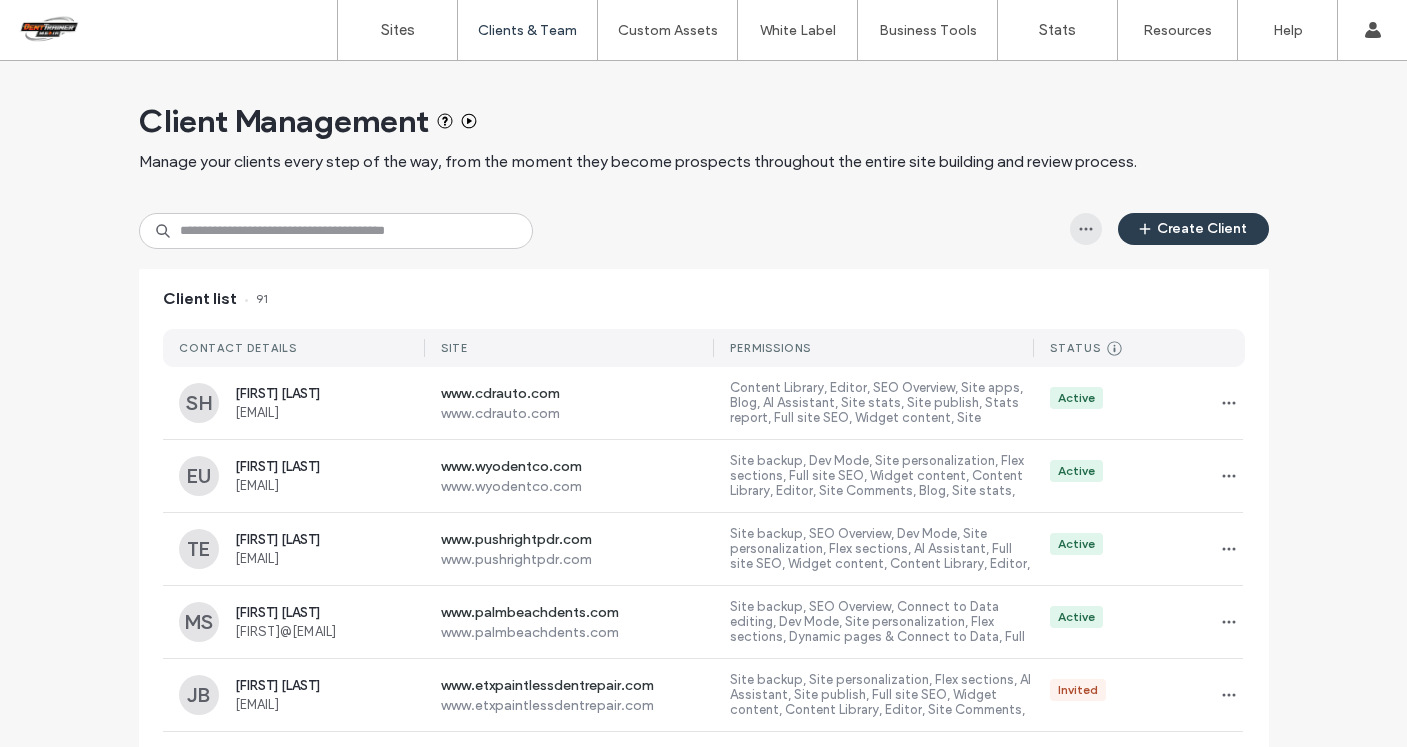 click 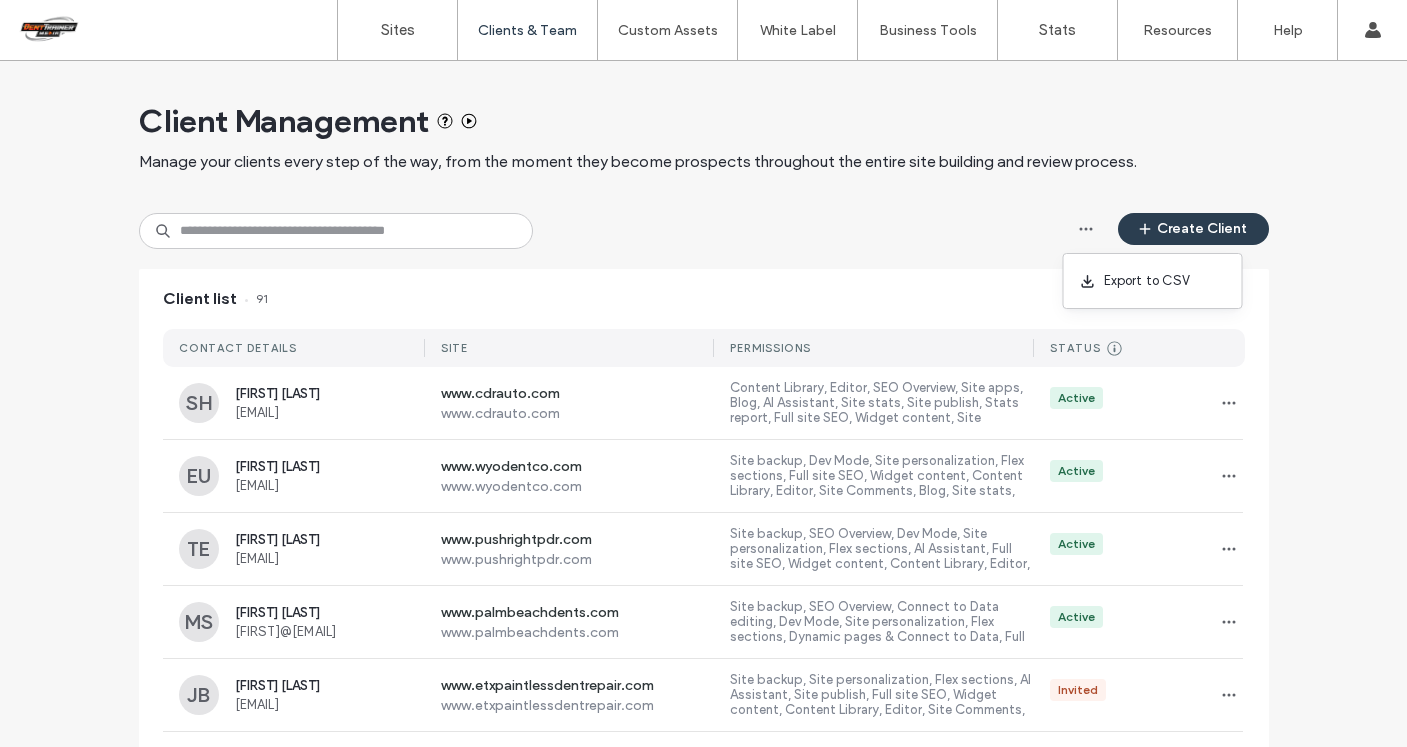 click on "Client Management Manage your clients every step of the way, from the moment they become prospects
throughout the entire site building and review process." at bounding box center (704, 137) 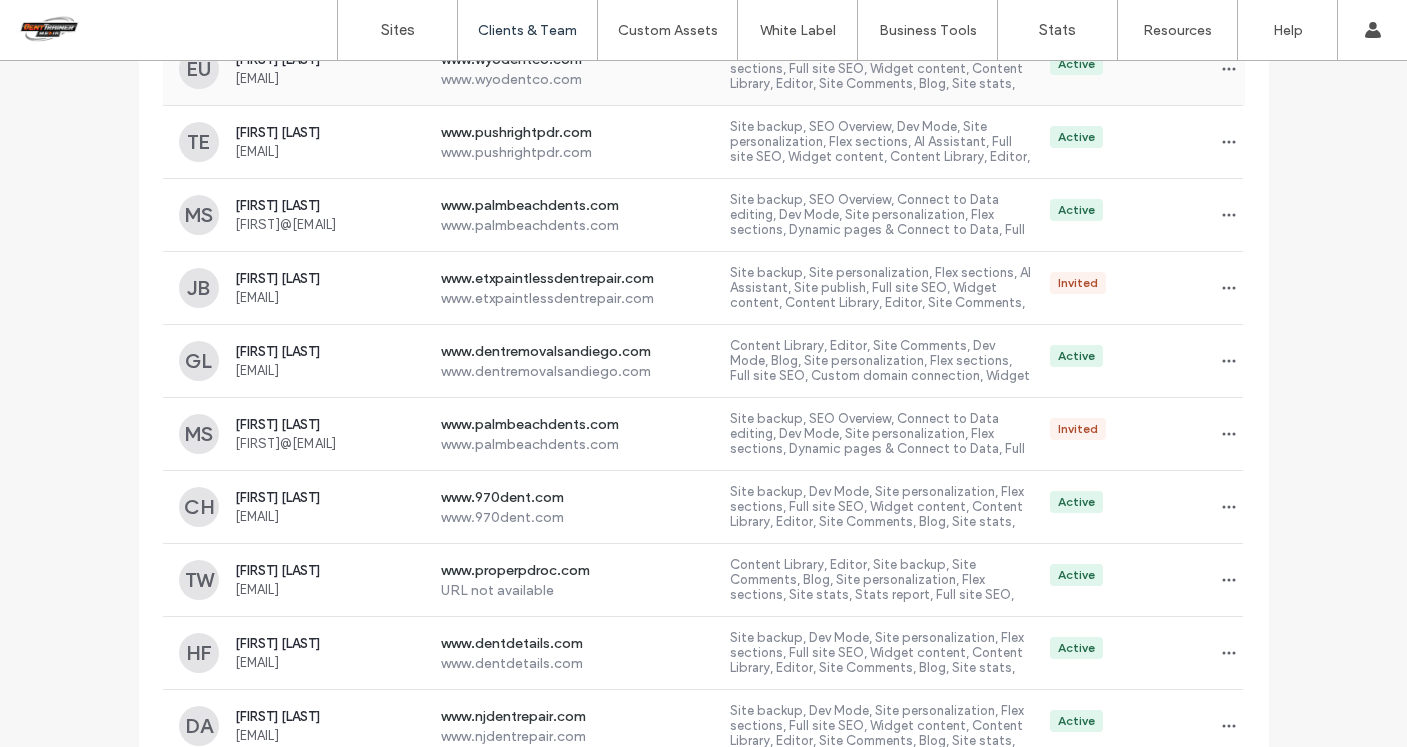 scroll, scrollTop: 422, scrollLeft: 0, axis: vertical 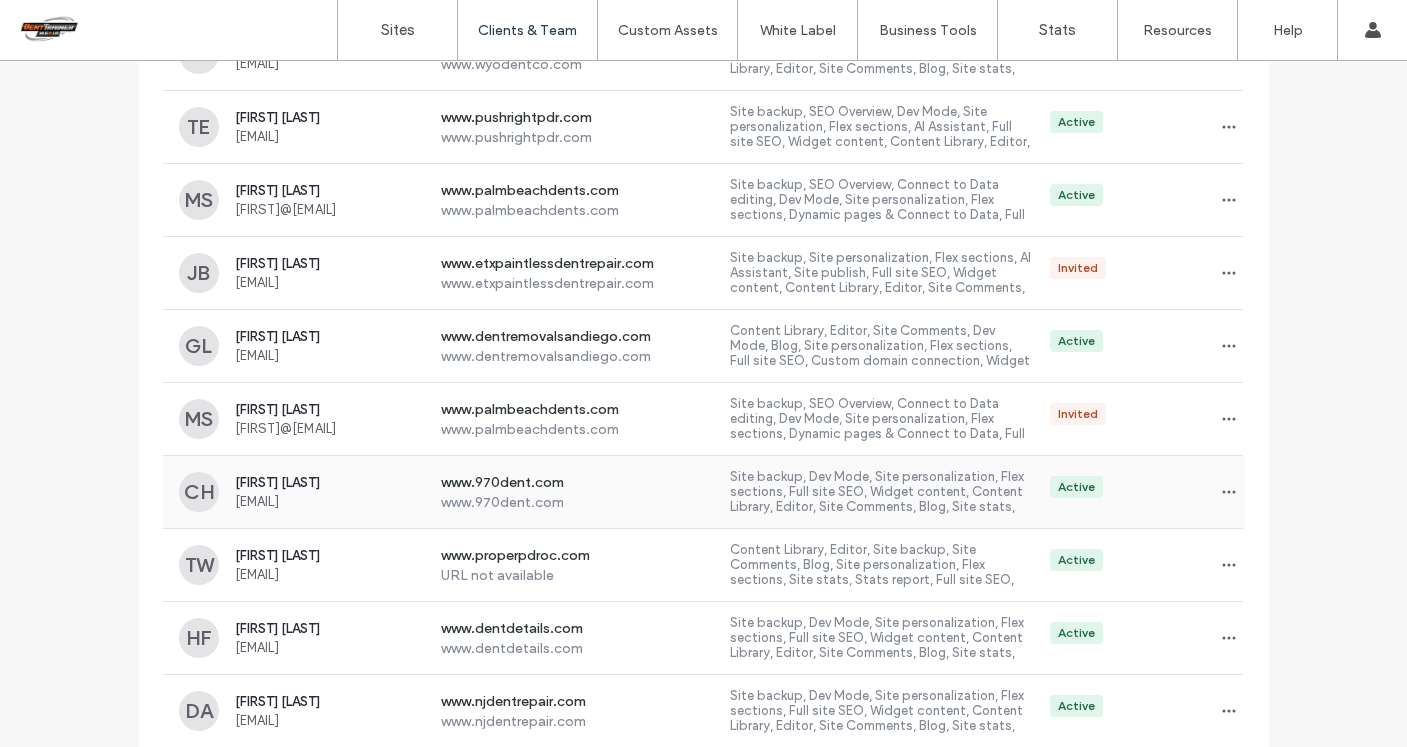 click on "www.970dent.com" at bounding box center (578, 484) 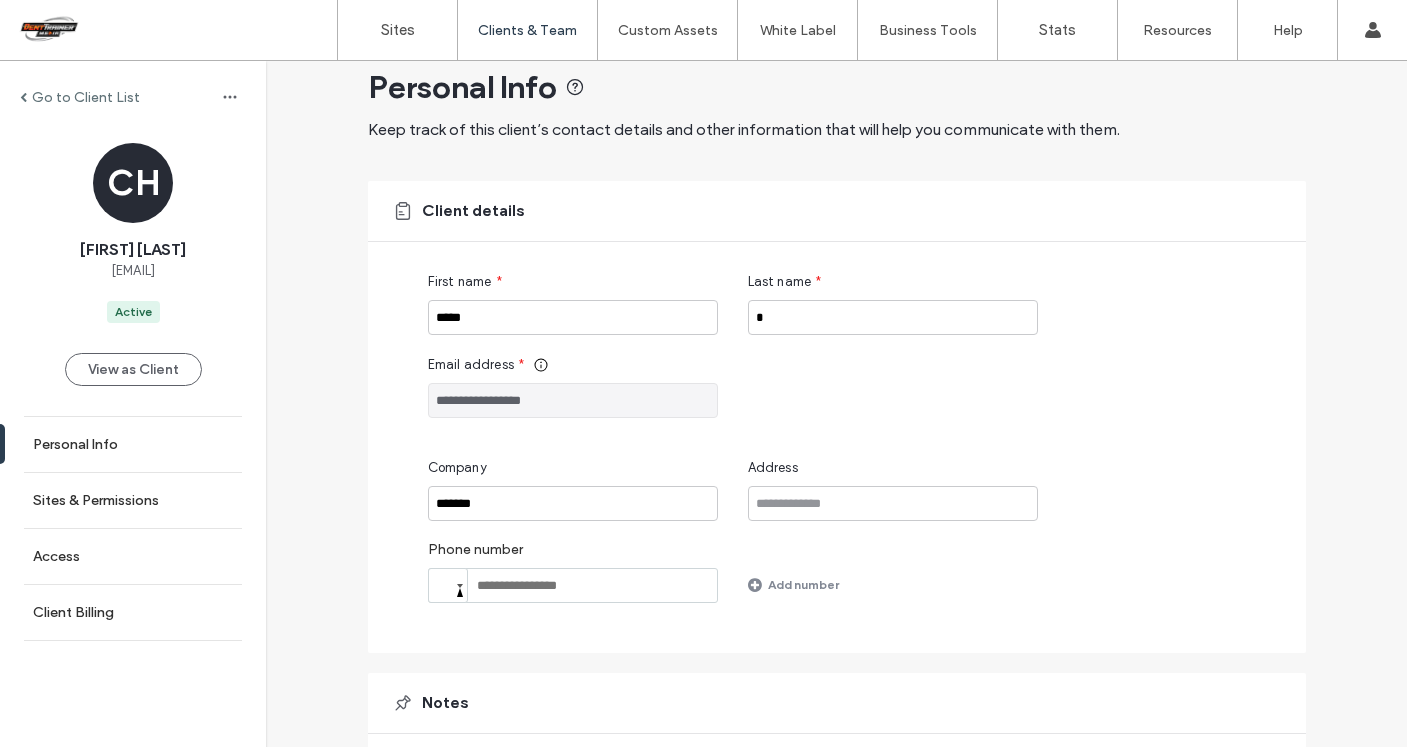 scroll, scrollTop: 26, scrollLeft: 0, axis: vertical 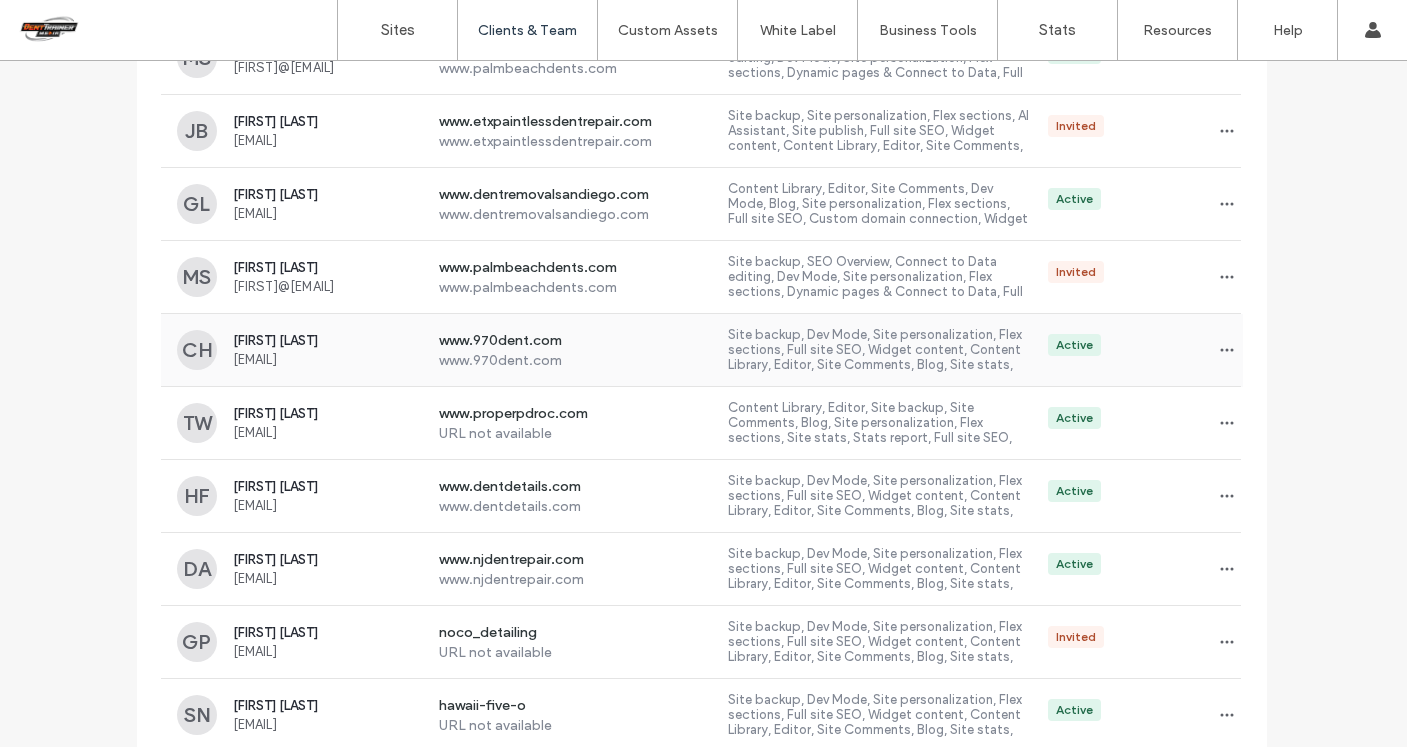 click on "www.970dent.com" at bounding box center [576, 342] 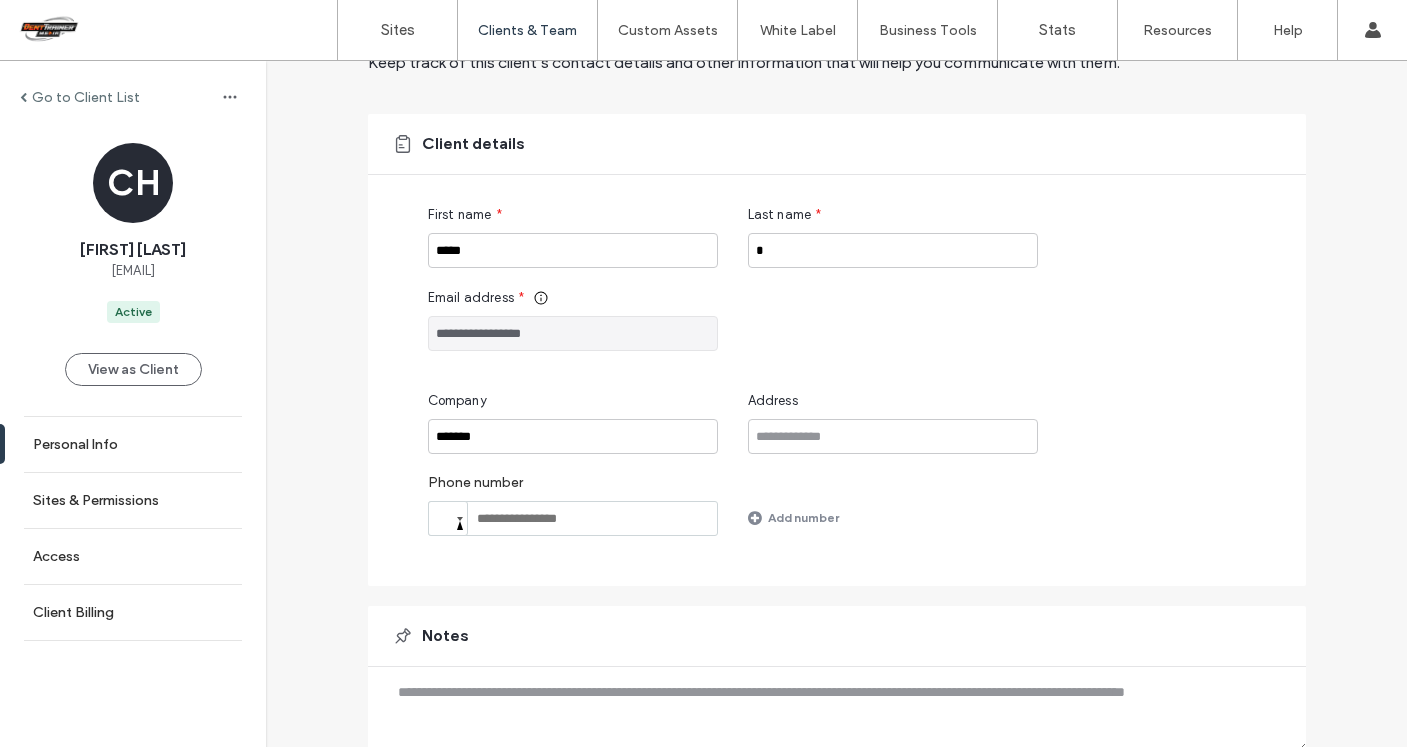 scroll, scrollTop: 0, scrollLeft: 0, axis: both 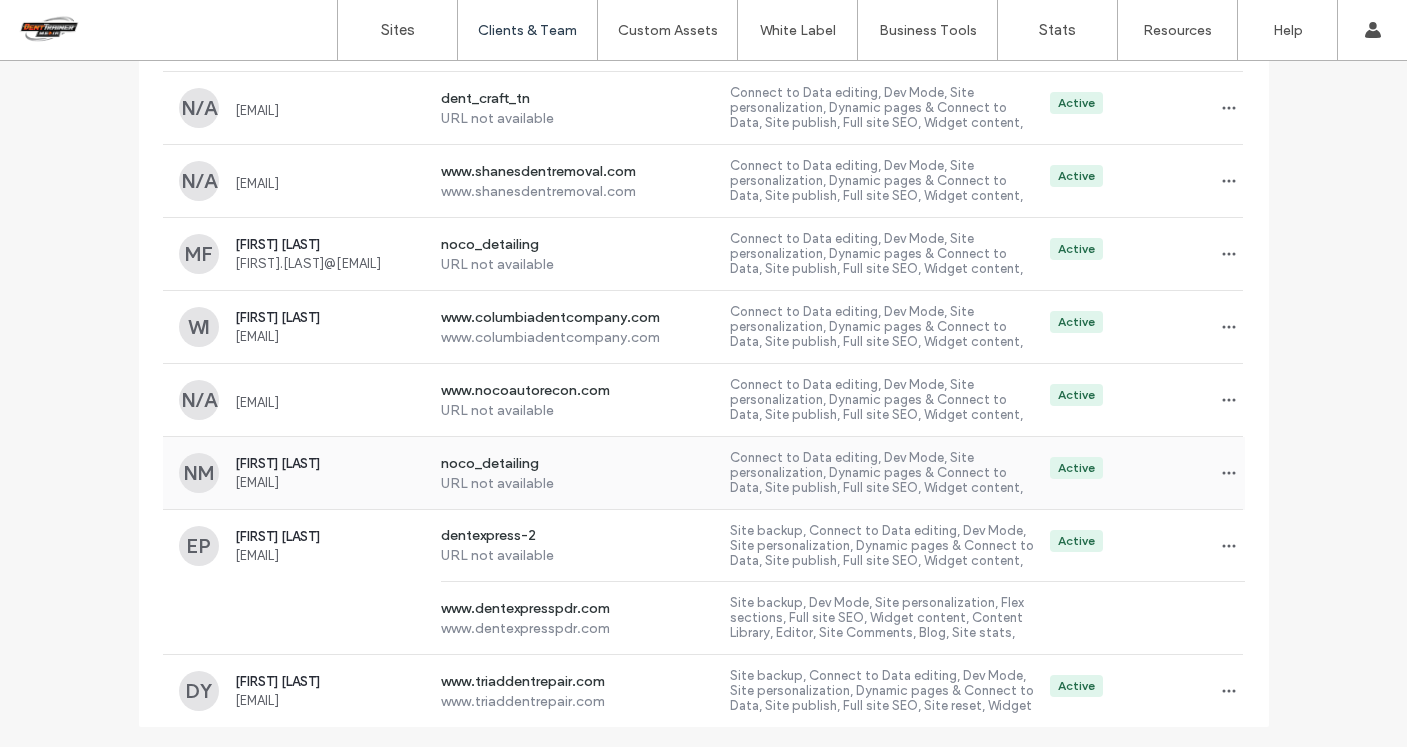 click on "URL not available" at bounding box center (578, 483) 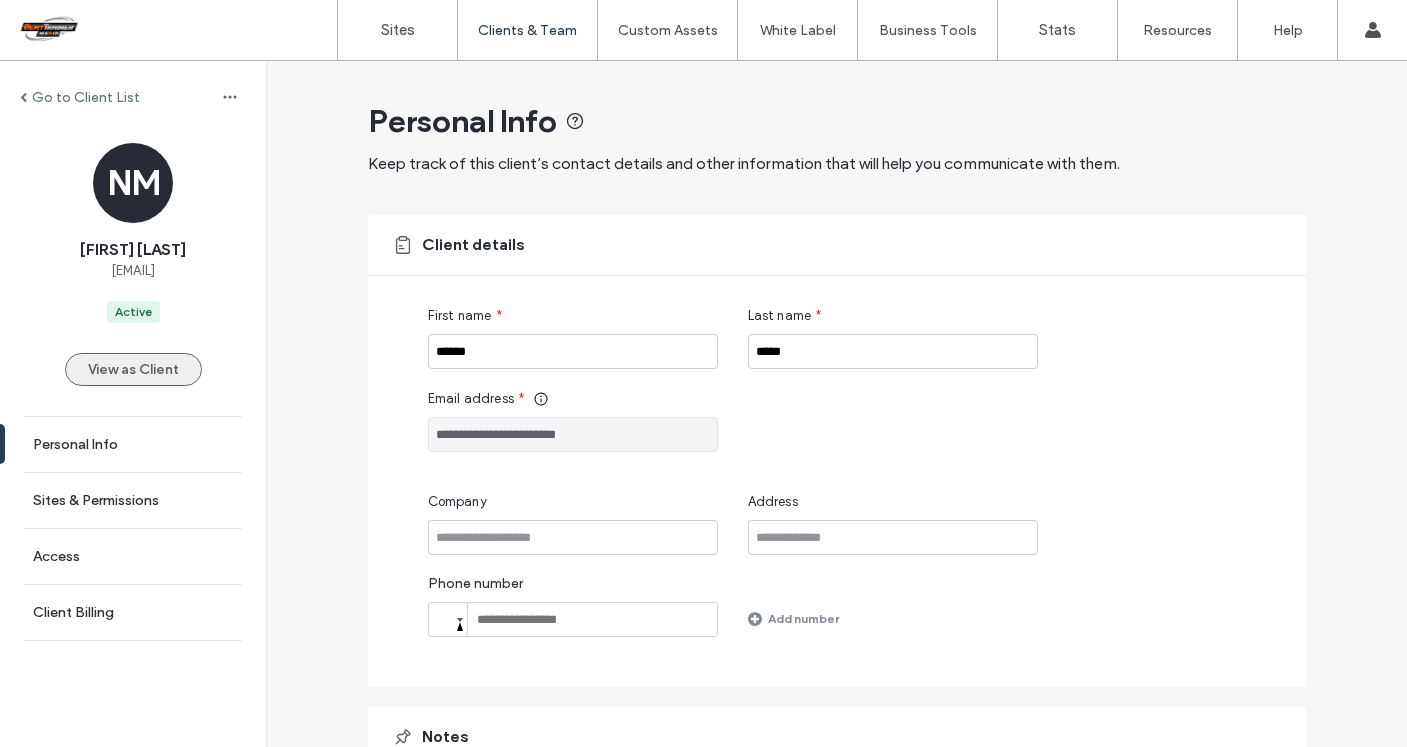 click on "View as Client" at bounding box center [133, 369] 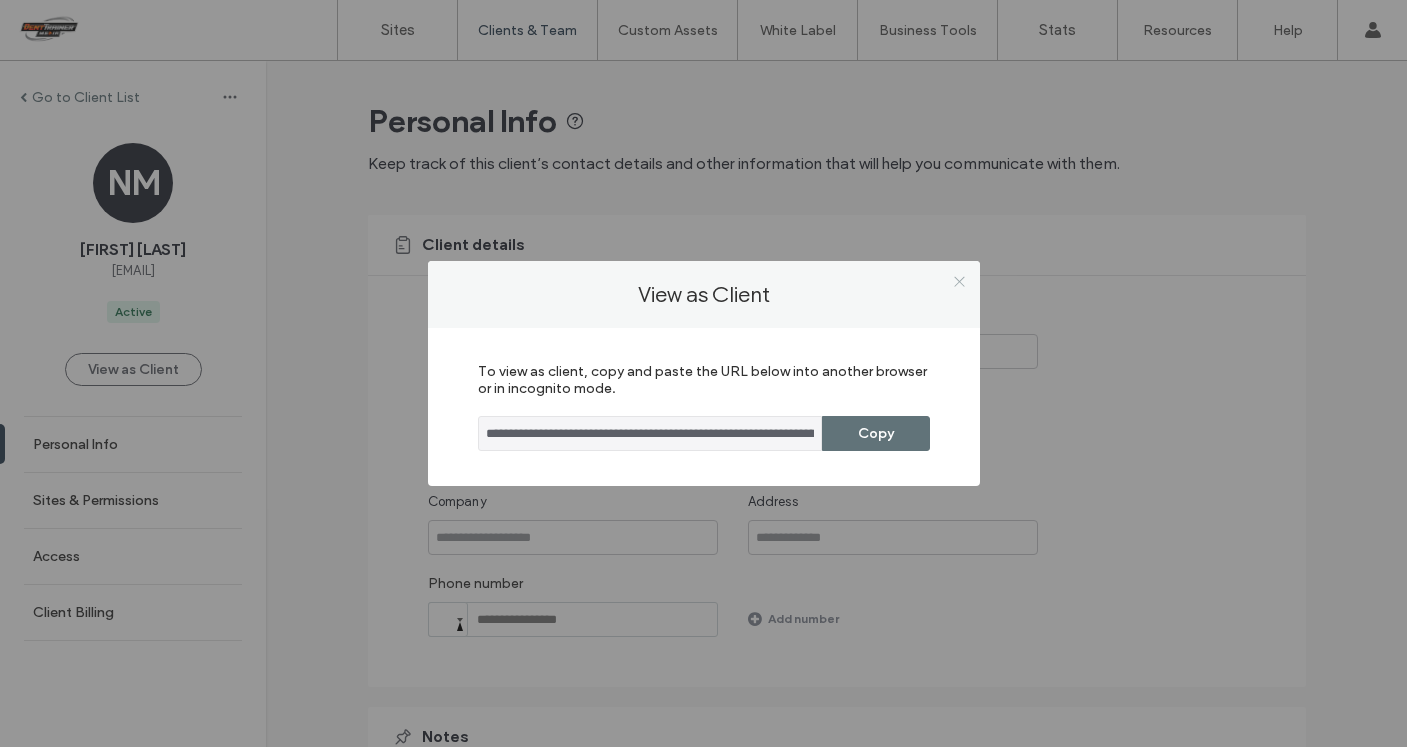 click at bounding box center [959, 281] 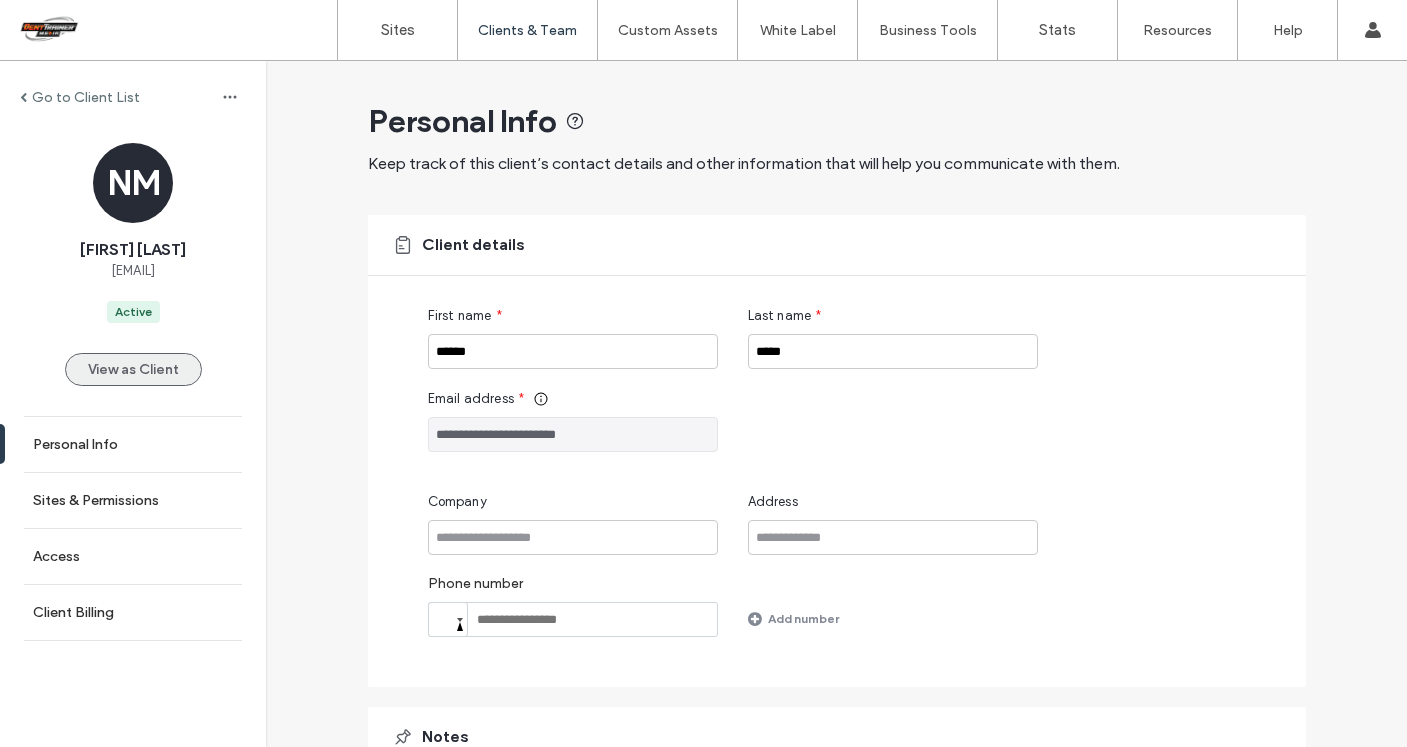 click on "View as Client" at bounding box center (133, 369) 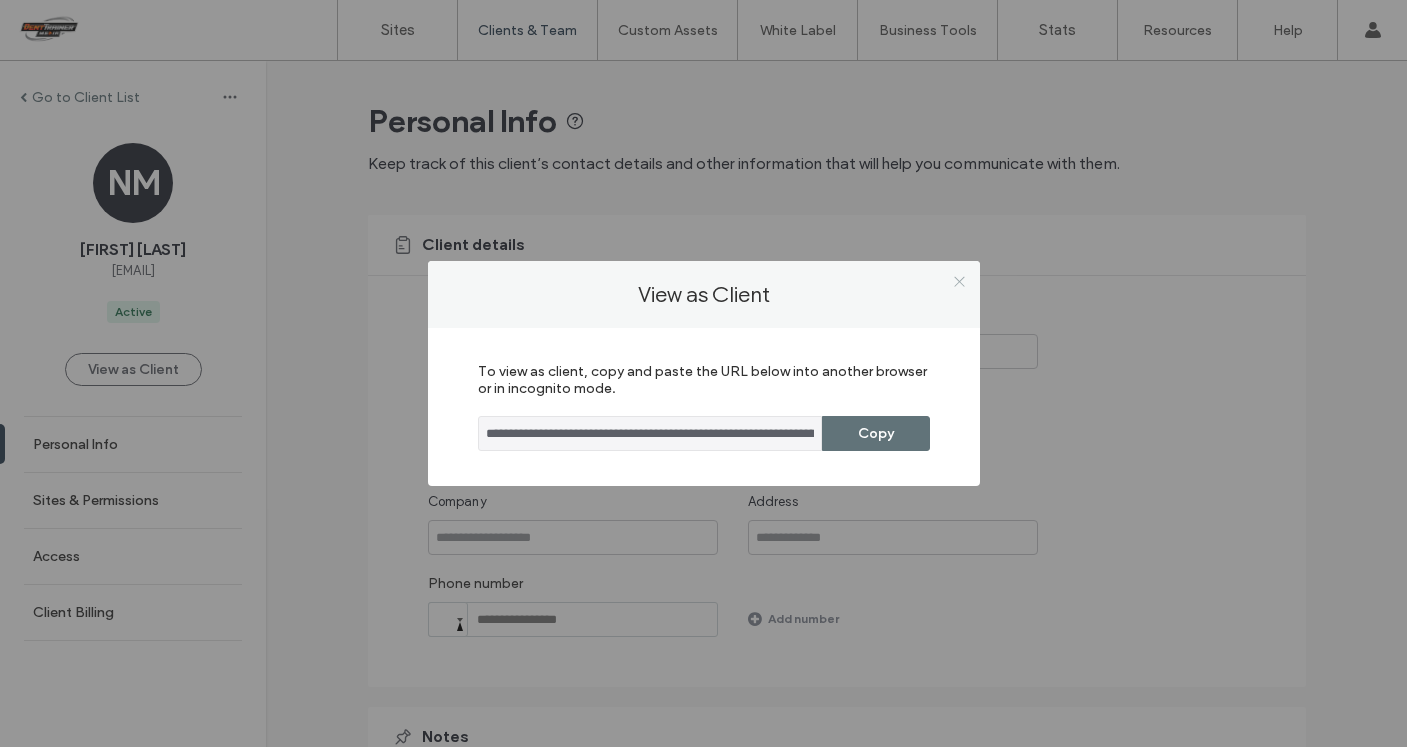 click 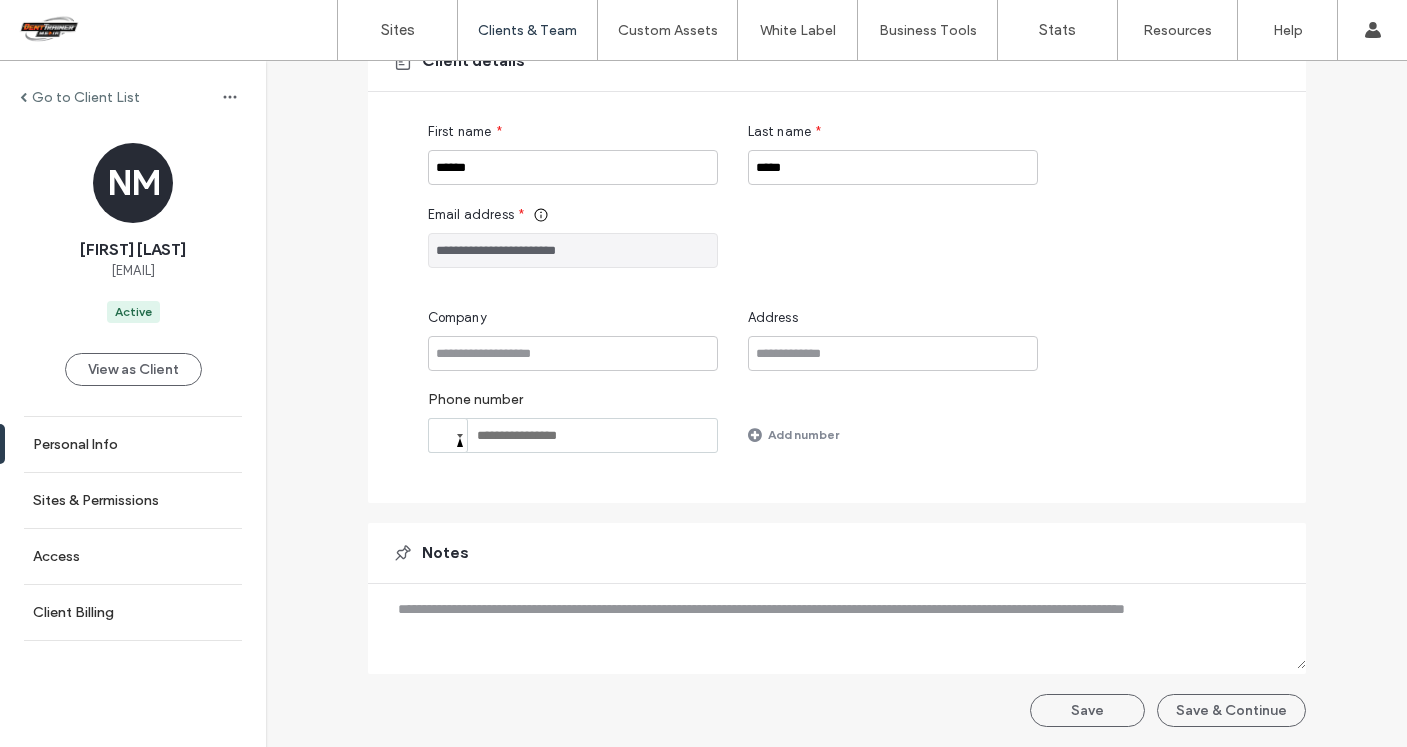 scroll, scrollTop: 0, scrollLeft: 0, axis: both 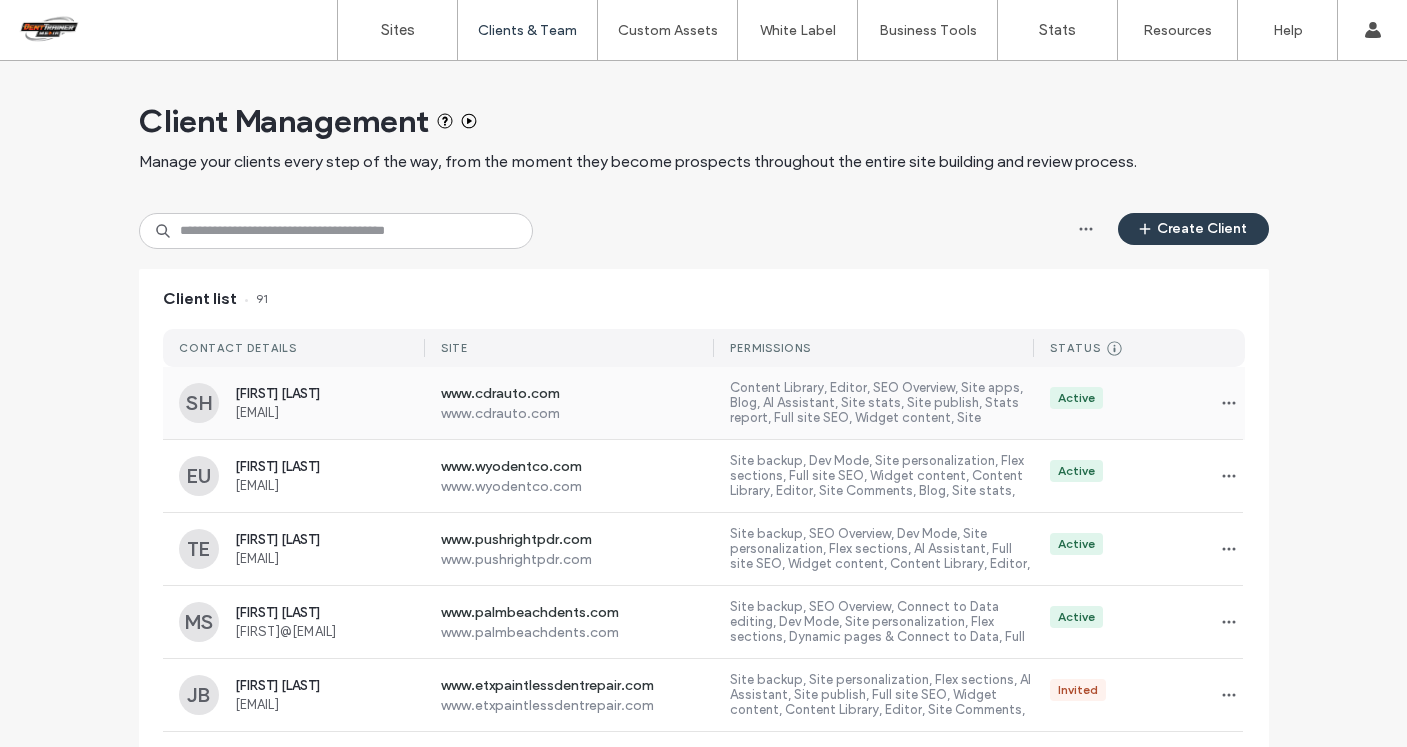 click on "www.cdrauto.com" at bounding box center [578, 413] 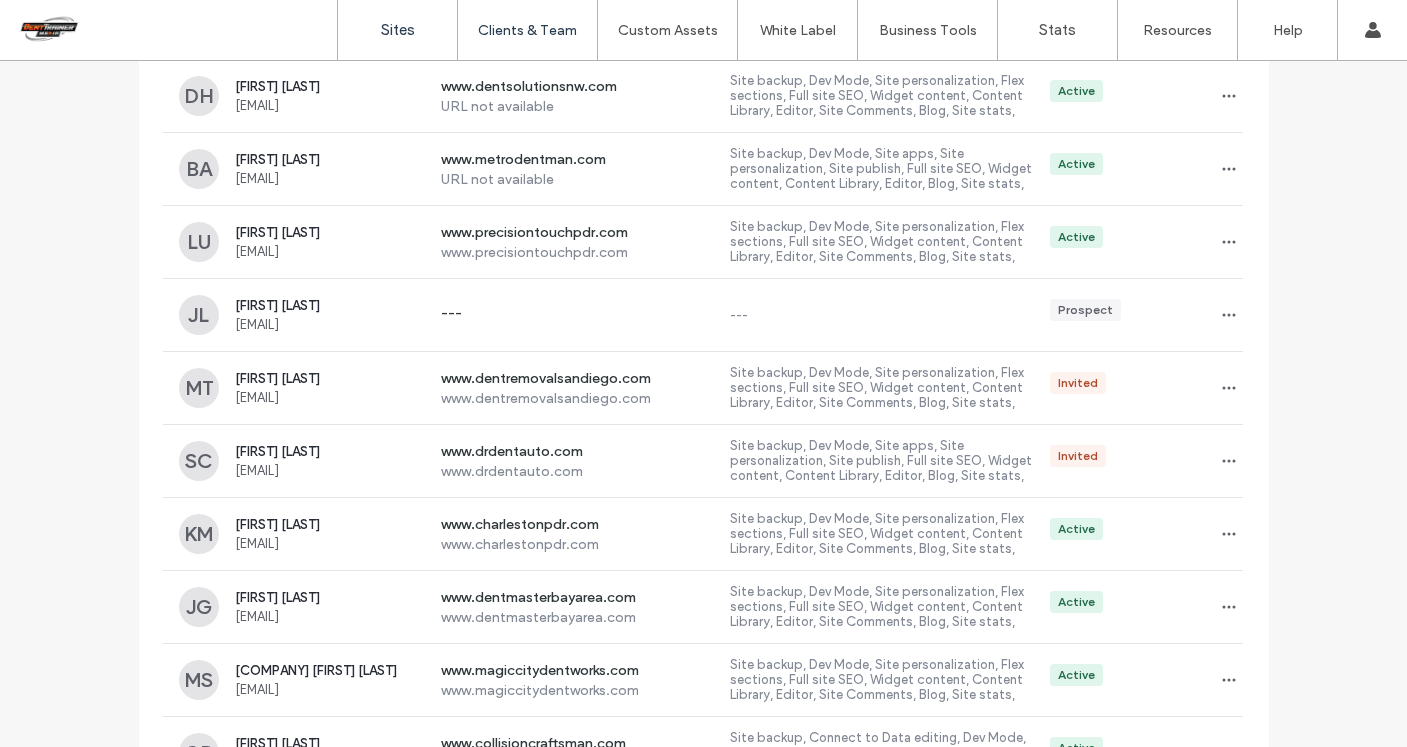 scroll, scrollTop: 2532, scrollLeft: 0, axis: vertical 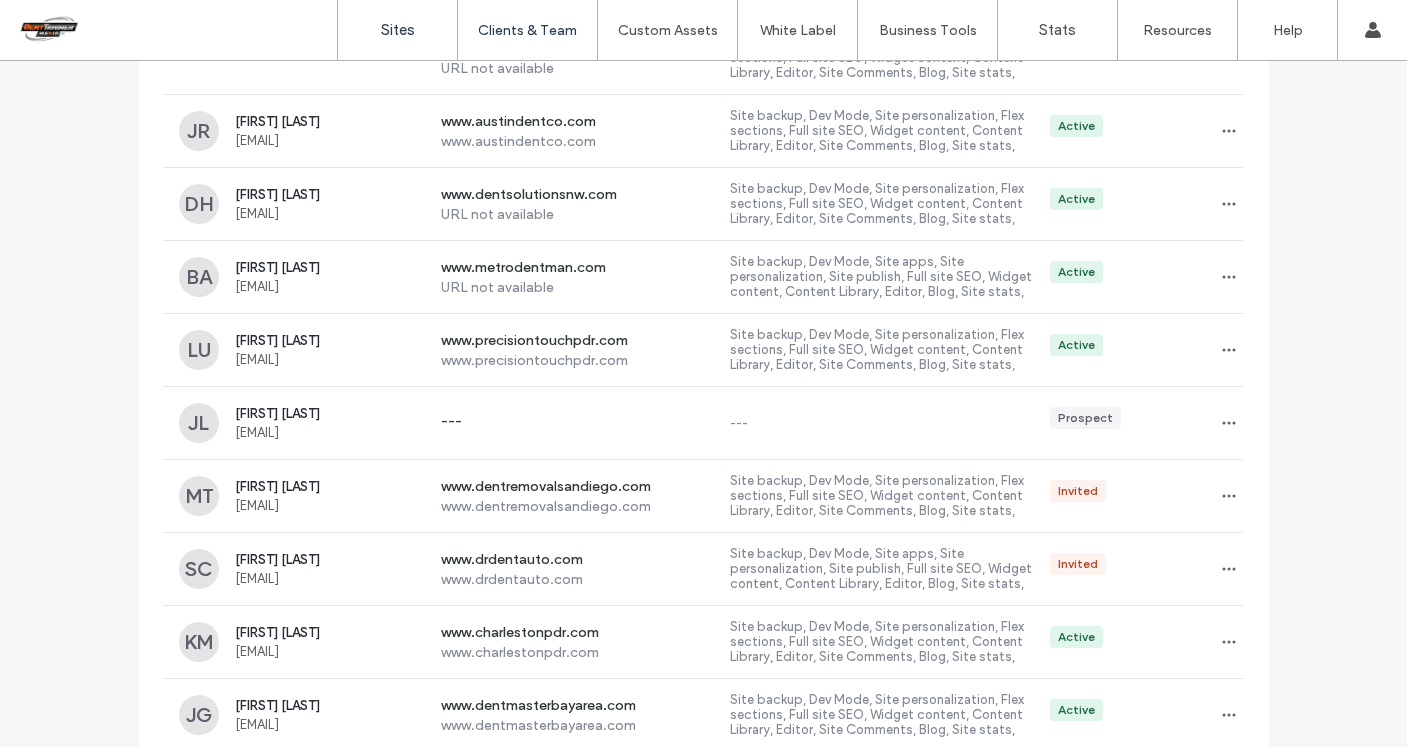 click on "Sites" at bounding box center (398, 30) 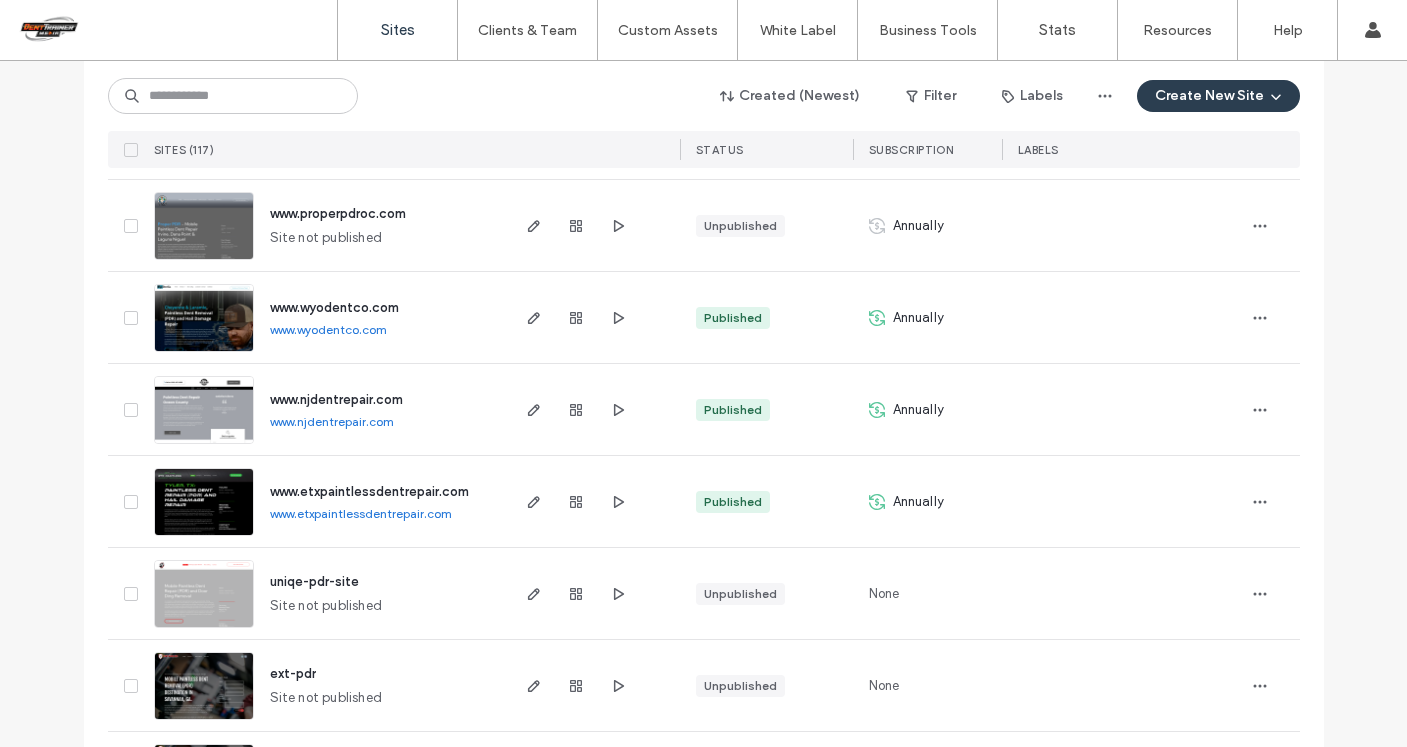 scroll, scrollTop: 0, scrollLeft: 0, axis: both 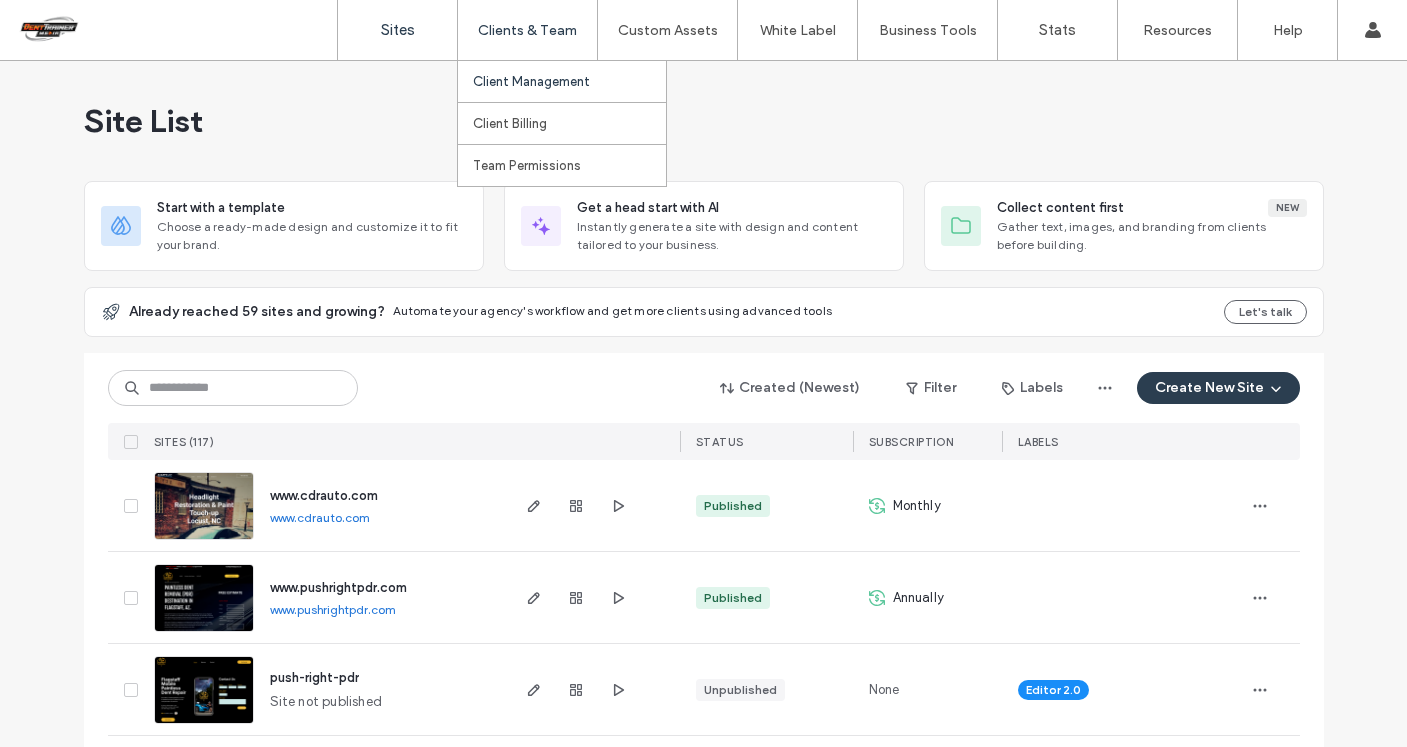 click on "Client Management" at bounding box center [531, 81] 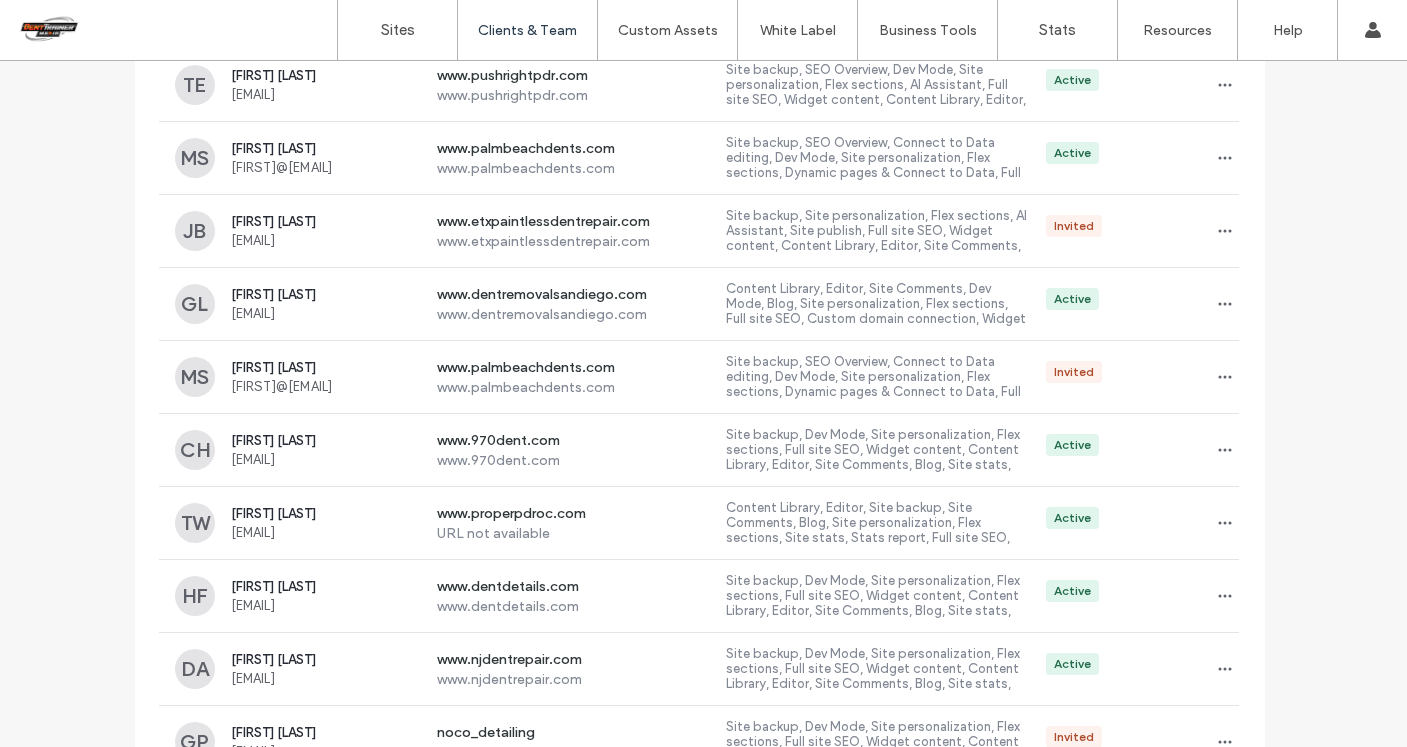 scroll, scrollTop: 468, scrollLeft: 4, axis: both 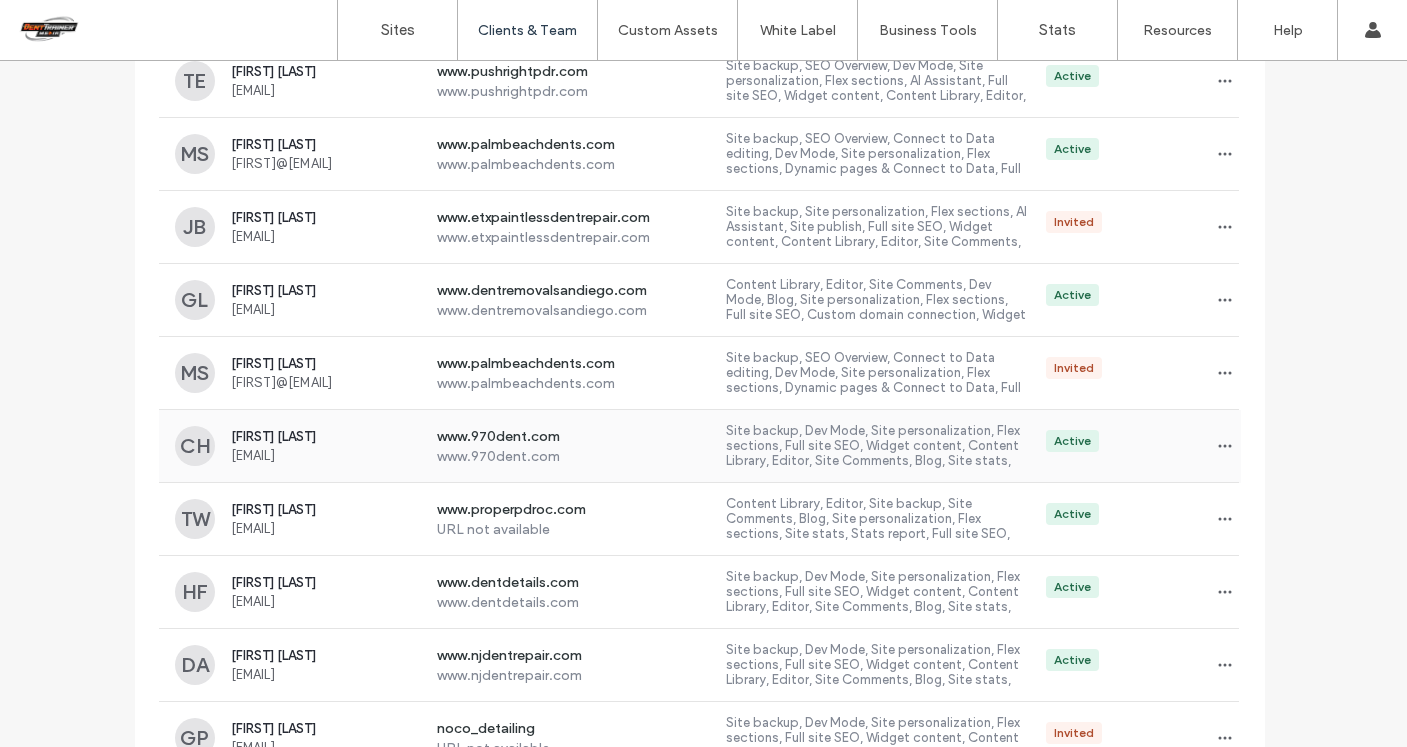 click on "www.970dent.com" at bounding box center [574, 456] 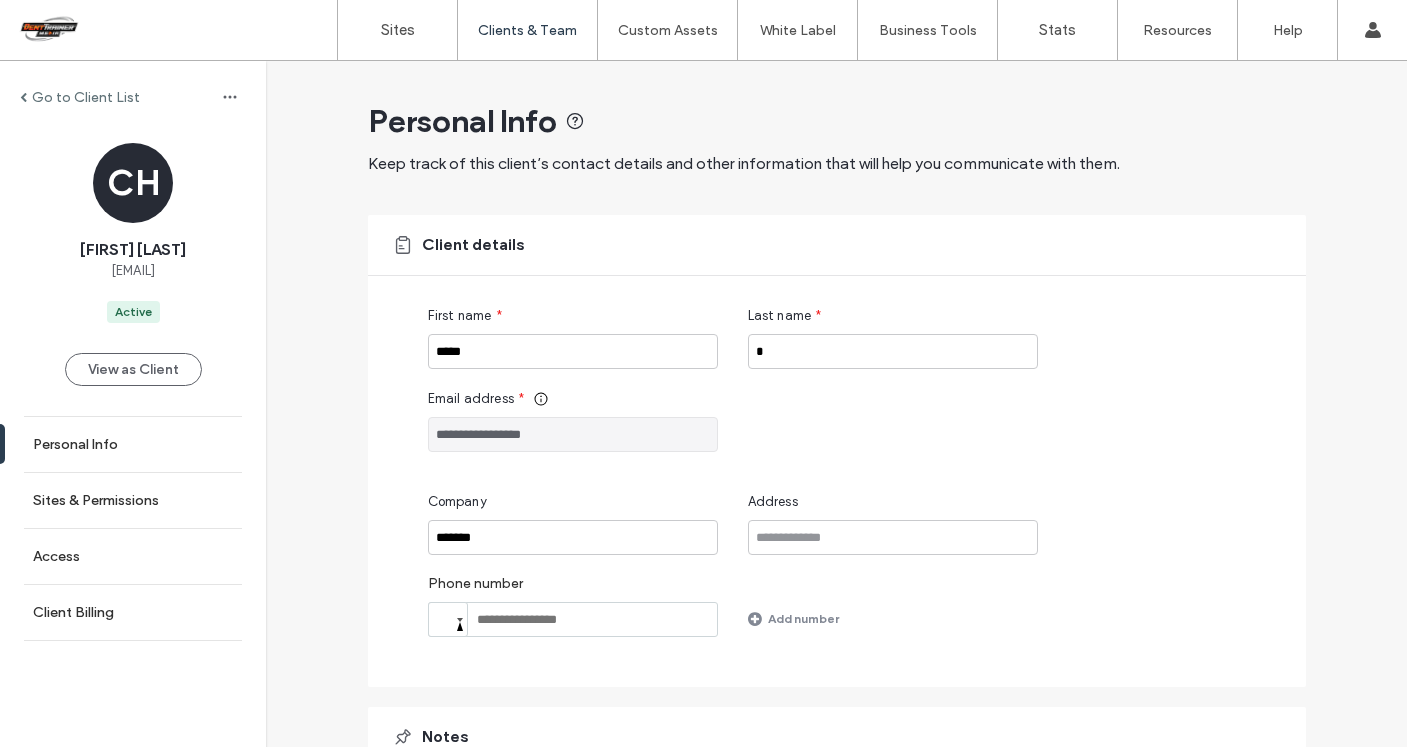 drag, startPoint x: 577, startPoint y: 438, endPoint x: 393, endPoint y: 434, distance: 184.04347 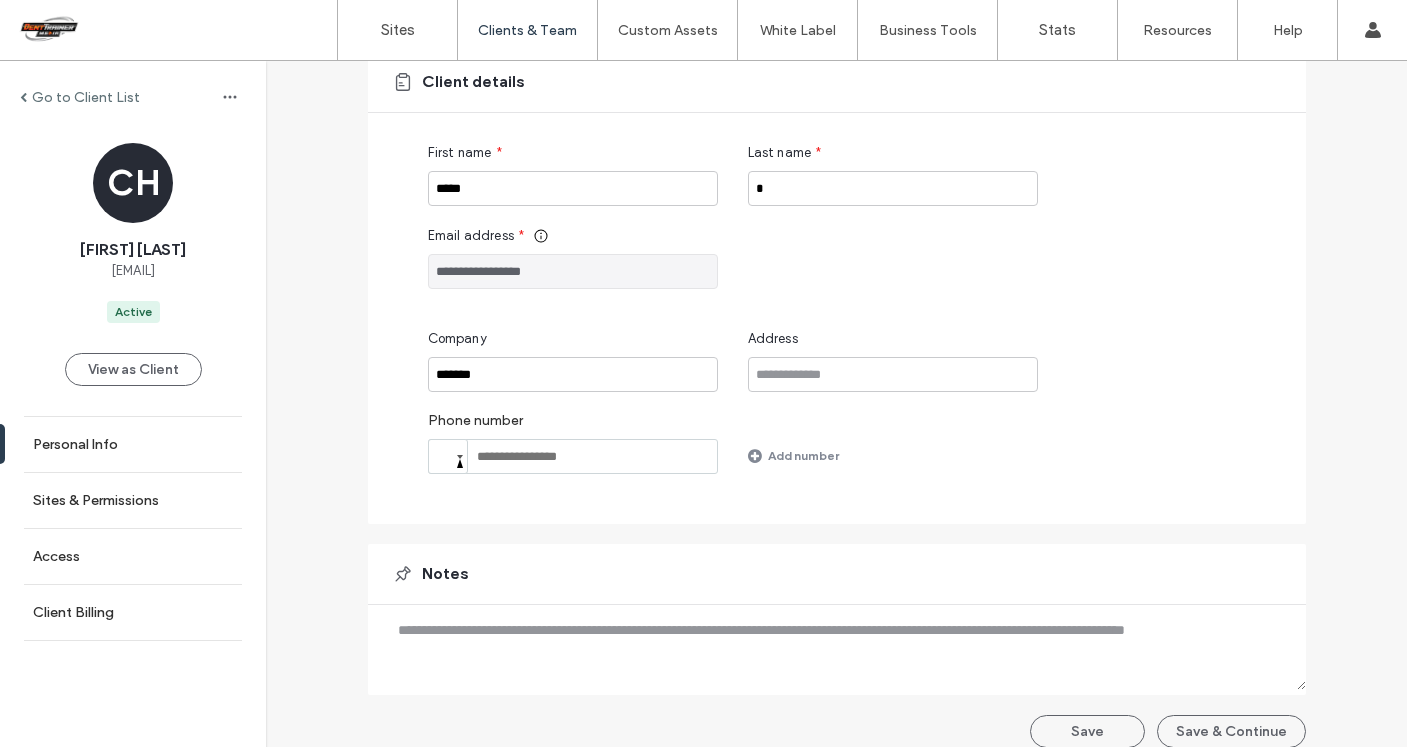 scroll, scrollTop: 168, scrollLeft: 0, axis: vertical 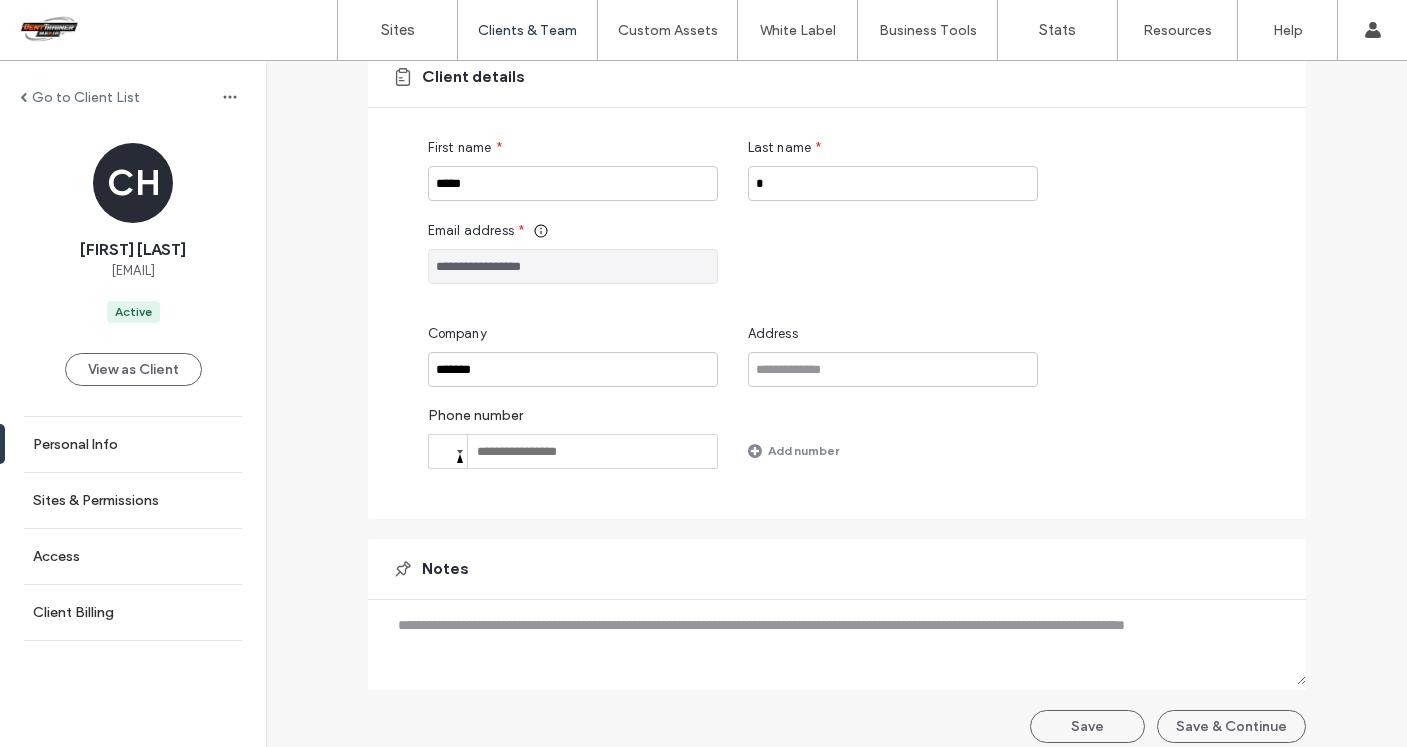 click on "**********" at bounding box center [573, 266] 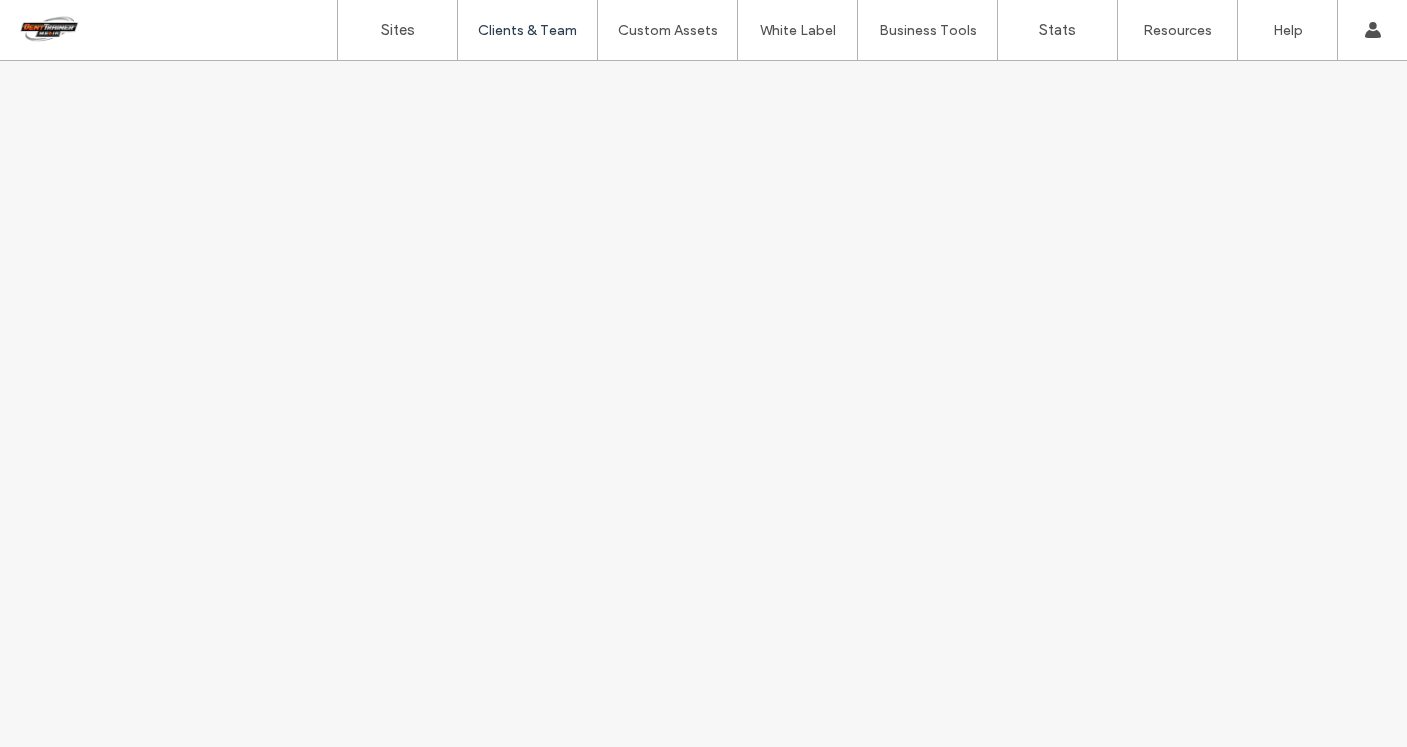 scroll, scrollTop: 0, scrollLeft: 0, axis: both 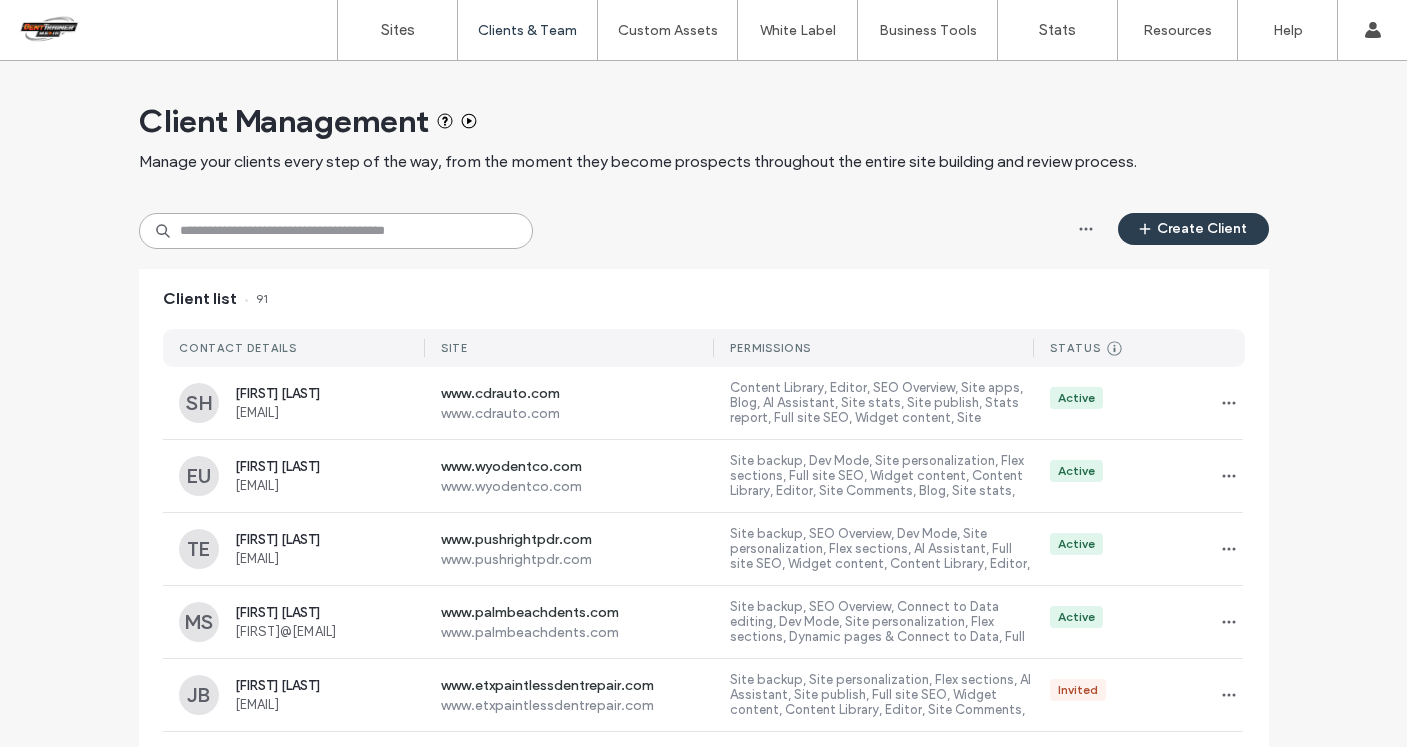 click at bounding box center (336, 231) 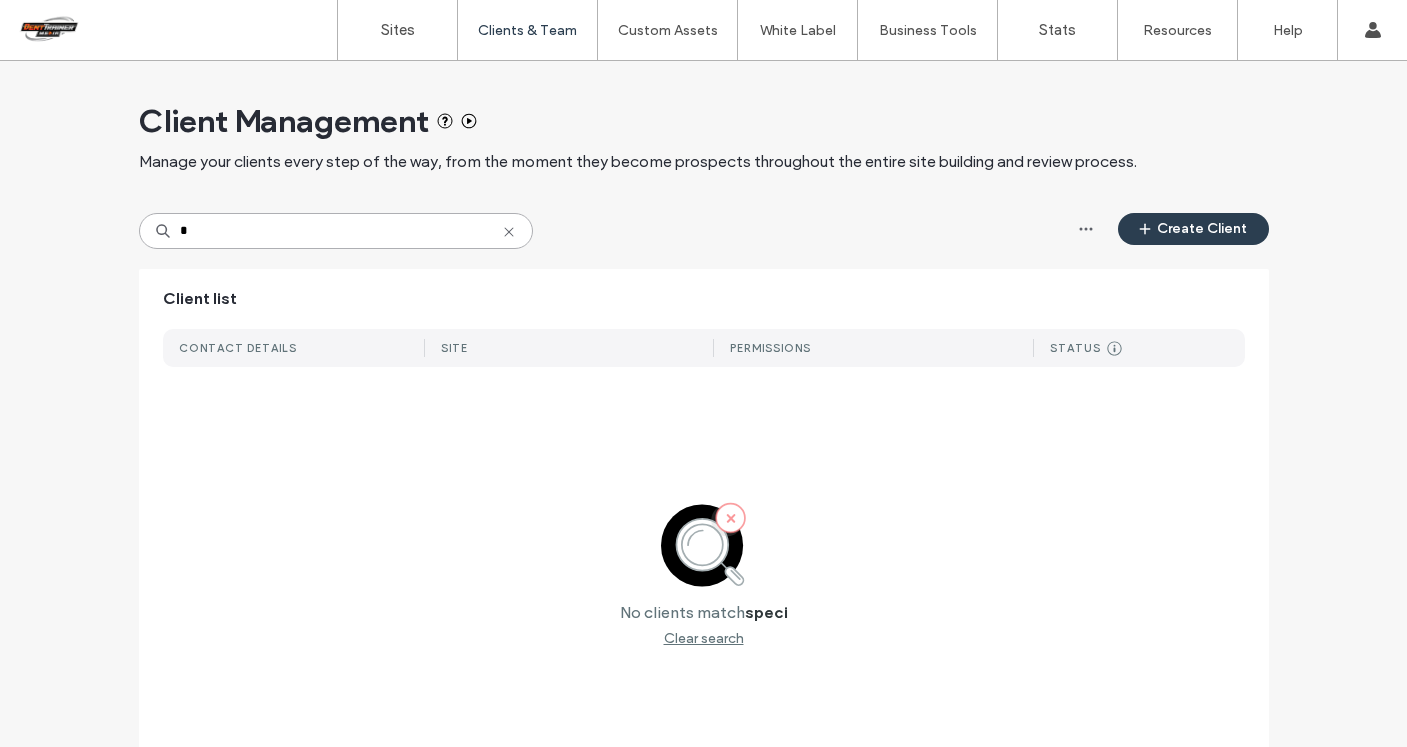 type on "*" 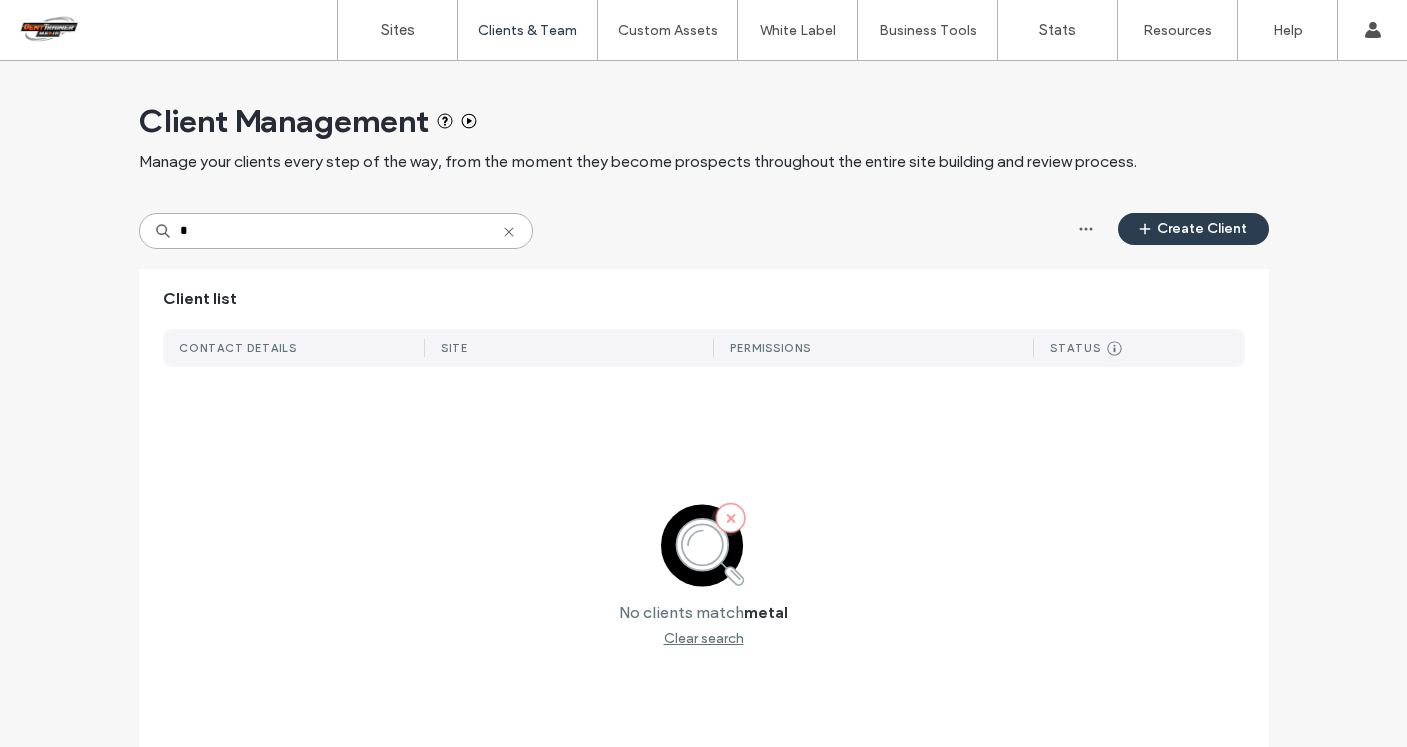 type on "*" 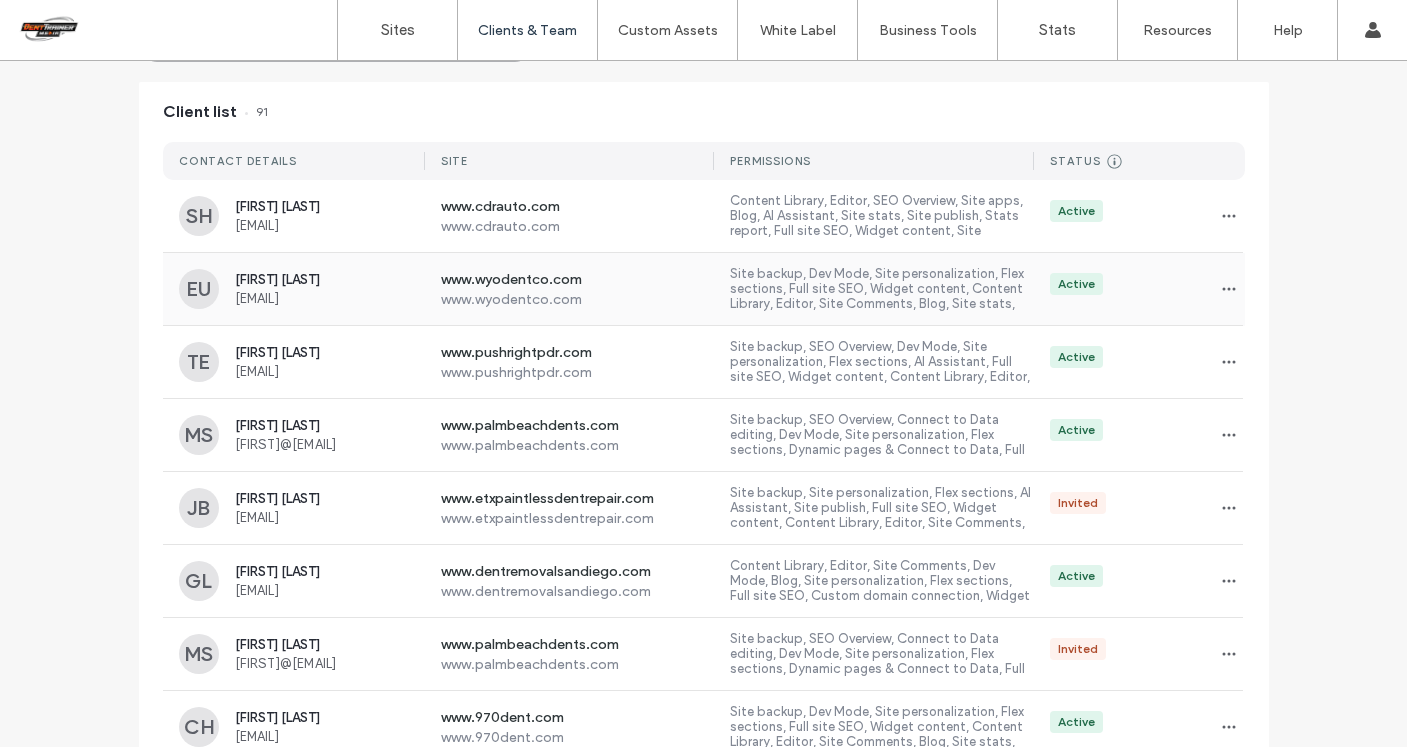 scroll, scrollTop: 191, scrollLeft: 0, axis: vertical 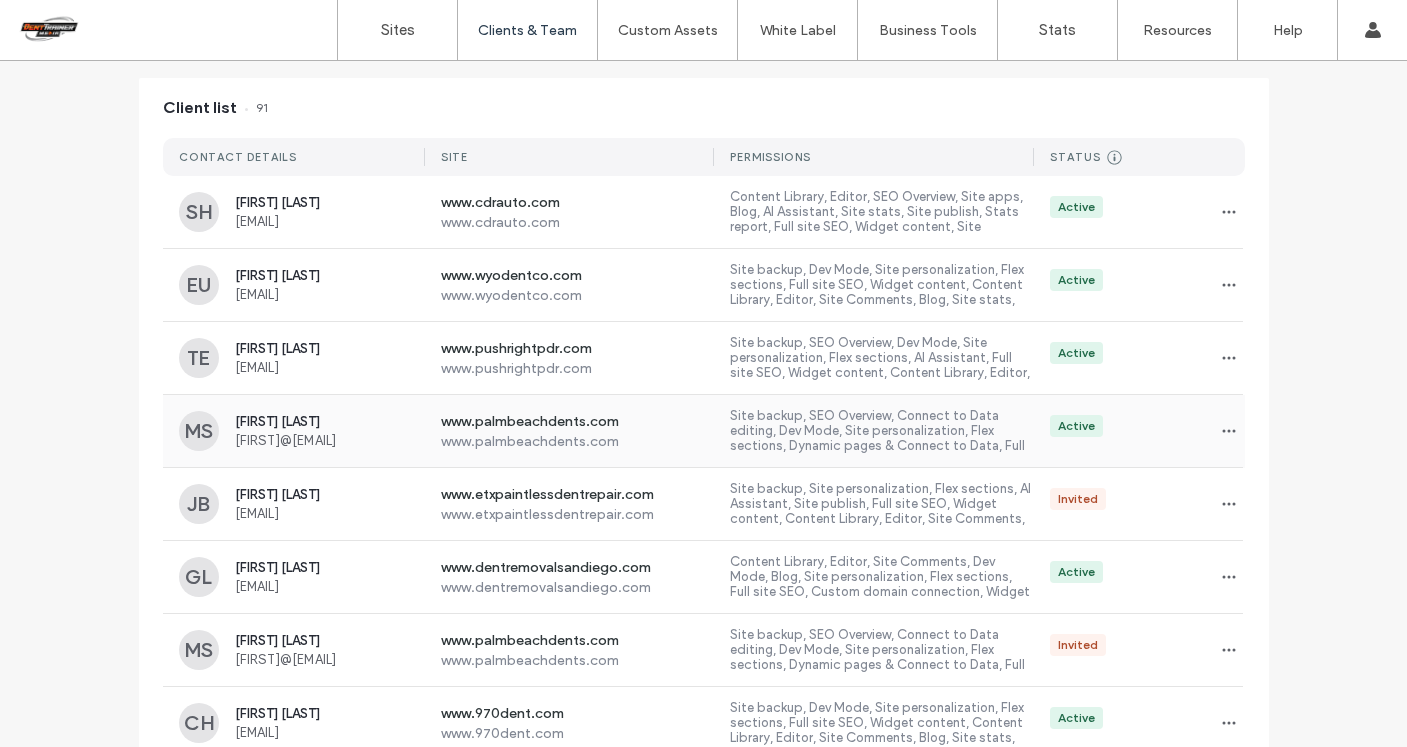 type 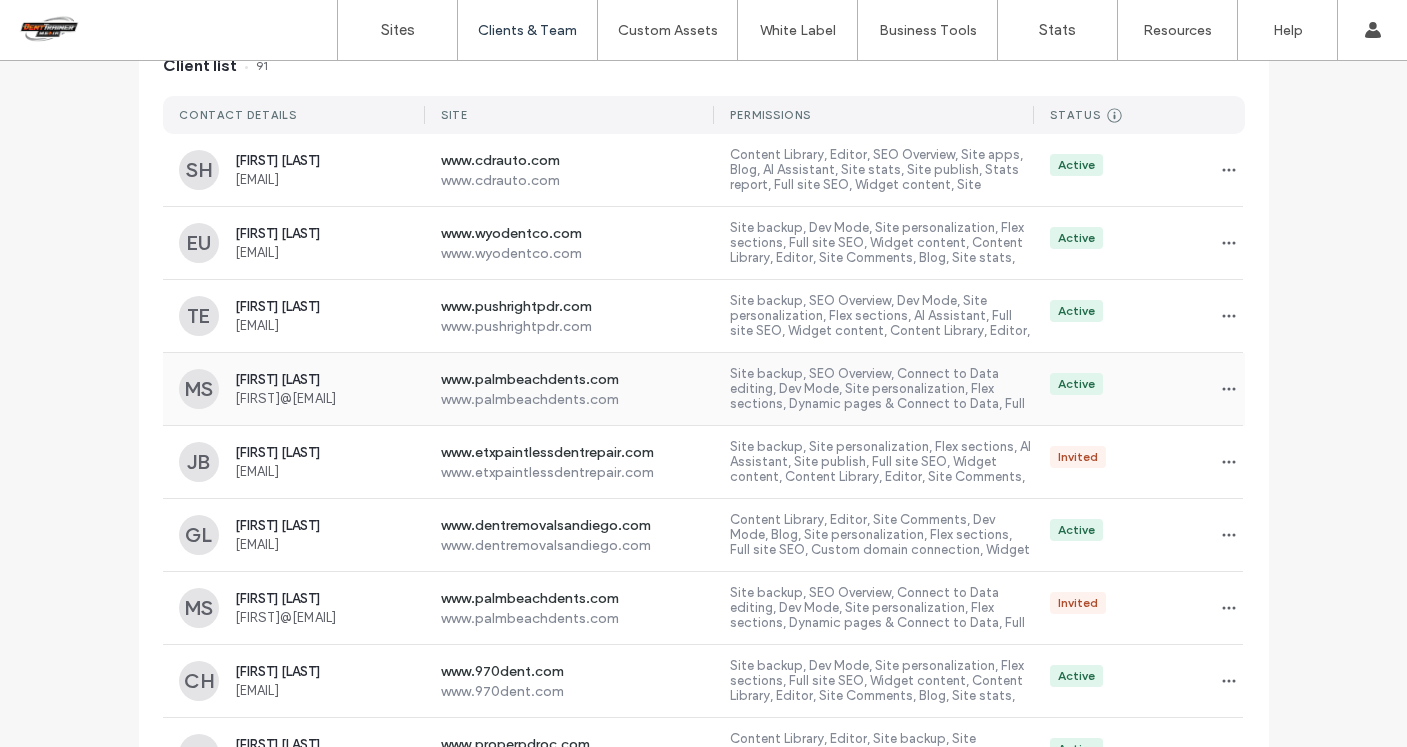 scroll, scrollTop: 248, scrollLeft: 0, axis: vertical 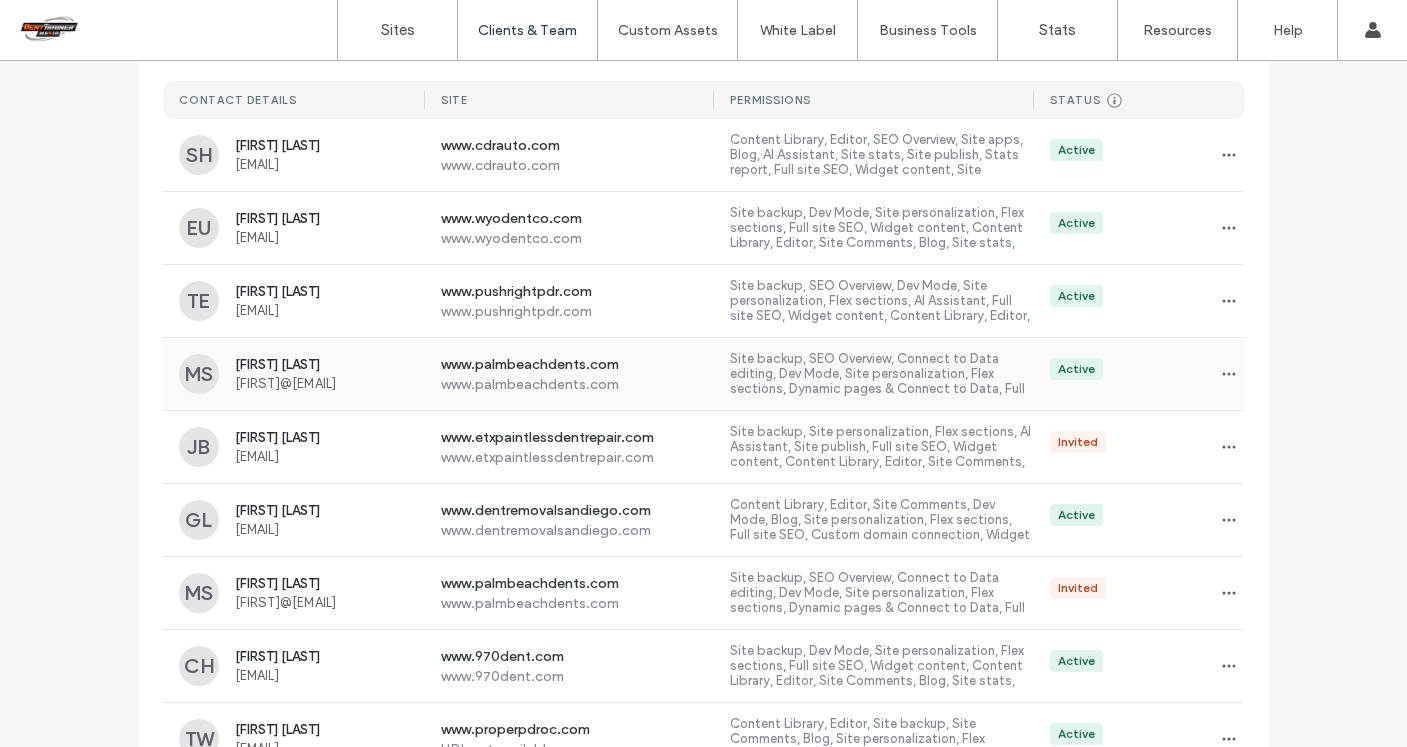 click on "Site backup, SEO Overview, Connect to Data editing, Dev Mode, Site personalization, Flex sections, Dynamic pages & Connect to Data, Full site SEO, Widget content, Content Library, Editor, Blog, Custom domain connection, Site republish" at bounding box center (882, 374) 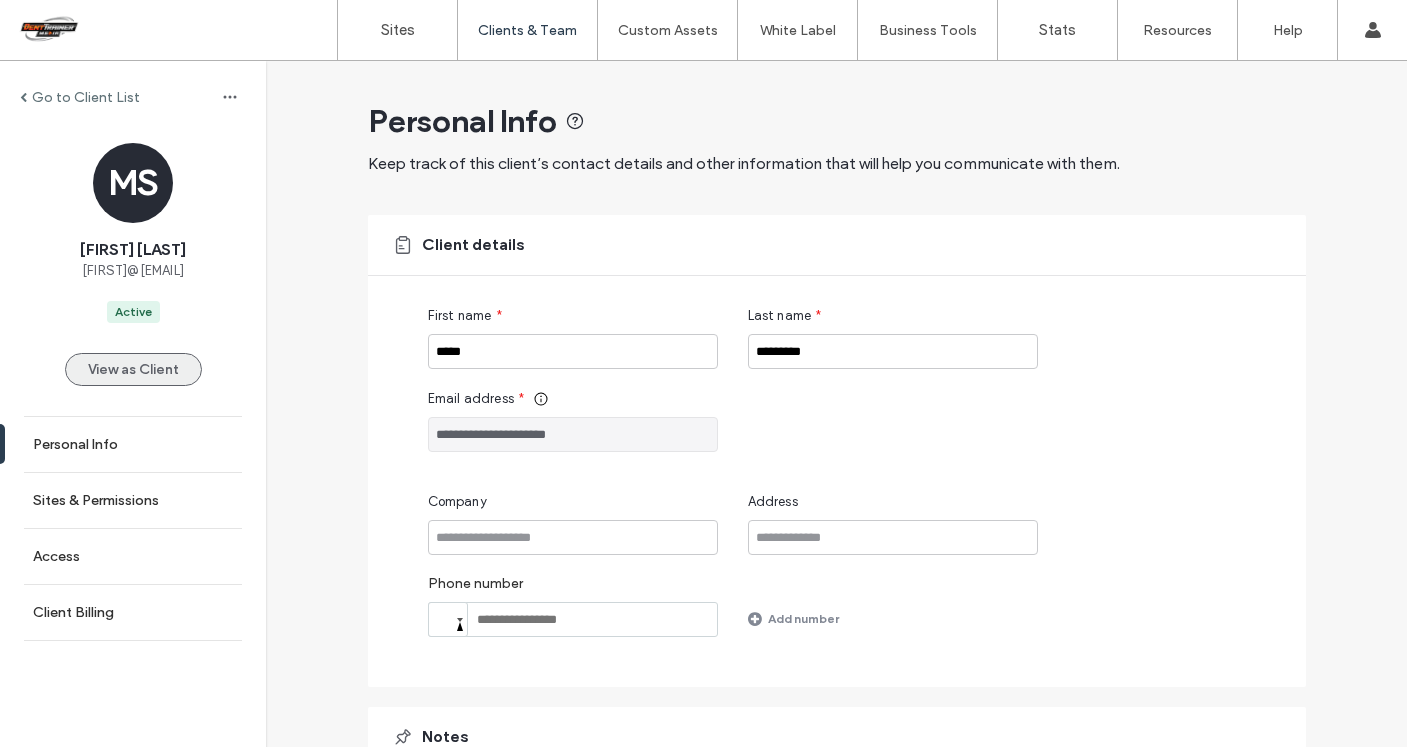 click on "View as Client" at bounding box center (133, 369) 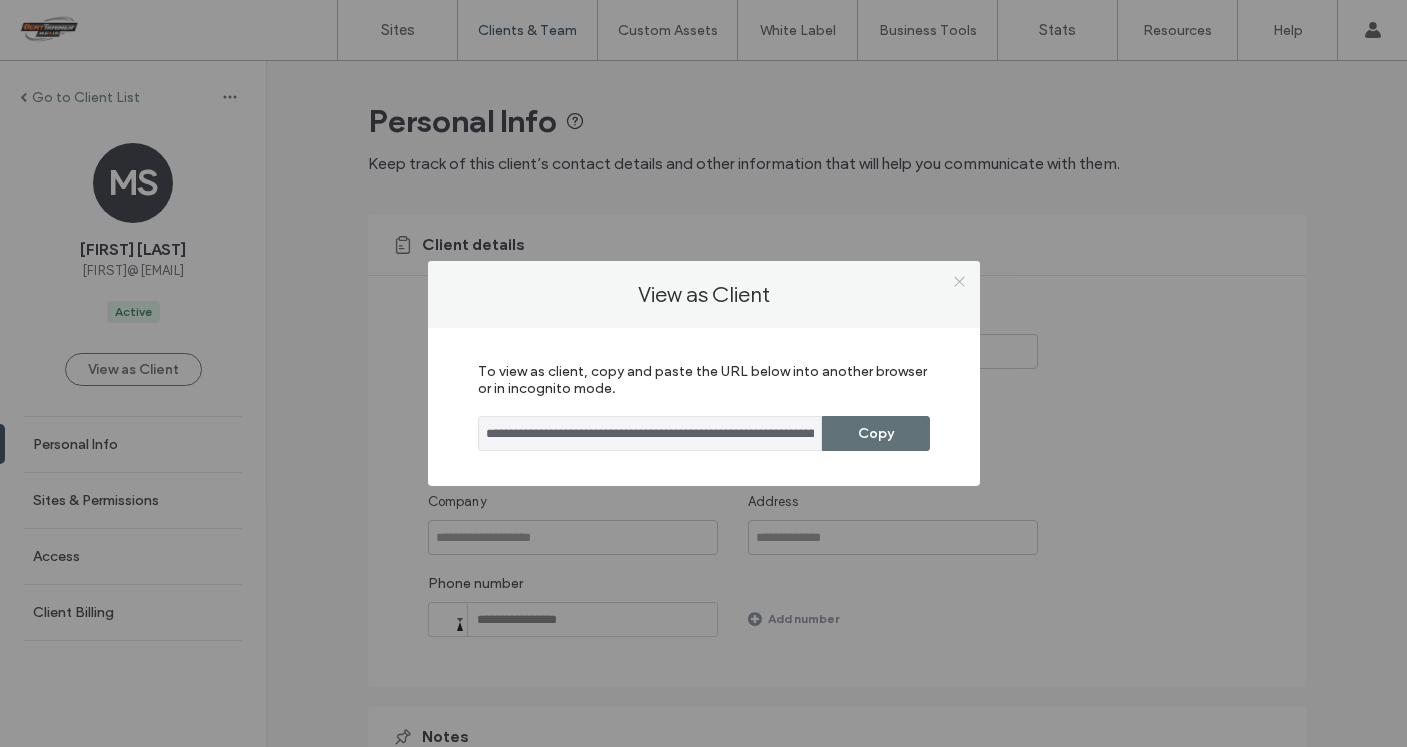 click 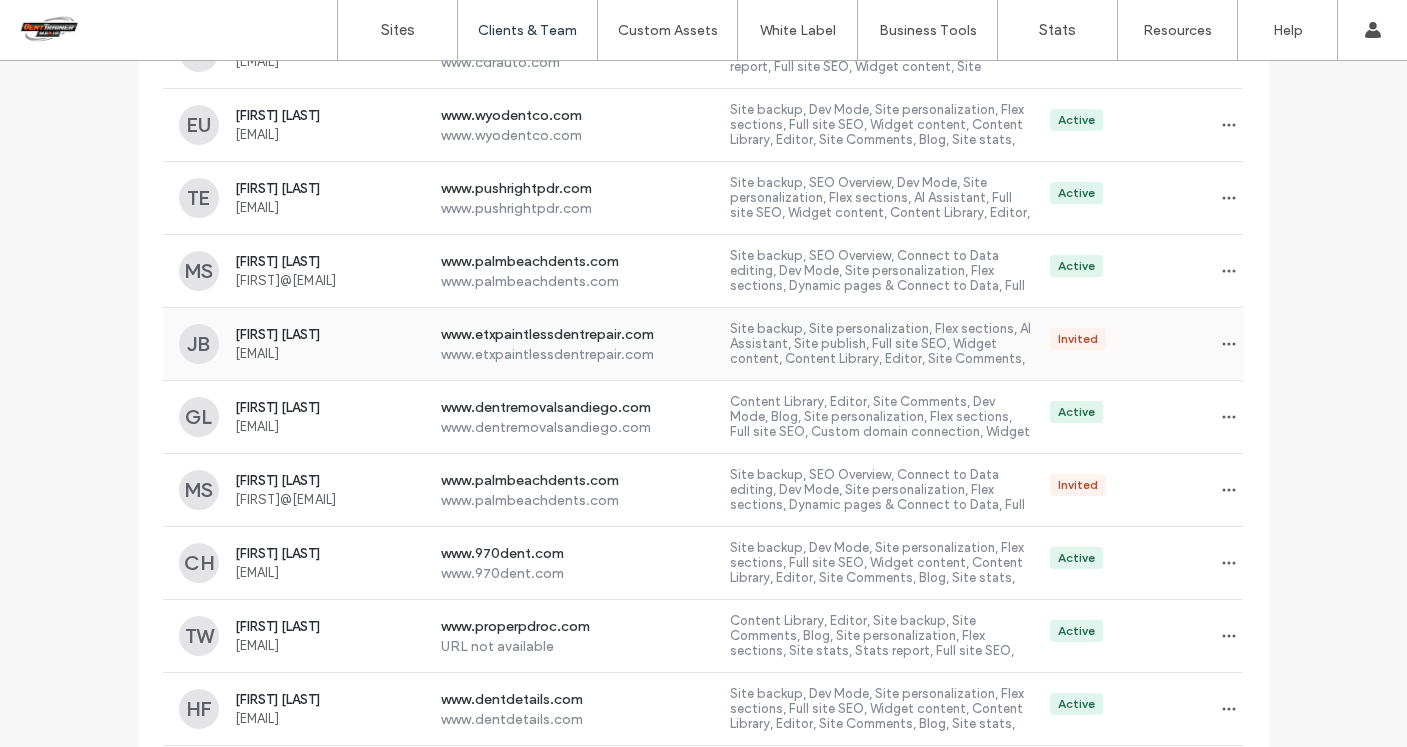 scroll, scrollTop: 364, scrollLeft: 0, axis: vertical 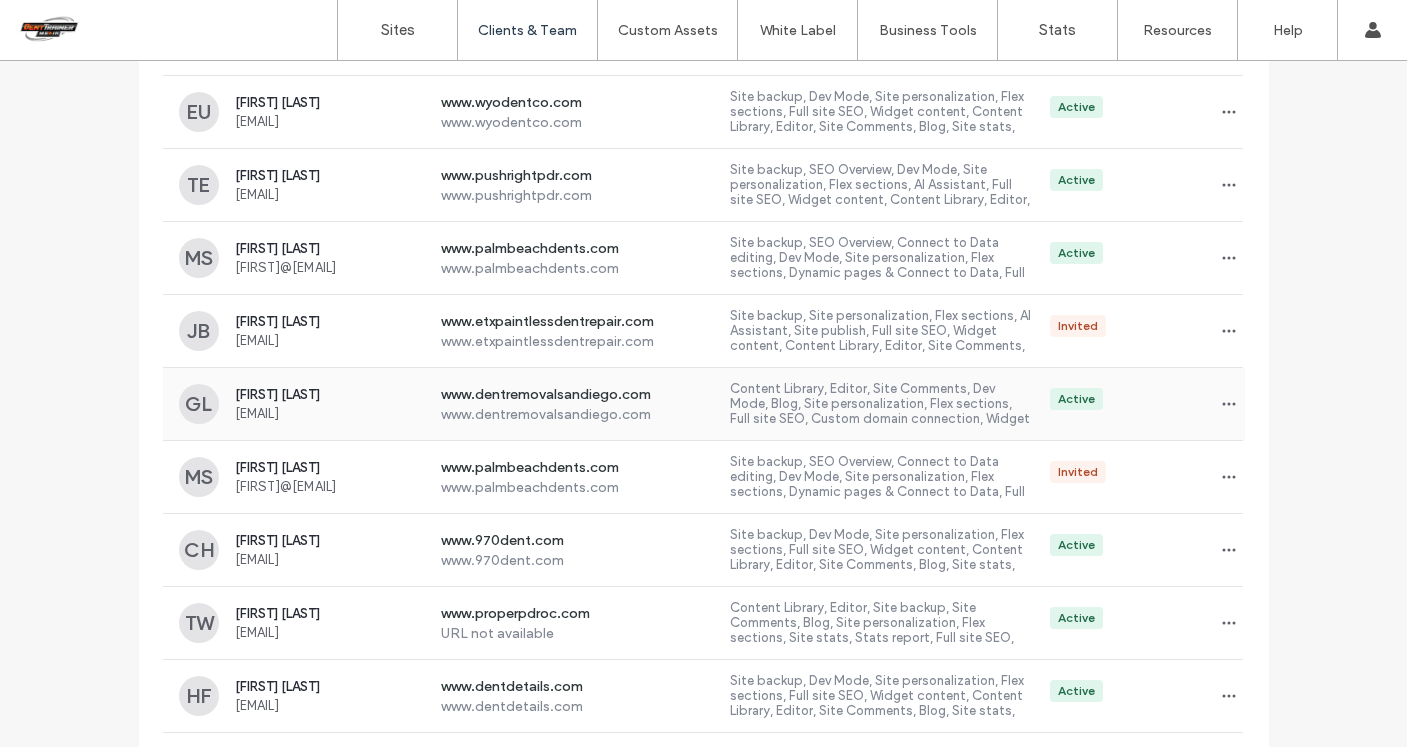 click on "www.dentremovalsandiego.com" at bounding box center (578, 414) 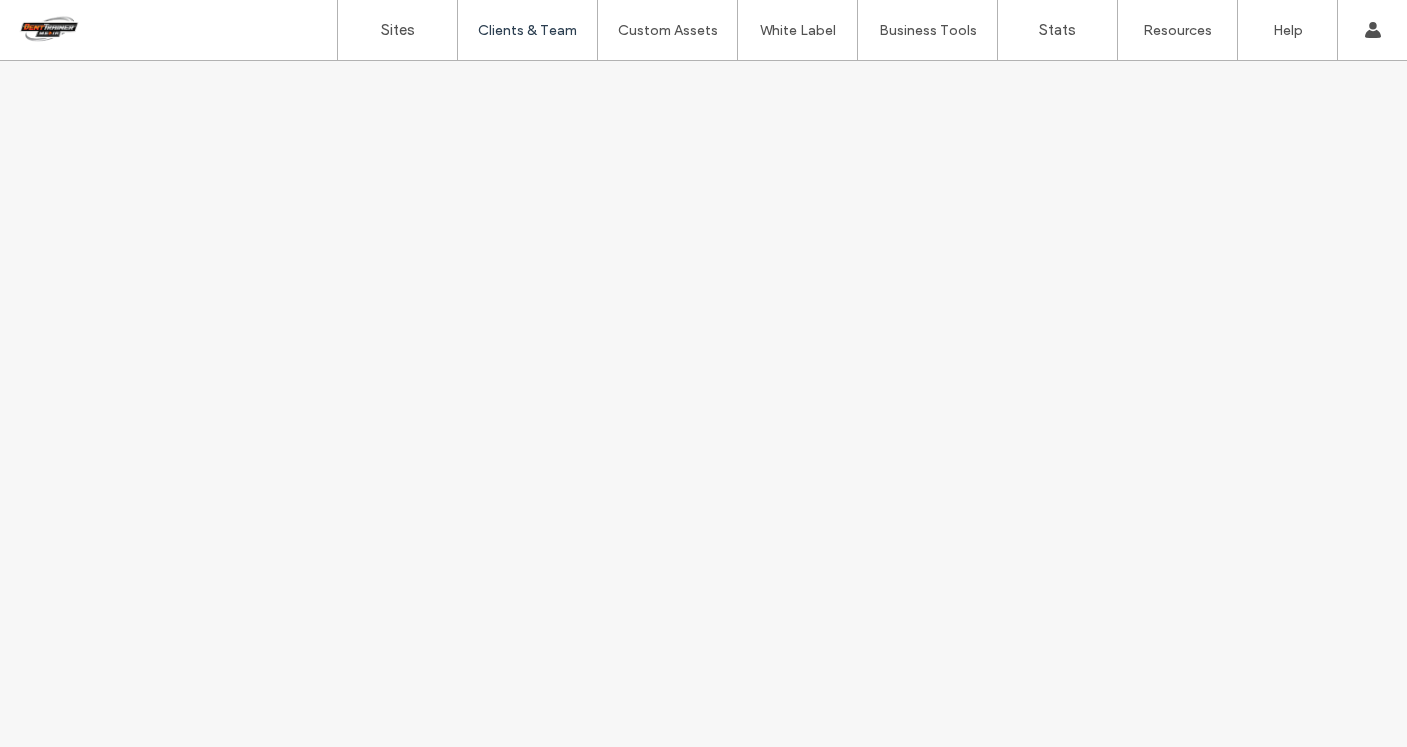 scroll, scrollTop: 0, scrollLeft: 0, axis: both 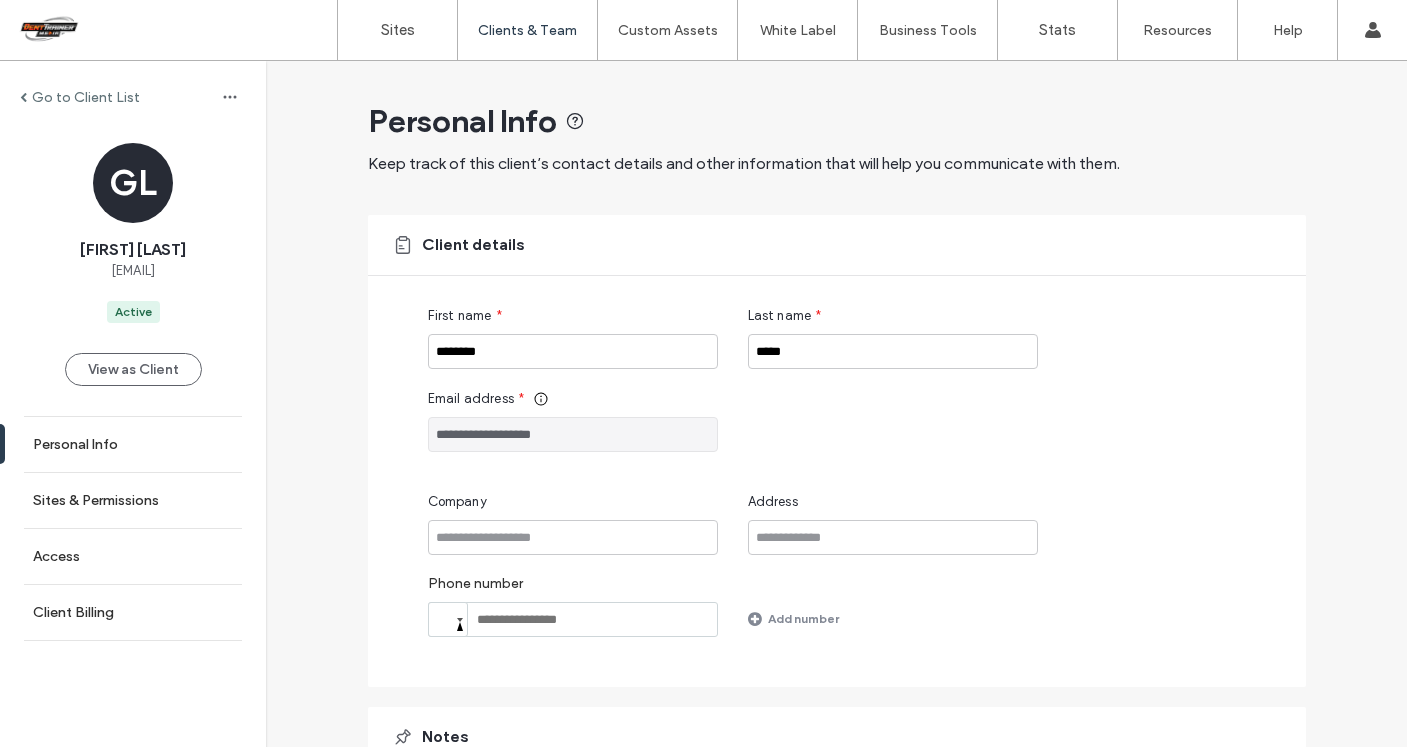 drag, startPoint x: 582, startPoint y: 435, endPoint x: 415, endPoint y: 438, distance: 167.02695 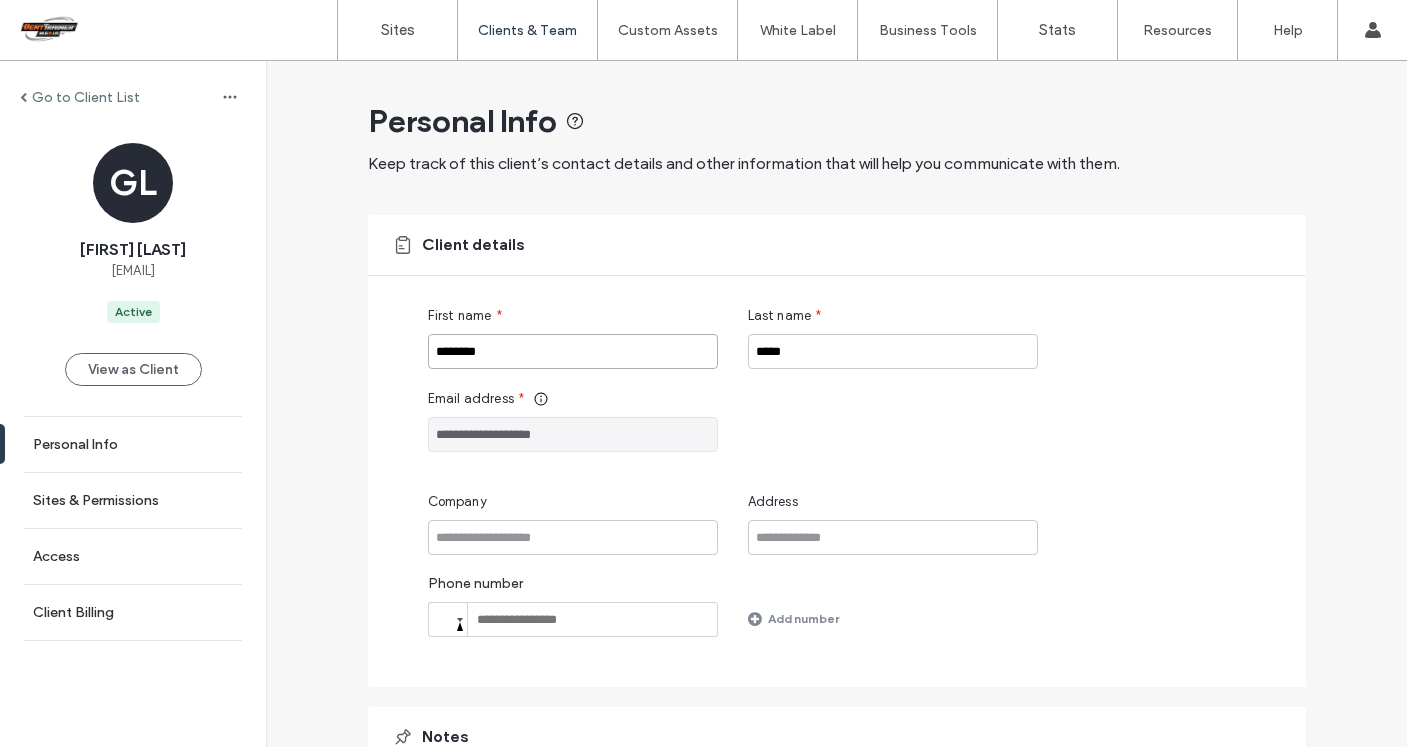 drag, startPoint x: 516, startPoint y: 344, endPoint x: 398, endPoint y: 344, distance: 118 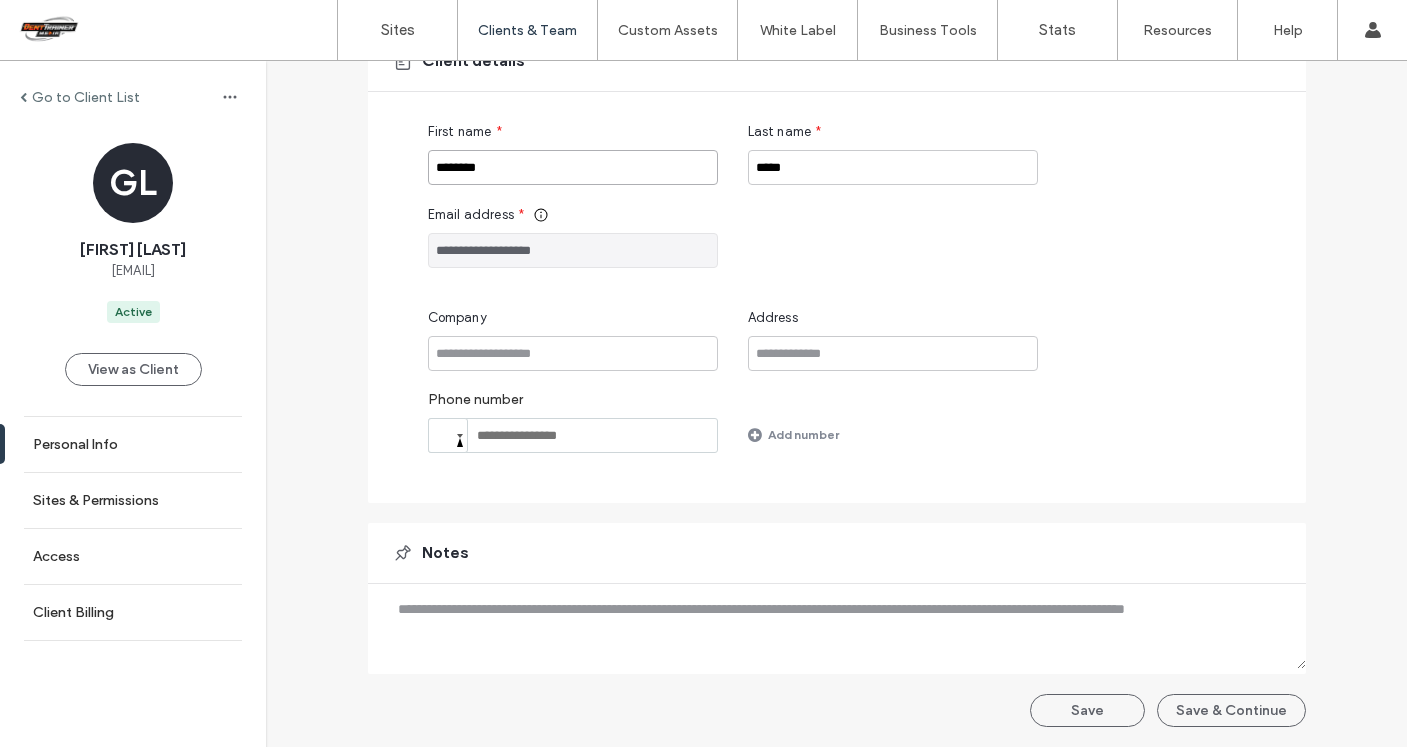 scroll, scrollTop: 0, scrollLeft: 0, axis: both 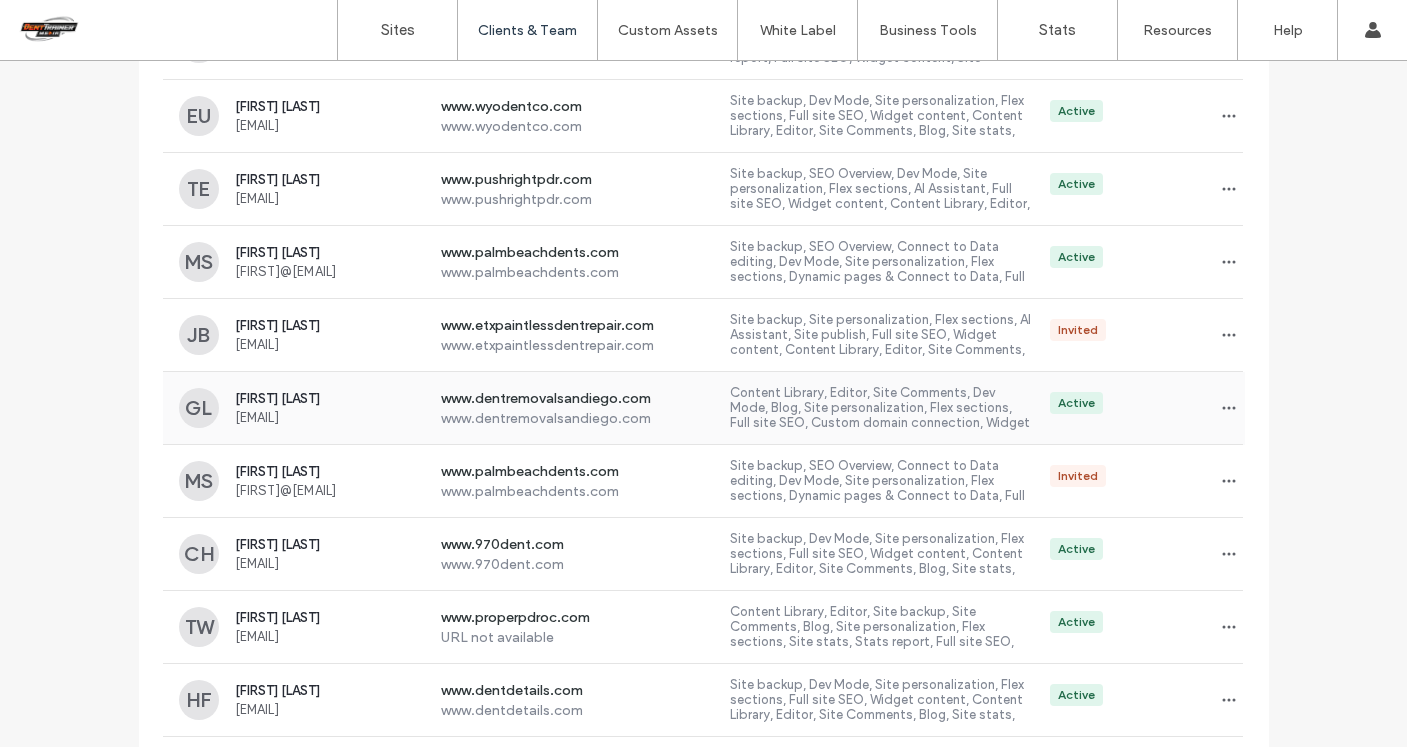 click on "www.dentremovalsandiego.com" at bounding box center [578, 418] 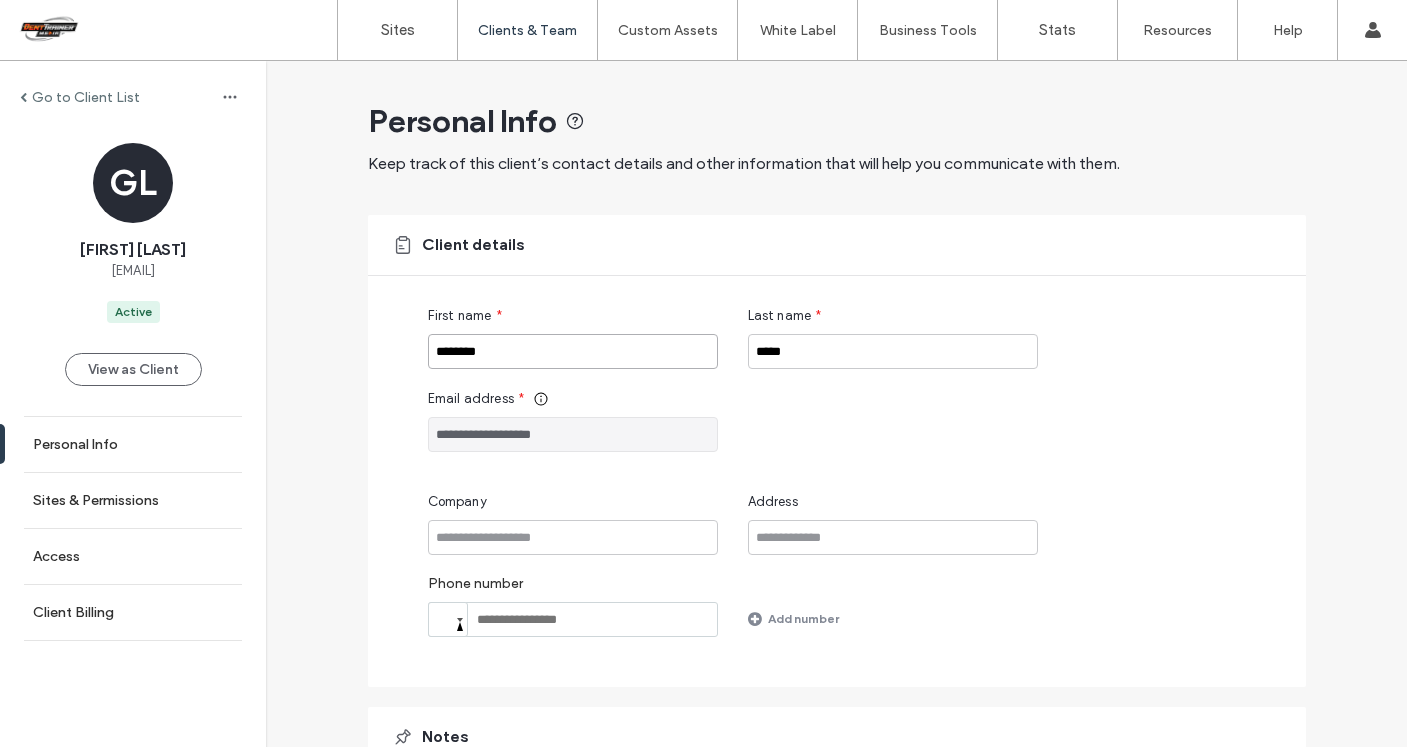 drag, startPoint x: 514, startPoint y: 354, endPoint x: 363, endPoint y: 354, distance: 151 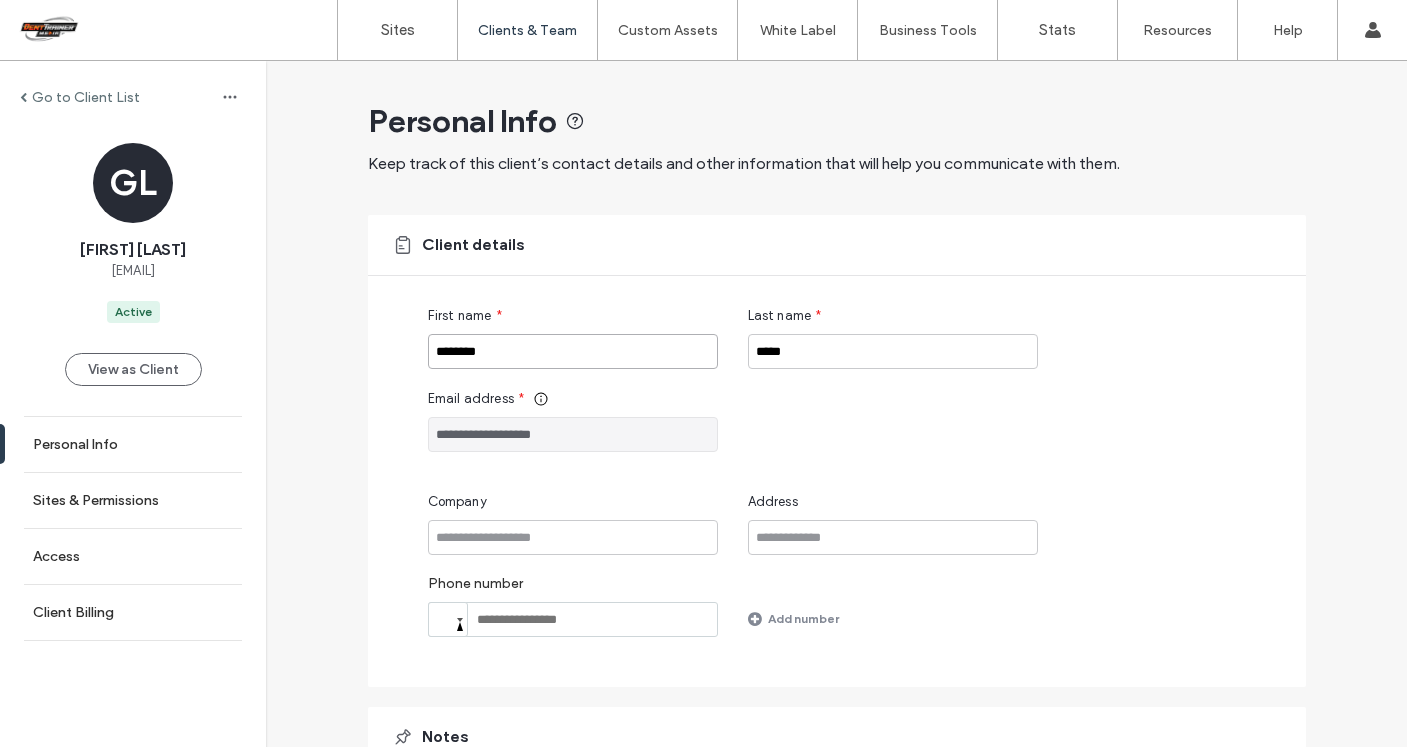 click on "**********" at bounding box center [837, 451] 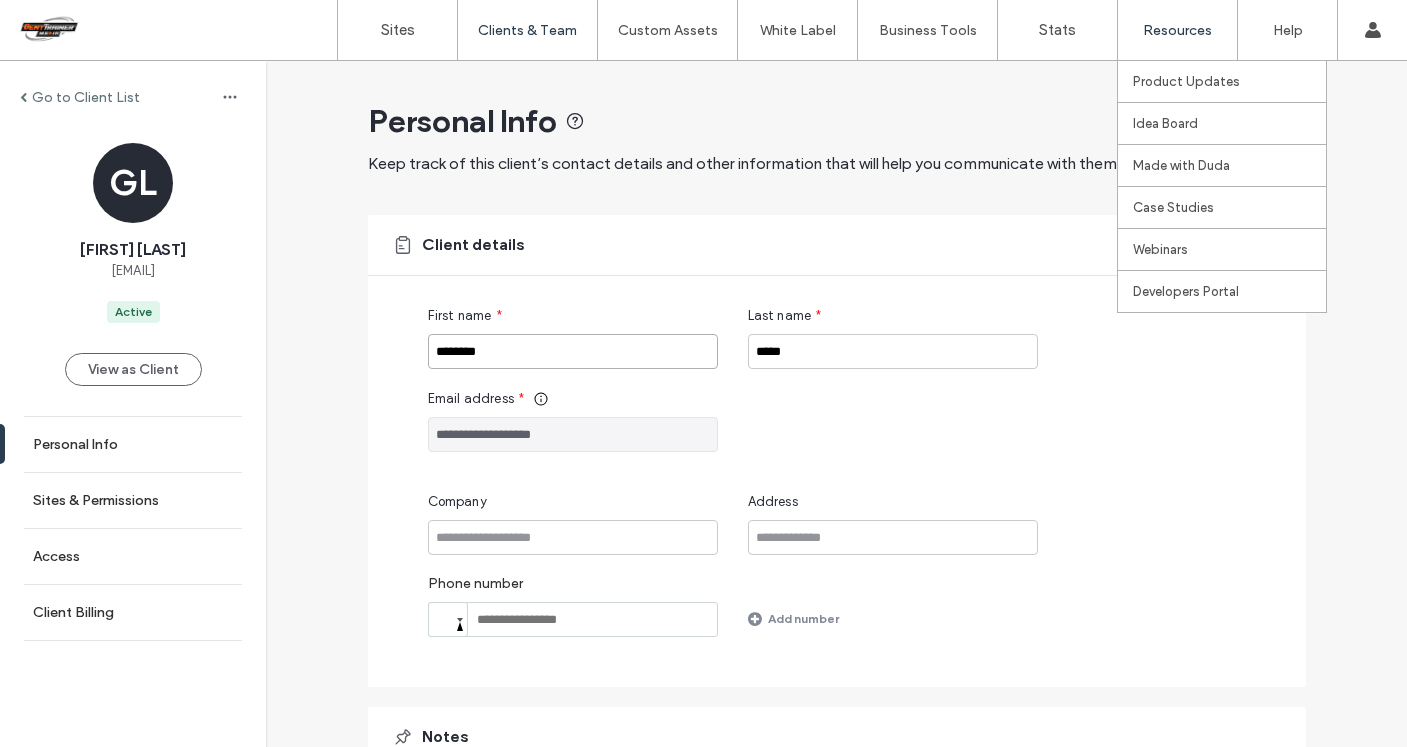type on "*******" 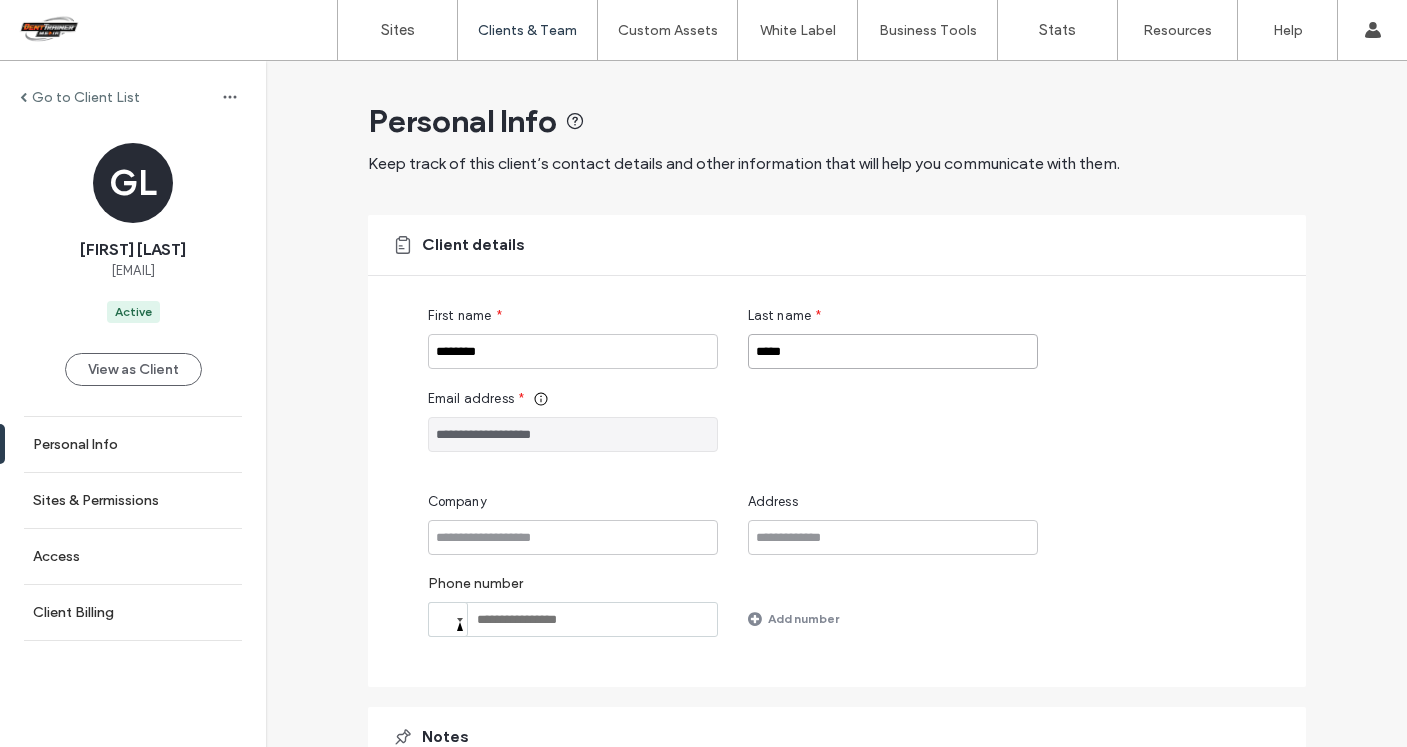 click on "*****" at bounding box center (893, 351) 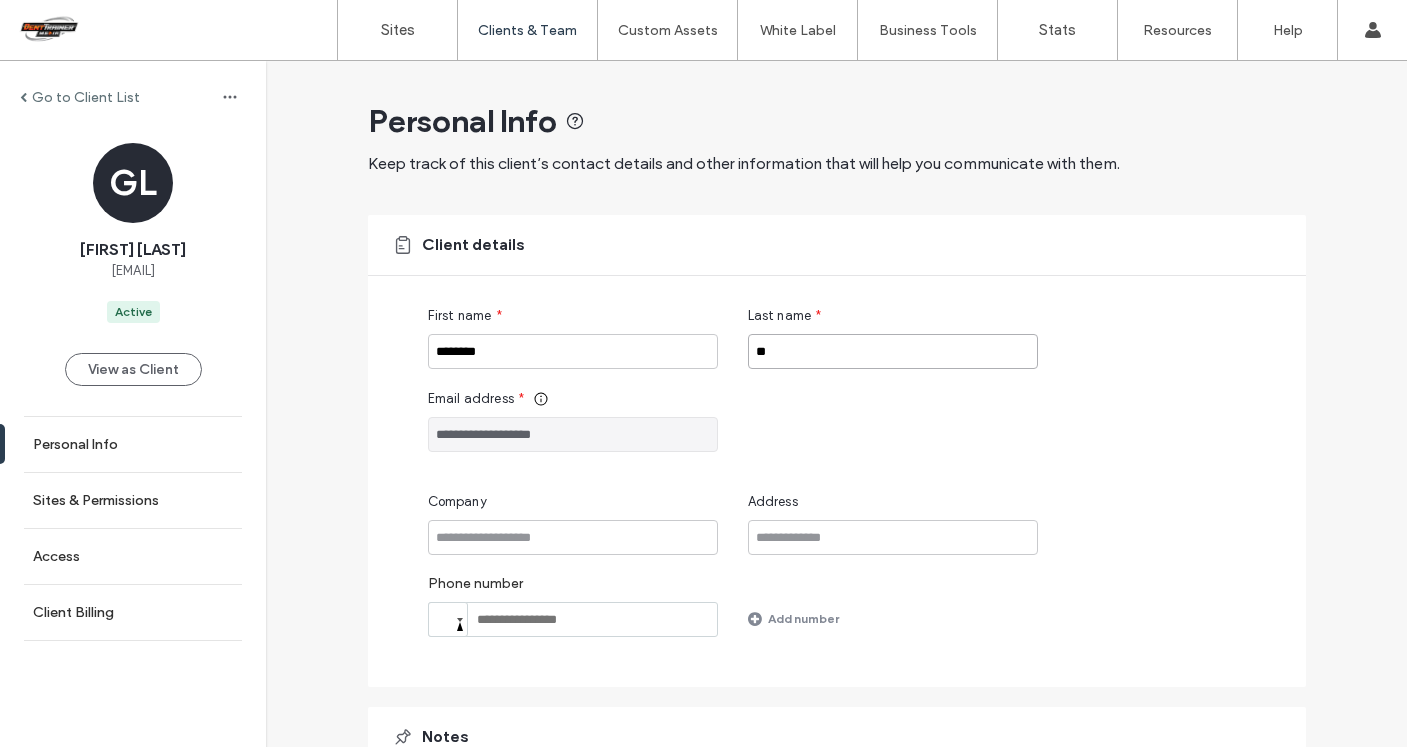 type on "*" 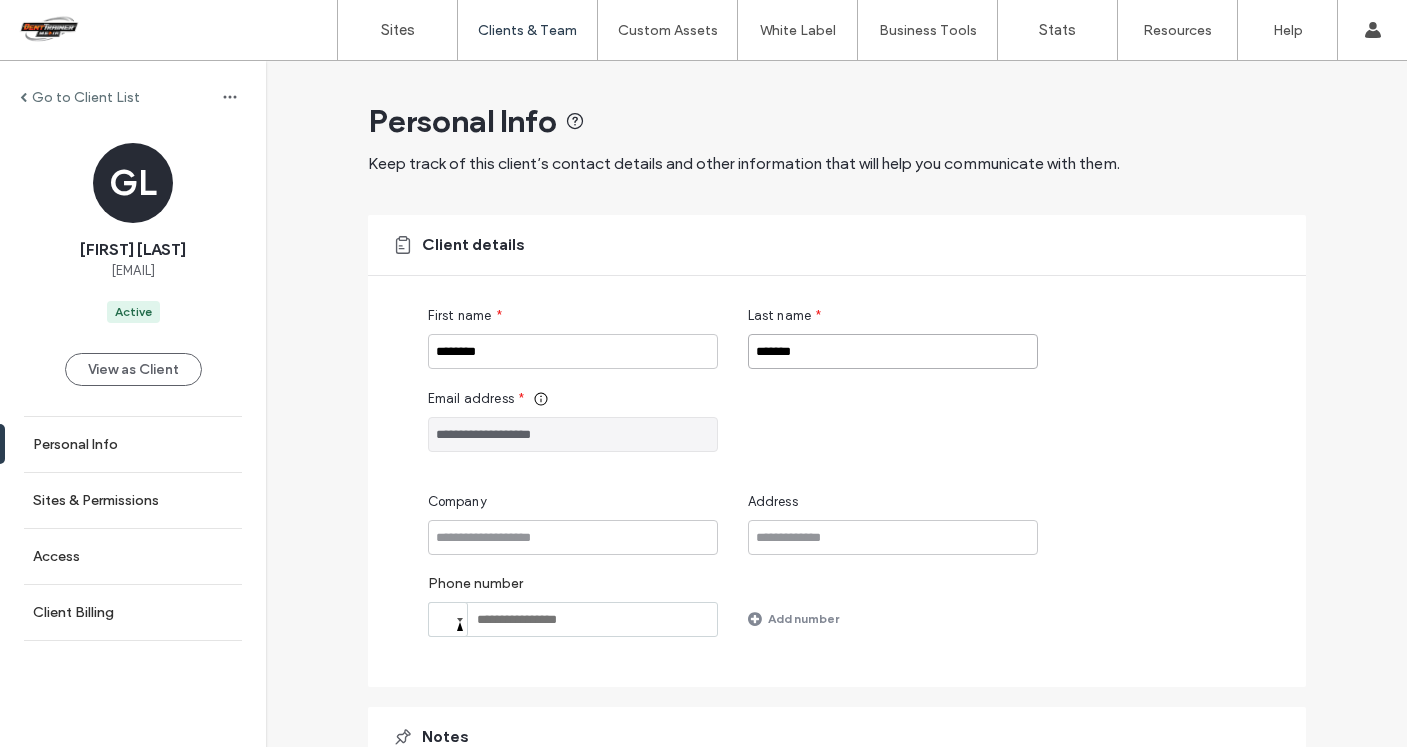 type on "*******" 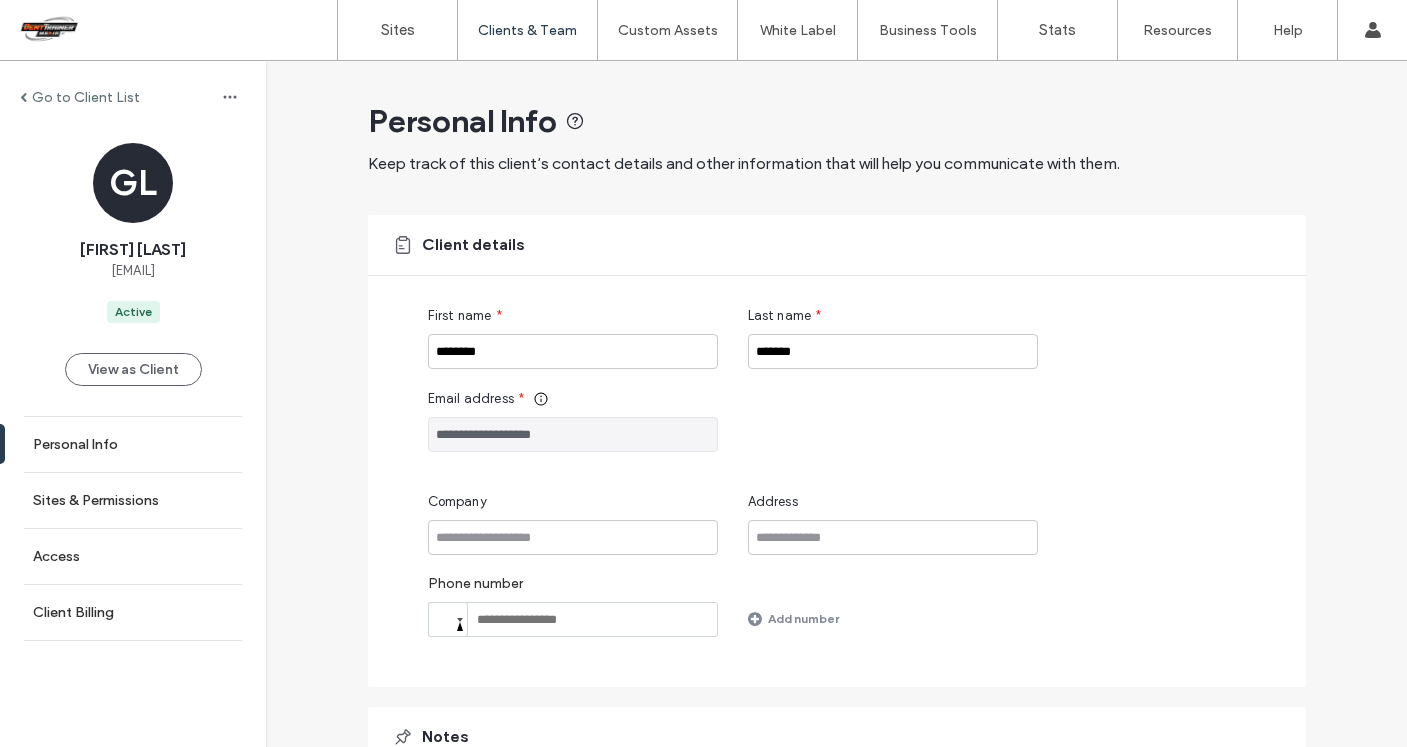 drag, startPoint x: 578, startPoint y: 616, endPoint x: 471, endPoint y: 616, distance: 107 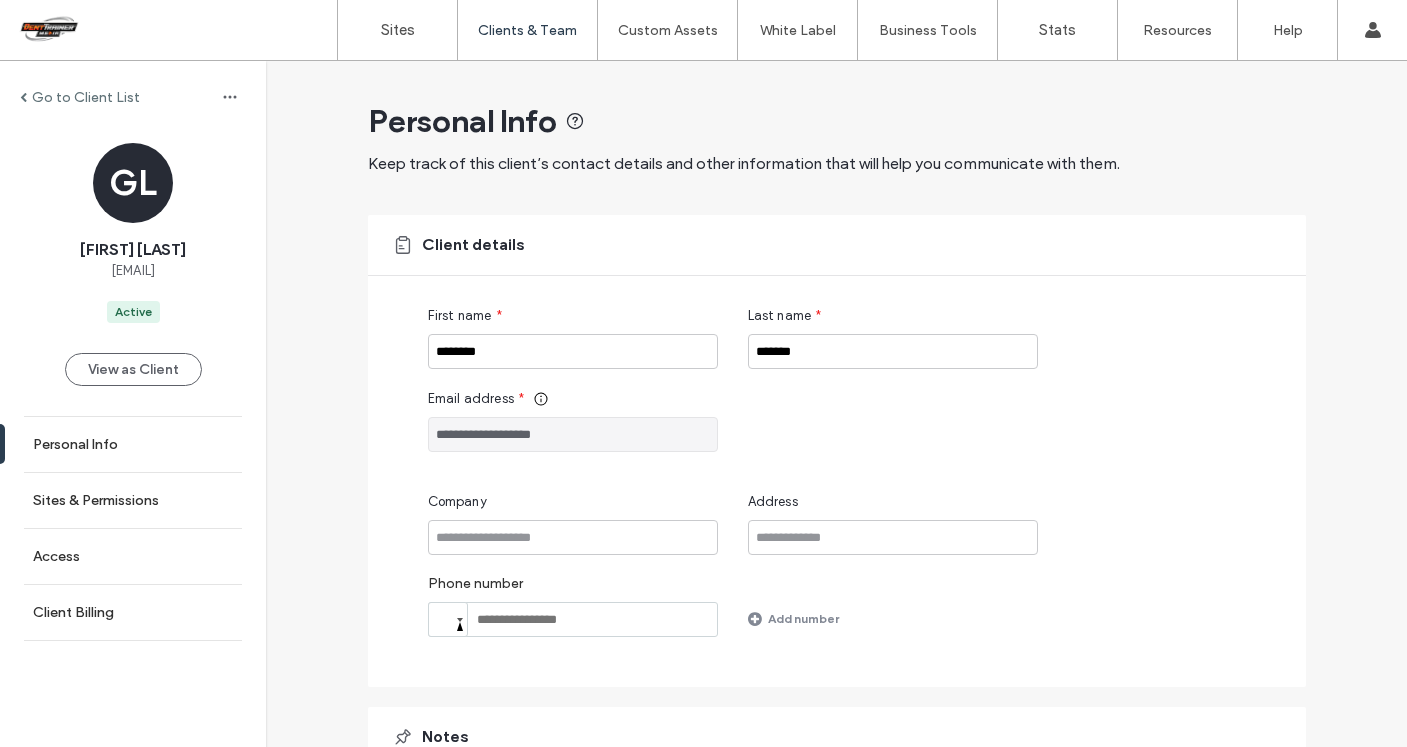 click at bounding box center [573, 619] 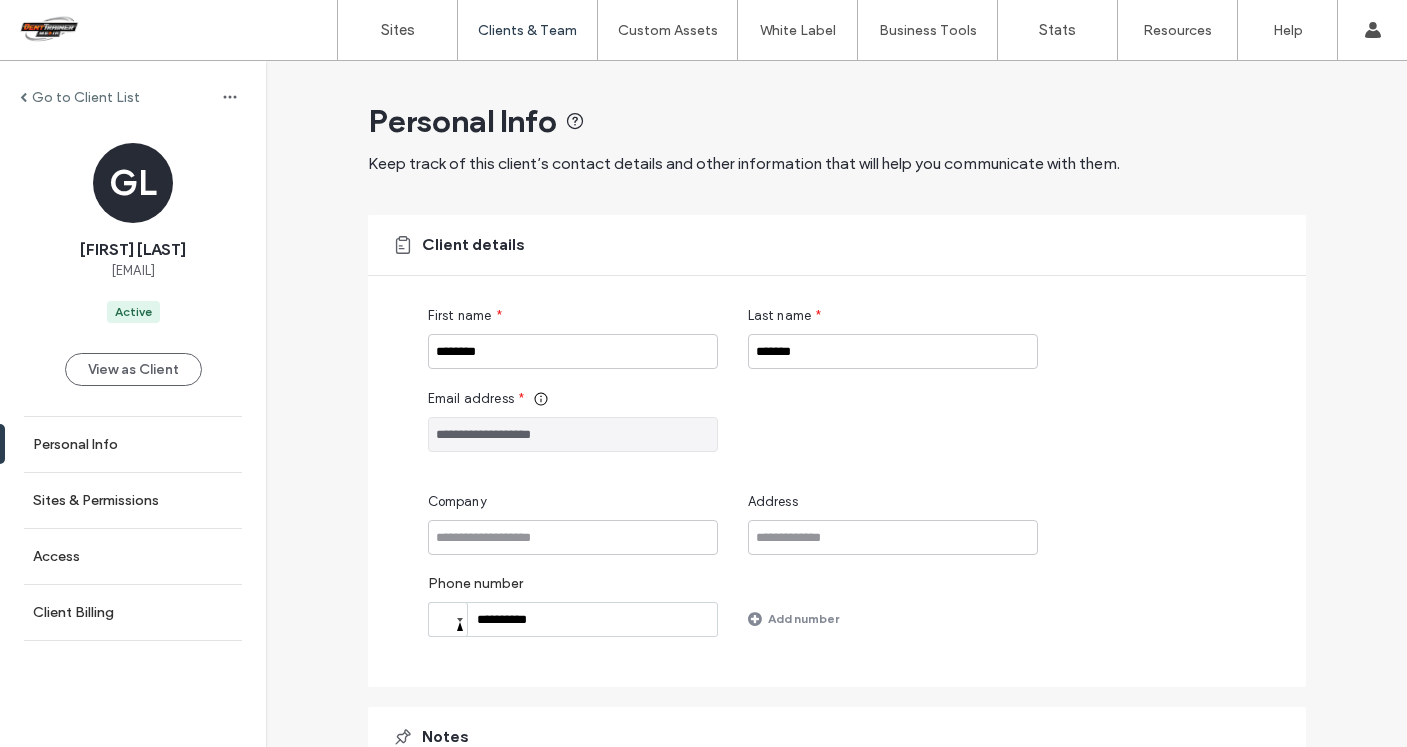 scroll, scrollTop: 184, scrollLeft: 0, axis: vertical 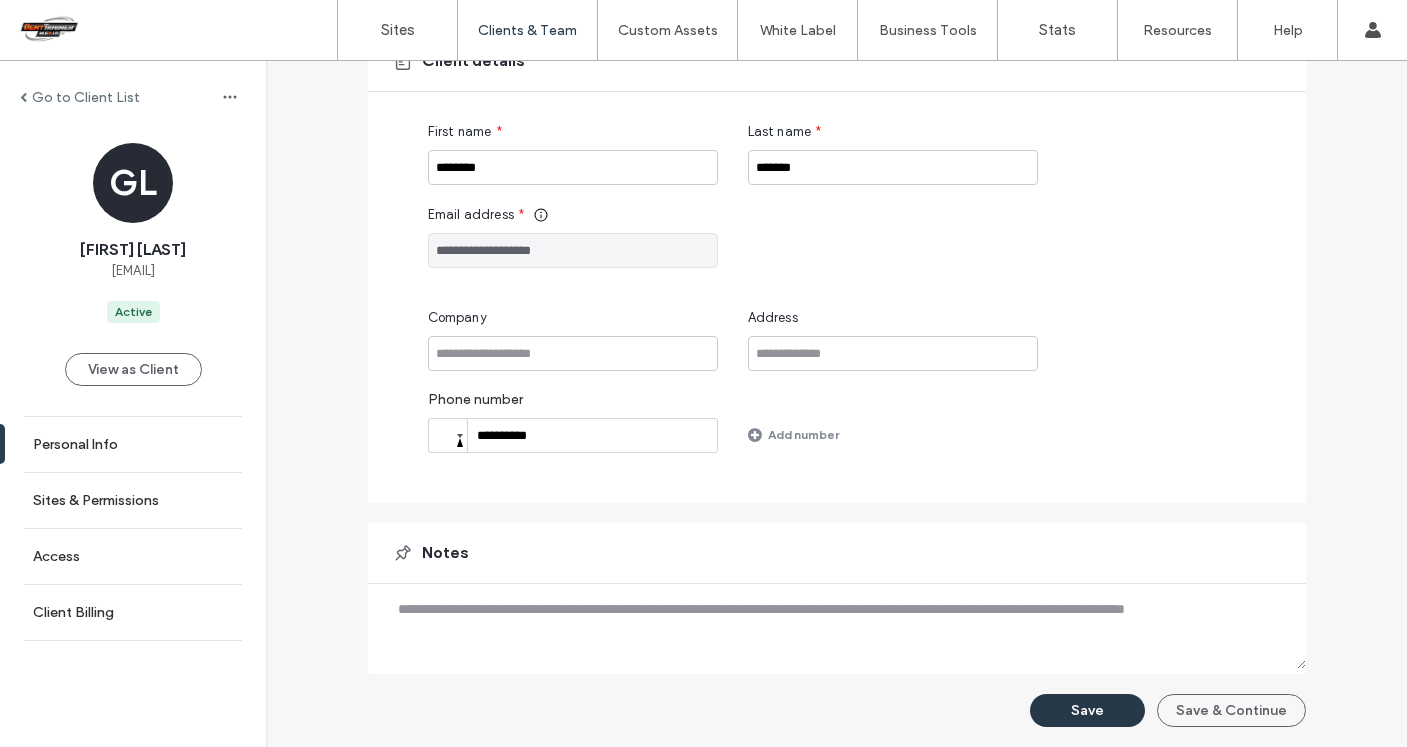 type on "**********" 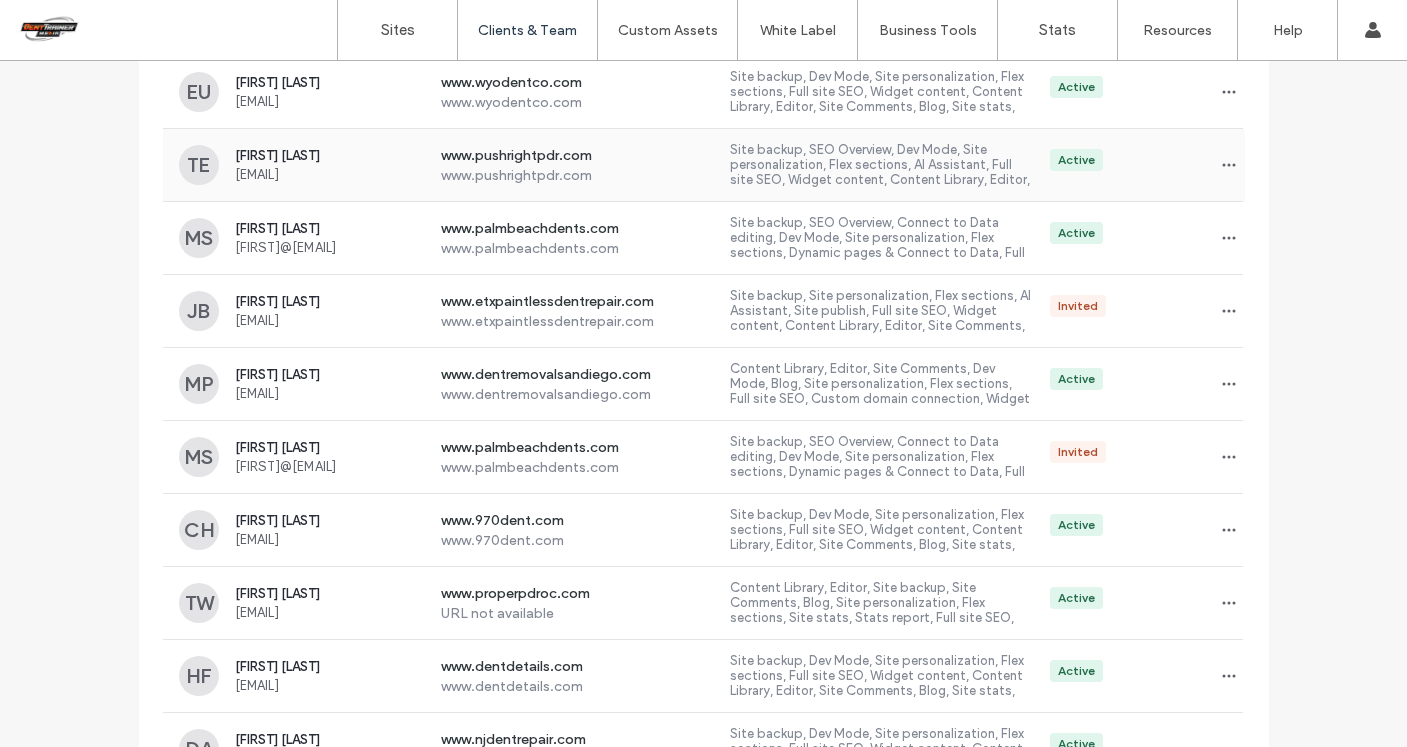 scroll, scrollTop: 386, scrollLeft: 0, axis: vertical 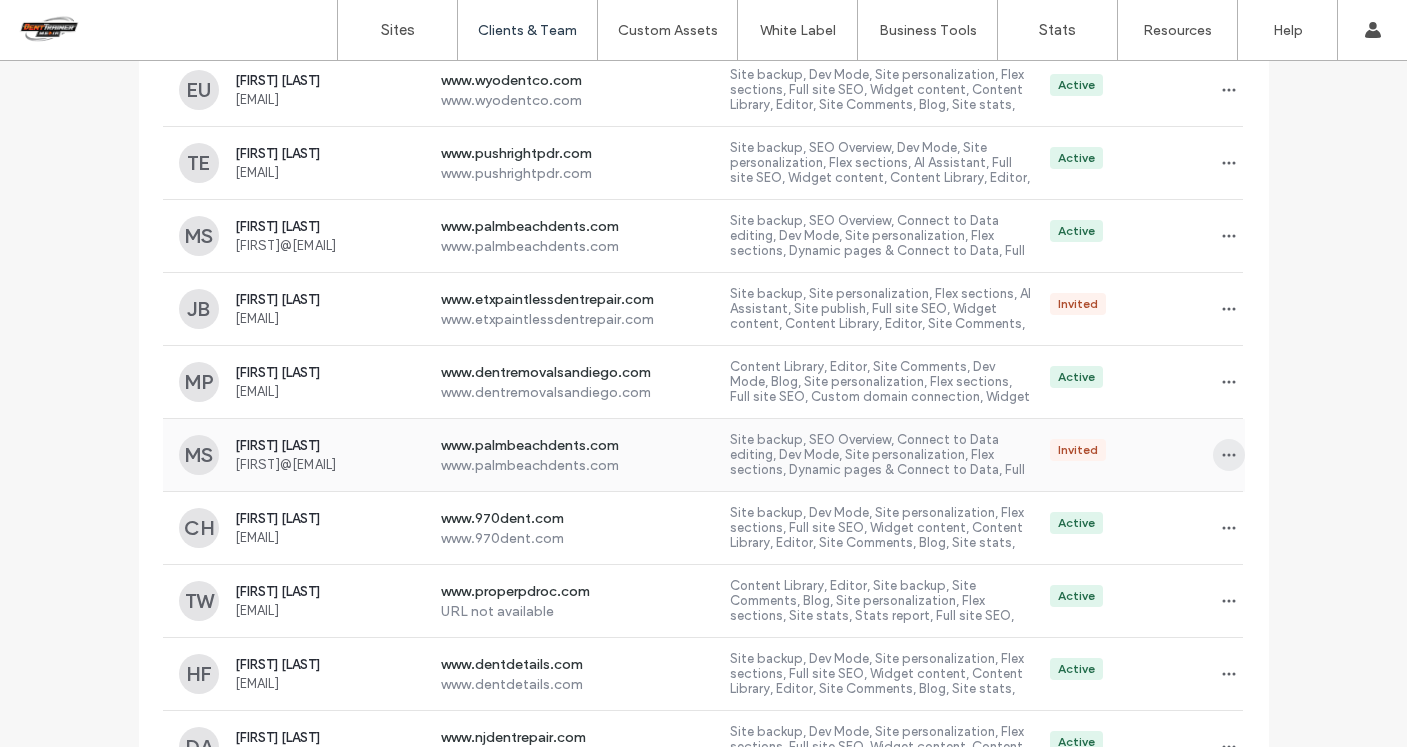 click 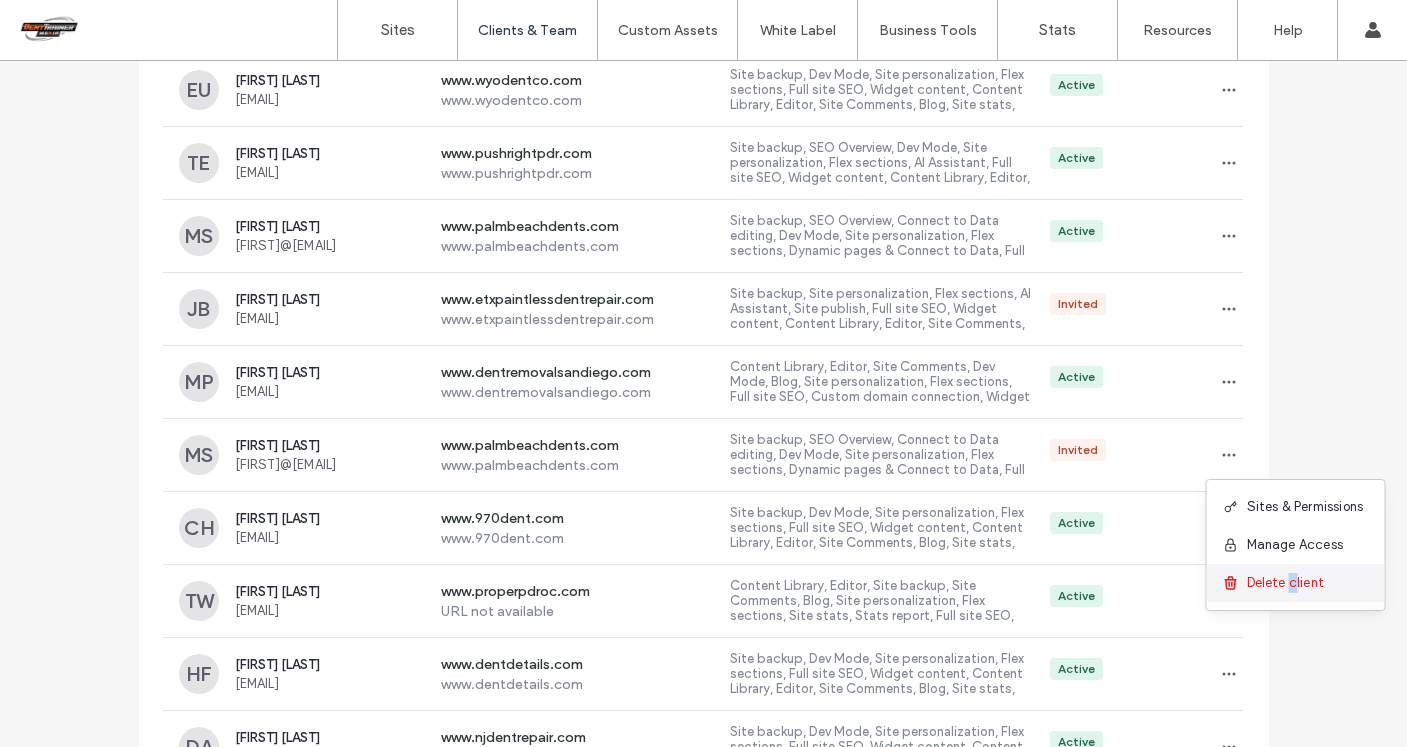 click on "Delete client" at bounding box center [1286, 583] 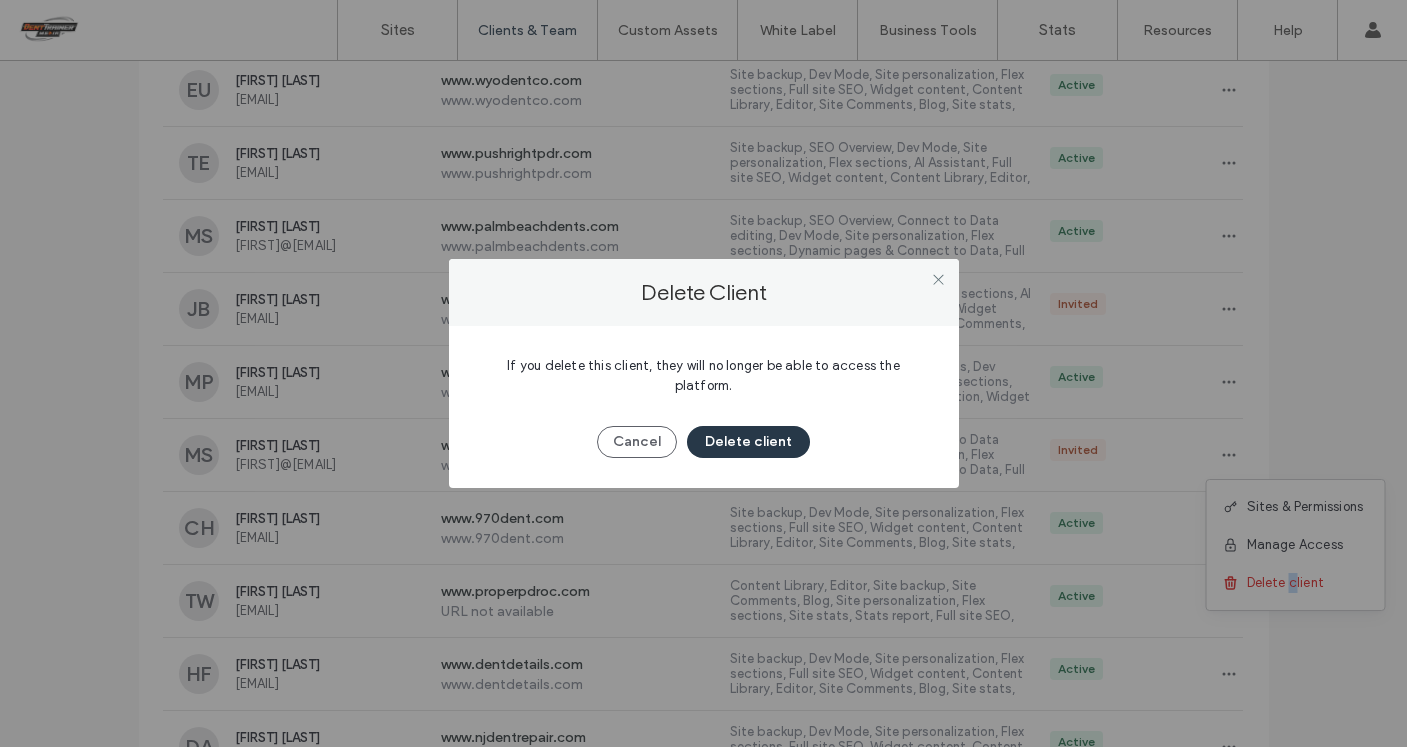click on "Delete client" at bounding box center [748, 442] 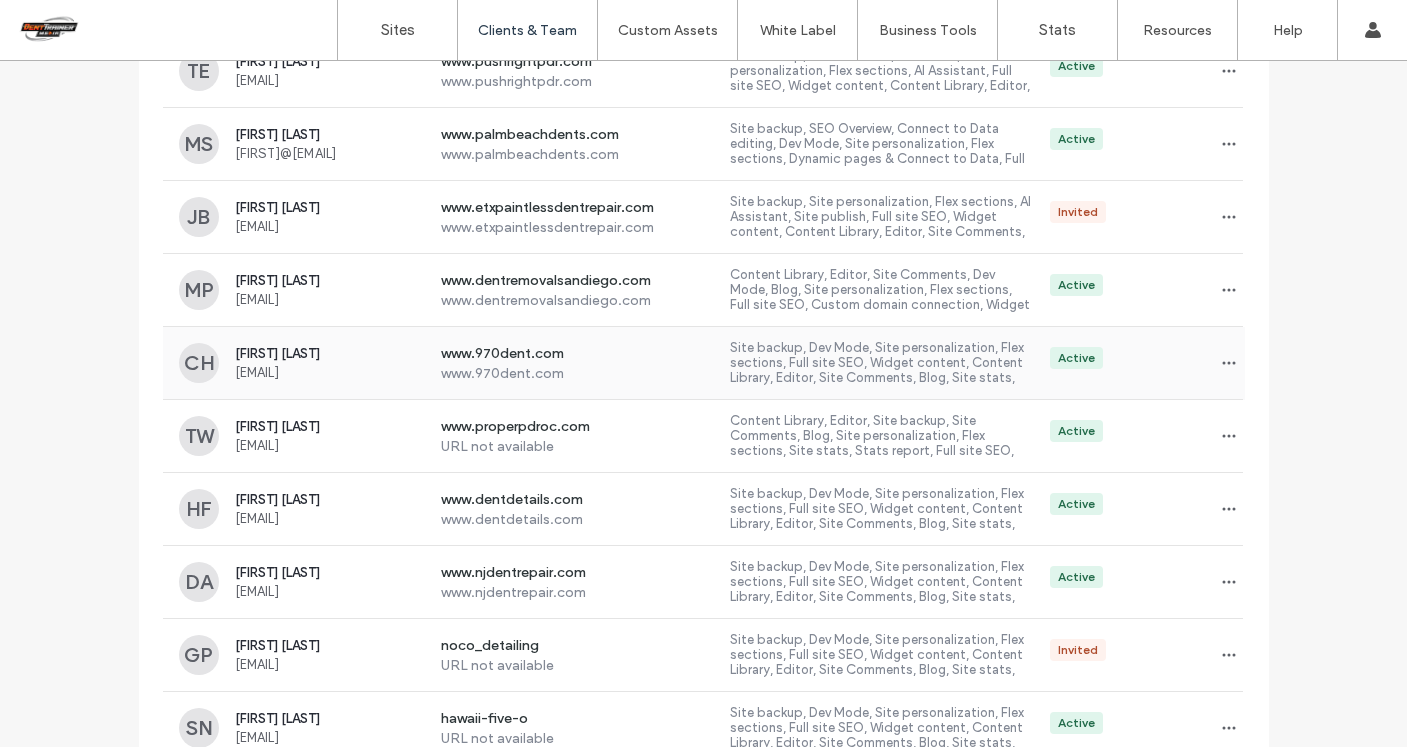 scroll, scrollTop: 479, scrollLeft: 0, axis: vertical 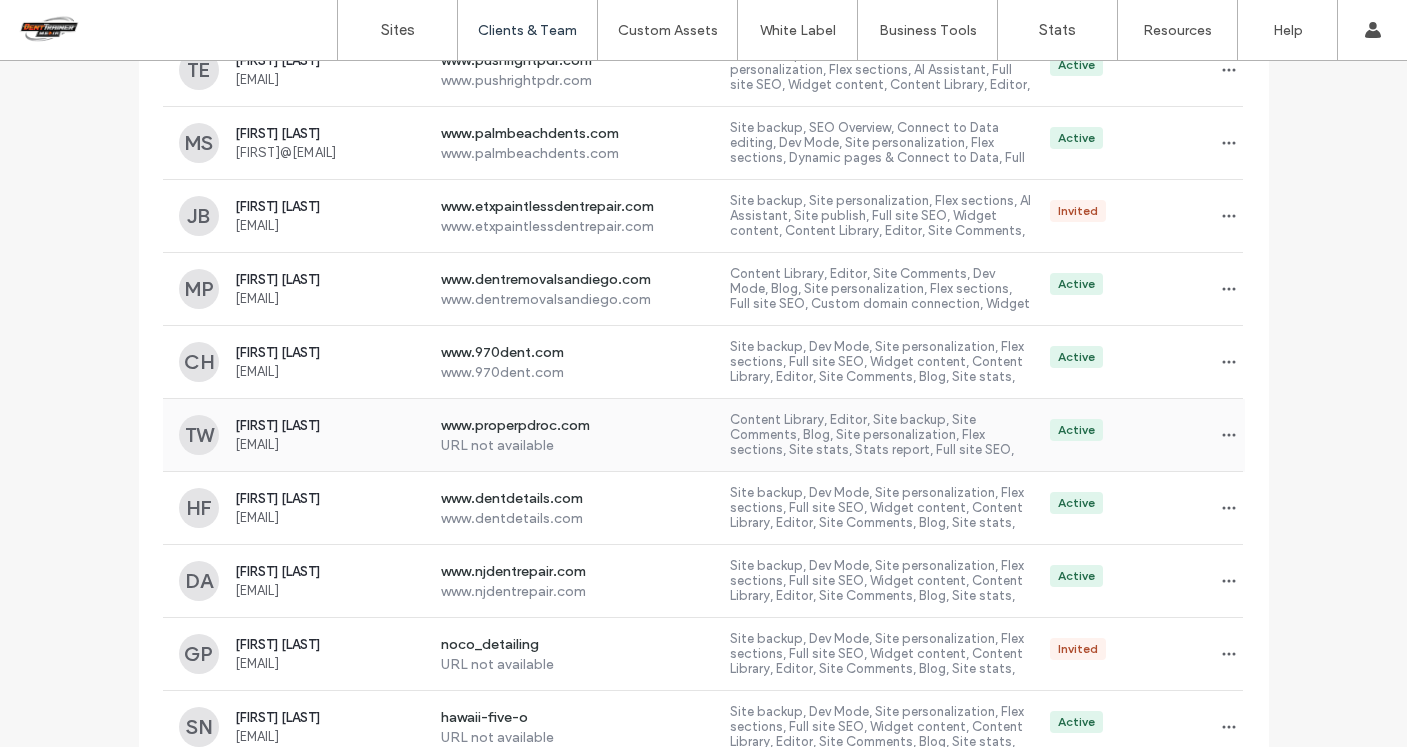click on "Content Library, Editor, Site backup, Site Comments, Blog, Site personalization, Flex sections, Site stats, Stats report, Full site SEO, Widget content, Site republish" at bounding box center (882, 435) 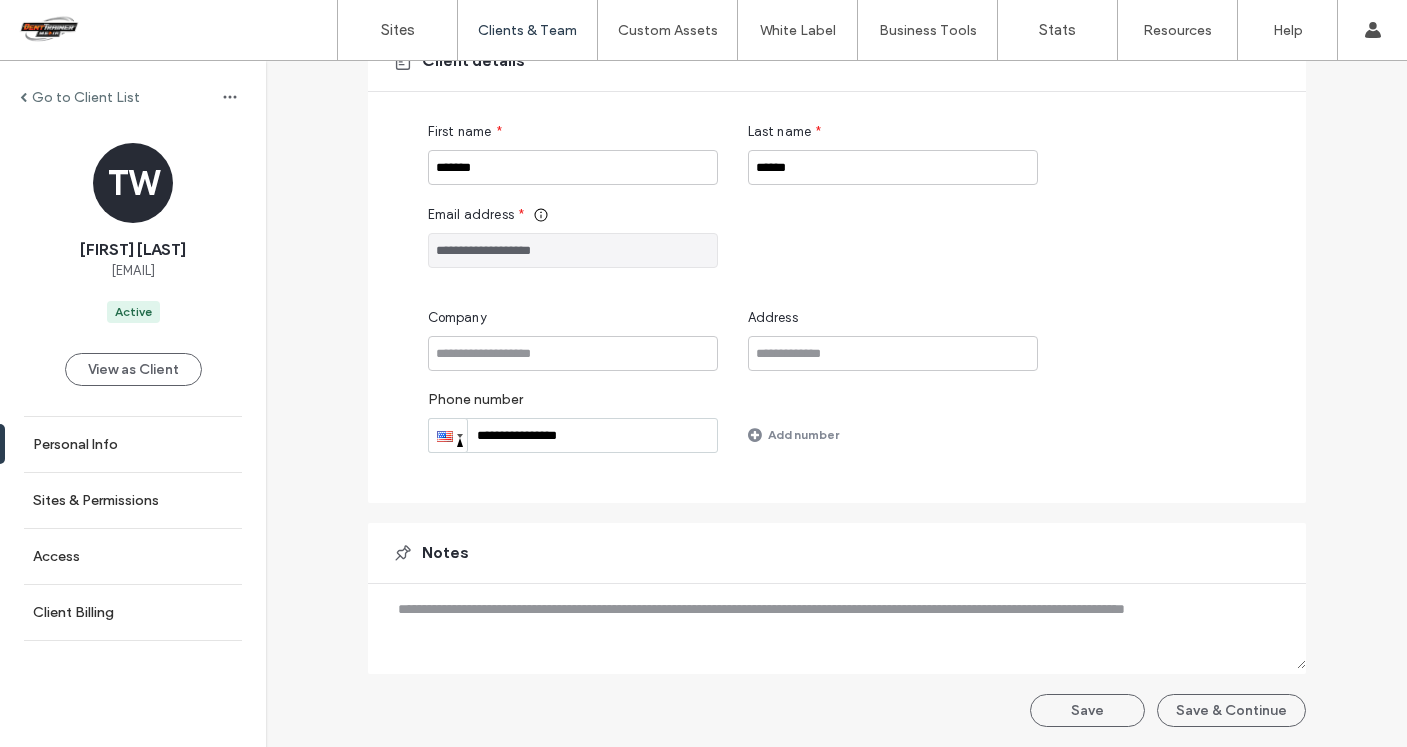 scroll, scrollTop: 0, scrollLeft: 0, axis: both 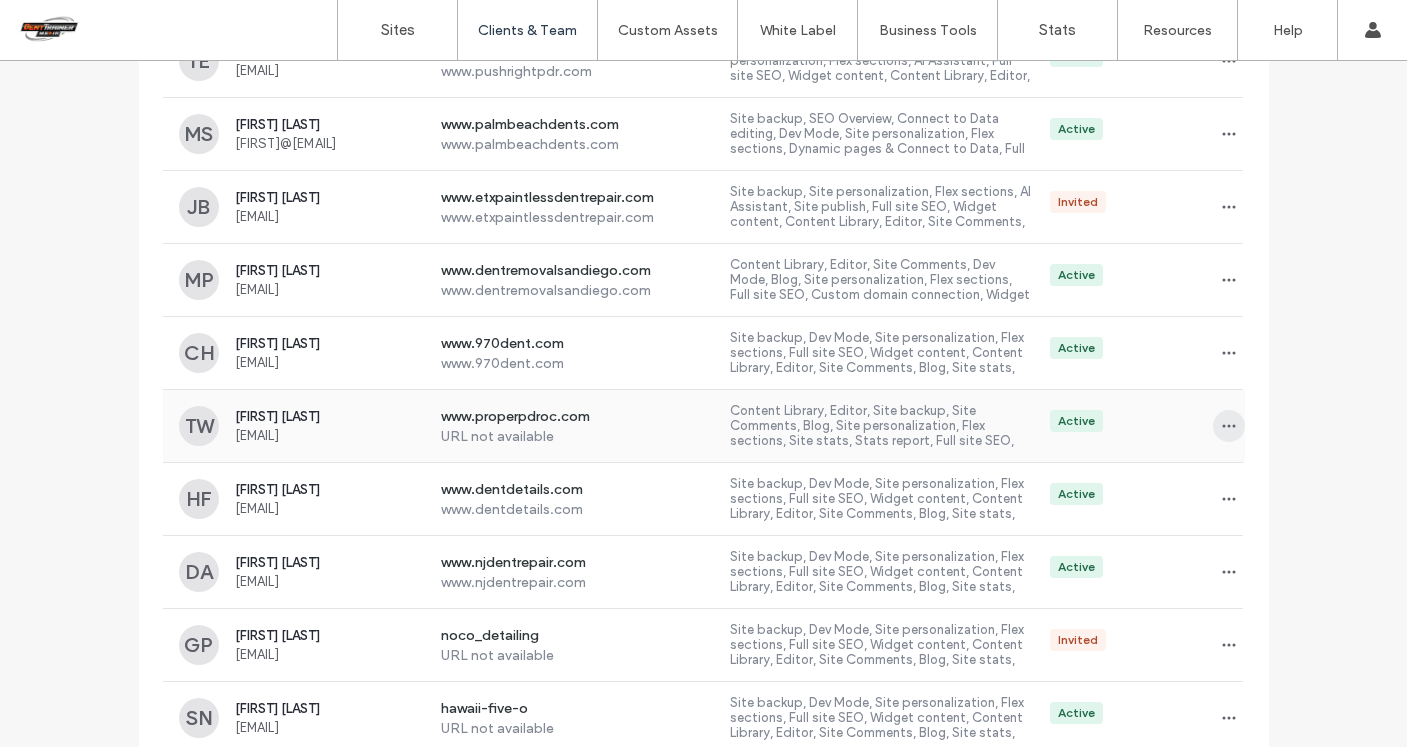 click at bounding box center (1229, 426) 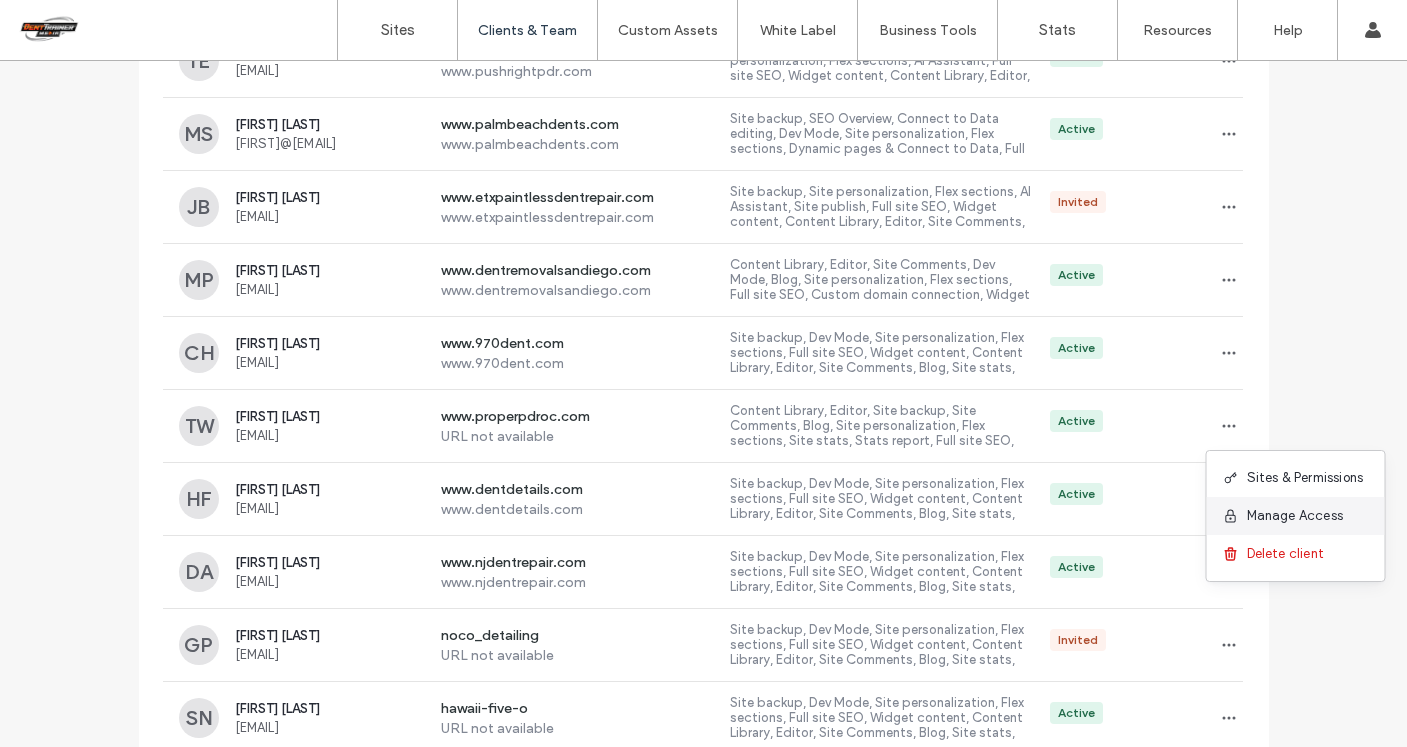 click on "Manage Access" at bounding box center [1295, 516] 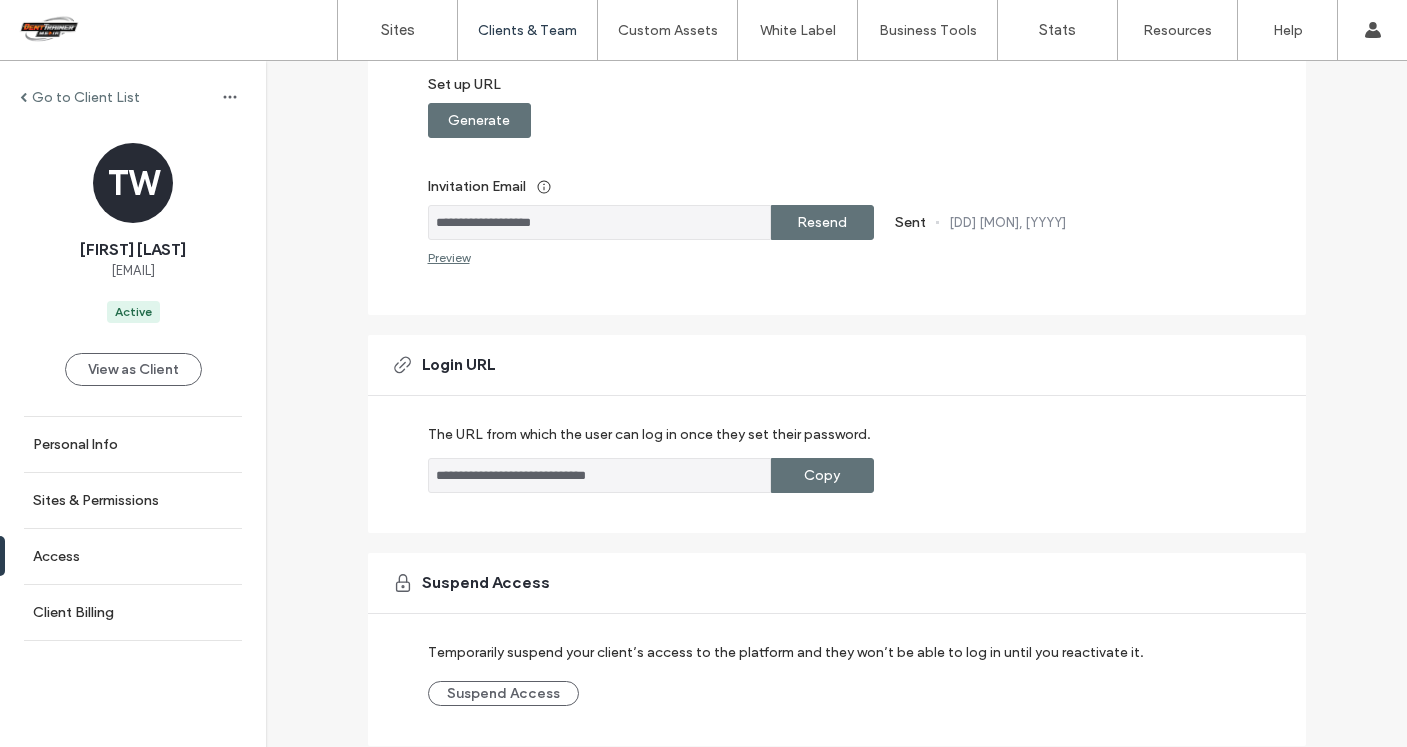 scroll, scrollTop: 397, scrollLeft: 0, axis: vertical 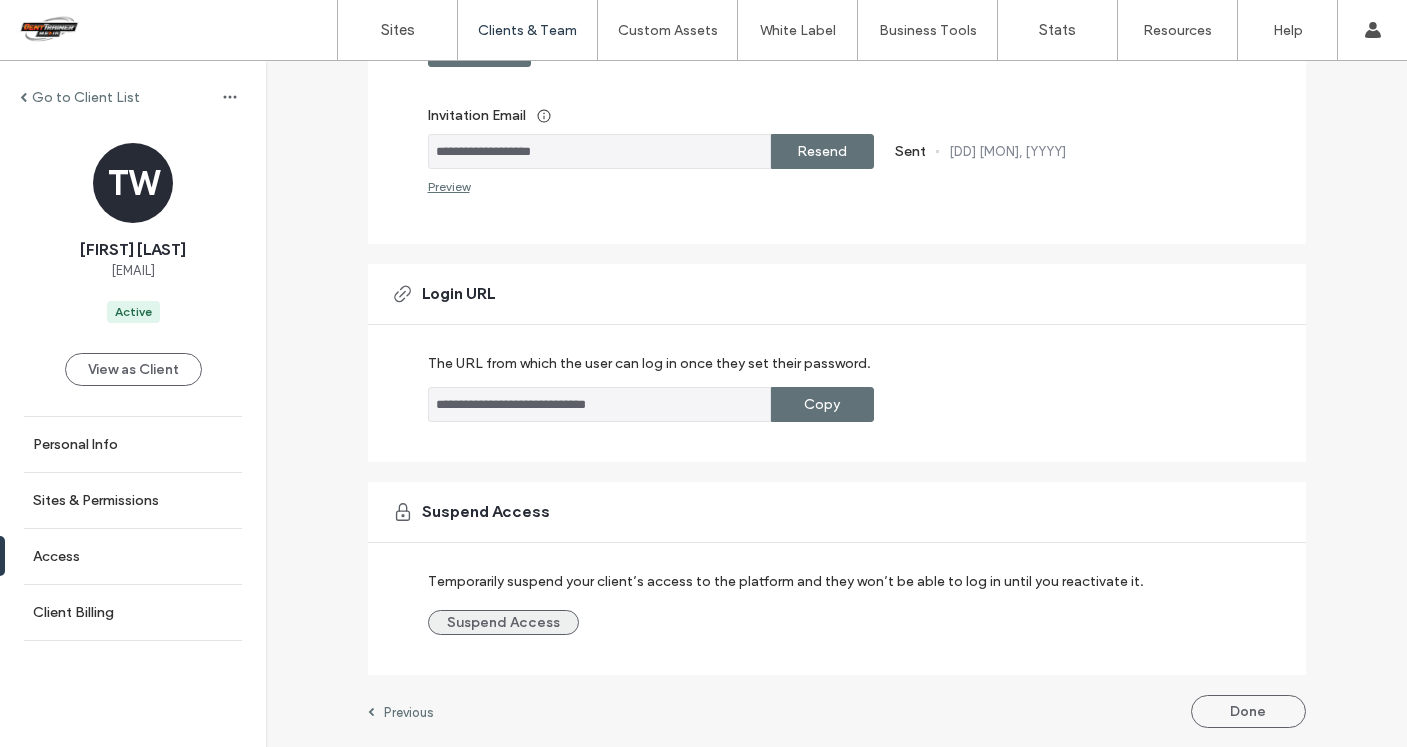 click on "Suspend Access" at bounding box center [503, 622] 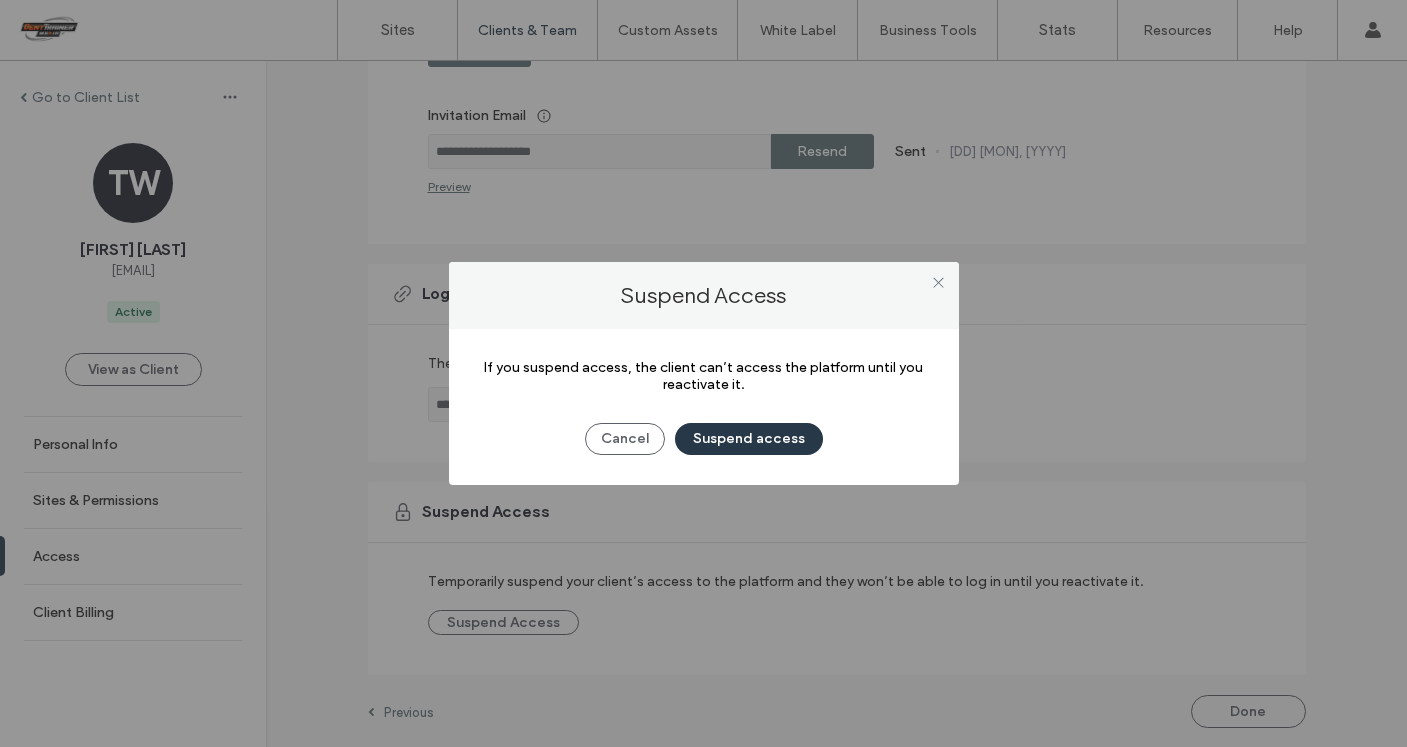 click on "Suspend access" at bounding box center (749, 439) 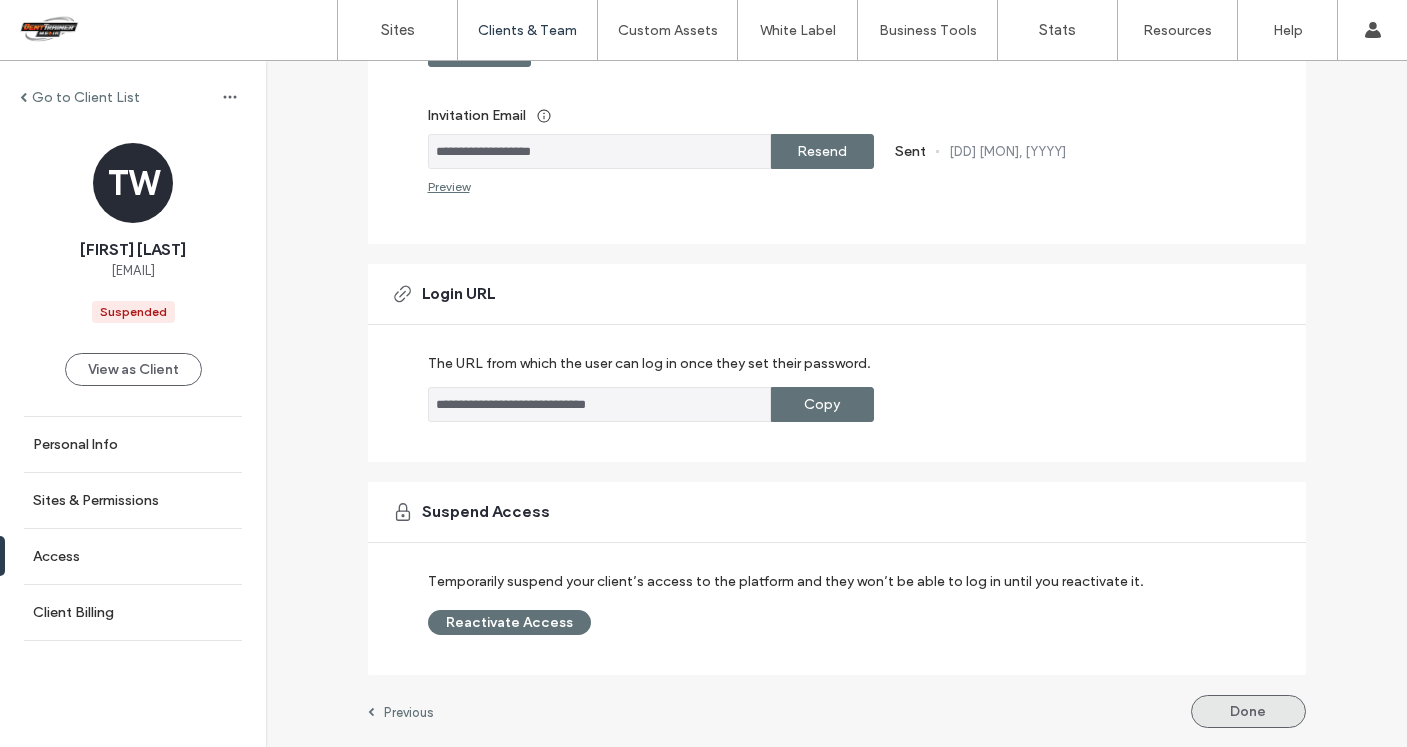click on "Done" at bounding box center (1248, 711) 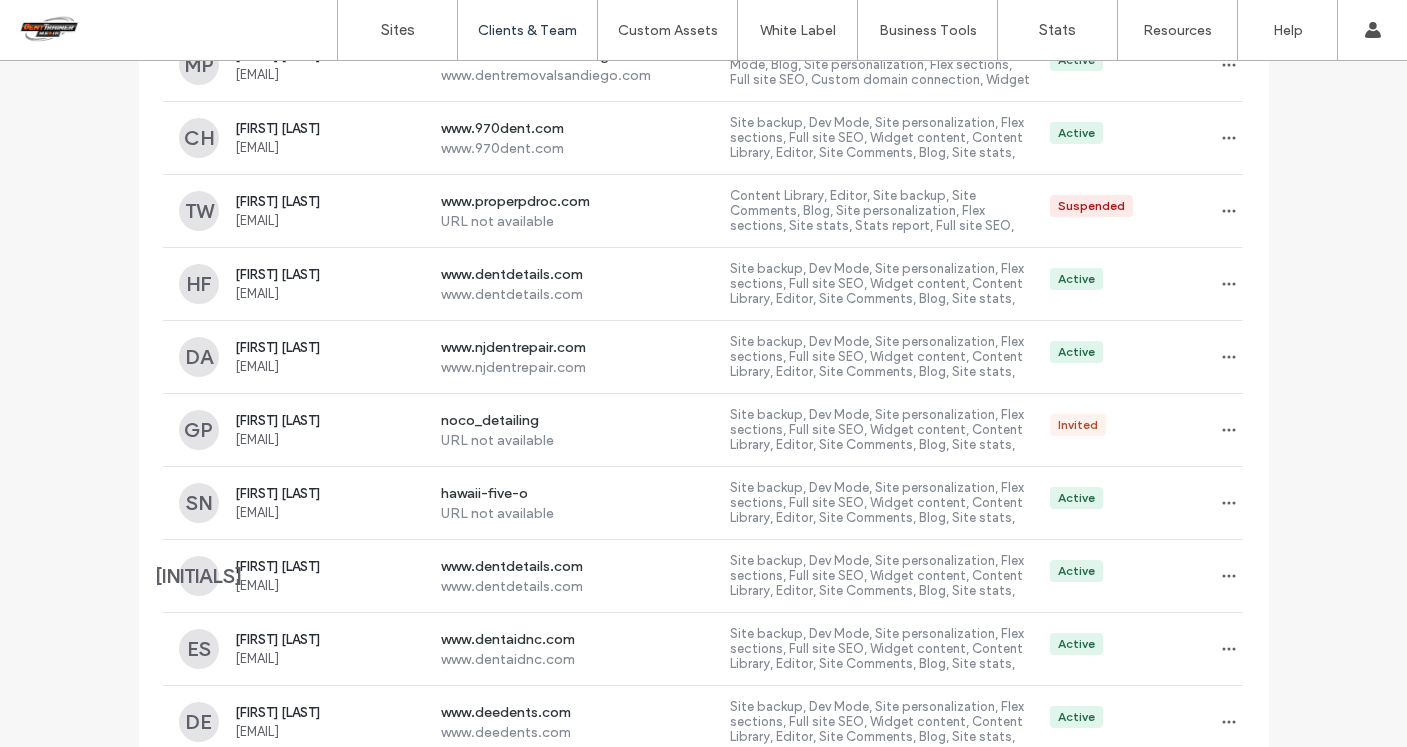 scroll, scrollTop: 726, scrollLeft: 0, axis: vertical 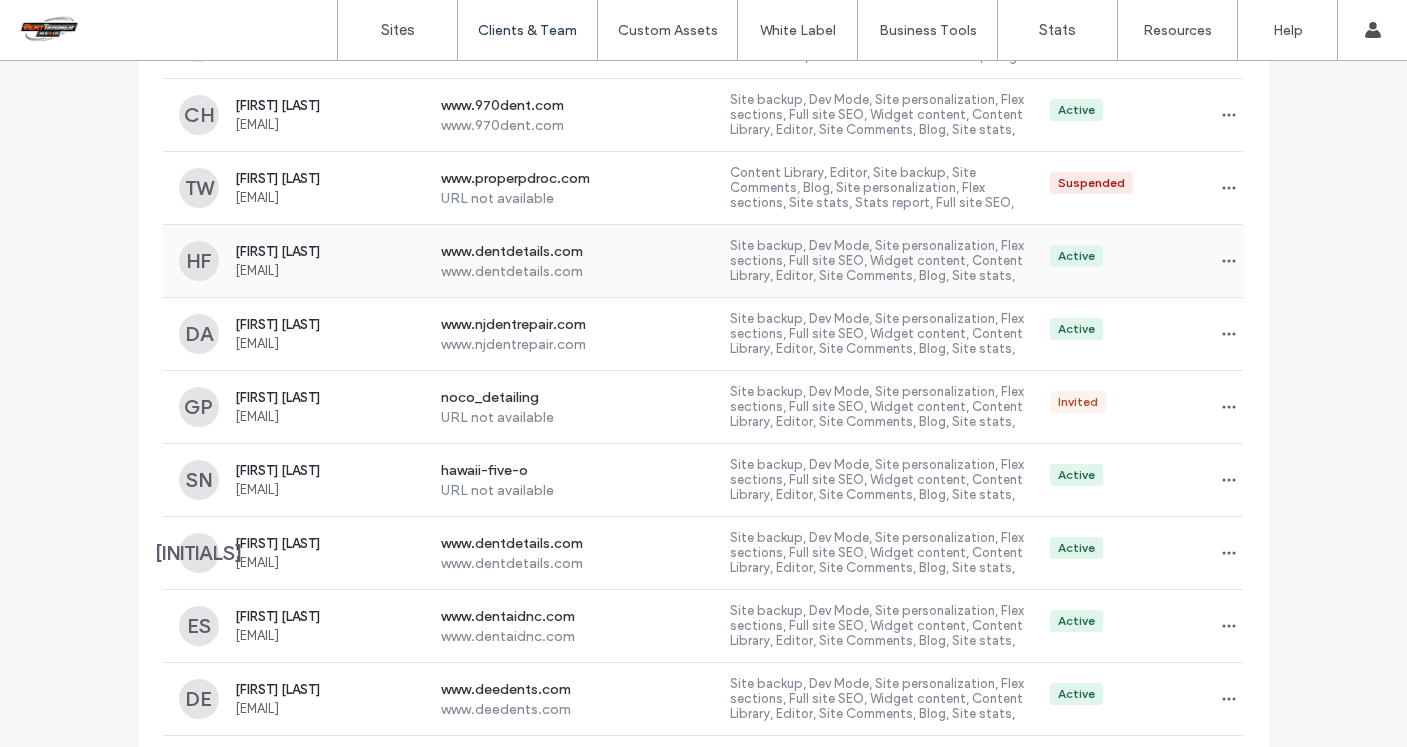 click on "www.dentdetails.com" at bounding box center (578, 253) 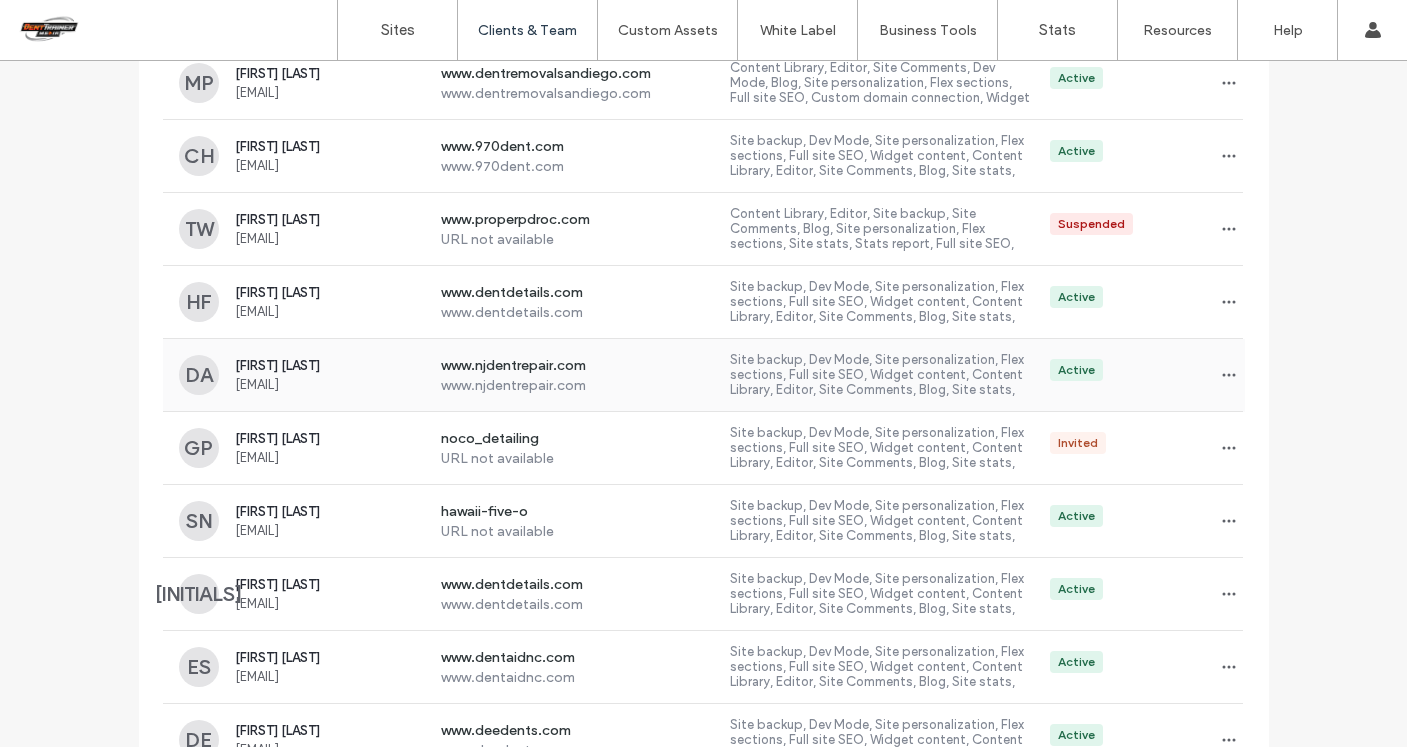 scroll, scrollTop: 687, scrollLeft: 0, axis: vertical 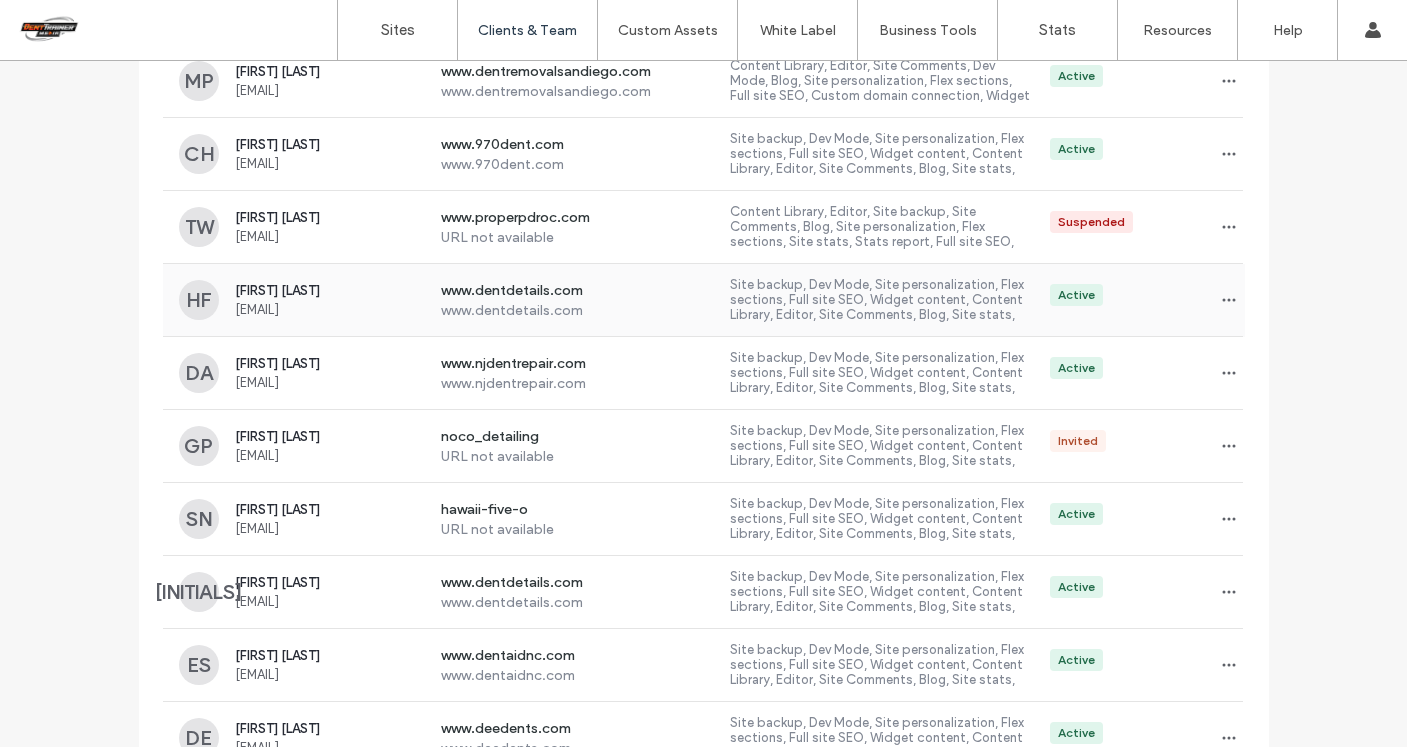 click on "www.dentdetails.com" at bounding box center [578, 310] 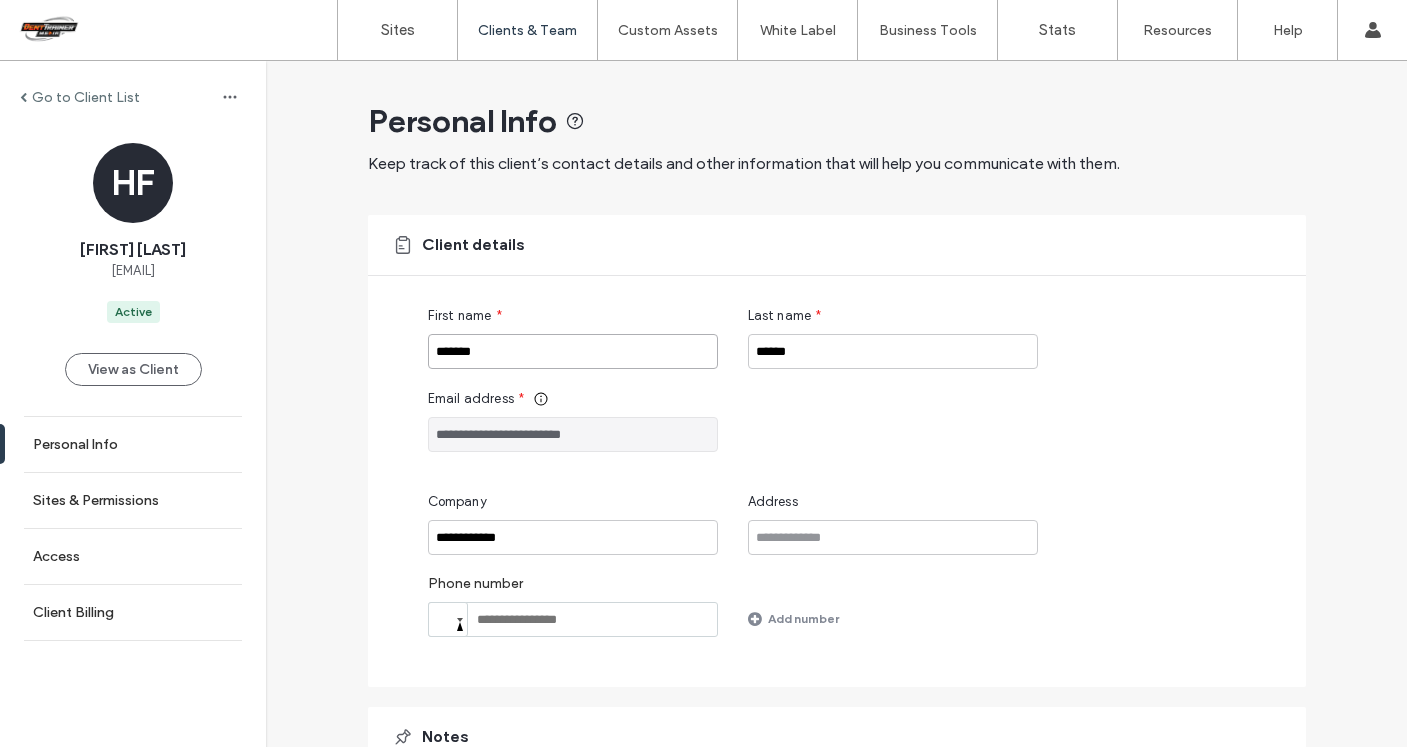 drag, startPoint x: 503, startPoint y: 352, endPoint x: 397, endPoint y: 351, distance: 106.004715 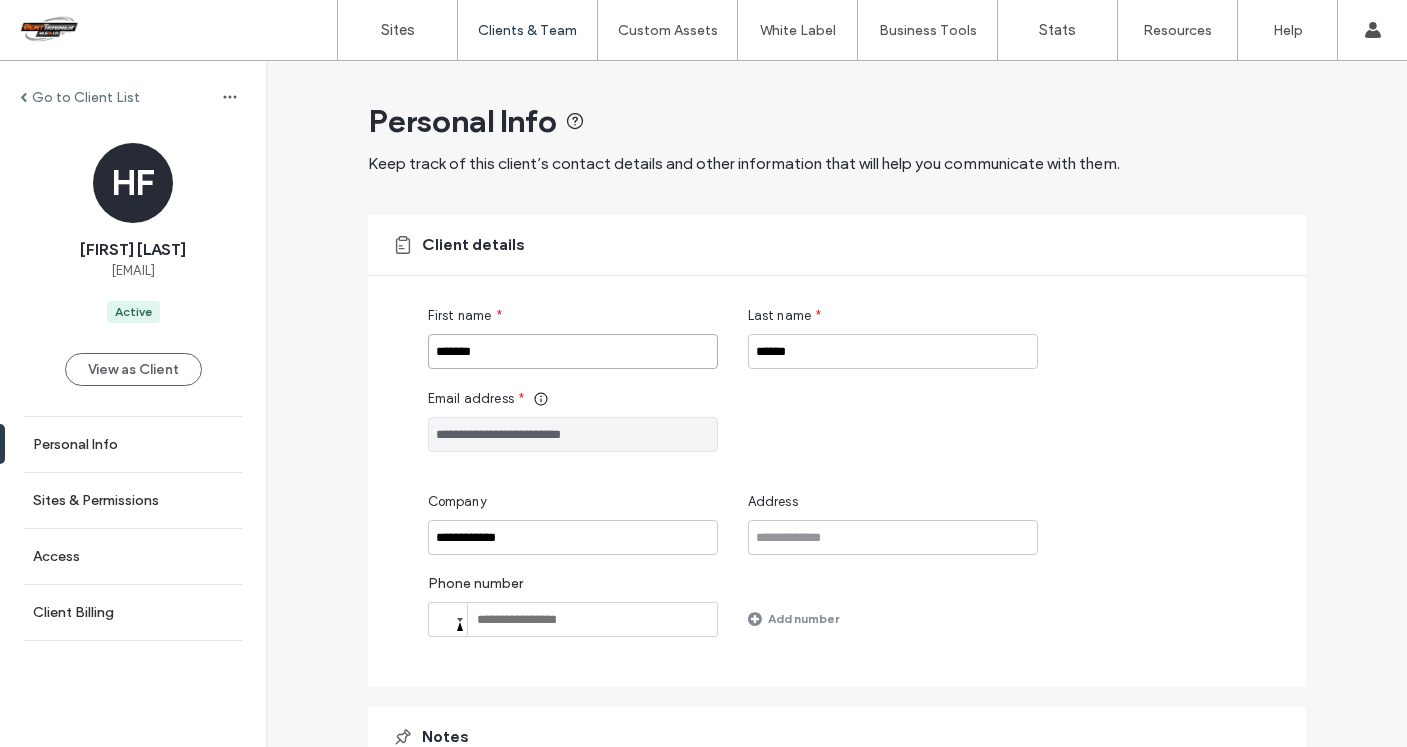 click on "**********" at bounding box center (837, 451) 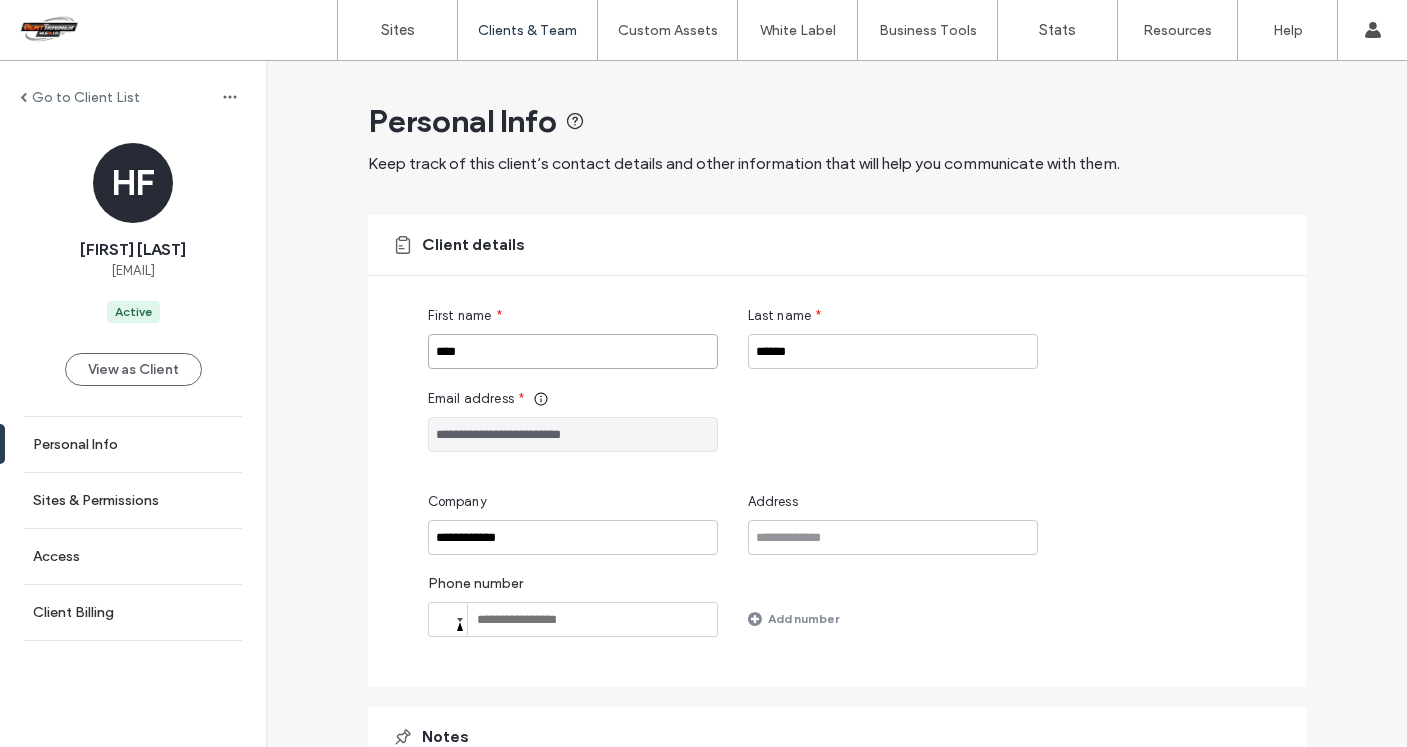 type on "****" 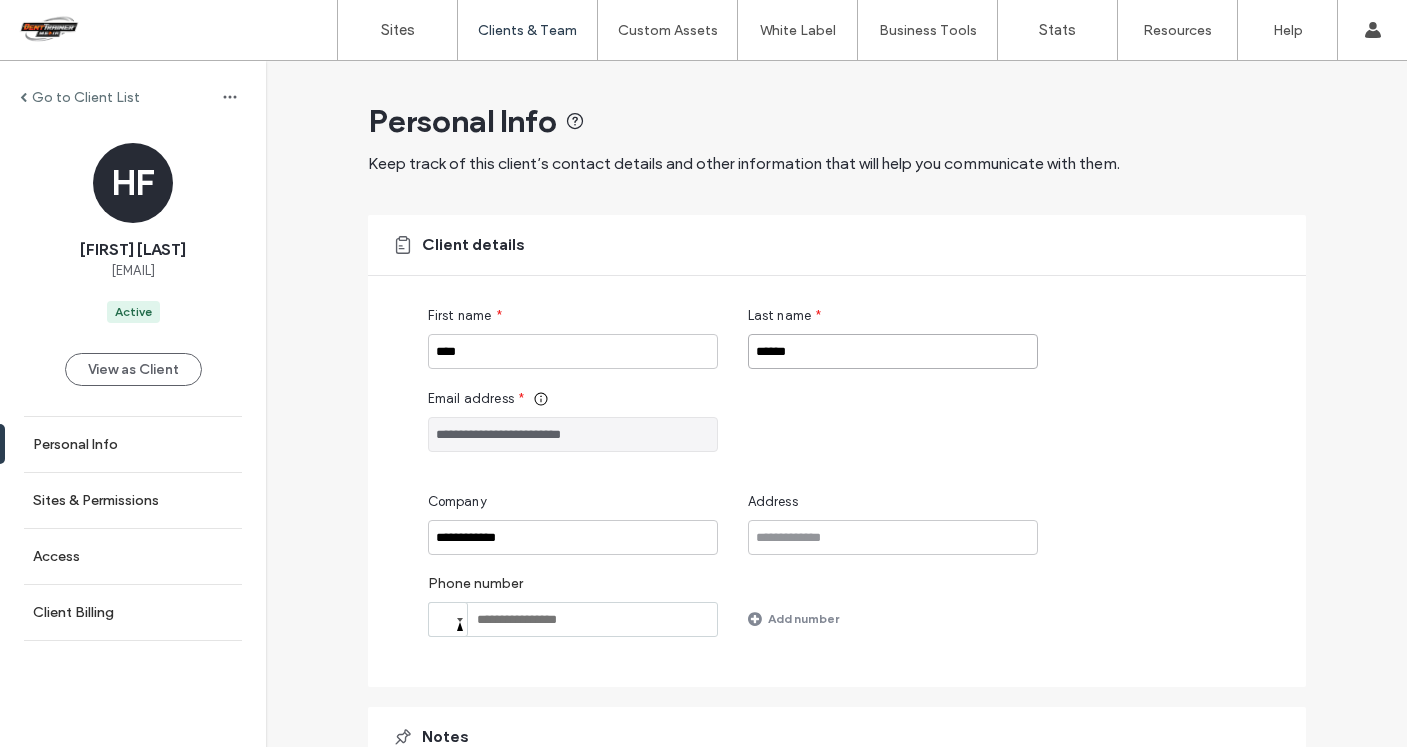 drag, startPoint x: 853, startPoint y: 347, endPoint x: 734, endPoint y: 344, distance: 119.03781 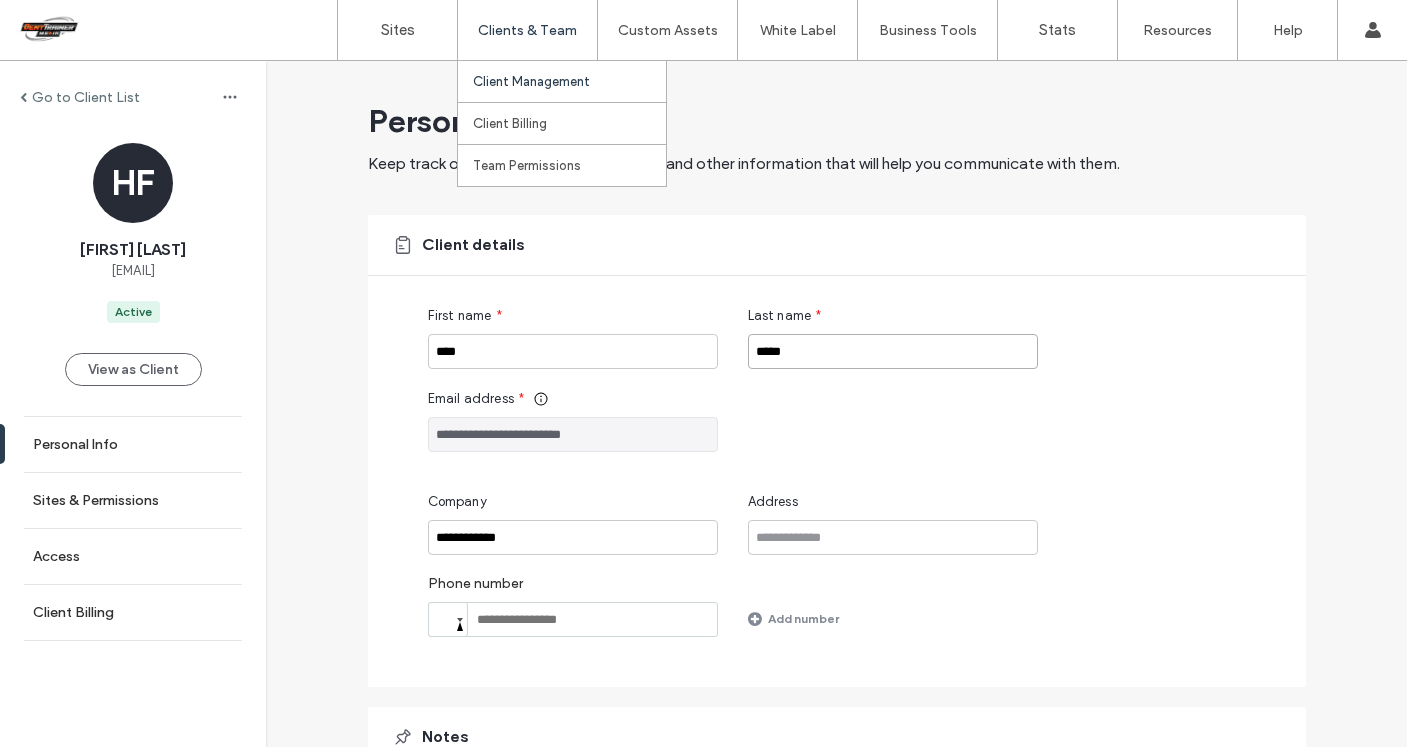 type on "*****" 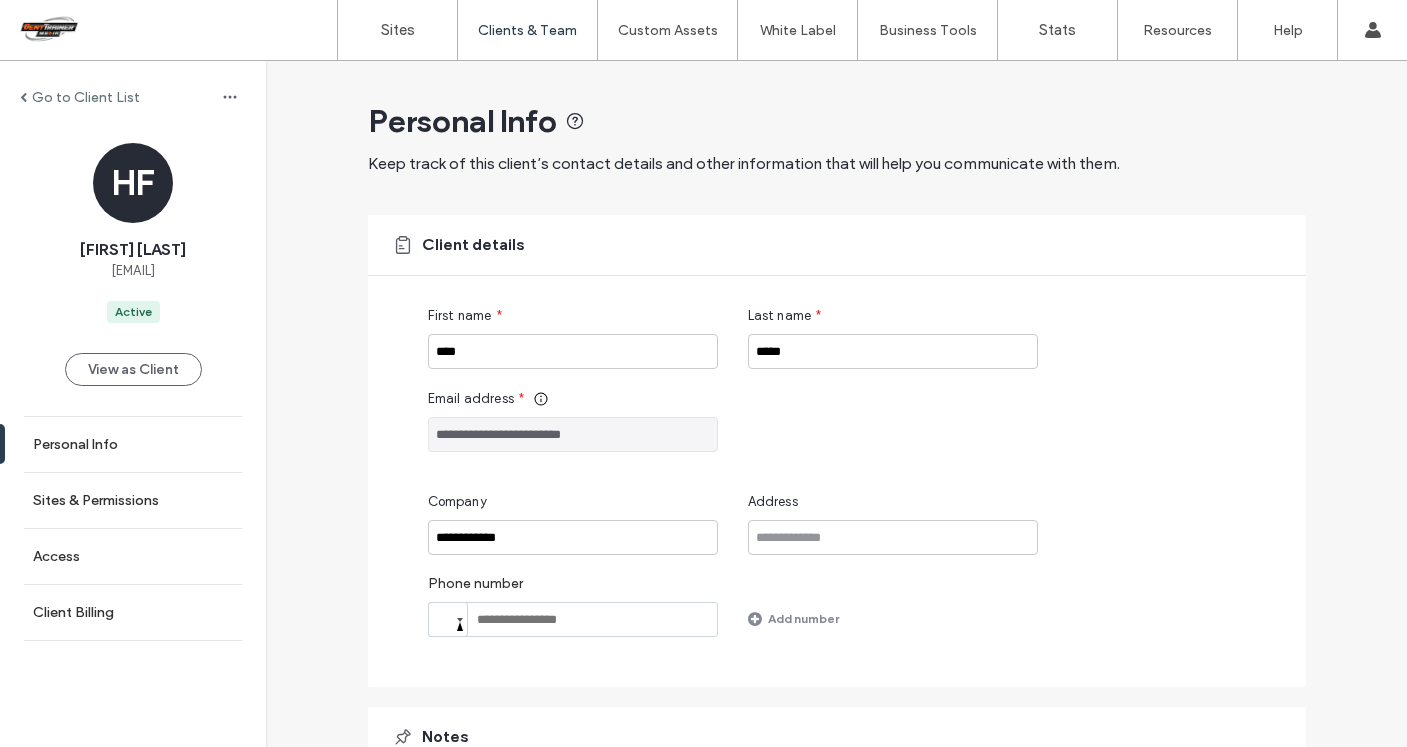 click at bounding box center [573, 619] 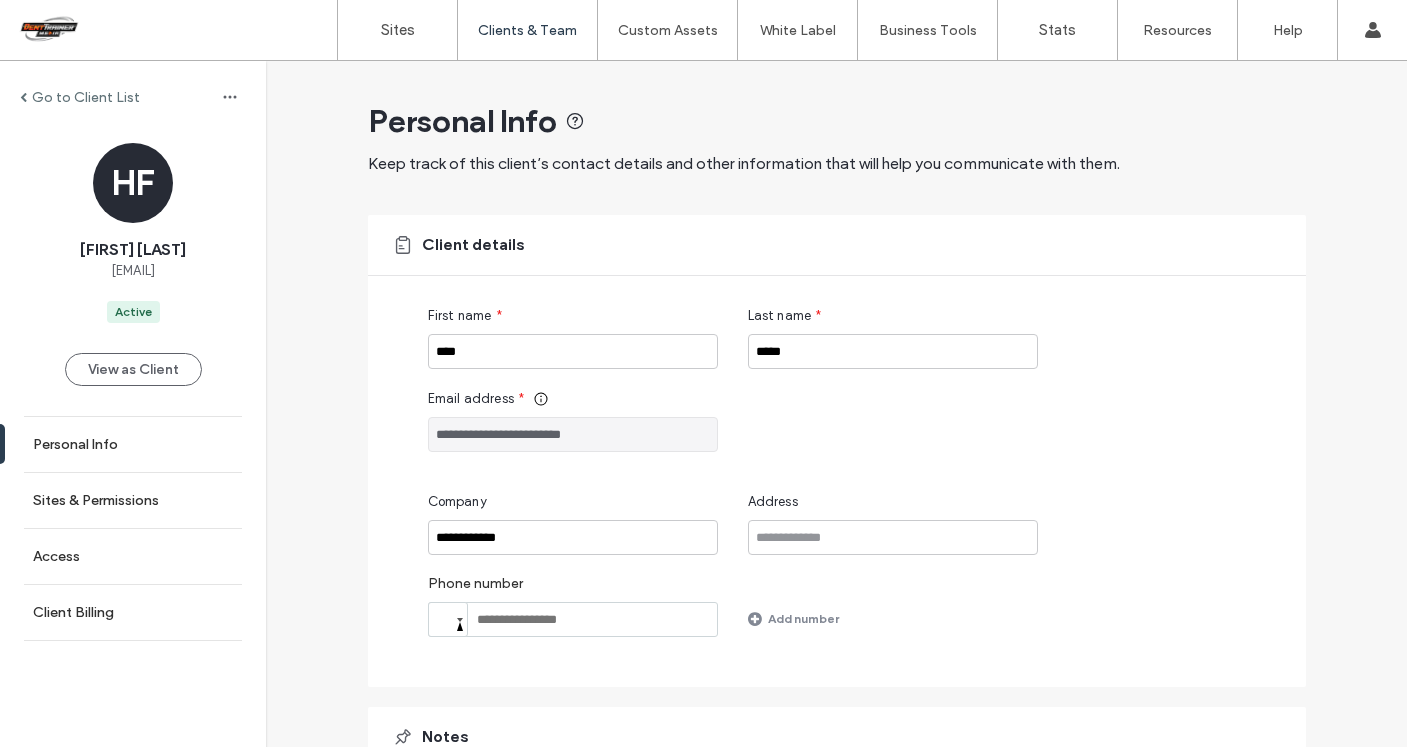 paste on "**********" 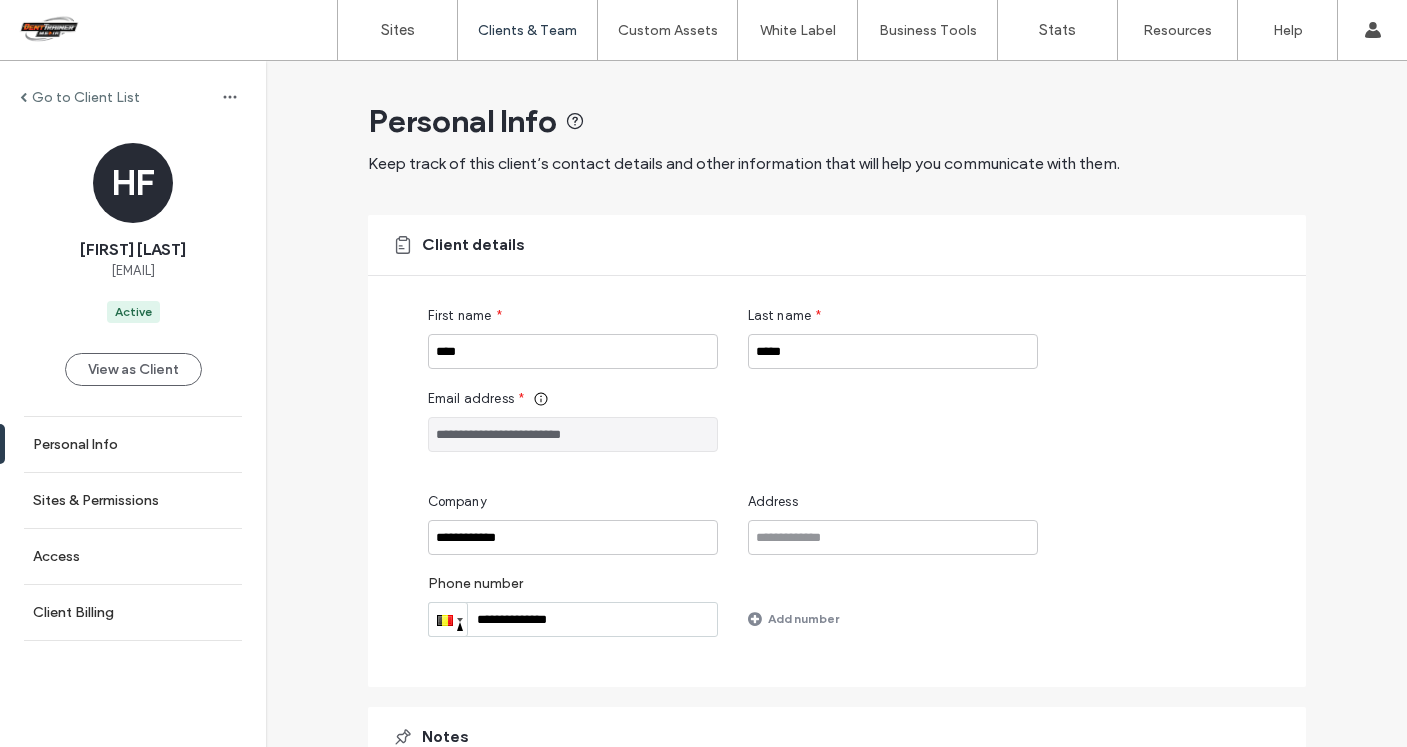 drag, startPoint x: 587, startPoint y: 619, endPoint x: 462, endPoint y: 614, distance: 125.09996 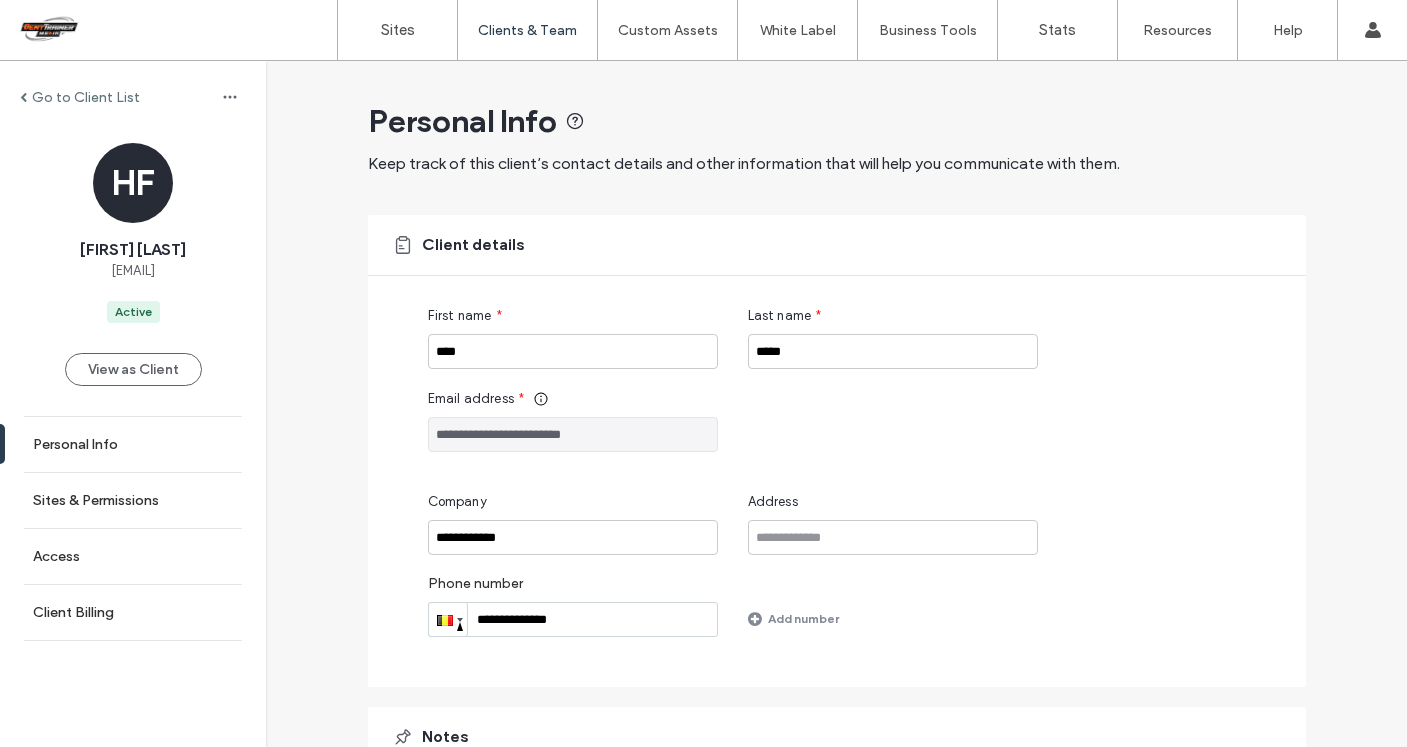 click on "**********" at bounding box center [573, 619] 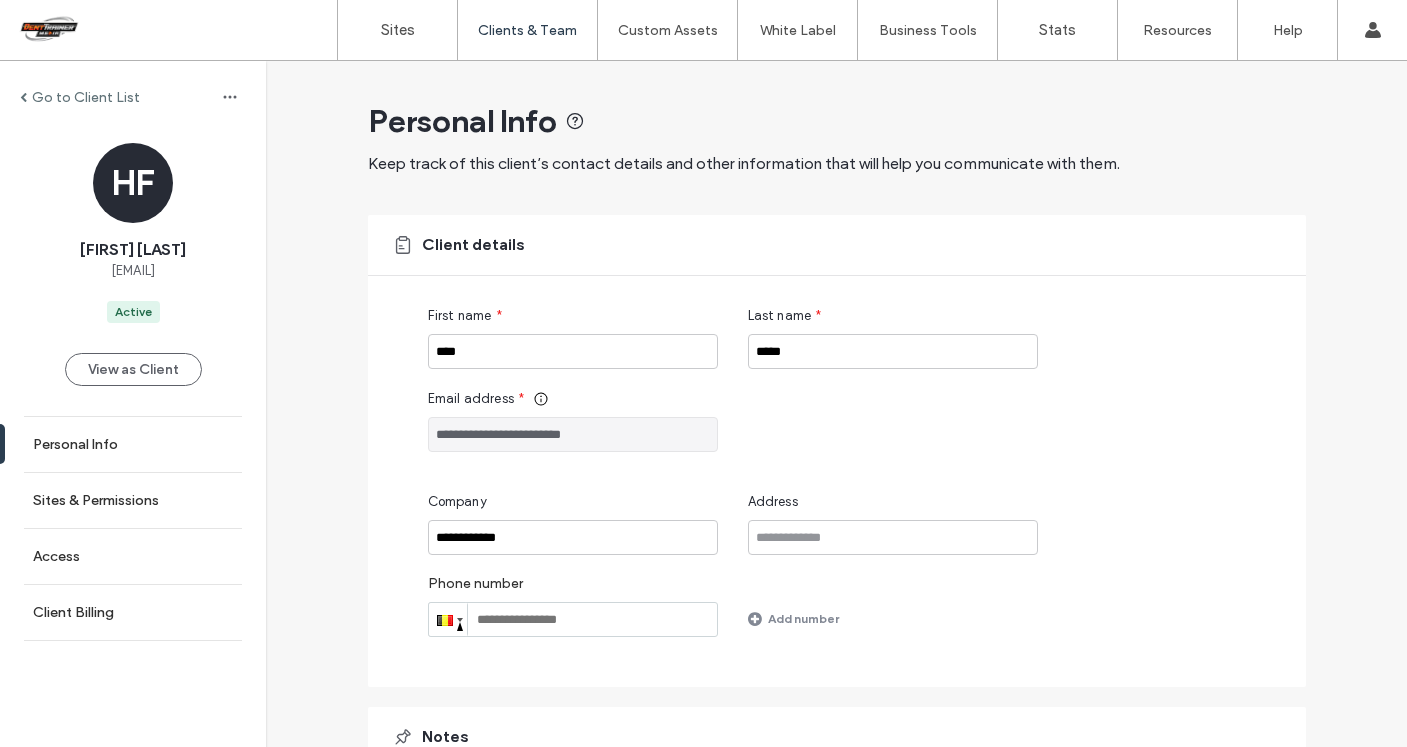 click at bounding box center (445, 620) 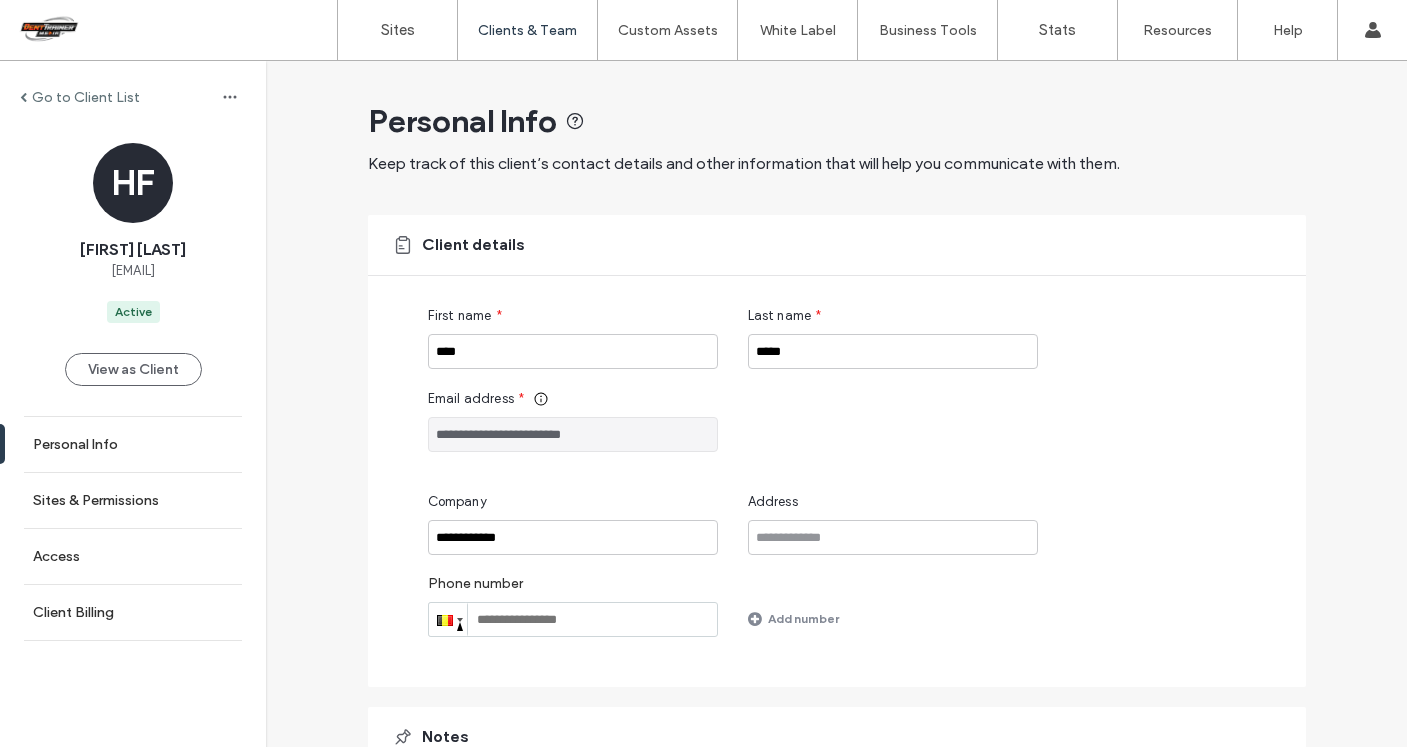 scroll, scrollTop: 99, scrollLeft: 0, axis: vertical 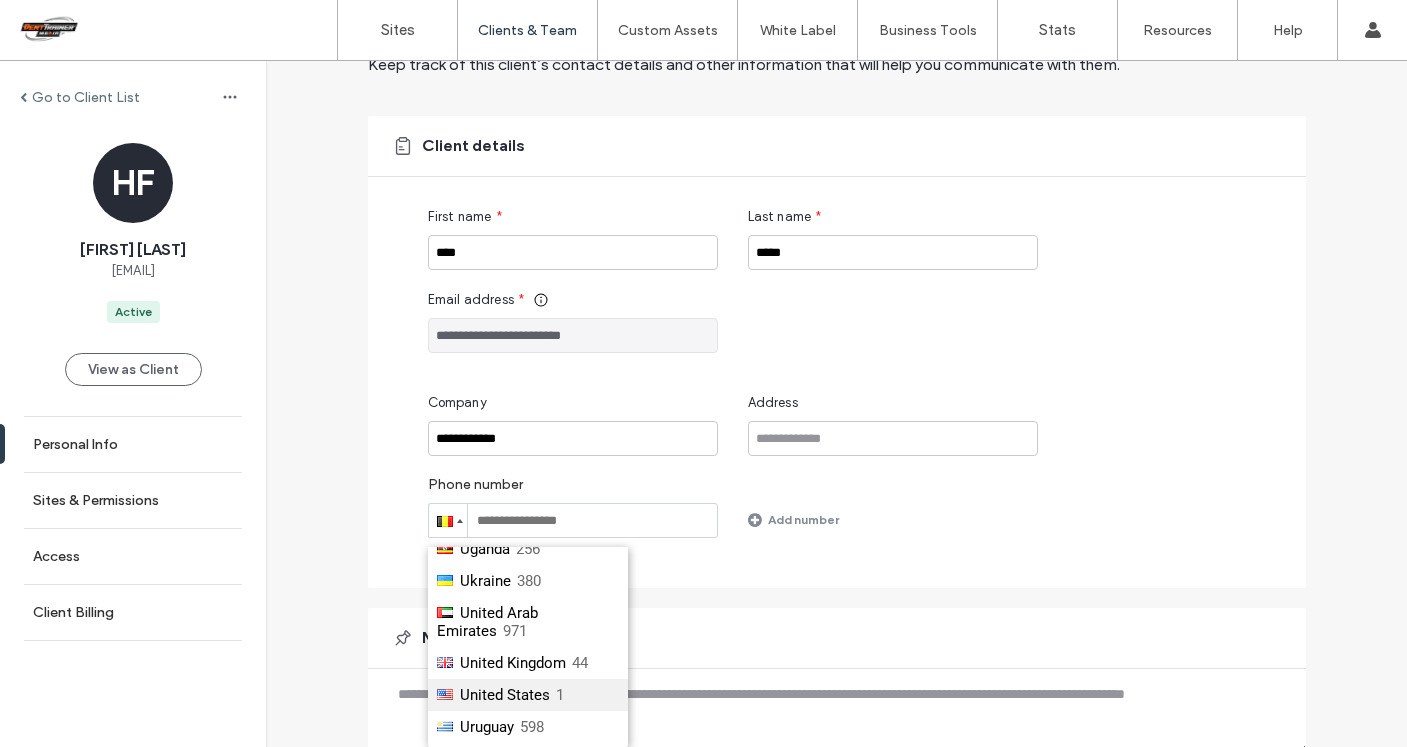 click on "United States 1" at bounding box center (528, 695) 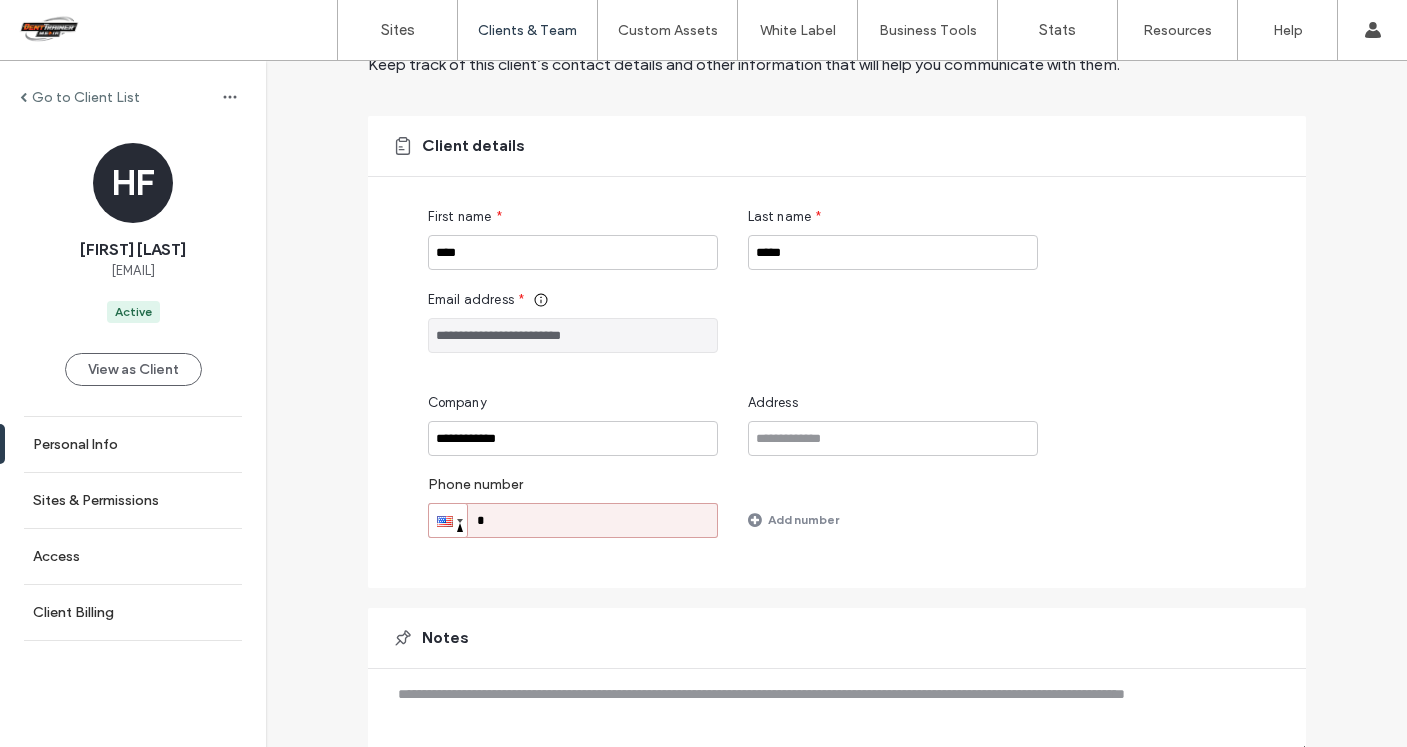 click on "*" at bounding box center (573, 520) 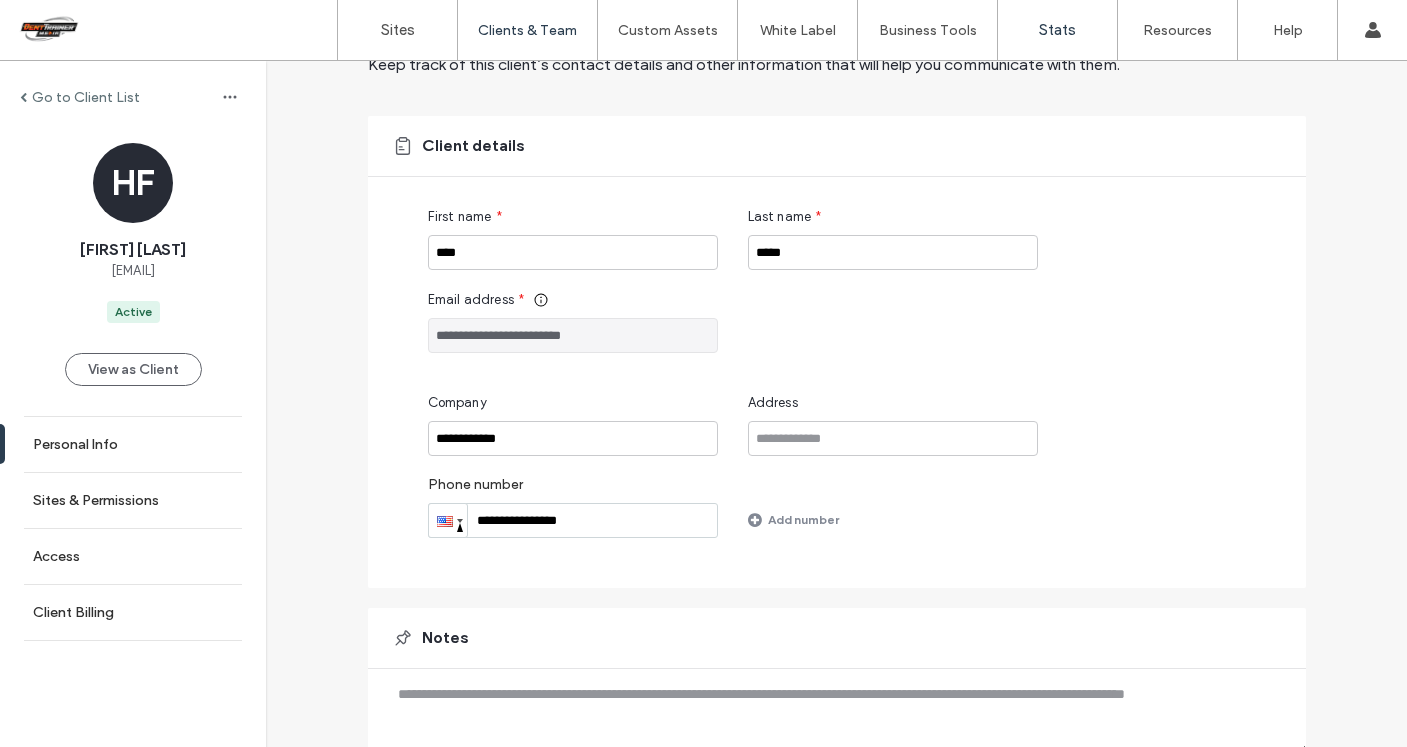 type on "**********" 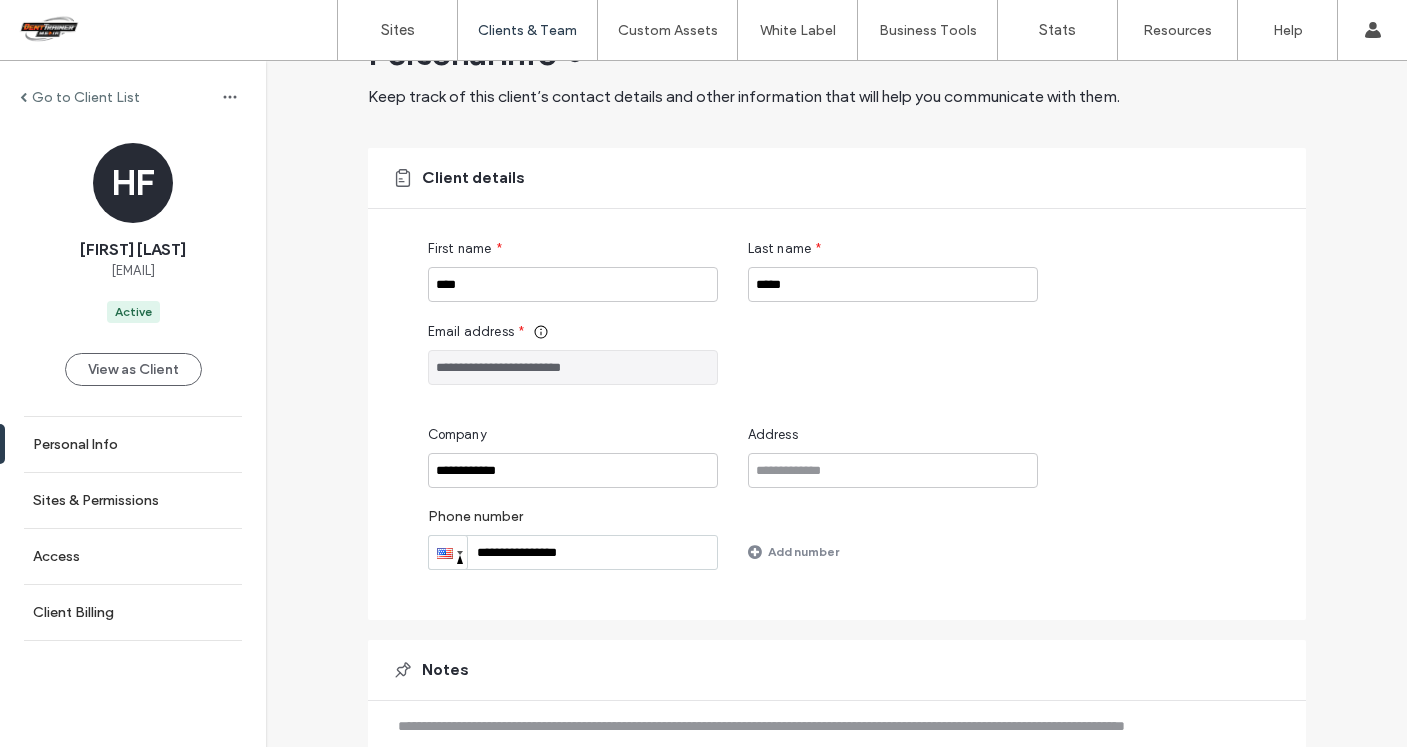 scroll, scrollTop: 43, scrollLeft: 0, axis: vertical 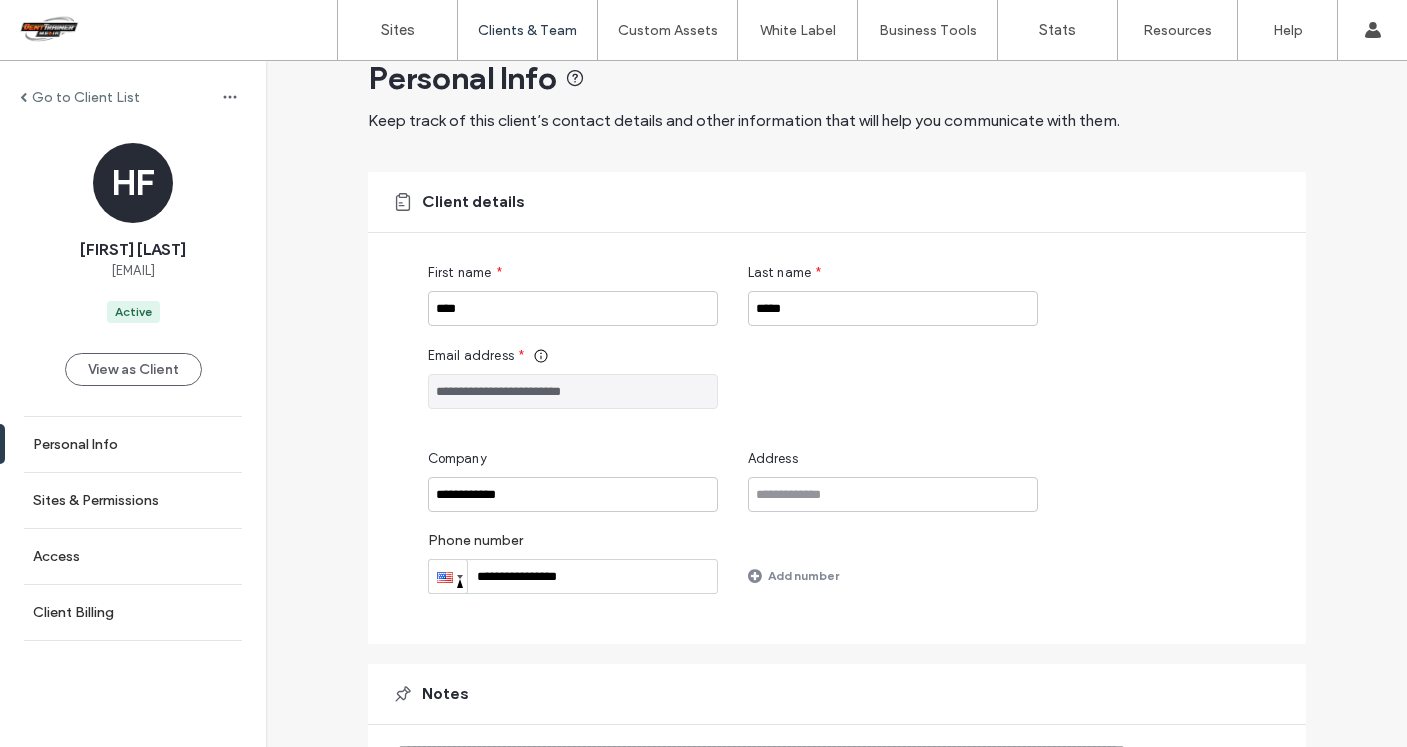 drag, startPoint x: 661, startPoint y: 387, endPoint x: 408, endPoint y: 373, distance: 253.38705 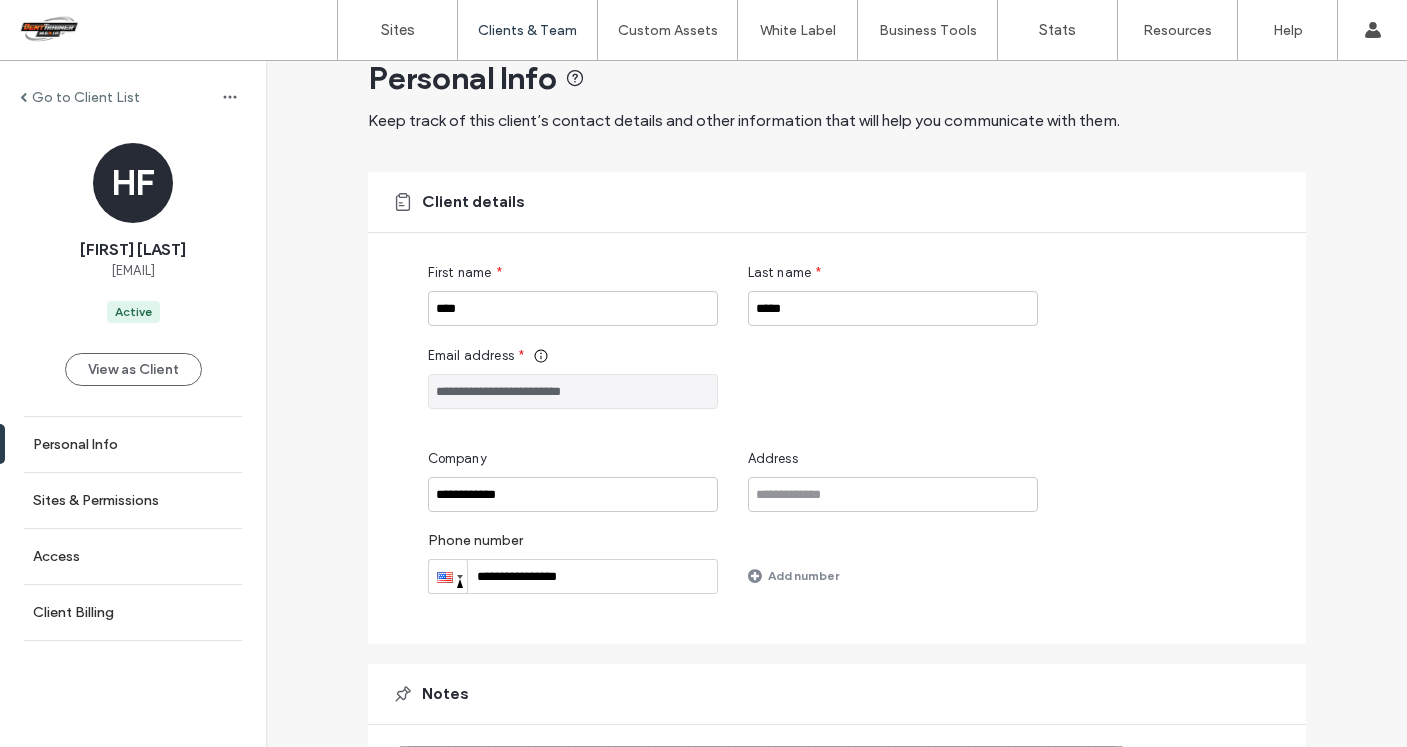 click on "**********" at bounding box center [837, 408] 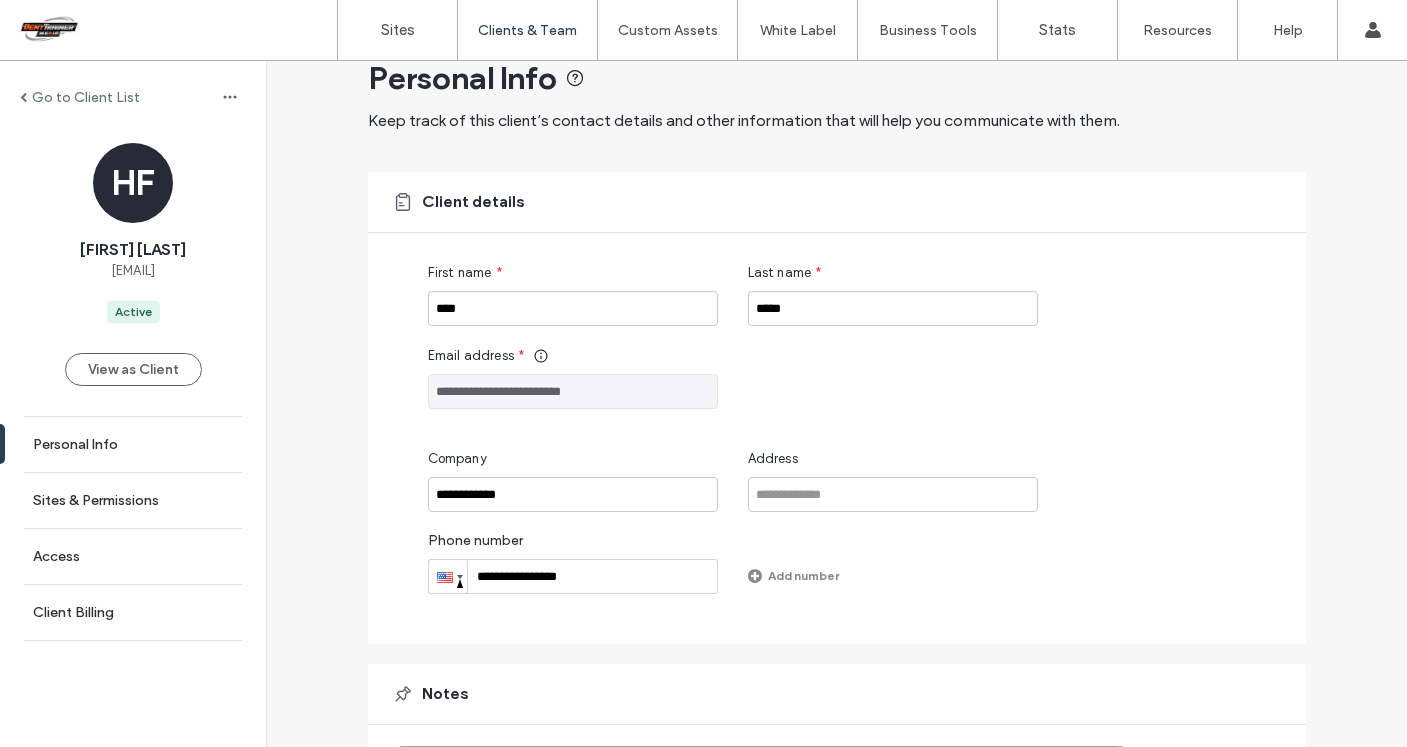 drag, startPoint x: 633, startPoint y: 396, endPoint x: 401, endPoint y: 385, distance: 232.26064 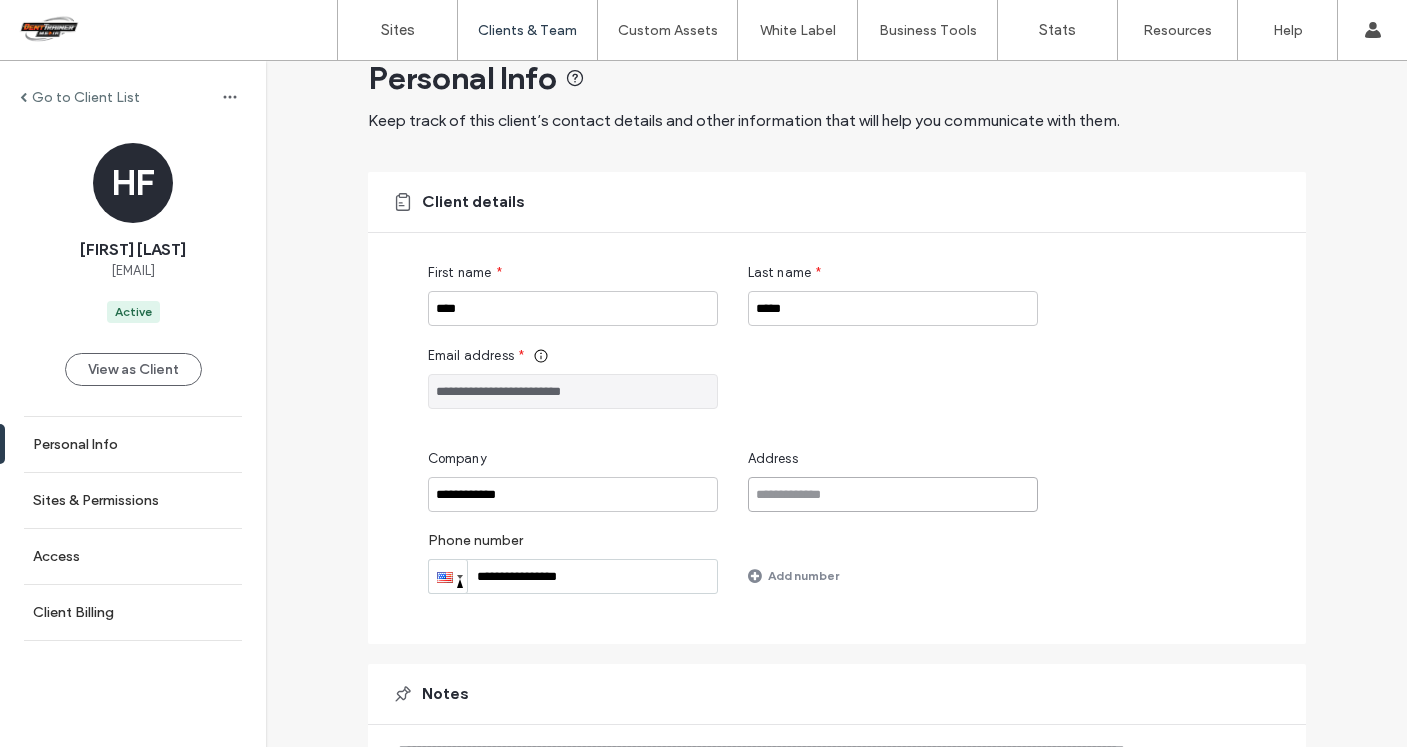 click at bounding box center [893, 494] 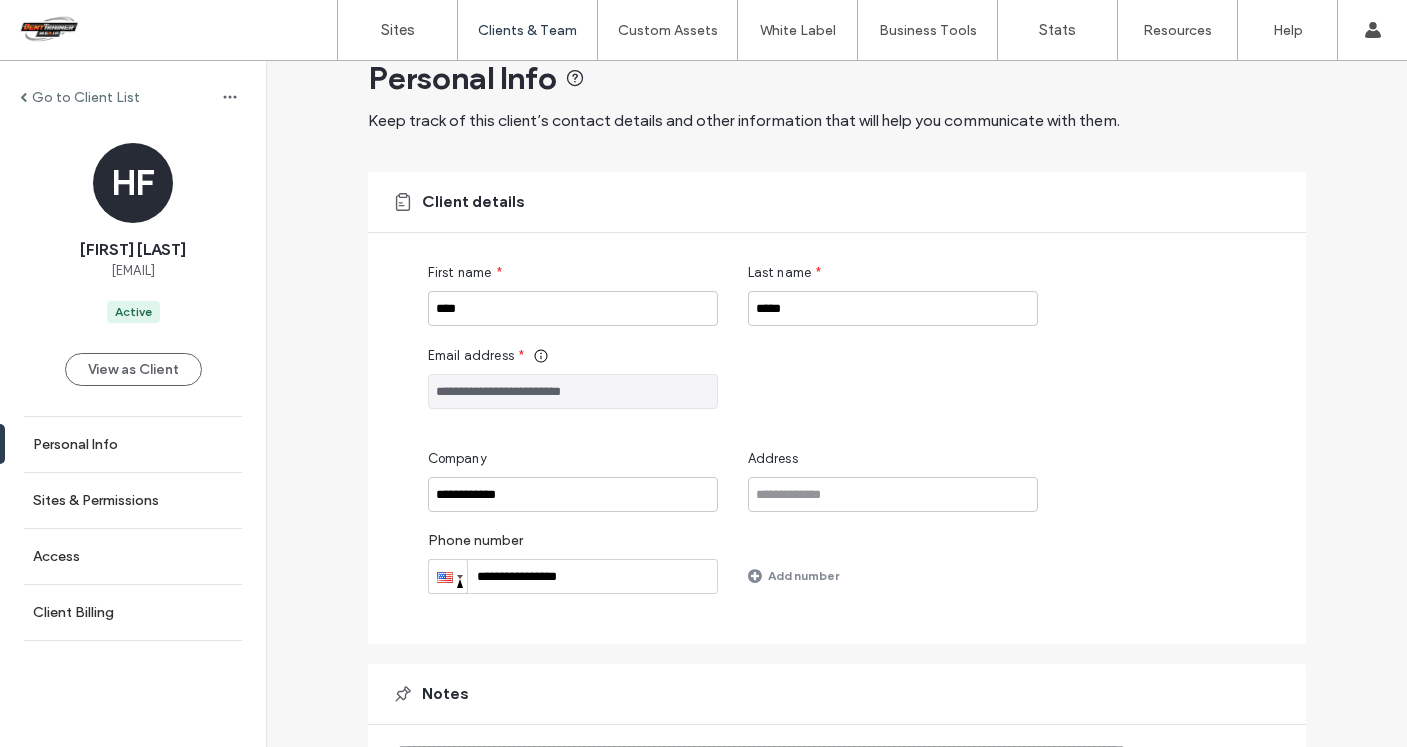 click on "**********" at bounding box center [573, 391] 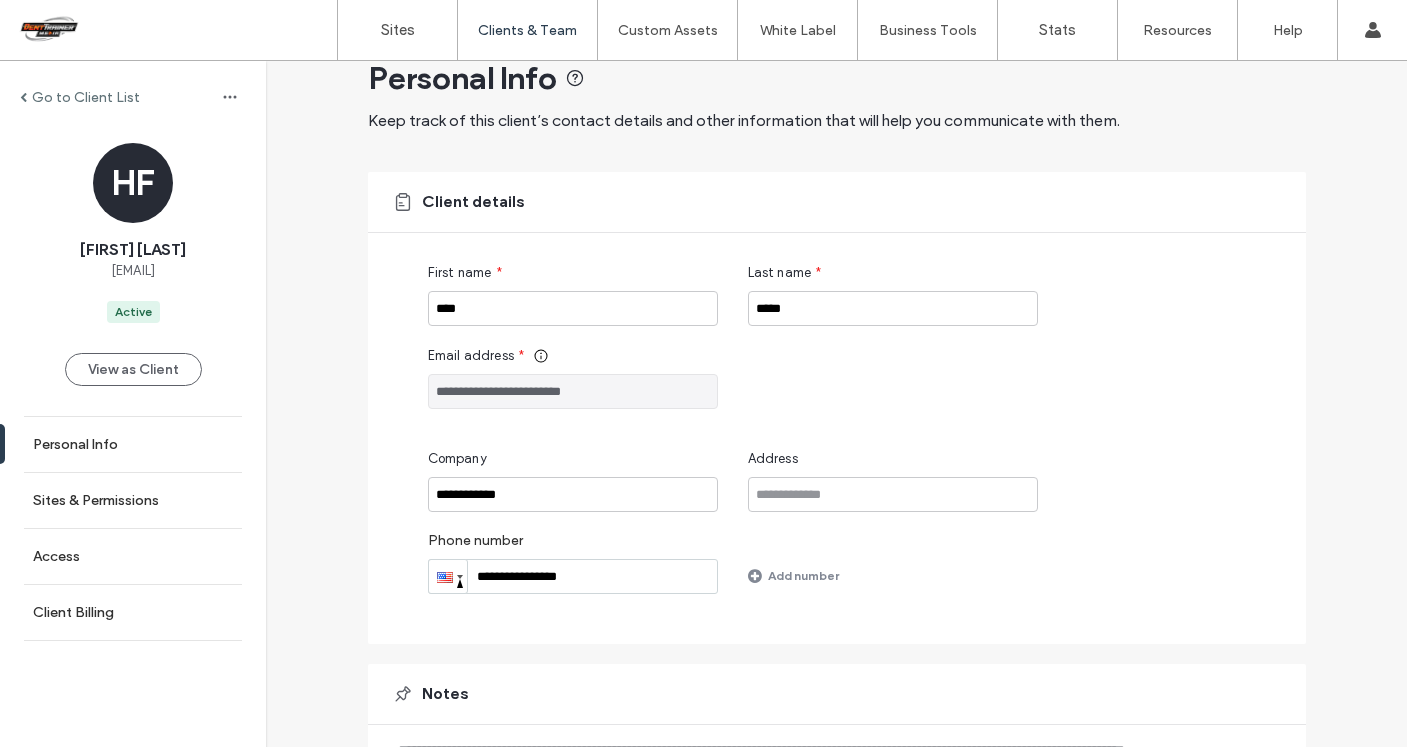 click on "**********" at bounding box center (573, 391) 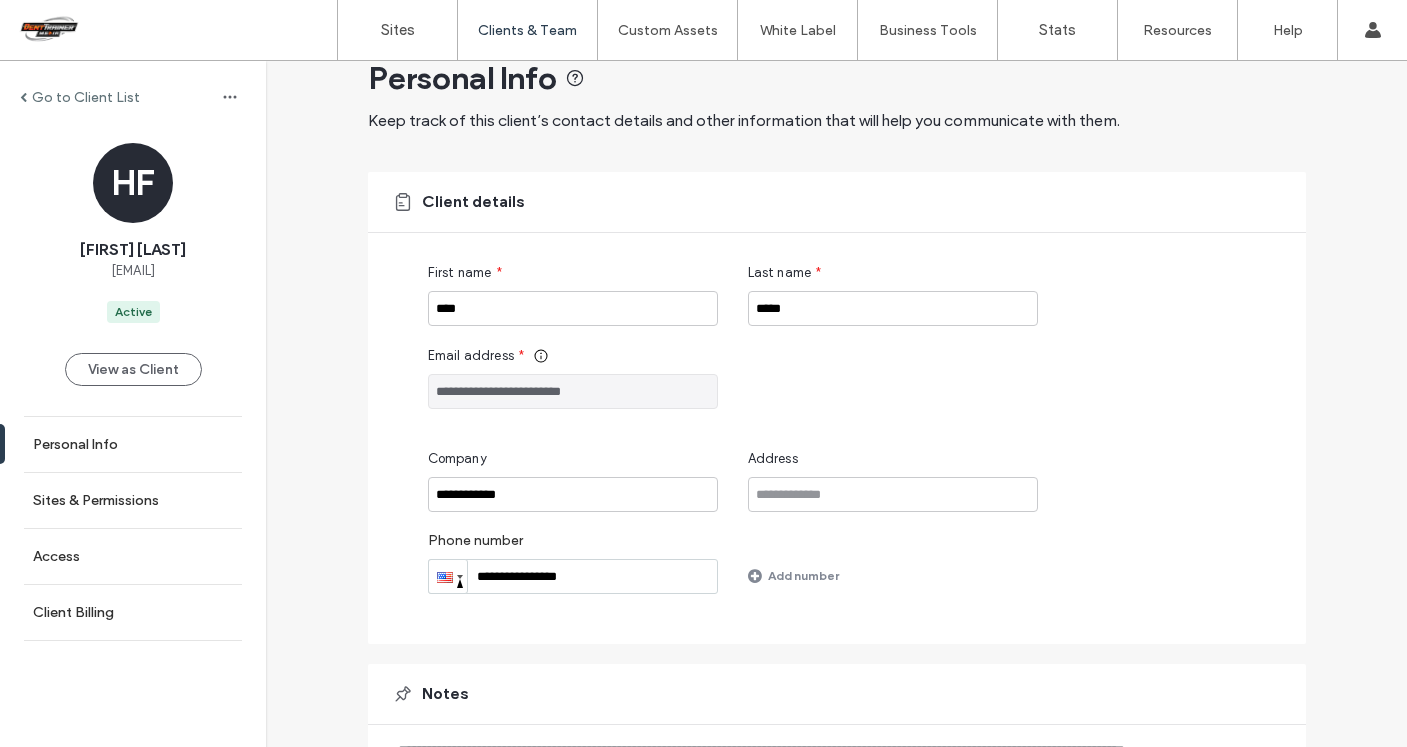 click on "**********" at bounding box center (573, 391) 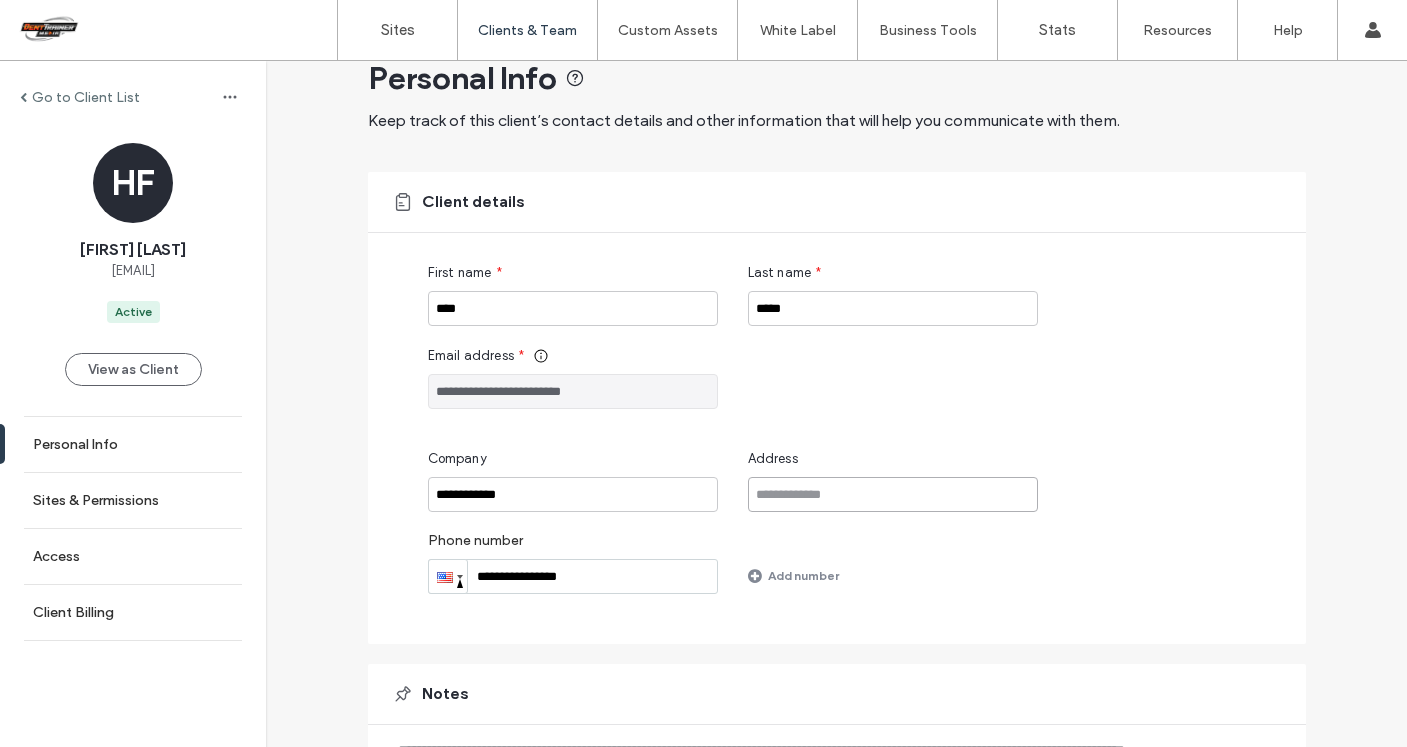 click at bounding box center [893, 494] 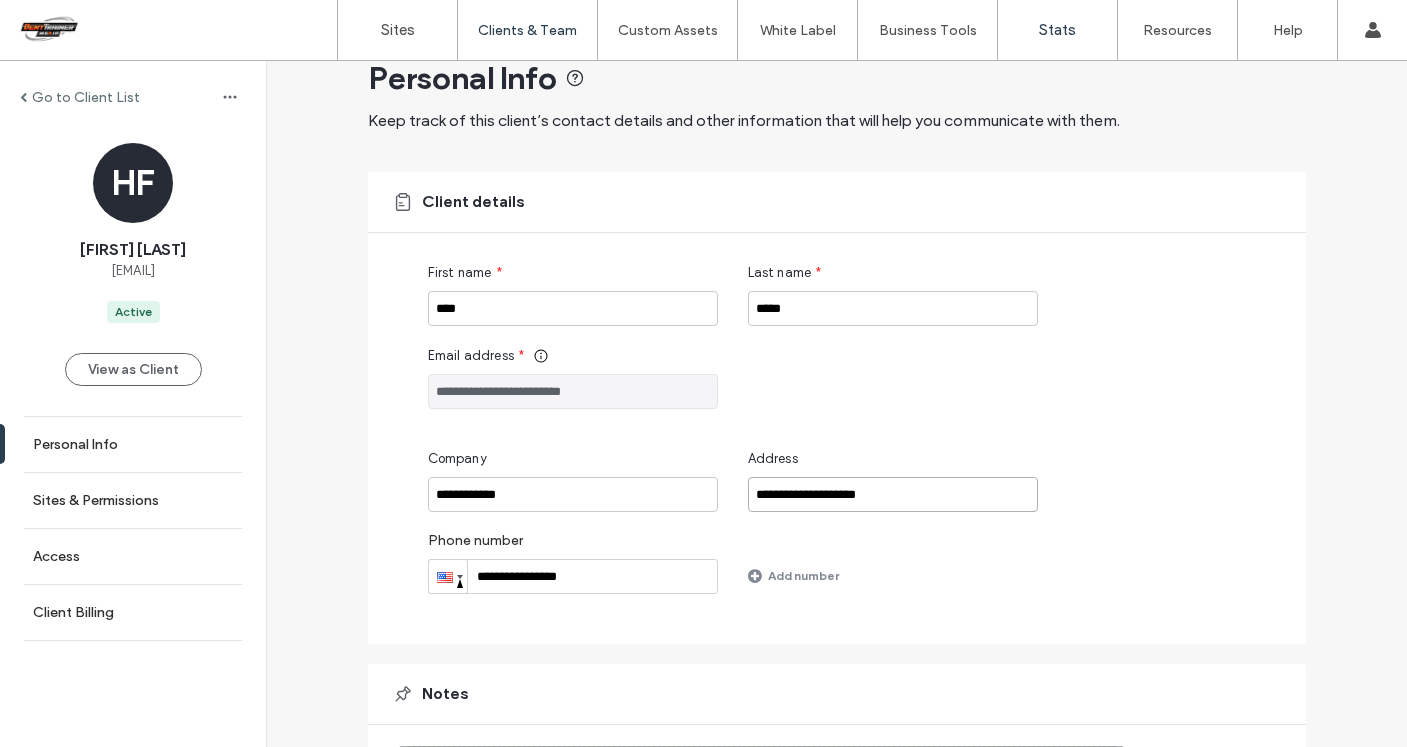 type on "**********" 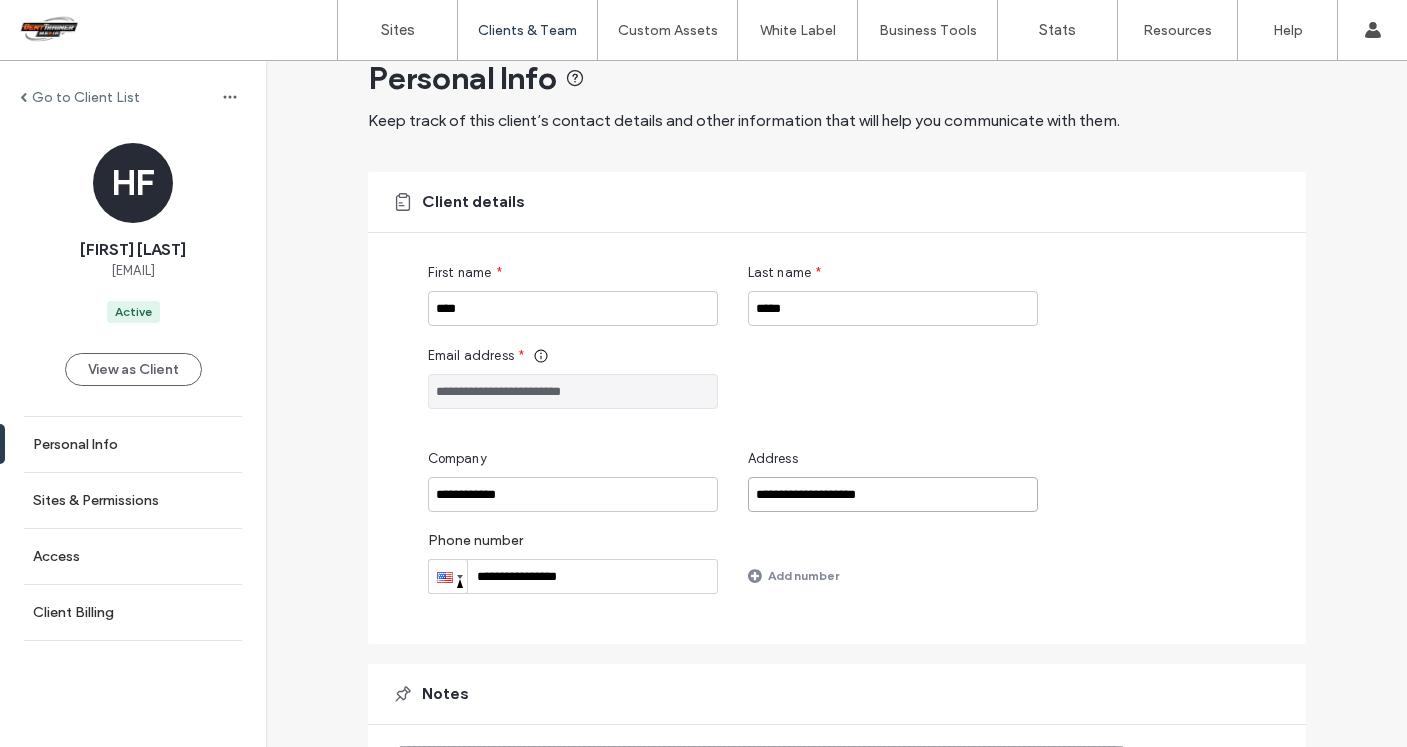scroll, scrollTop: 184, scrollLeft: 0, axis: vertical 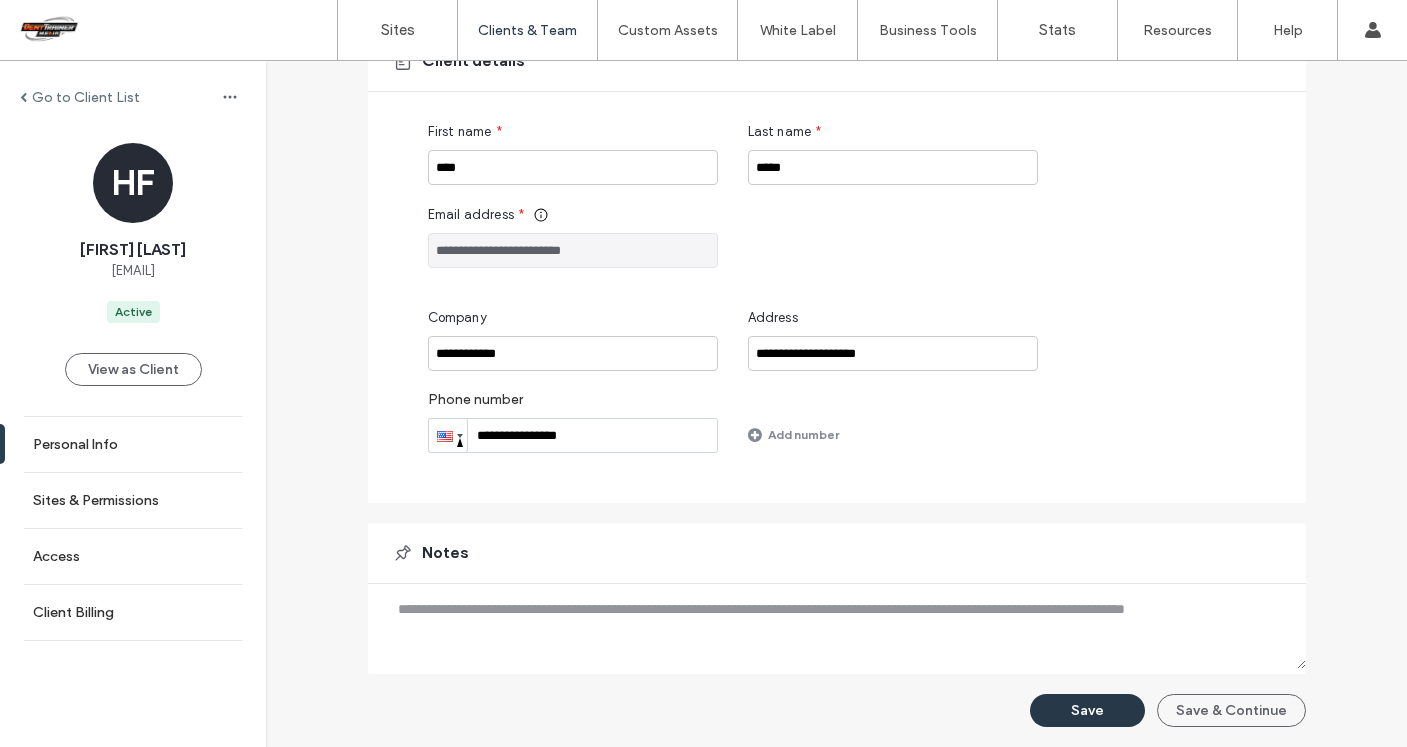 click on "Save" at bounding box center [1087, 710] 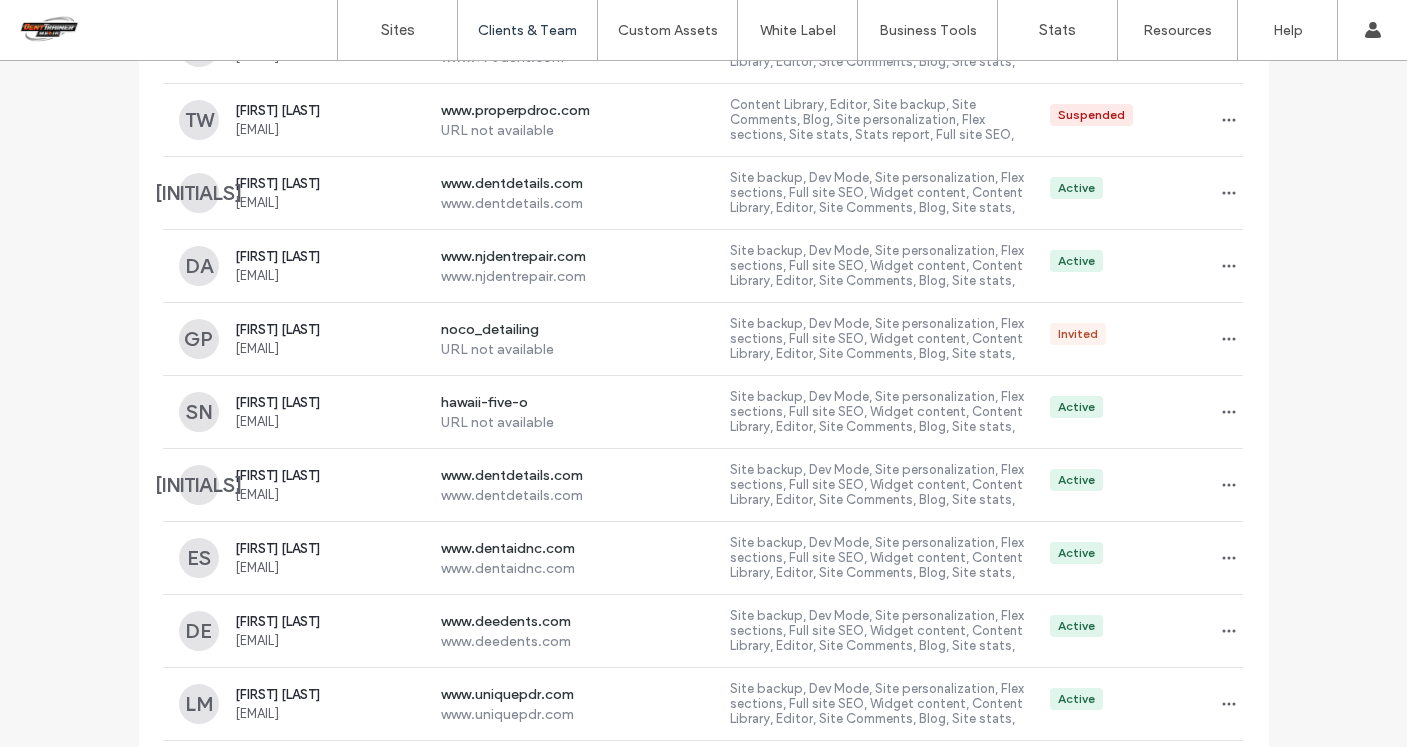 scroll, scrollTop: 797, scrollLeft: 0, axis: vertical 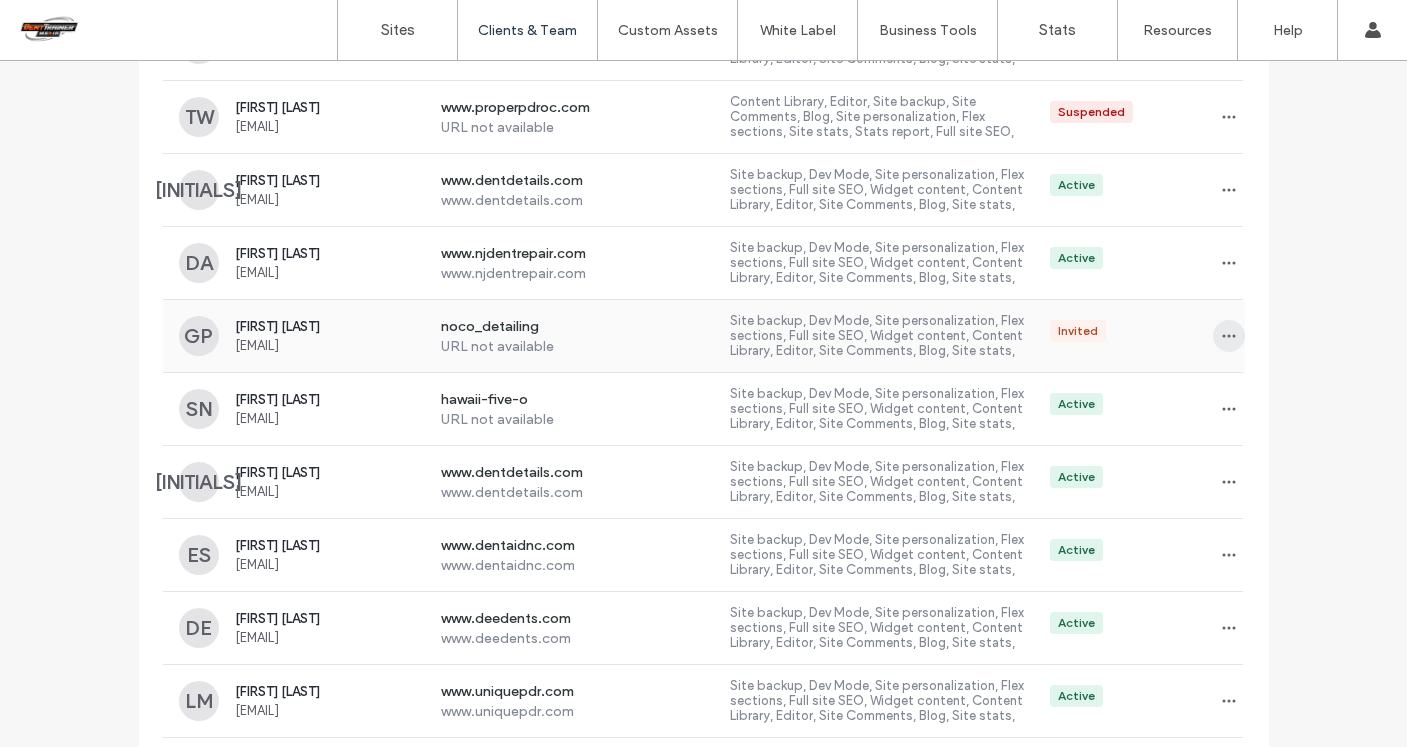 click at bounding box center (1229, 336) 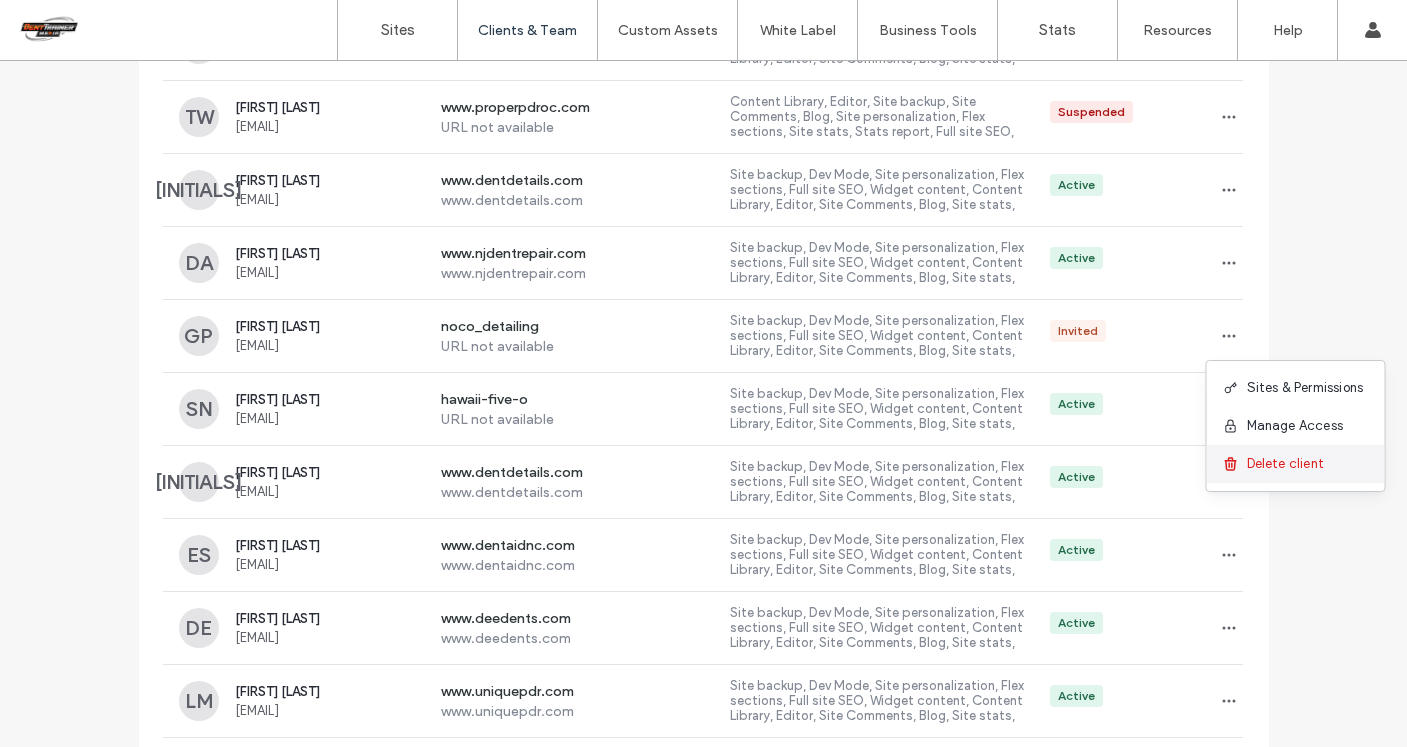 click on "Delete client" at bounding box center (1286, 464) 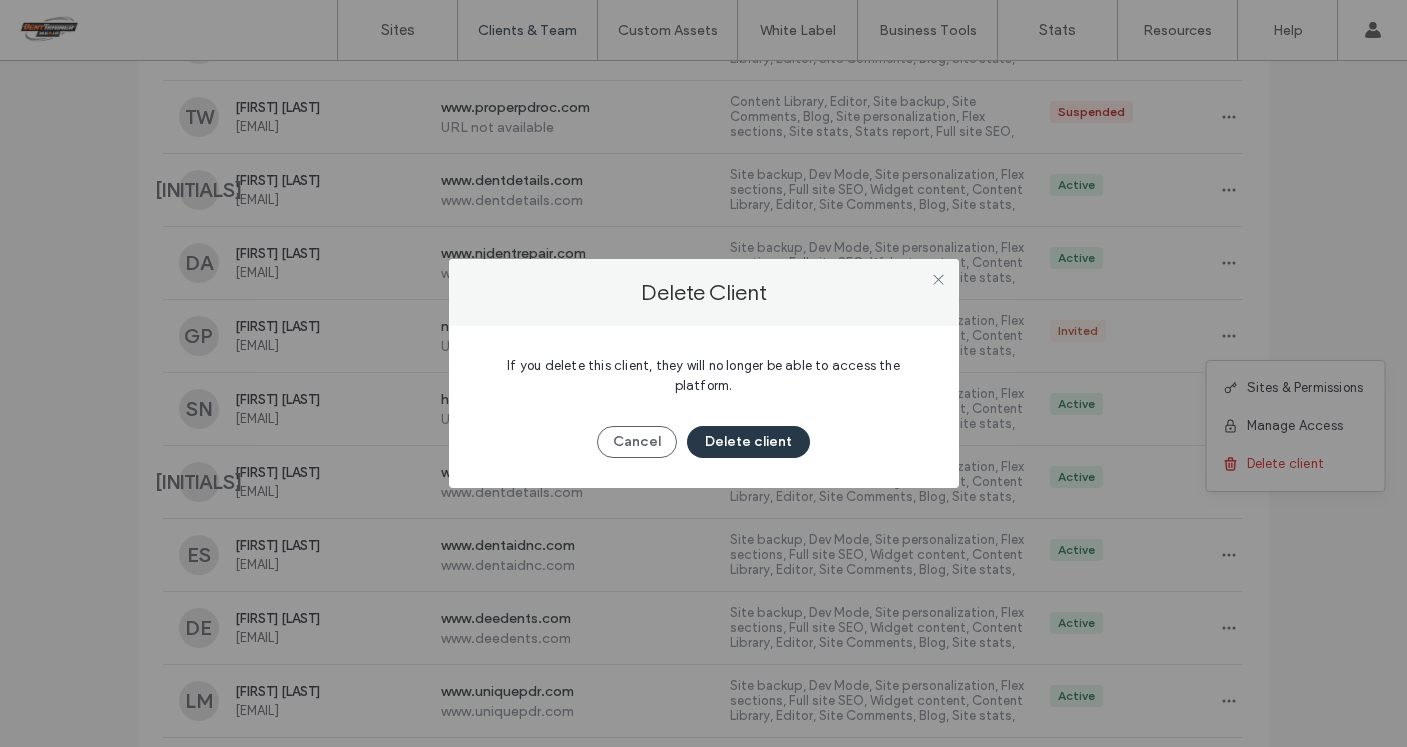 click on "Delete client" at bounding box center (748, 442) 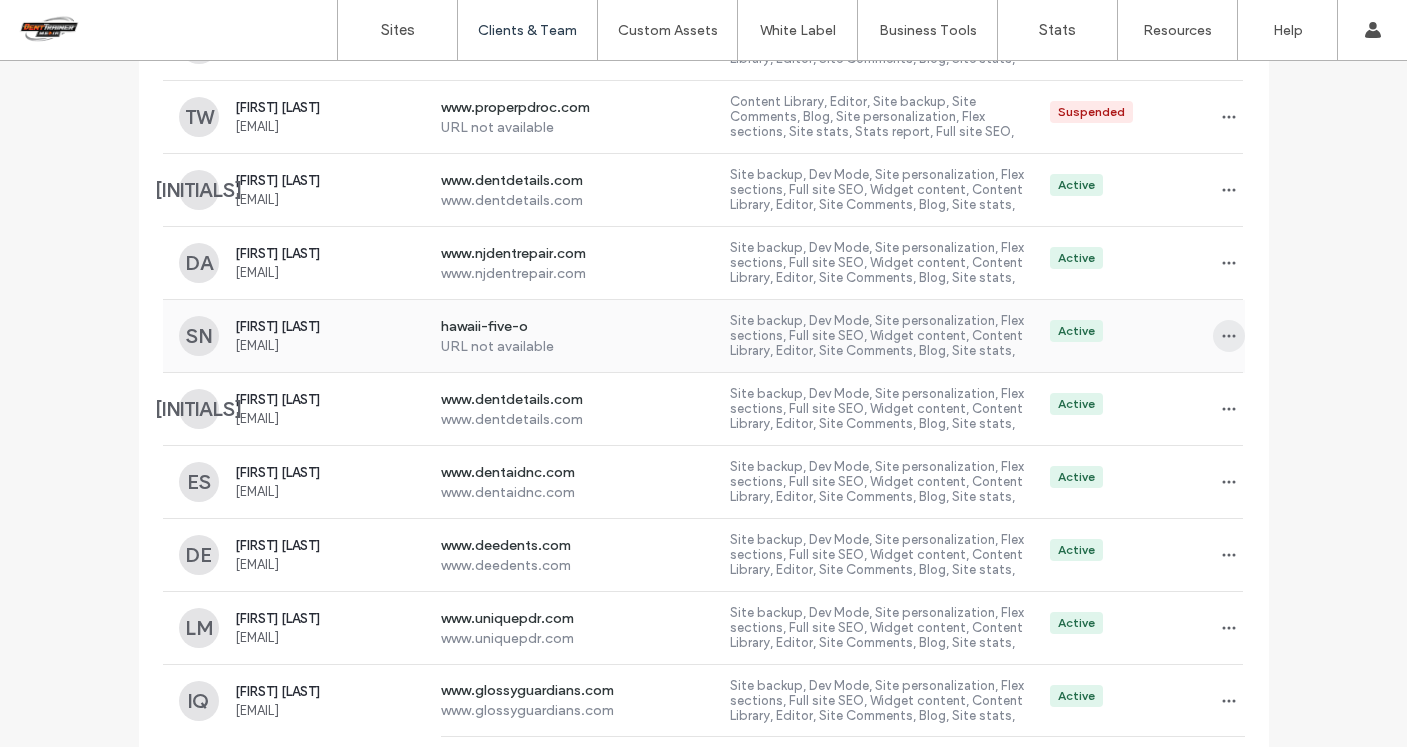 click 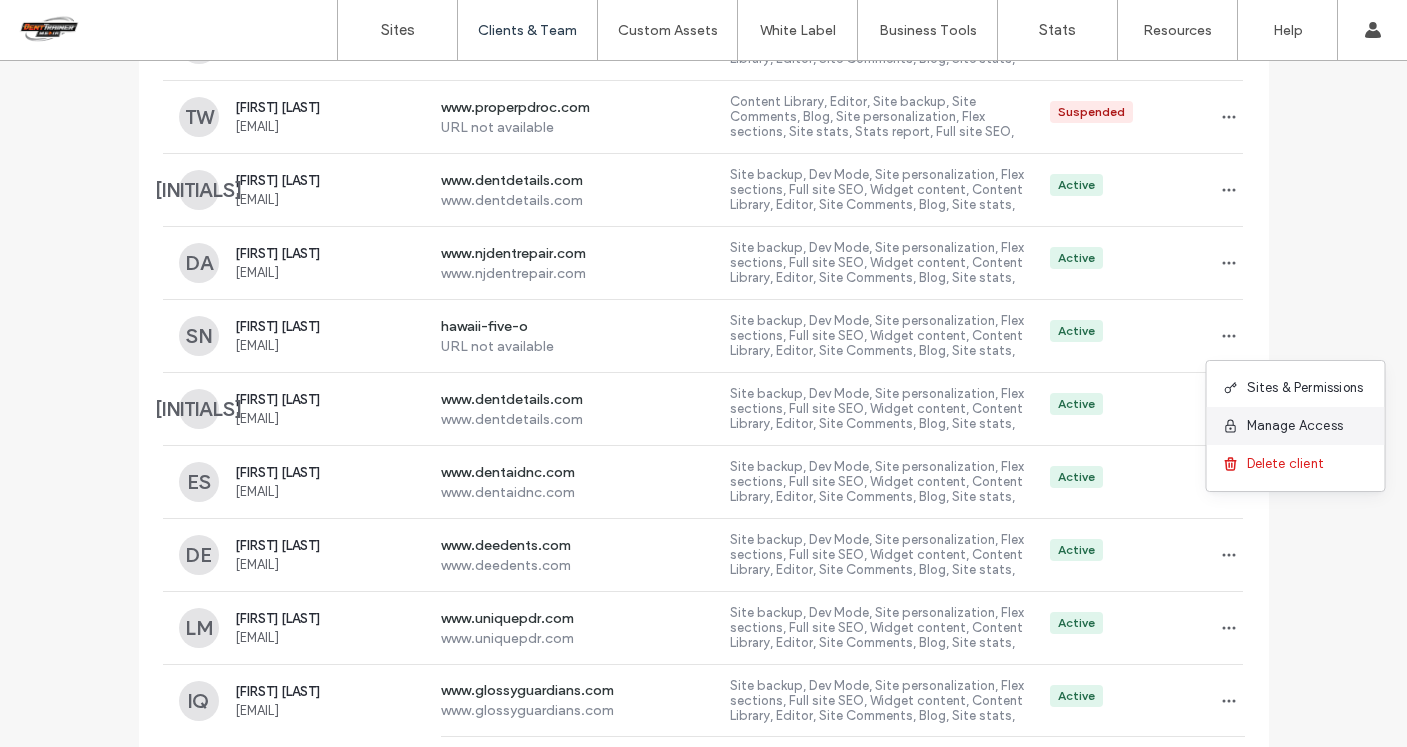 click on "Manage Access" at bounding box center [1295, 426] 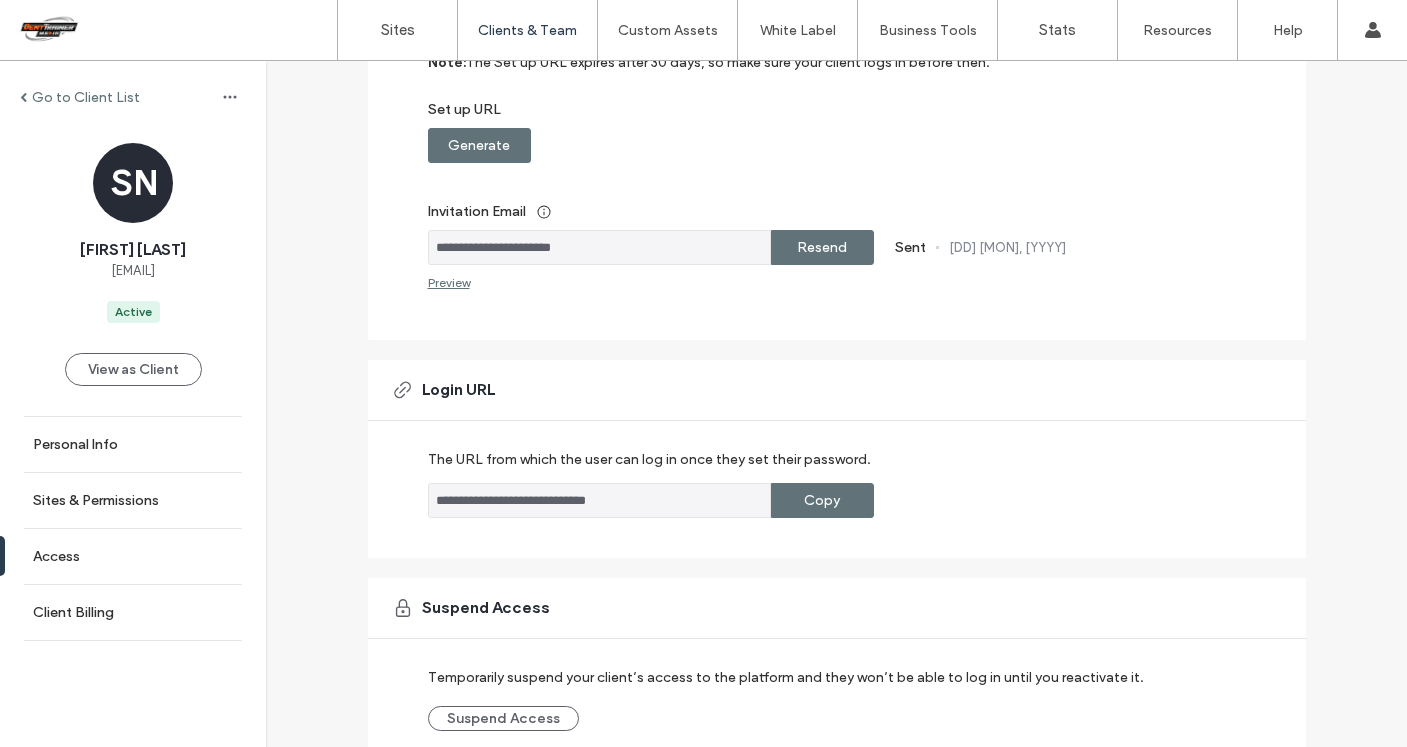 scroll, scrollTop: 397, scrollLeft: 0, axis: vertical 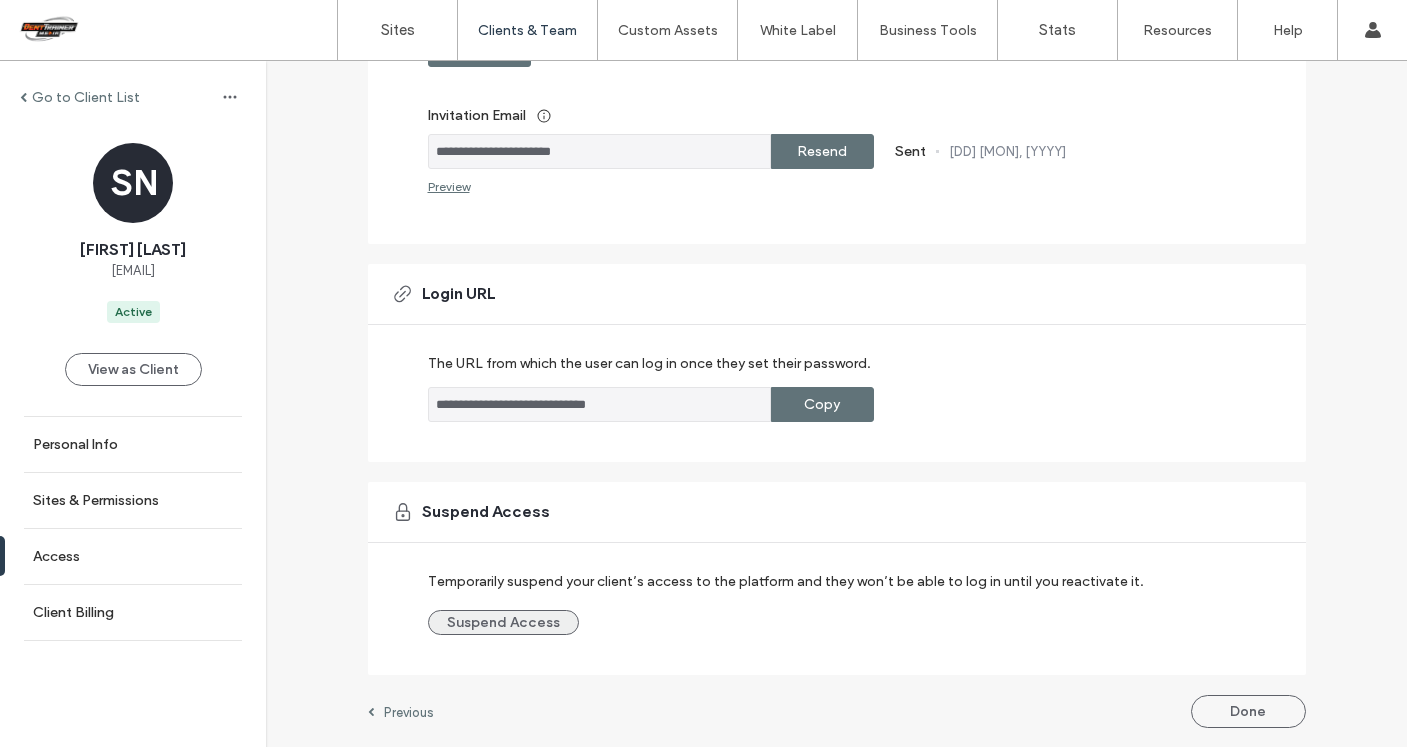 click on "Suspend Access" at bounding box center (503, 622) 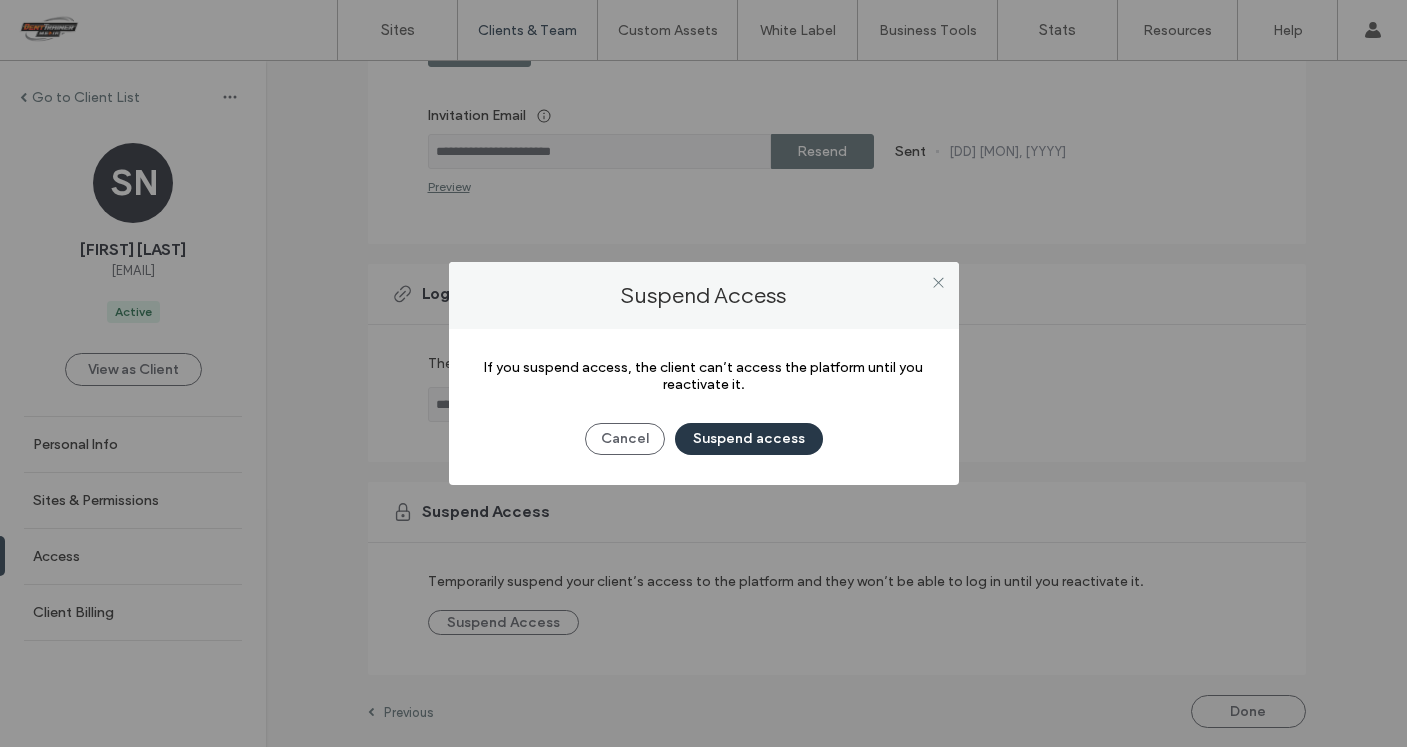 click on "Suspend access" at bounding box center [749, 439] 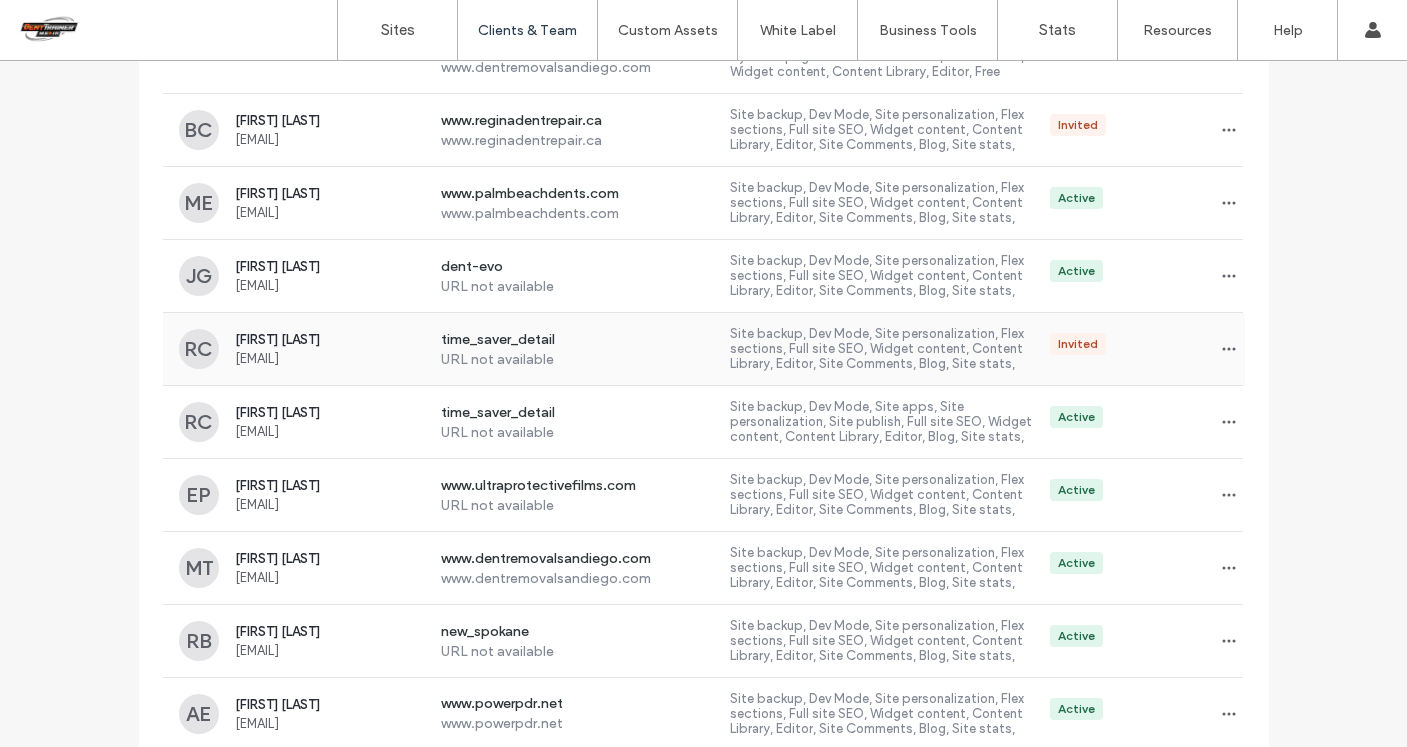 scroll, scrollTop: 1515, scrollLeft: 0, axis: vertical 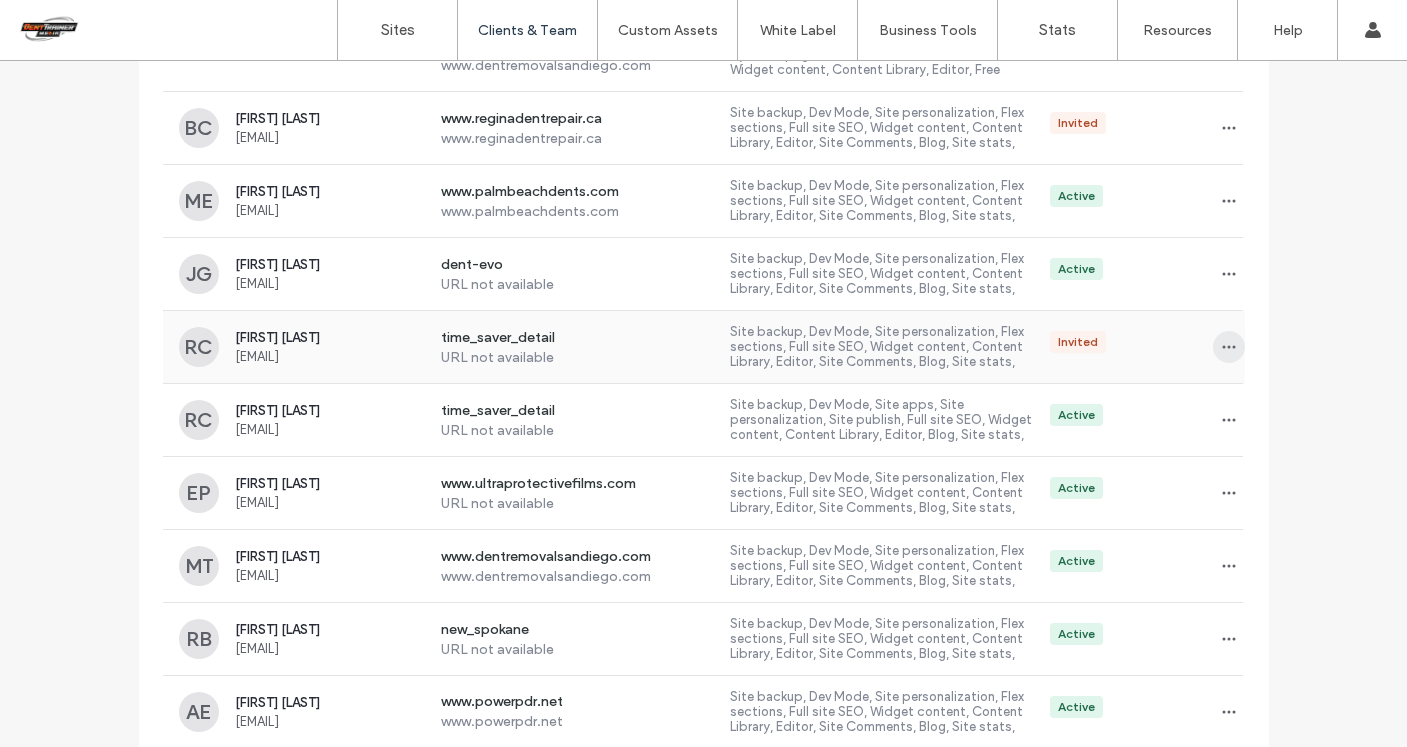 click at bounding box center [1229, 347] 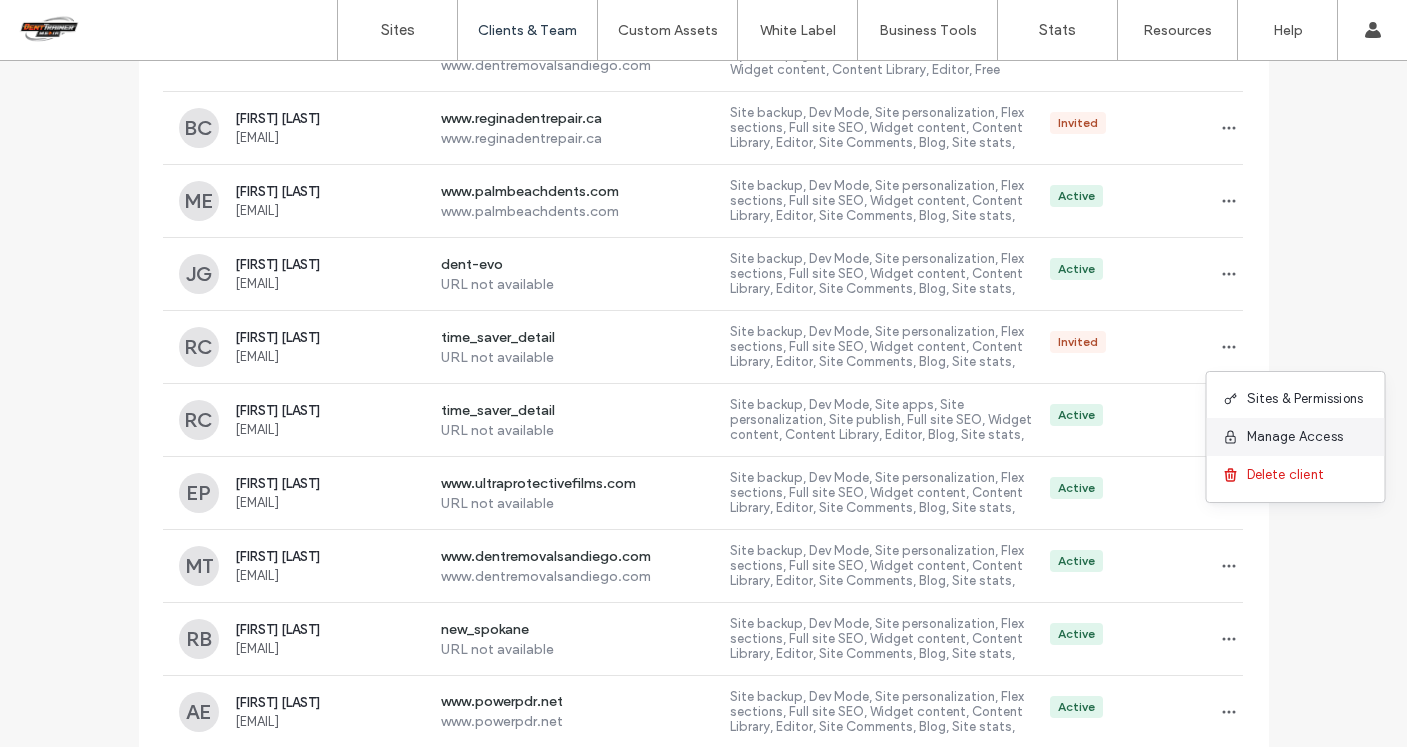 click on "Manage Access" at bounding box center [1295, 437] 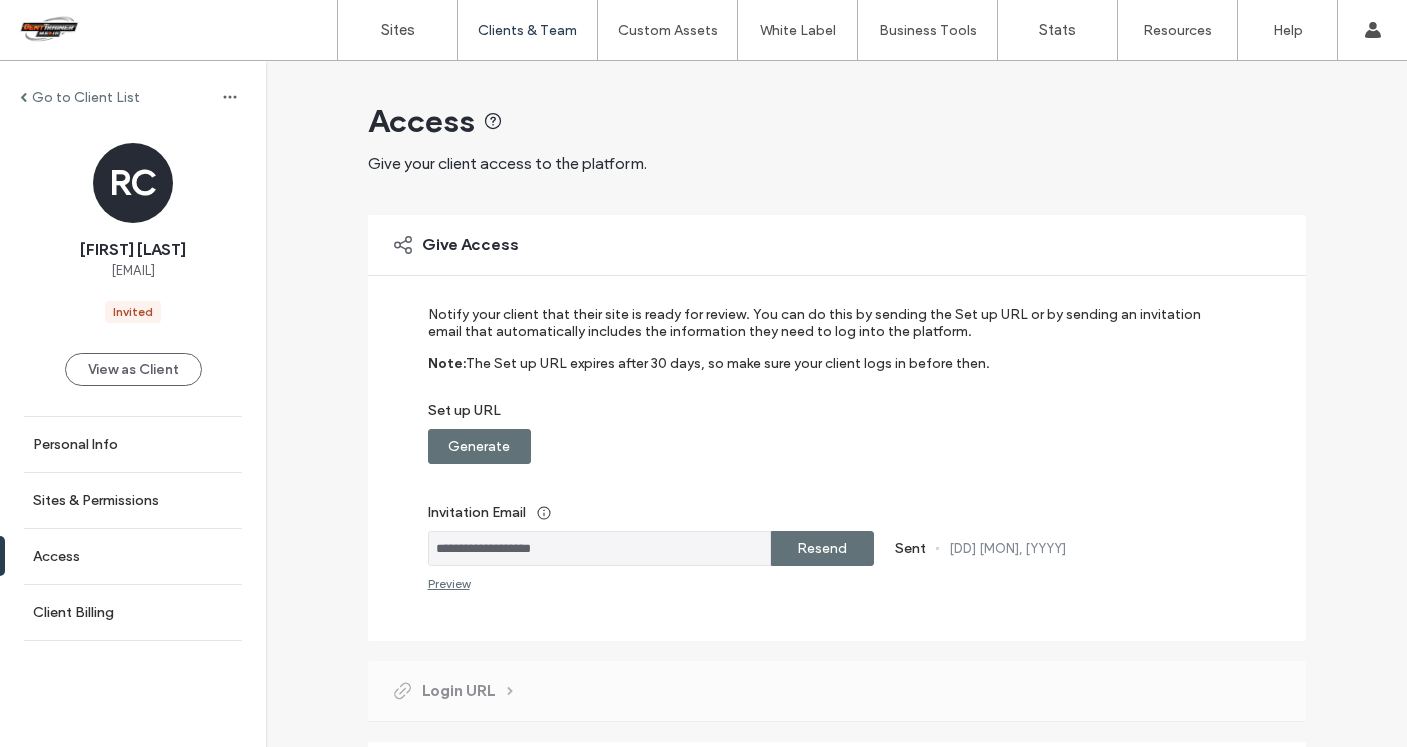 scroll, scrollTop: 260, scrollLeft: 0, axis: vertical 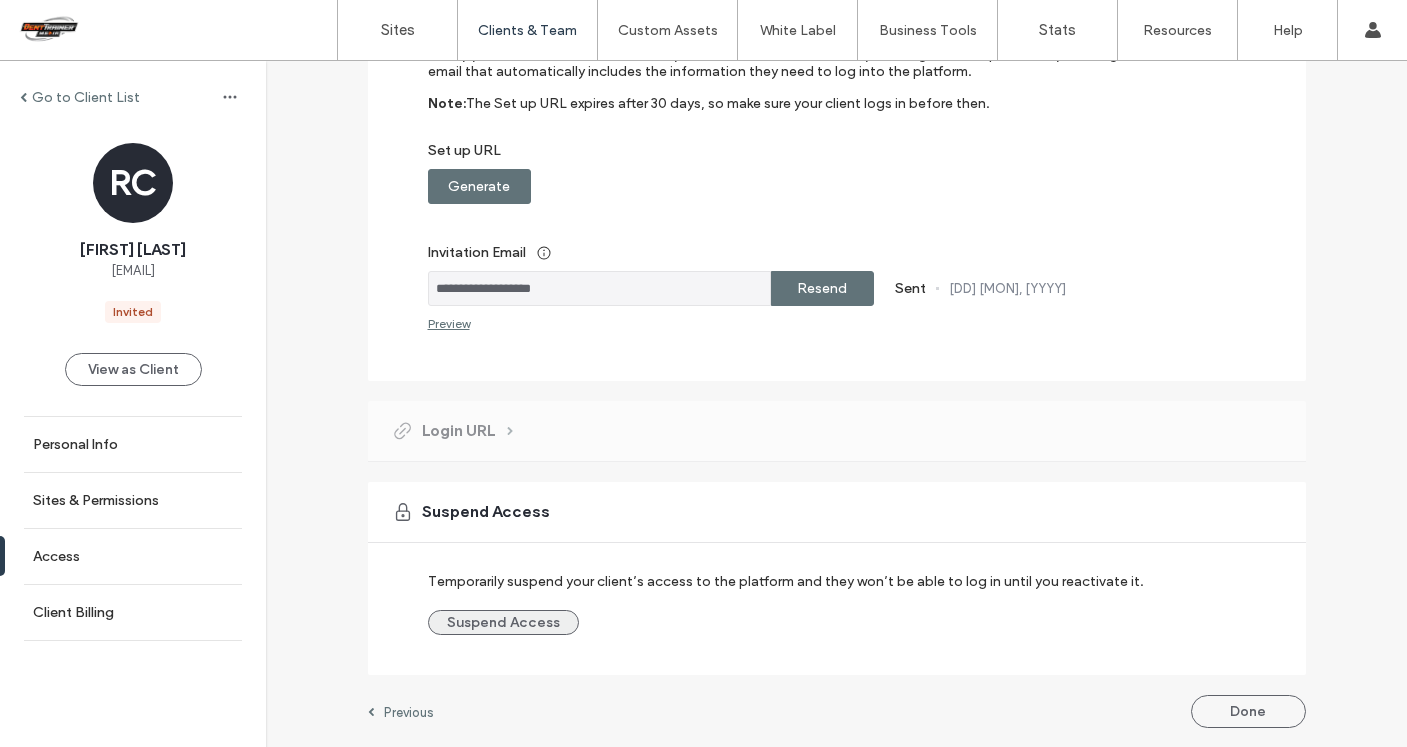 click on "Suspend Access" at bounding box center [503, 622] 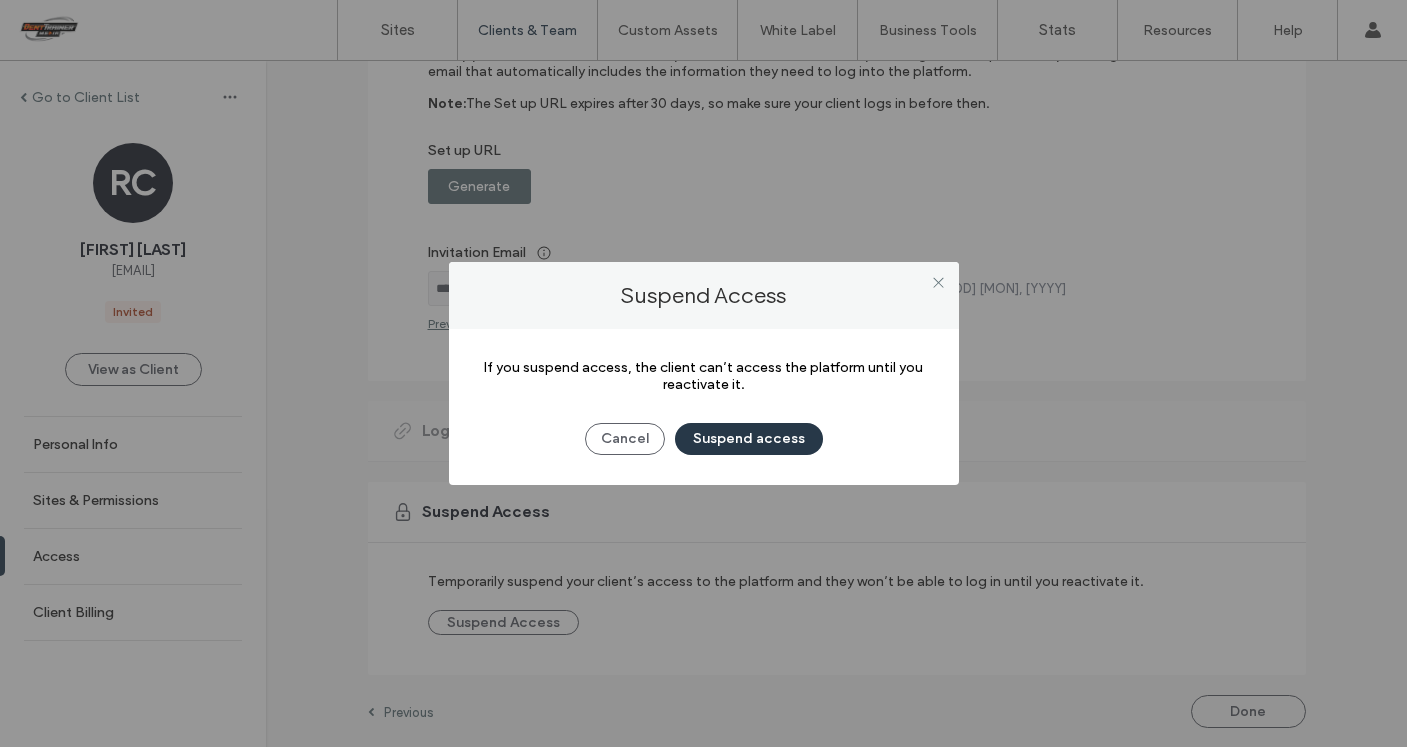 click on "Suspend access" at bounding box center (749, 439) 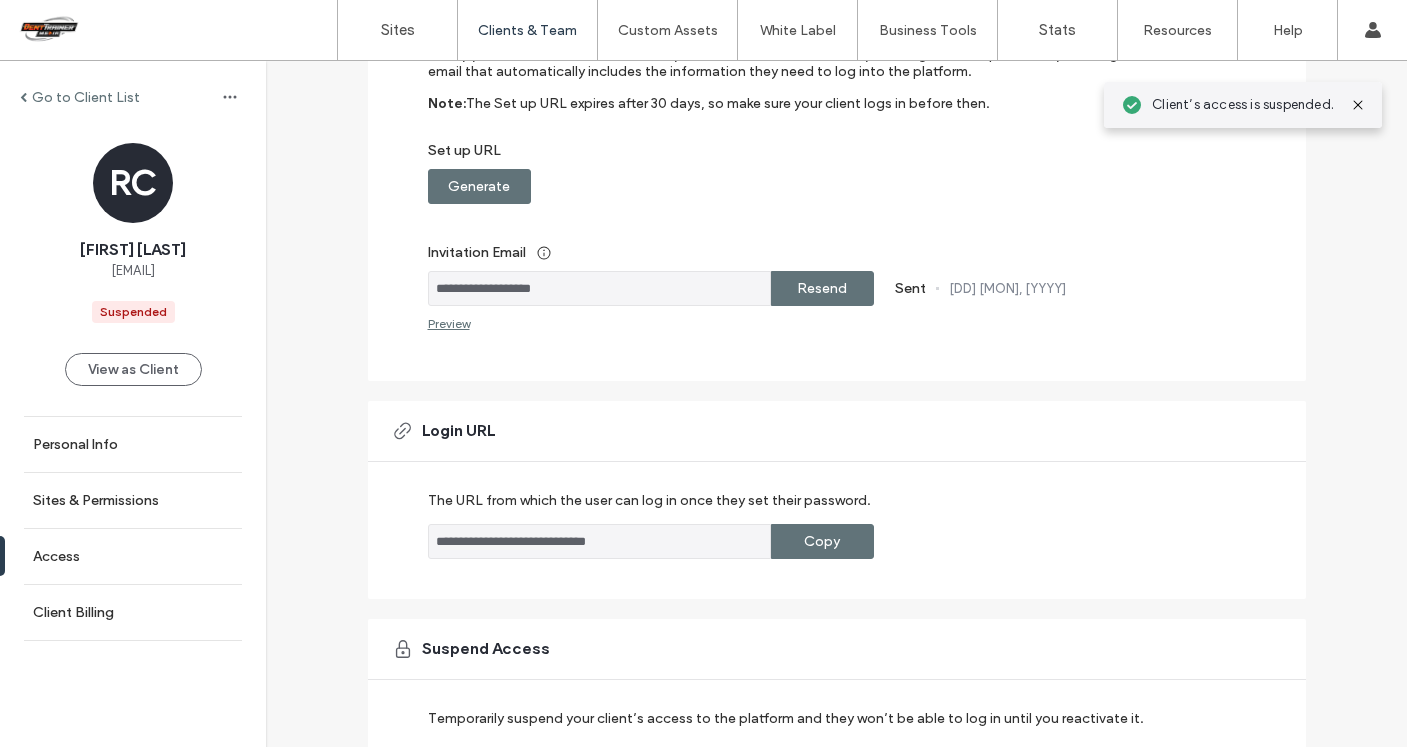 scroll, scrollTop: 397, scrollLeft: 0, axis: vertical 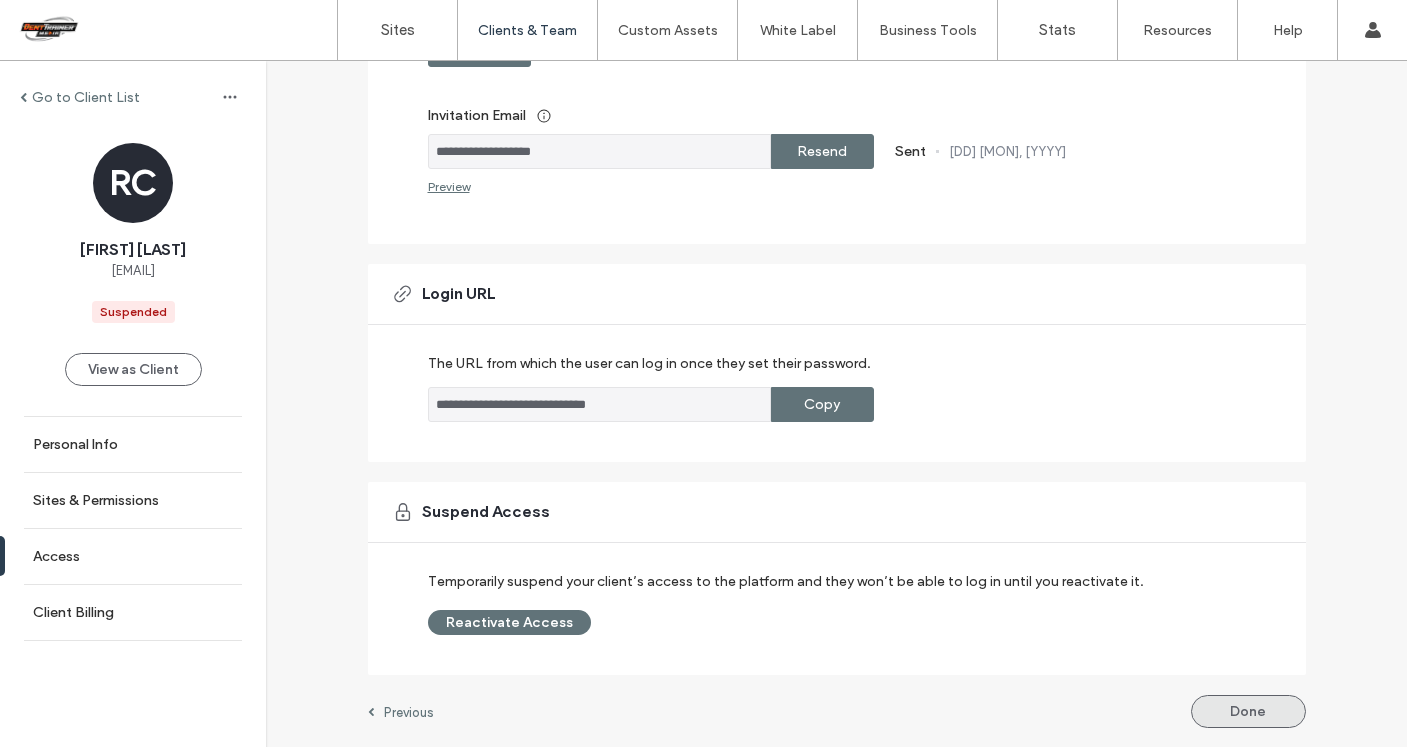 click on "Done" at bounding box center [1248, 711] 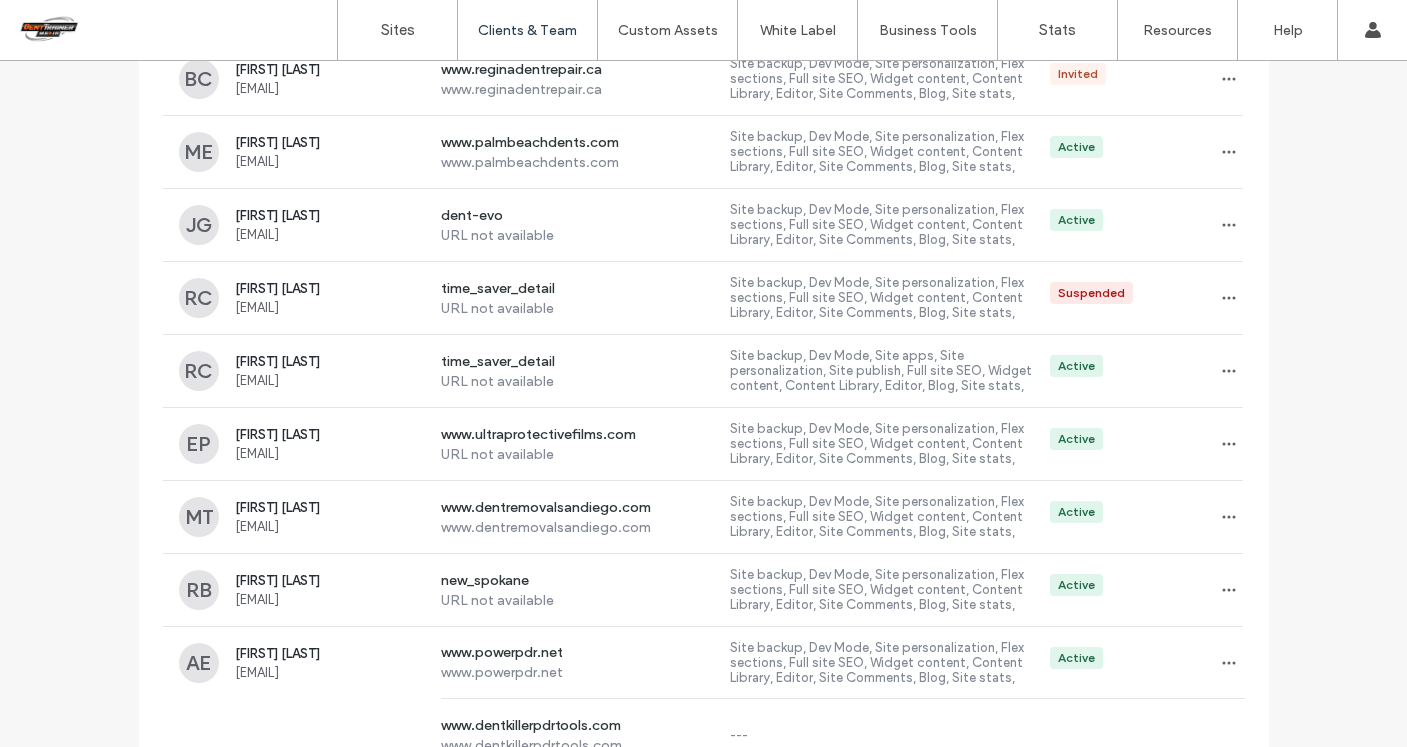 scroll, scrollTop: 1568, scrollLeft: 0, axis: vertical 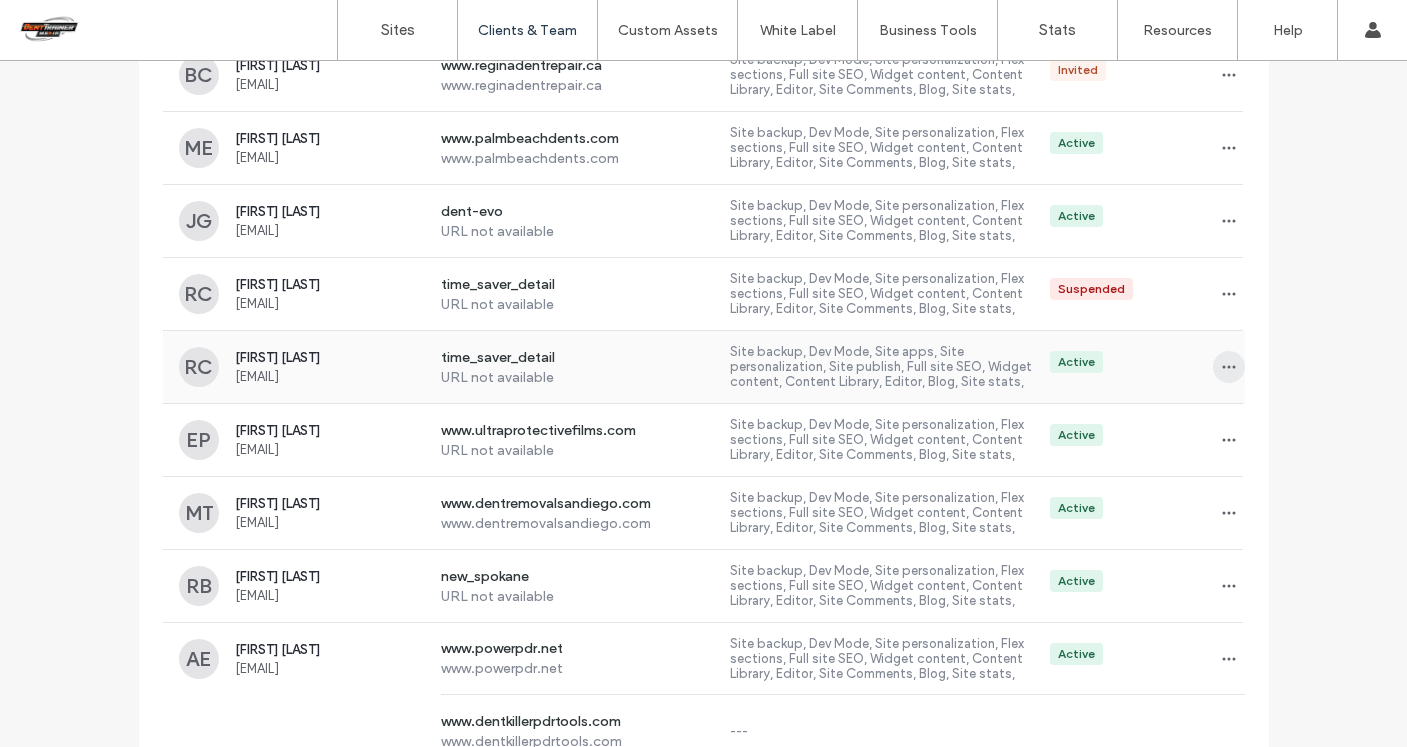 click 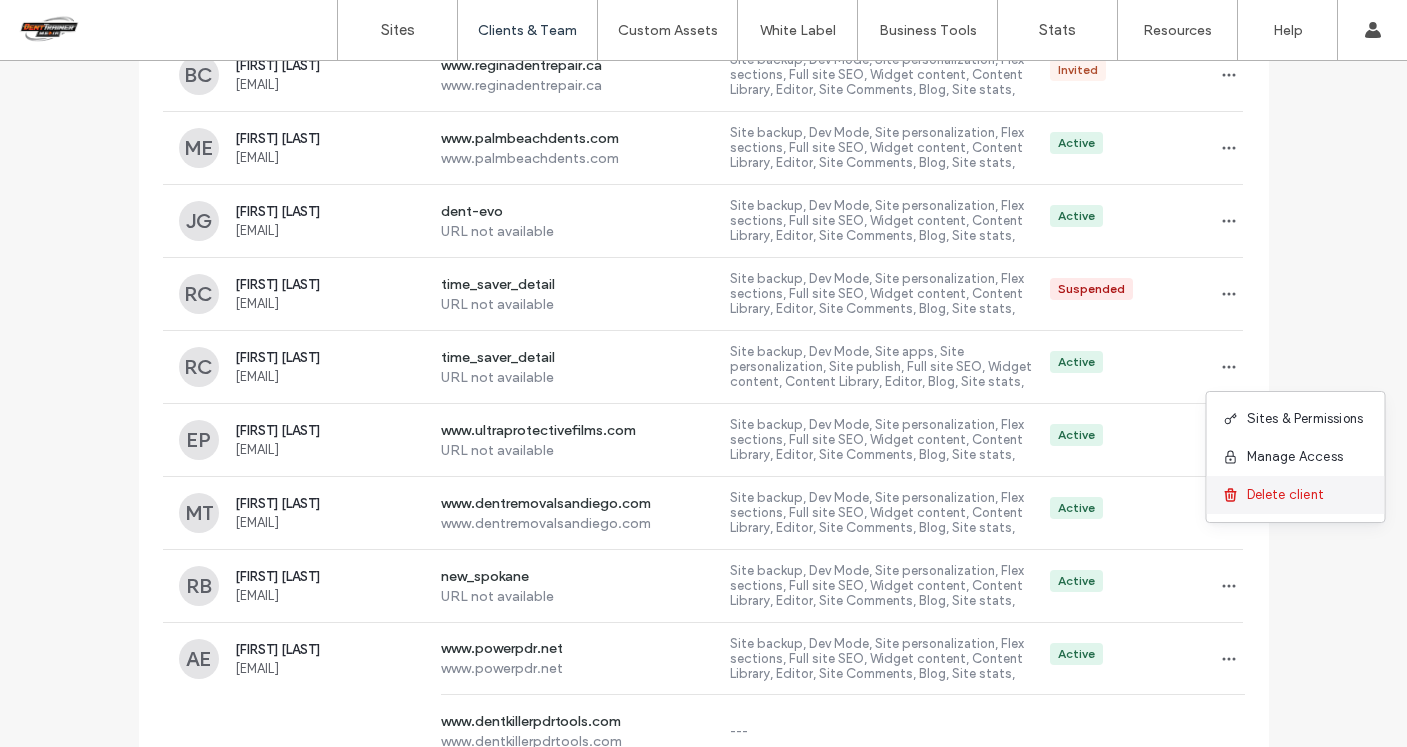 click on "Delete client" at bounding box center (1286, 495) 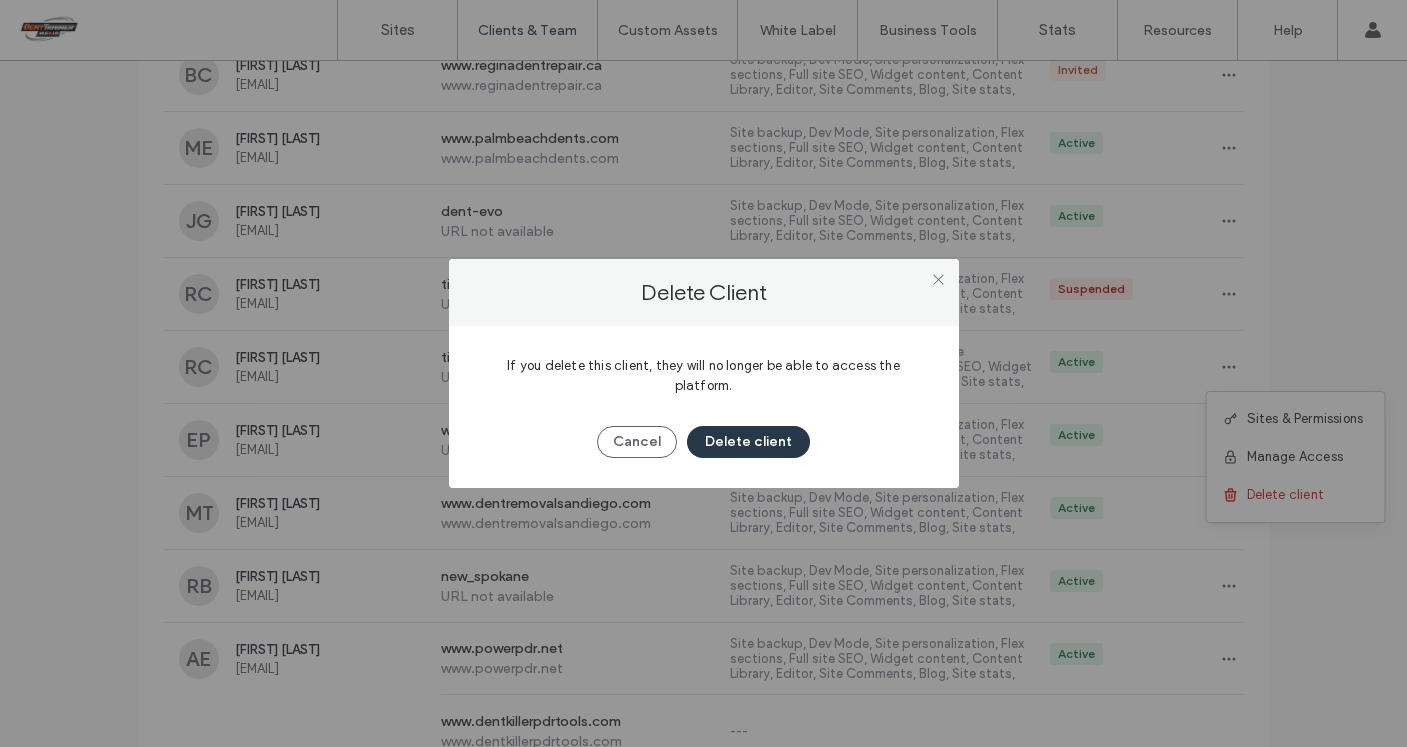 click on "Delete client" at bounding box center (748, 442) 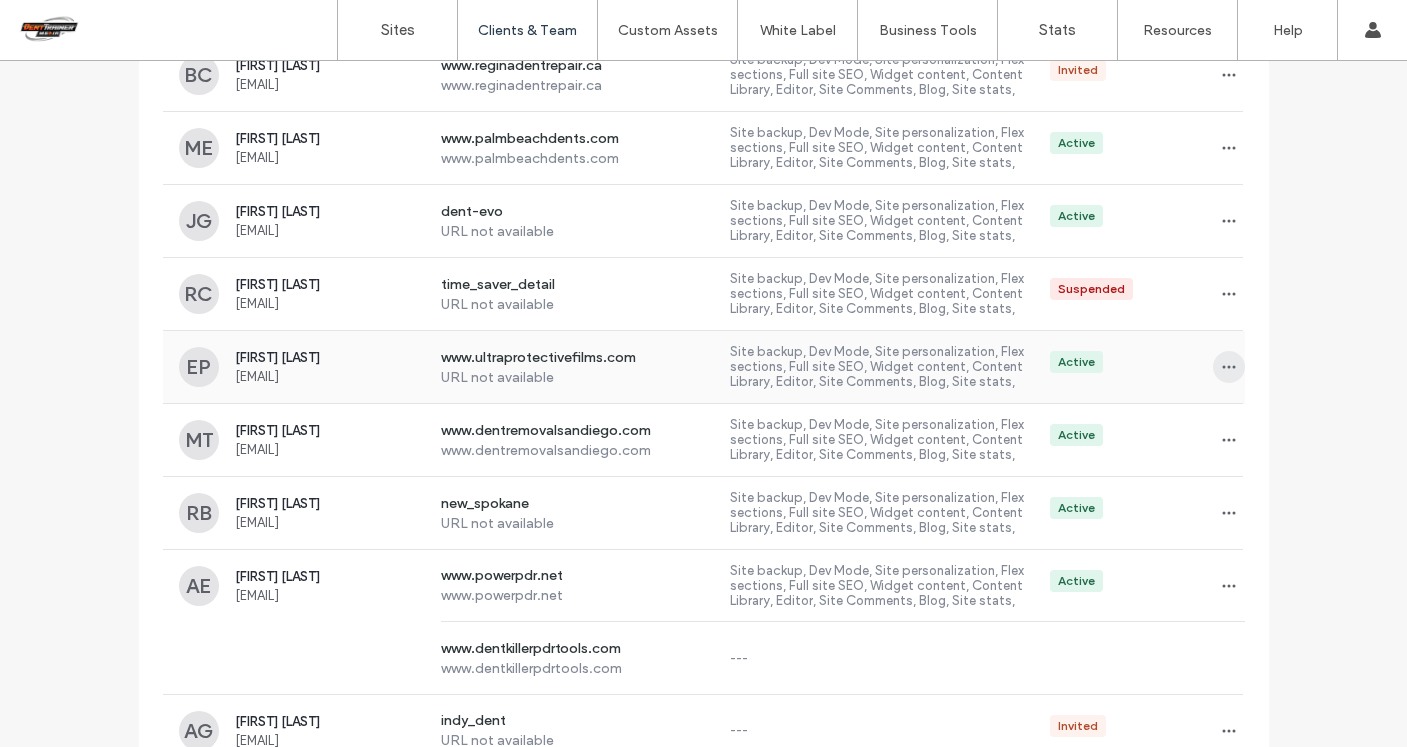 click 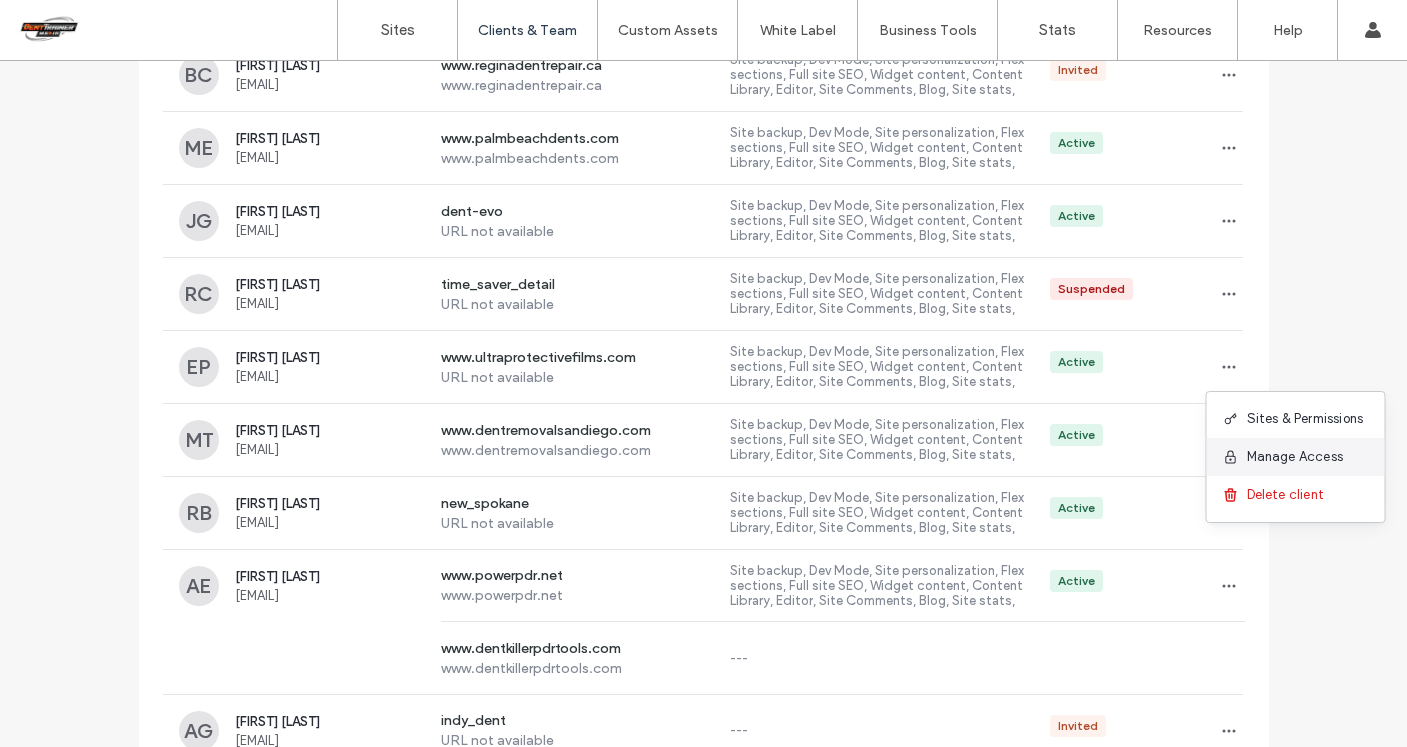 click on "Manage Access" at bounding box center [1295, 457] 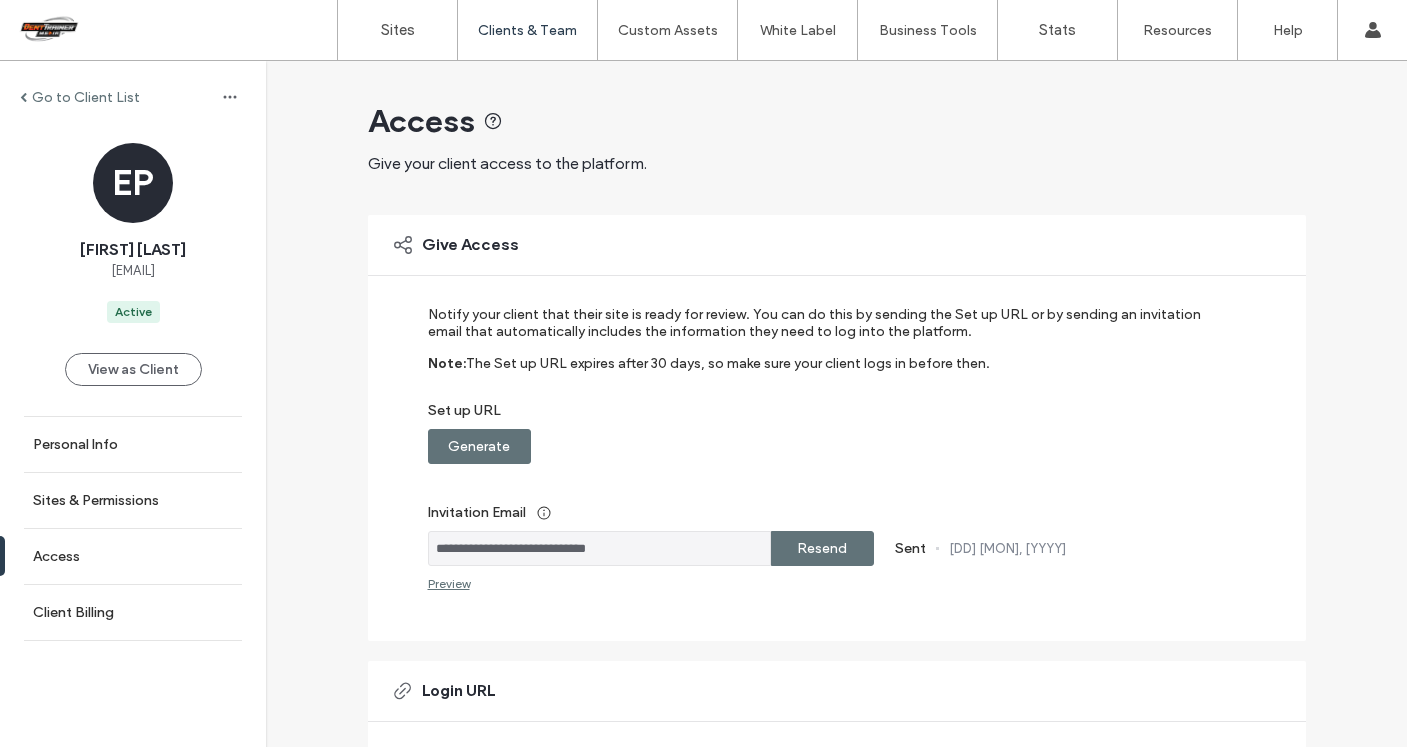 scroll, scrollTop: 397, scrollLeft: 0, axis: vertical 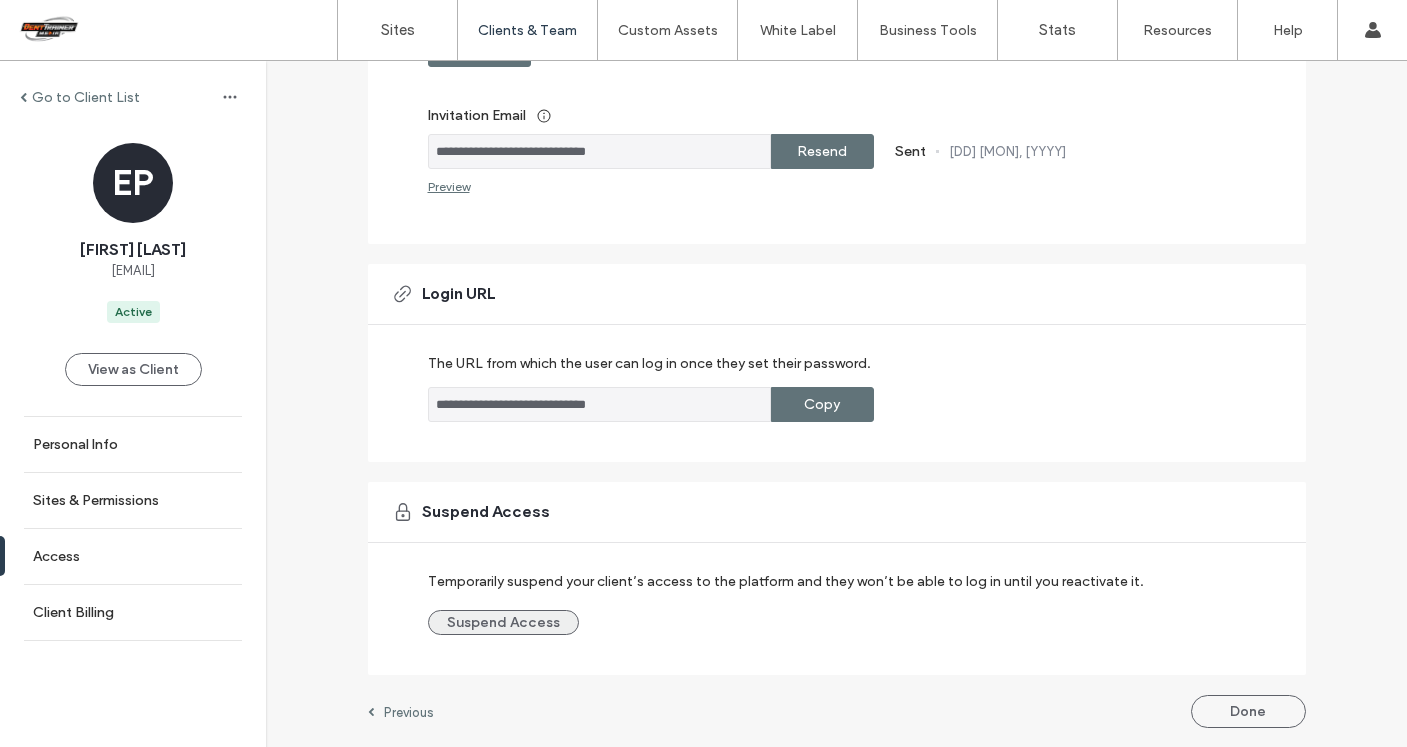 click on "Suspend Access" at bounding box center [503, 622] 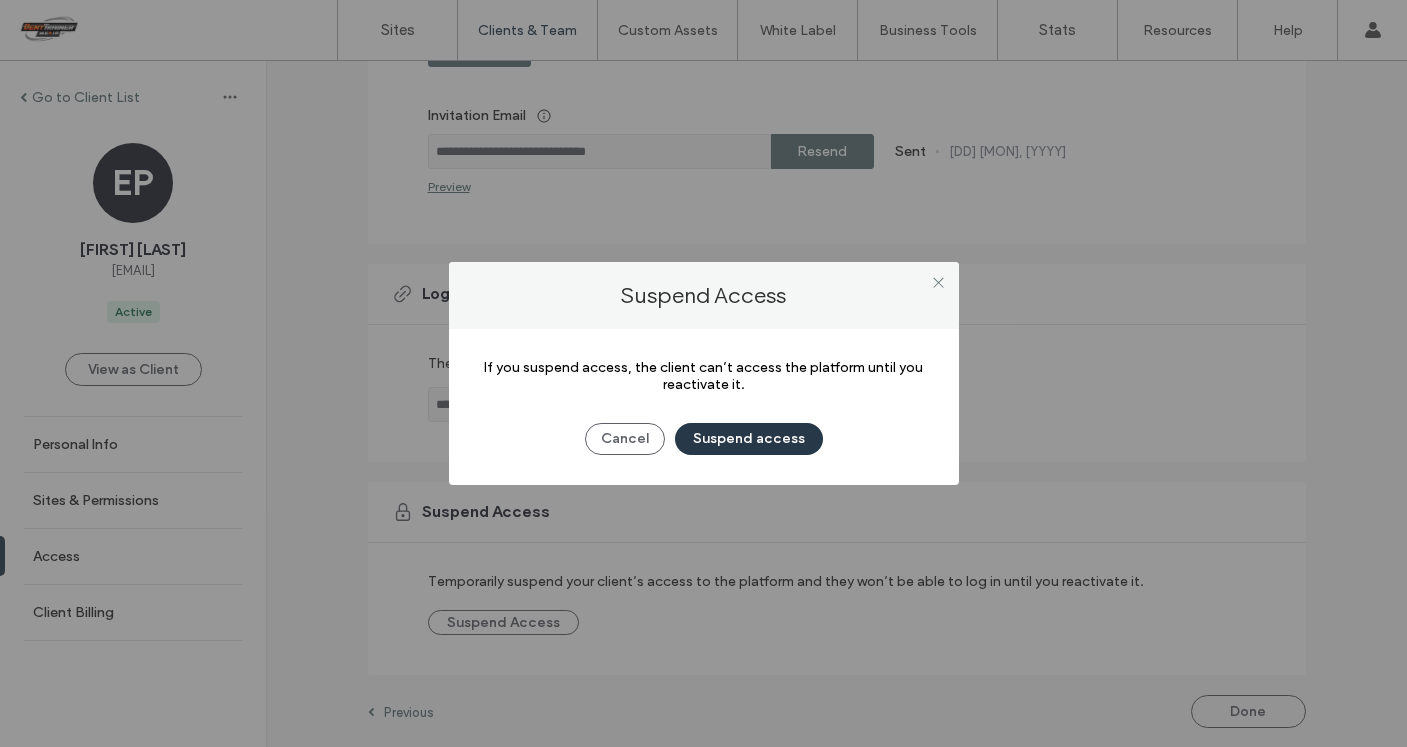 click on "Suspend access" at bounding box center [749, 439] 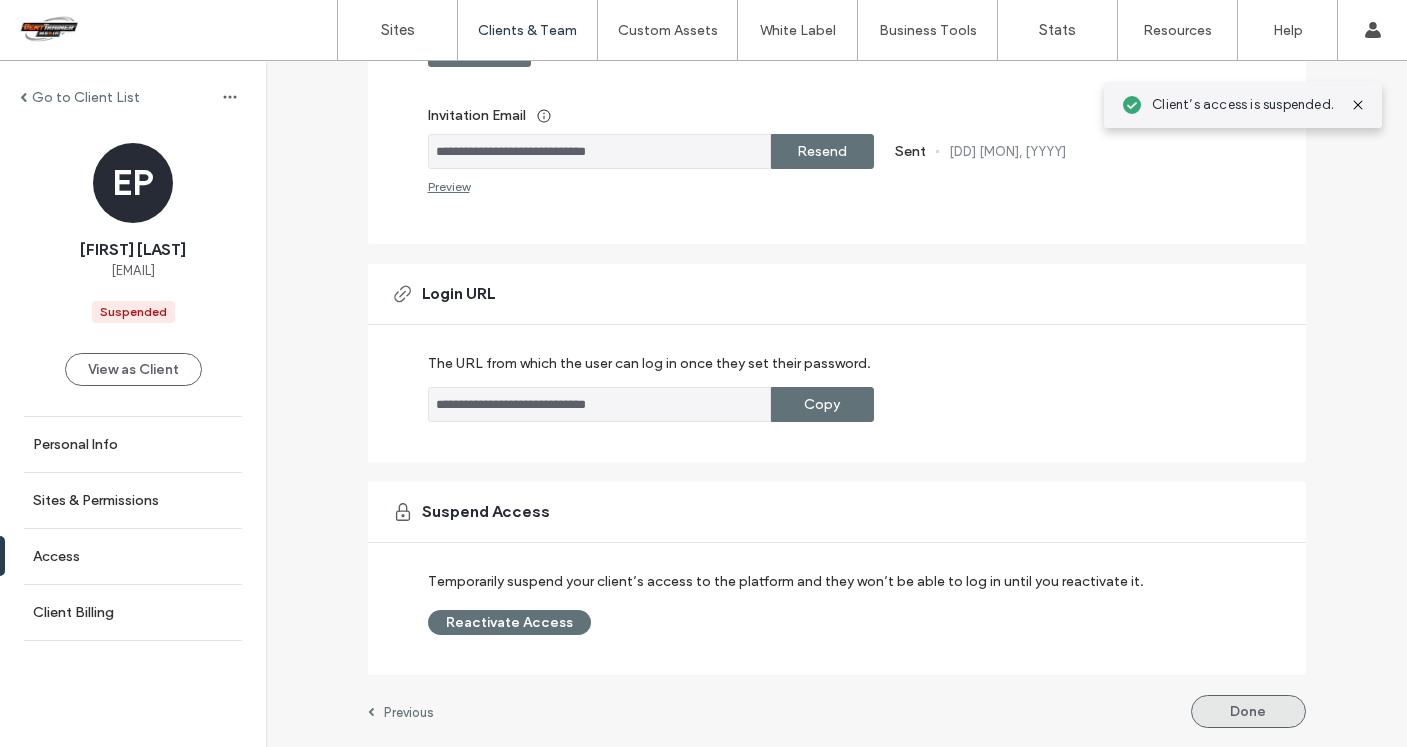 click on "Done" at bounding box center (1248, 711) 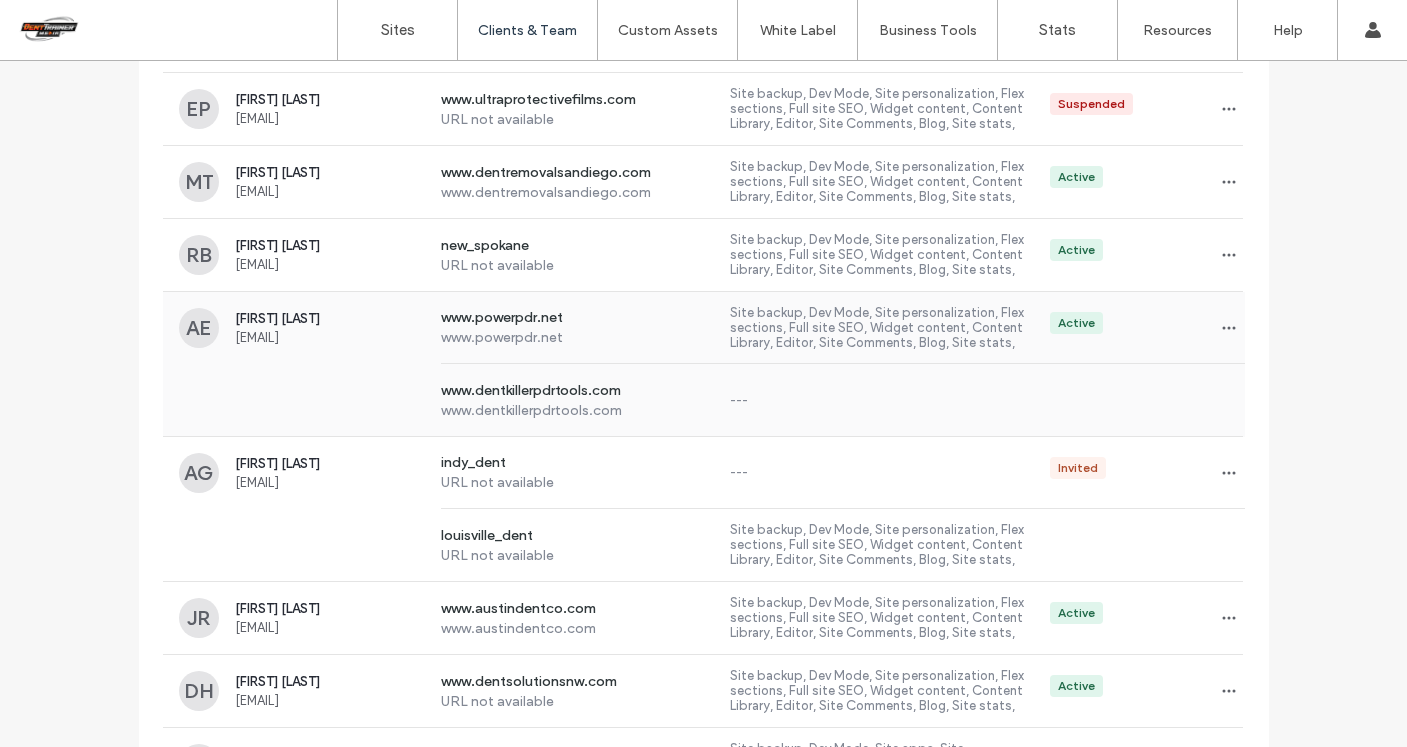 scroll, scrollTop: 1829, scrollLeft: 0, axis: vertical 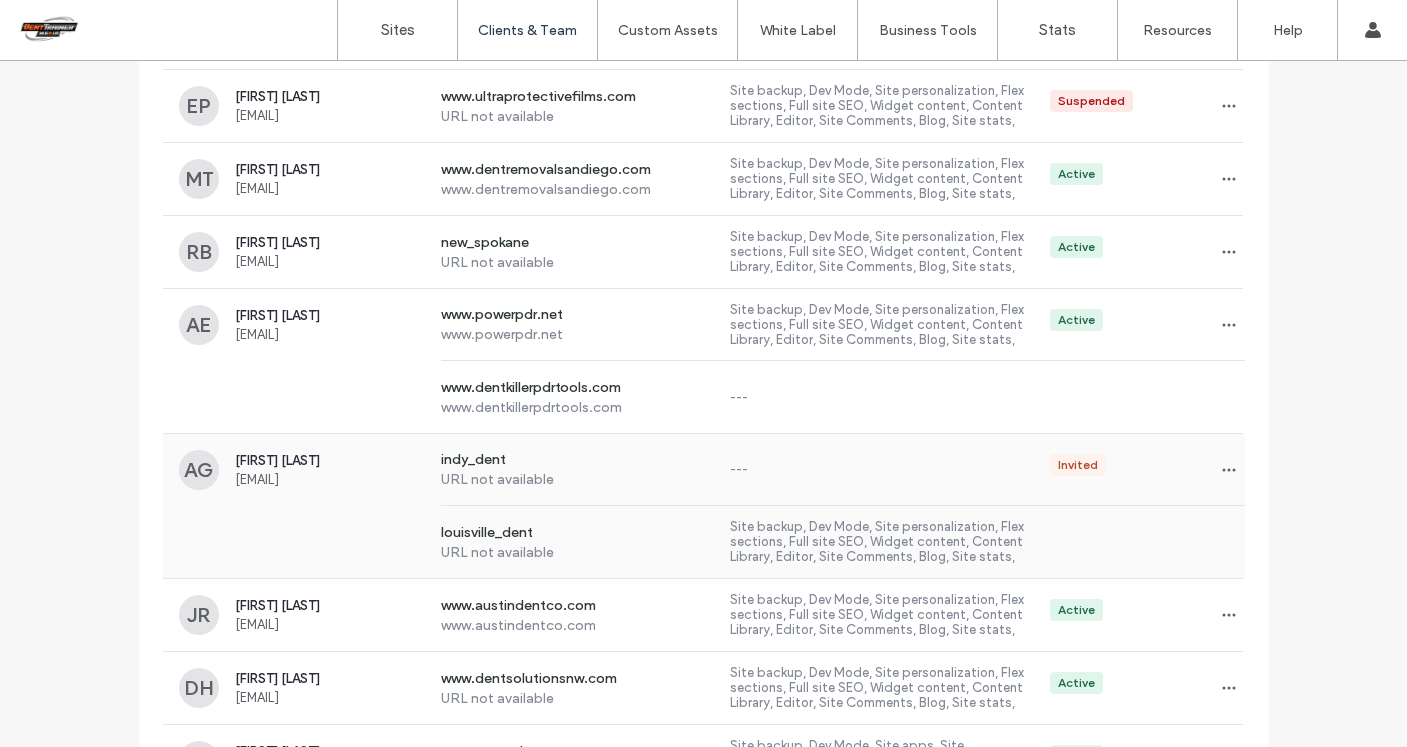 click on "Invited" at bounding box center (1139, 470) 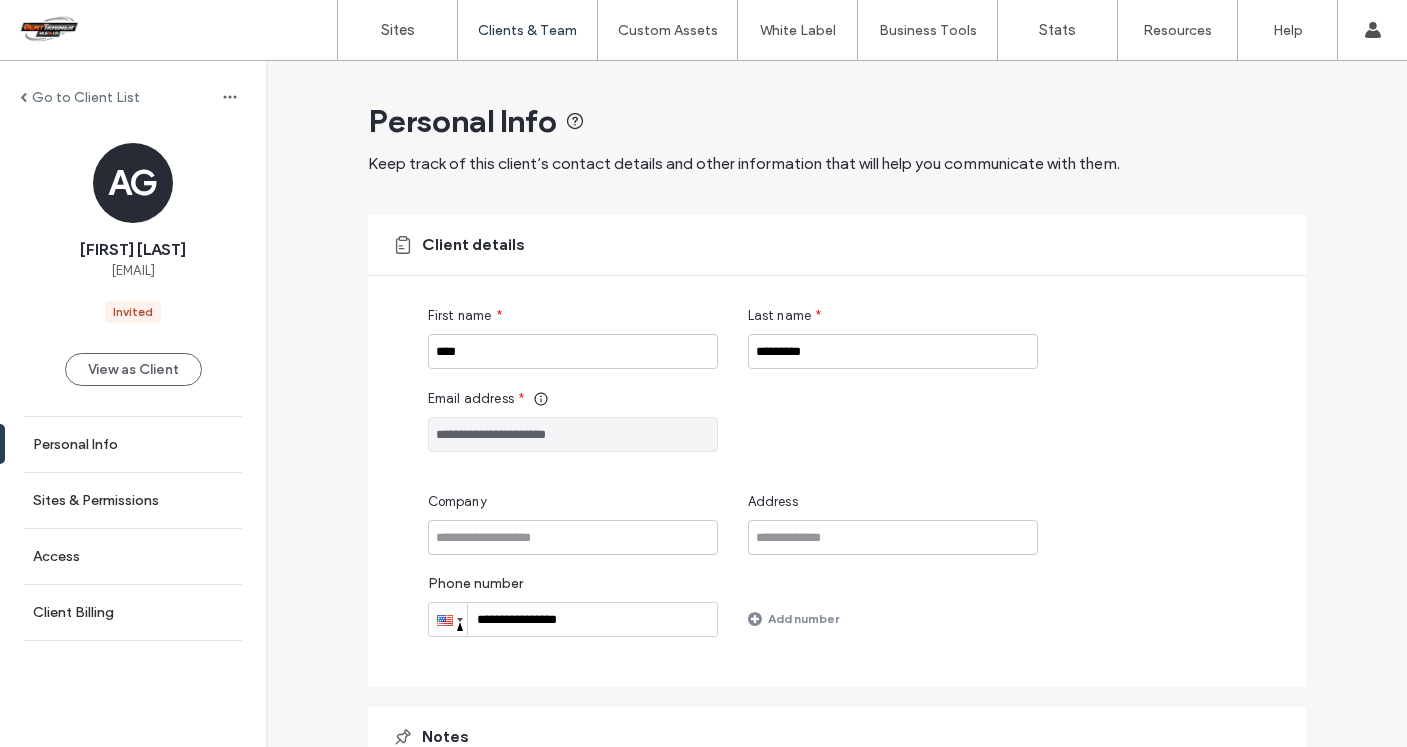 scroll, scrollTop: 184, scrollLeft: 0, axis: vertical 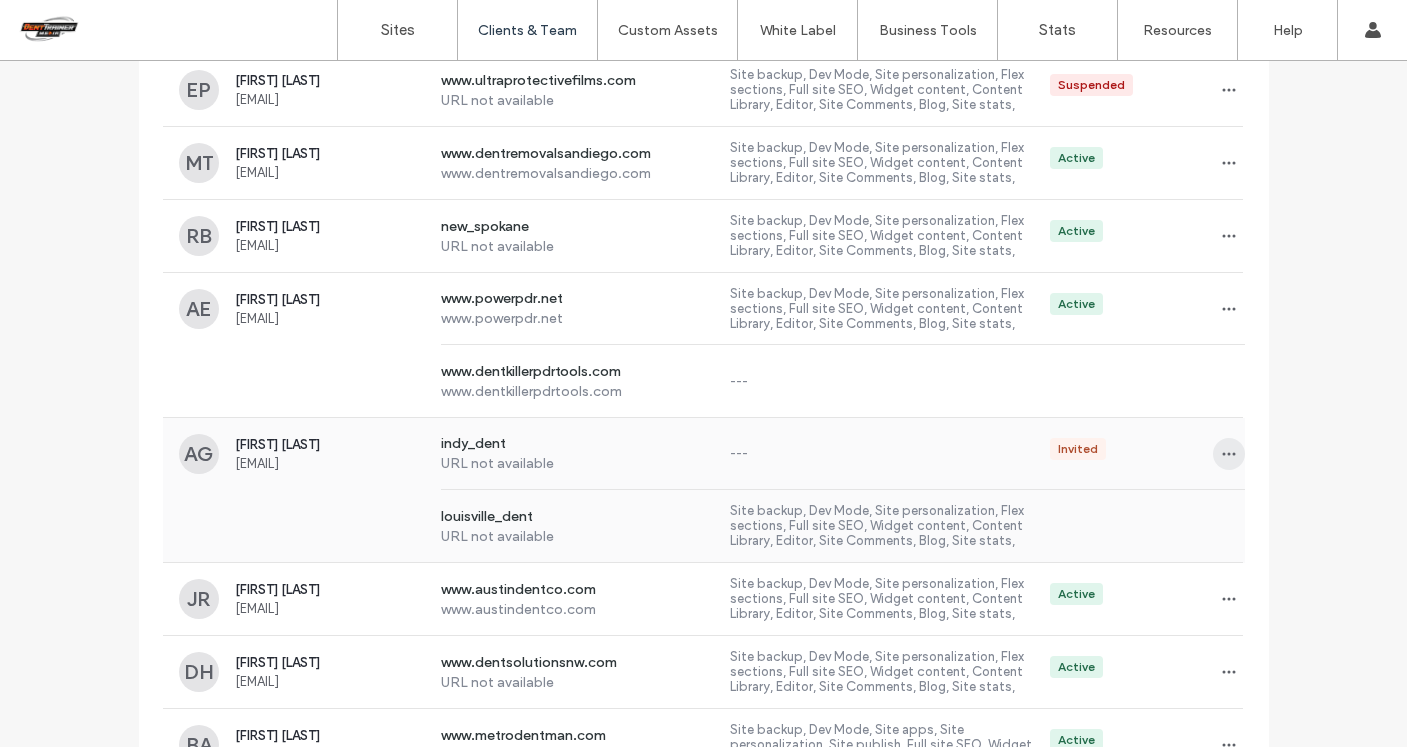 click at bounding box center (1229, 454) 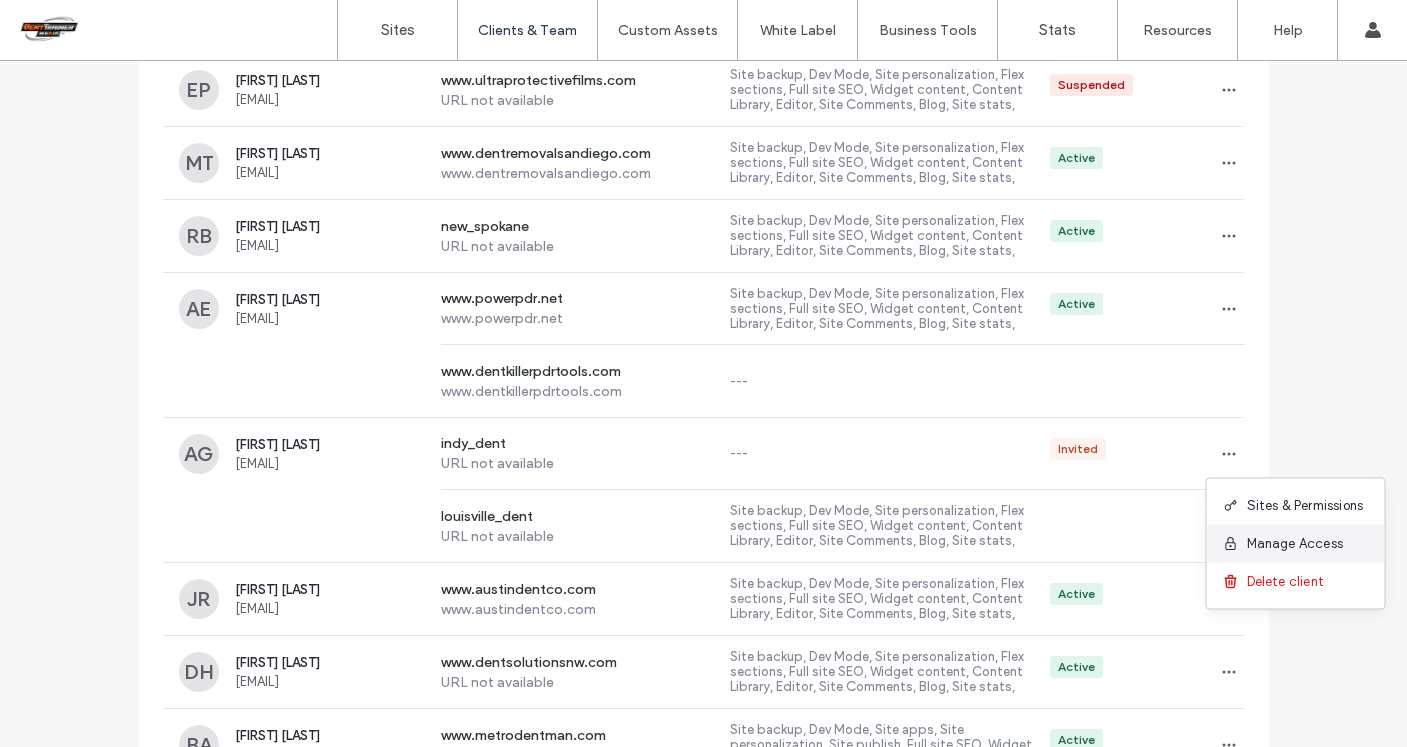 click on "Manage Access" at bounding box center (1296, 544) 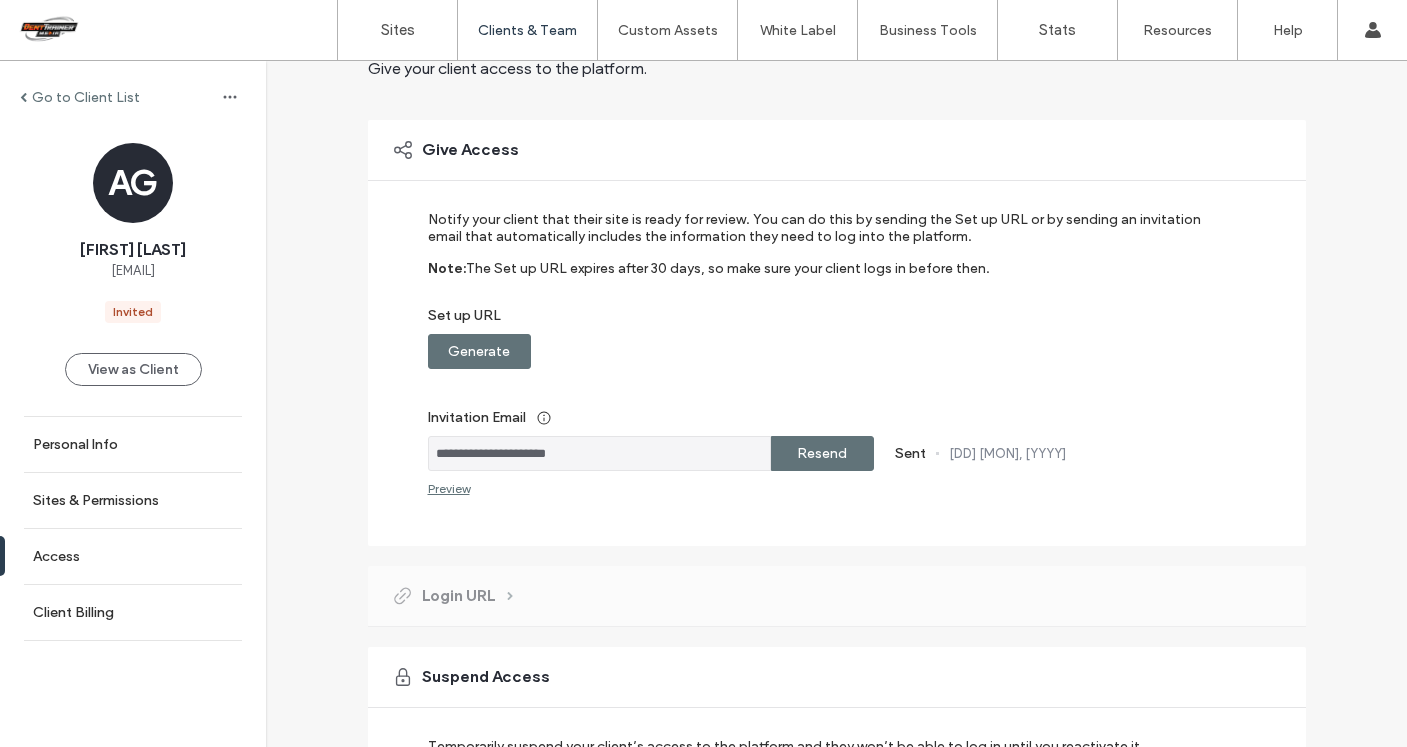 scroll, scrollTop: 260, scrollLeft: 0, axis: vertical 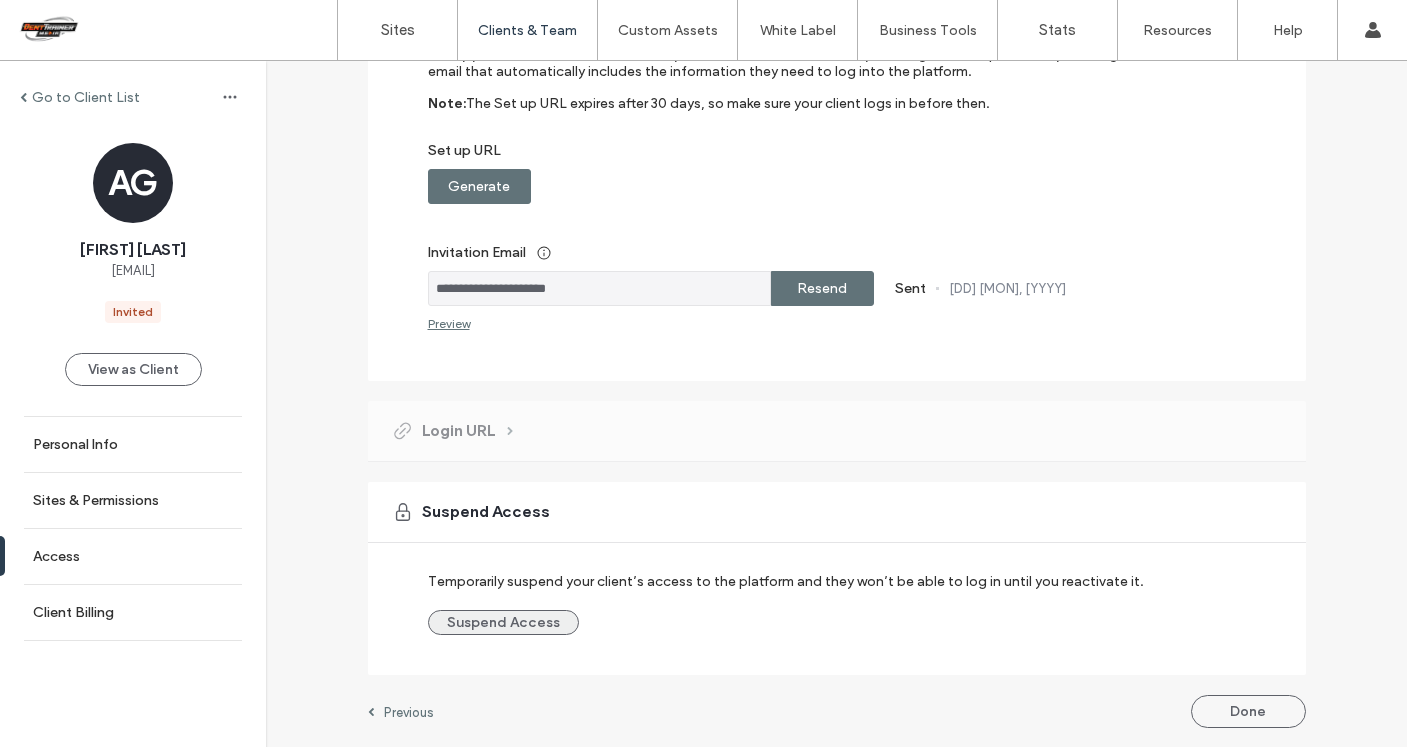 click on "Suspend Access" at bounding box center (503, 622) 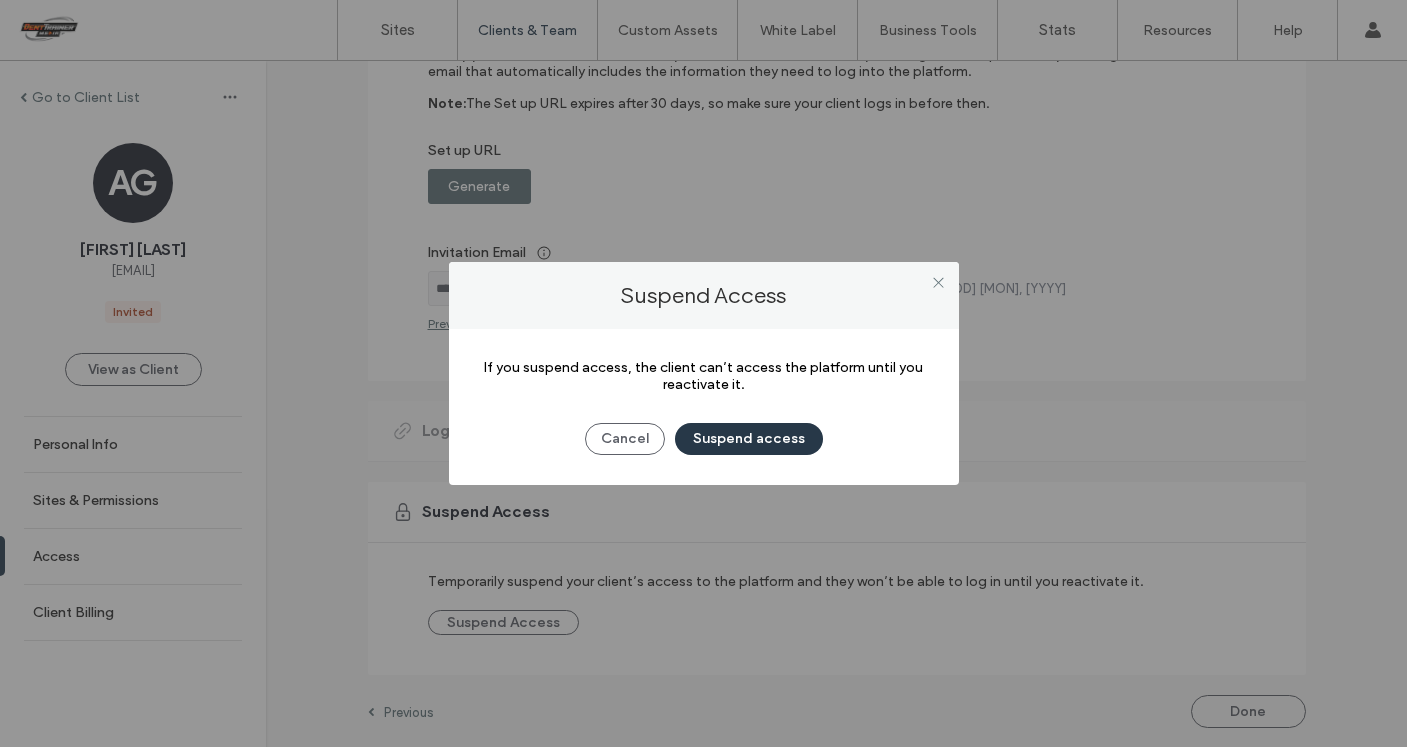 click on "Suspend access" at bounding box center [749, 439] 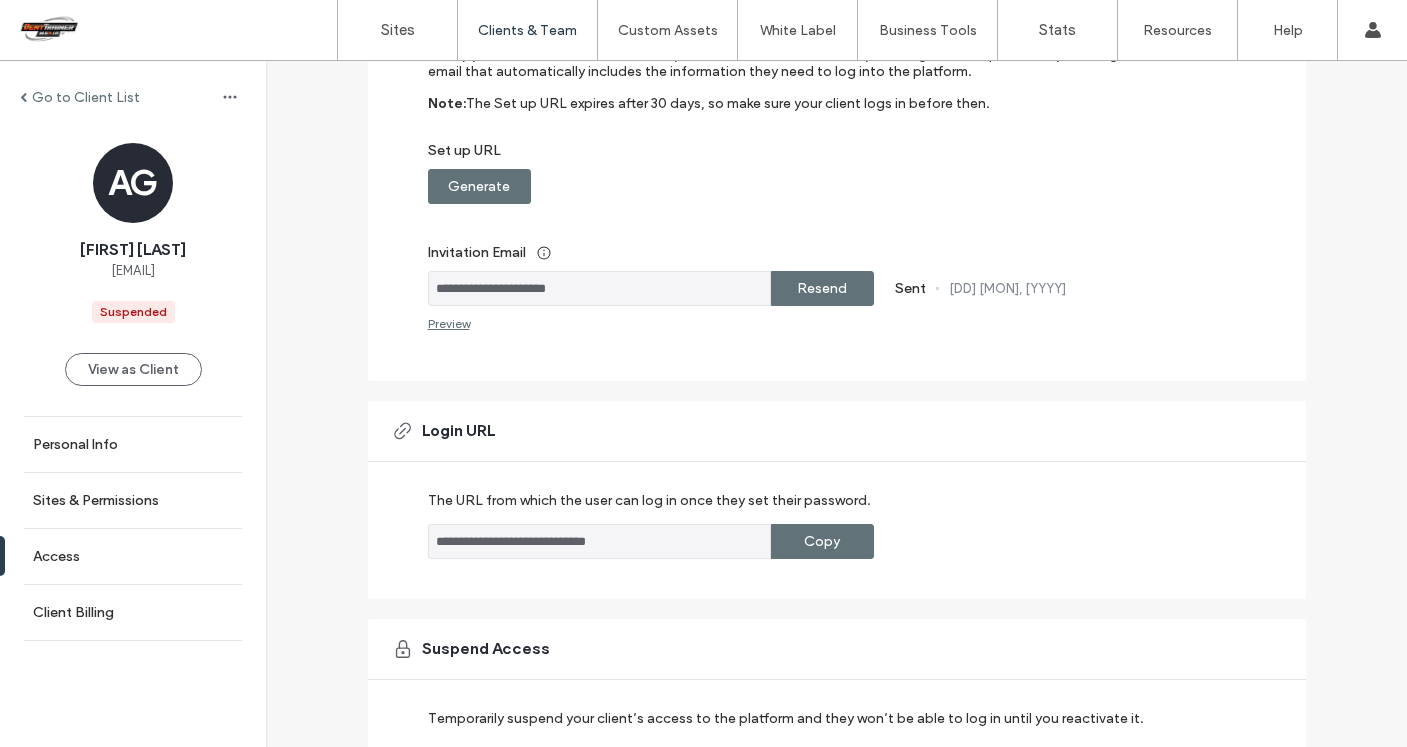 scroll, scrollTop: 397, scrollLeft: 0, axis: vertical 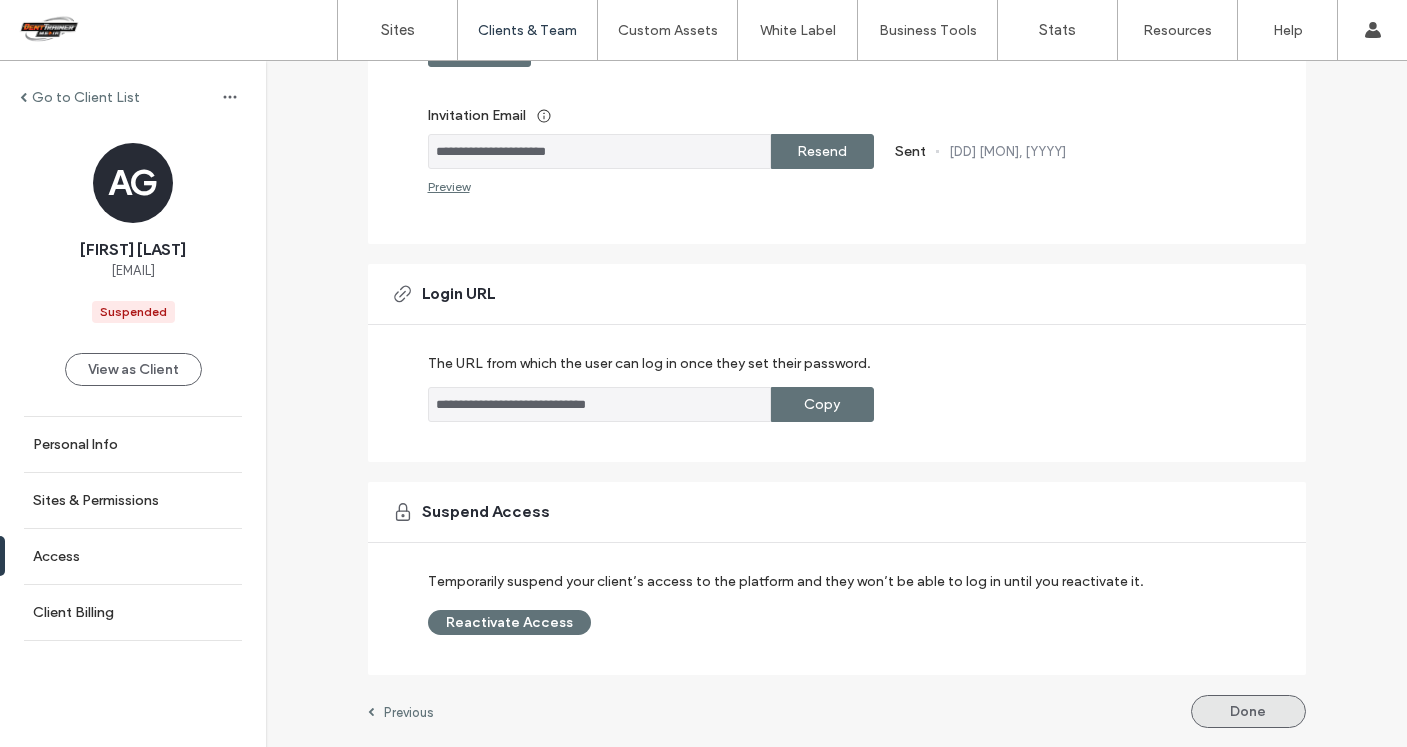 click on "Done" at bounding box center [1248, 711] 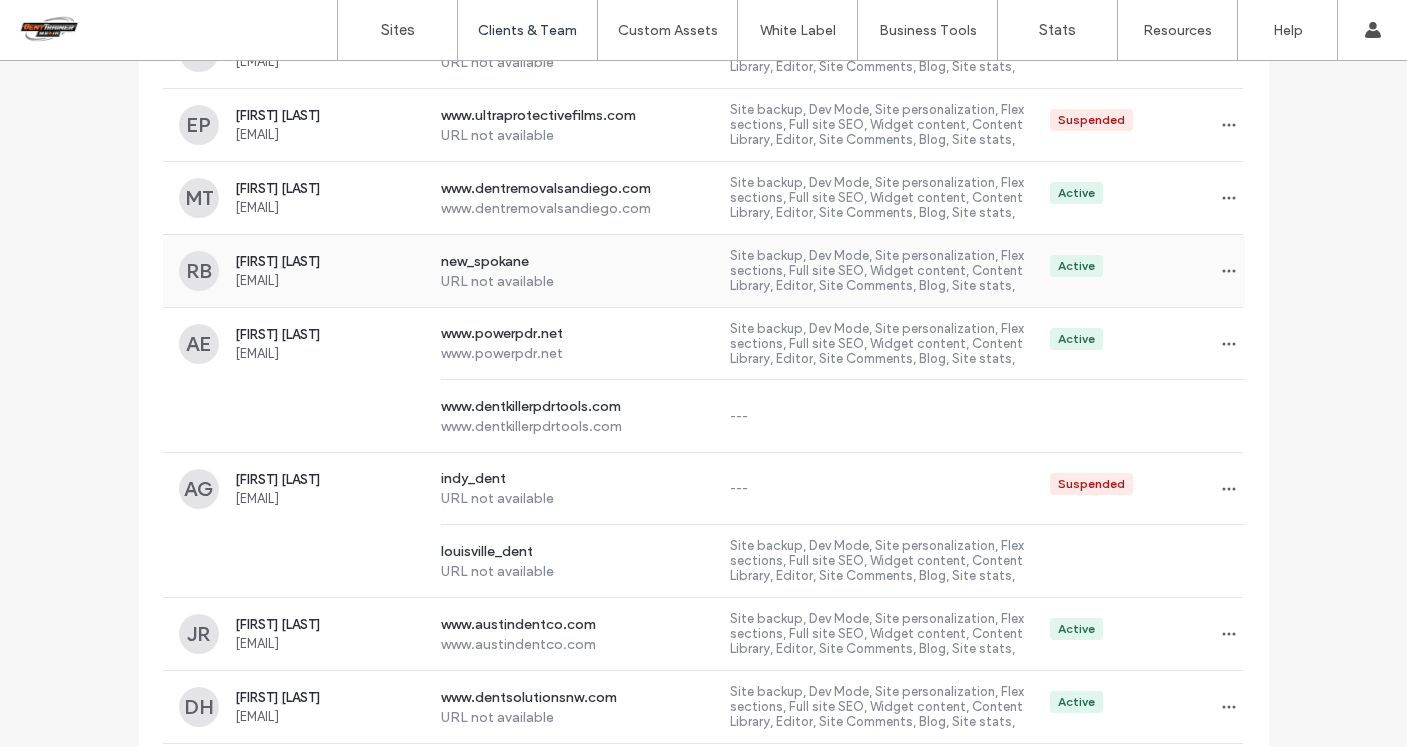scroll, scrollTop: 1811, scrollLeft: 0, axis: vertical 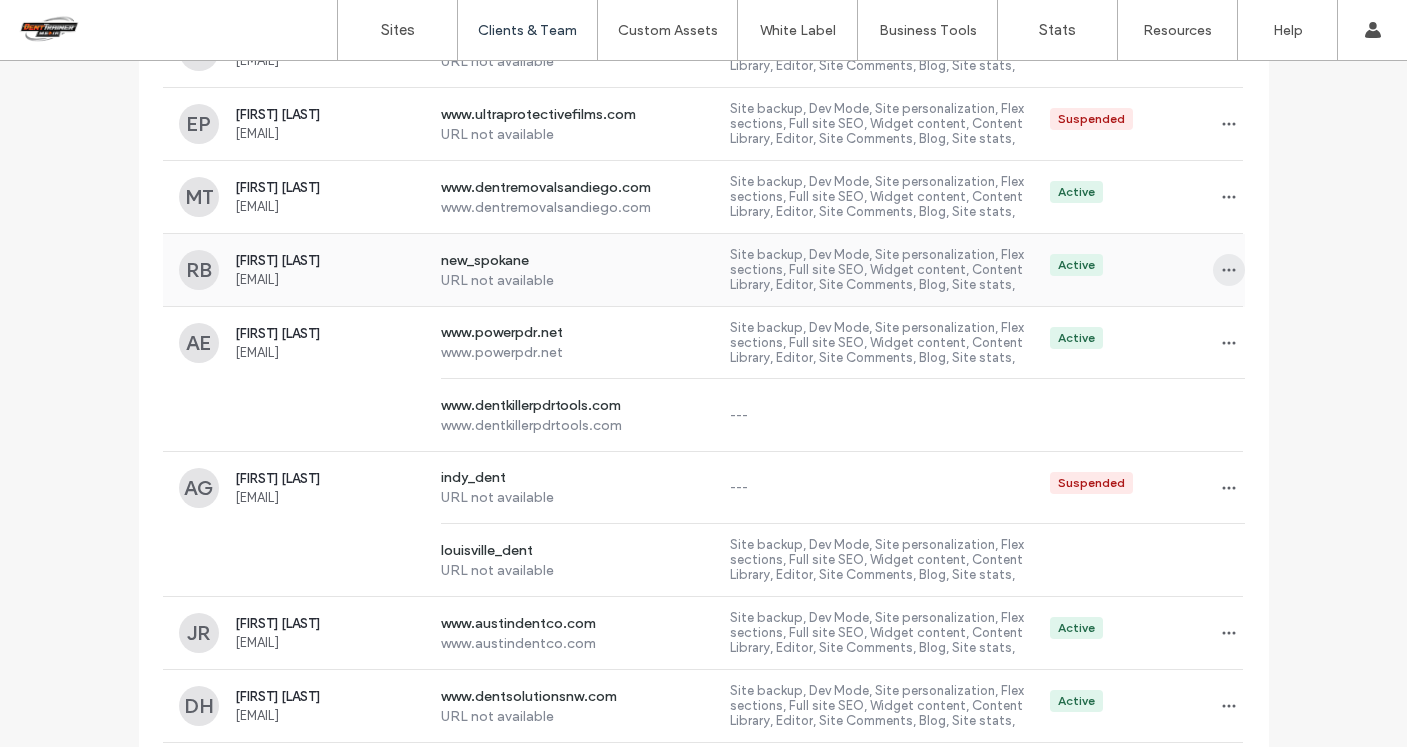 click 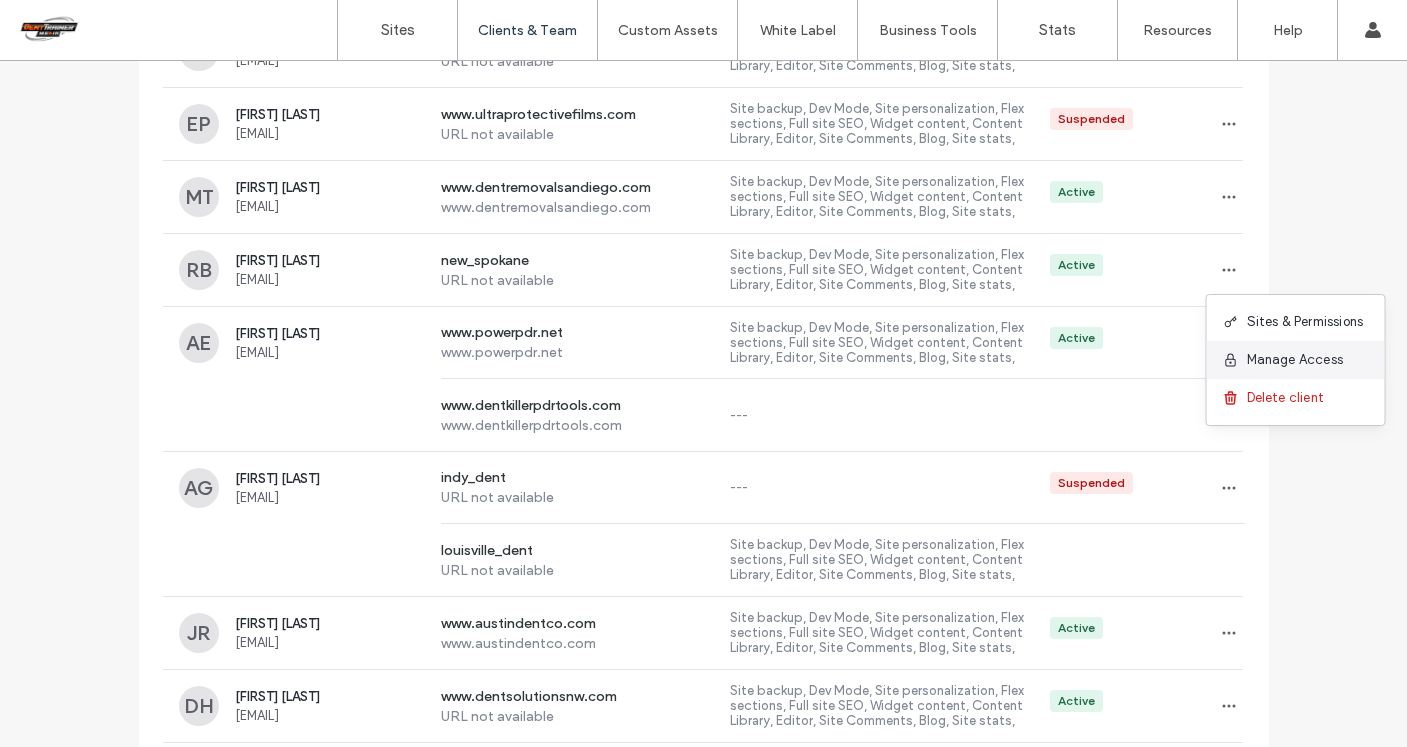 click on "Manage Access" at bounding box center [1295, 360] 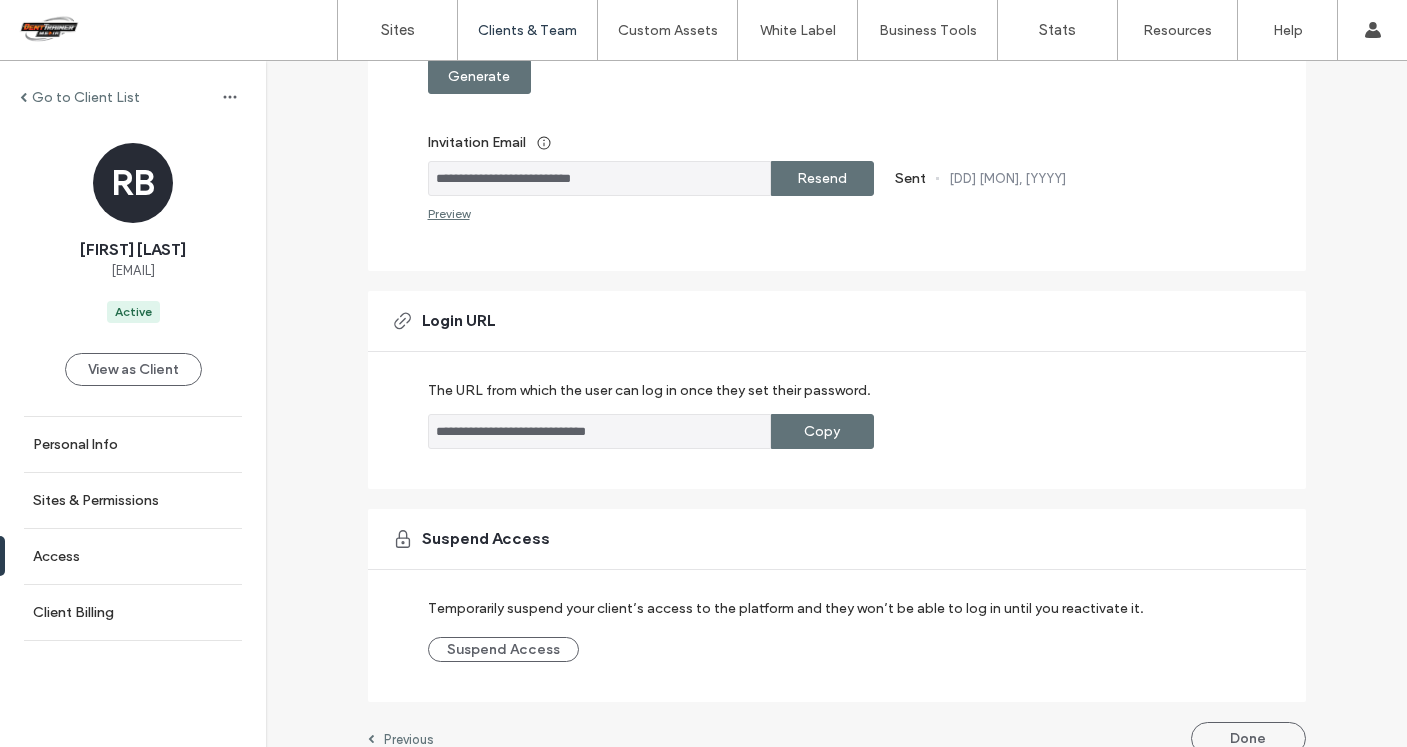 scroll, scrollTop: 397, scrollLeft: 0, axis: vertical 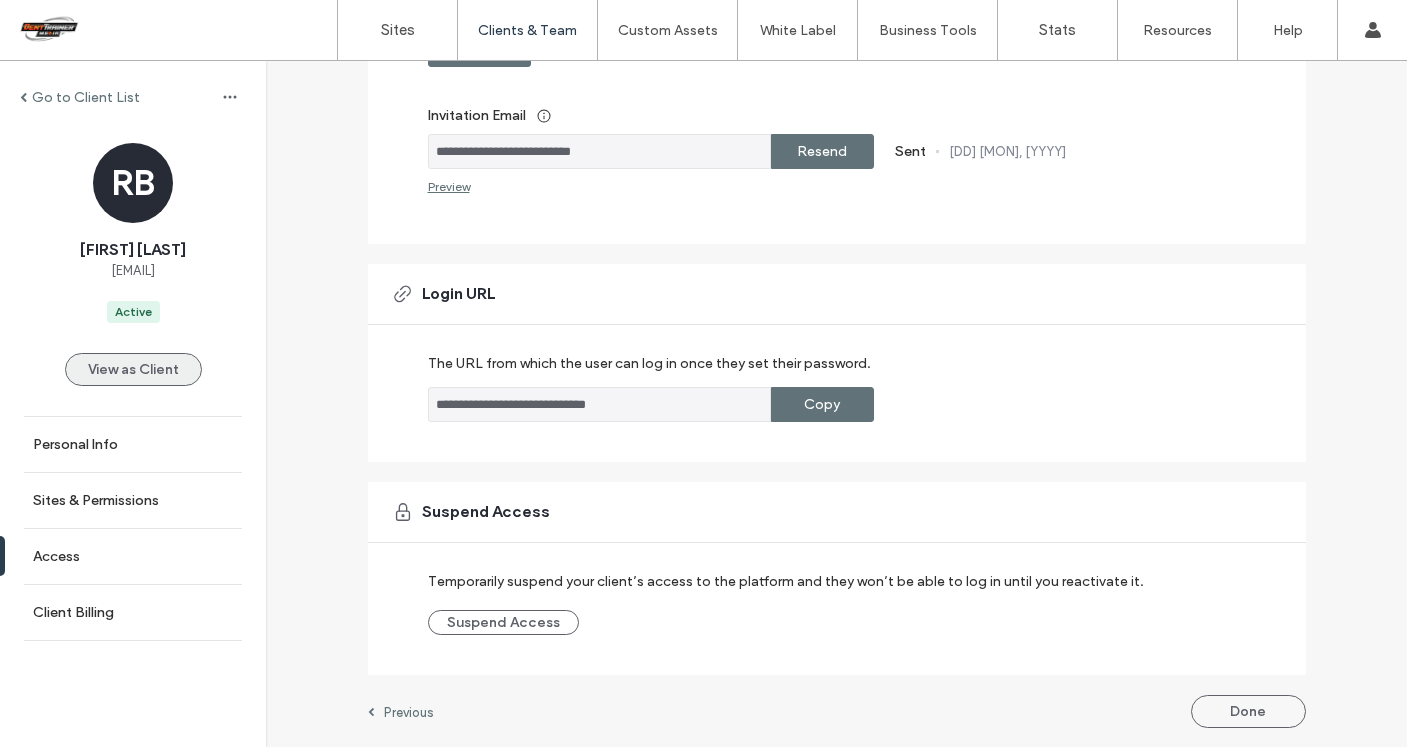 click on "View as Client" at bounding box center [133, 369] 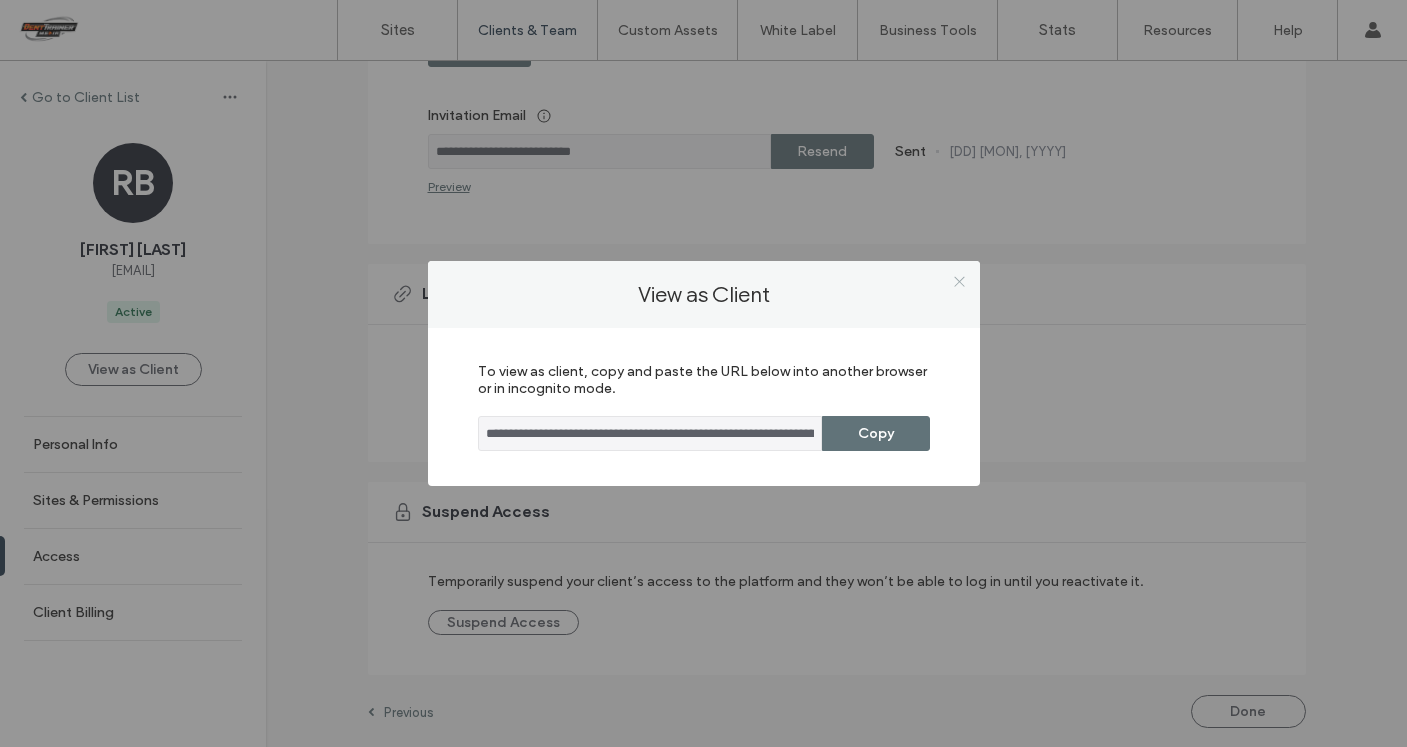 click 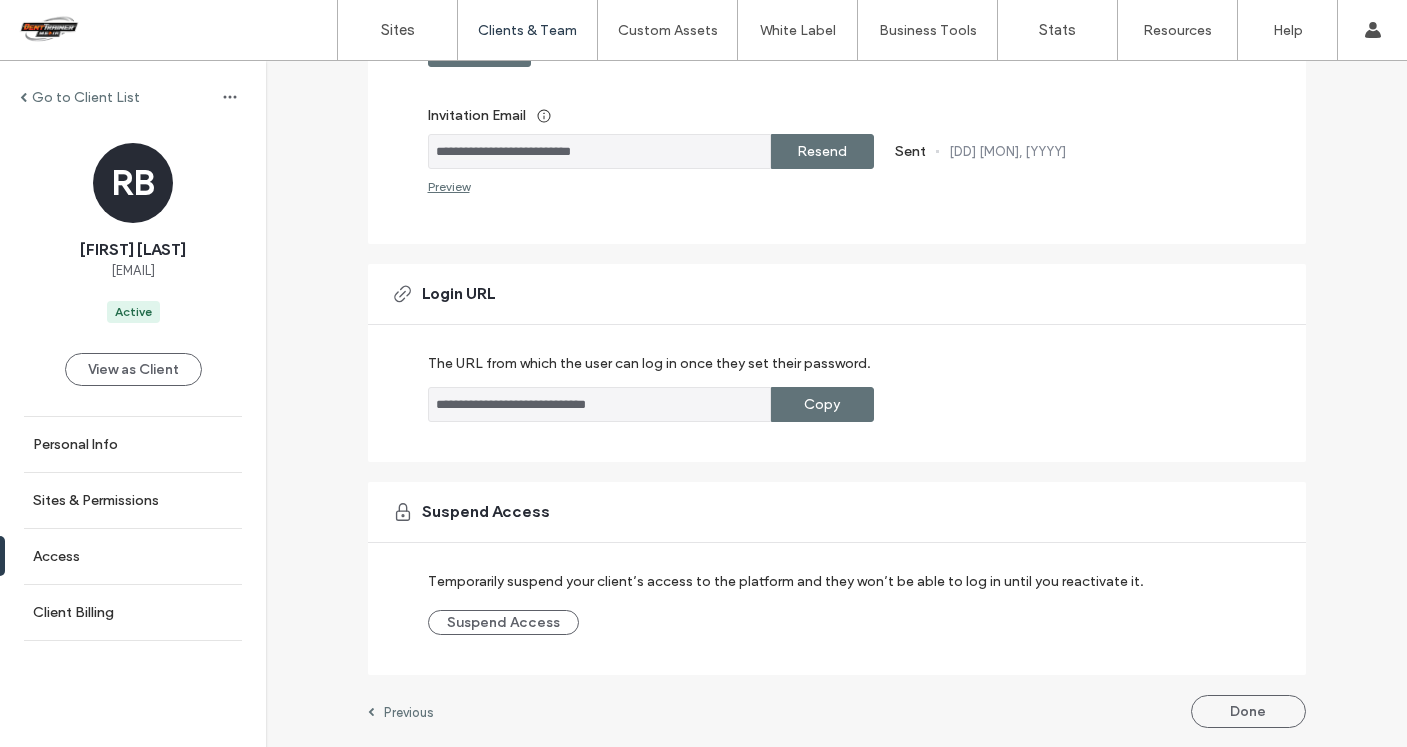 click on "Go to Client List" at bounding box center (86, 97) 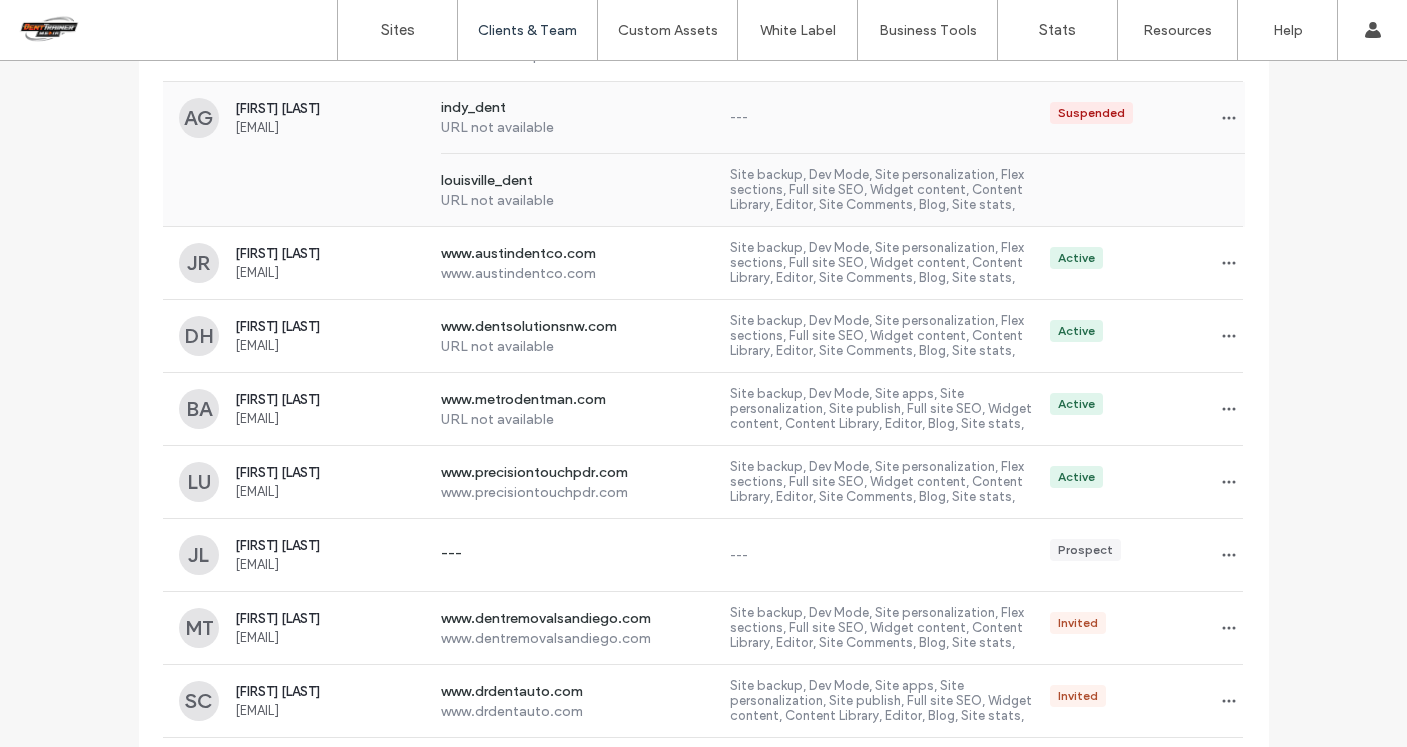 scroll, scrollTop: 2183, scrollLeft: 0, axis: vertical 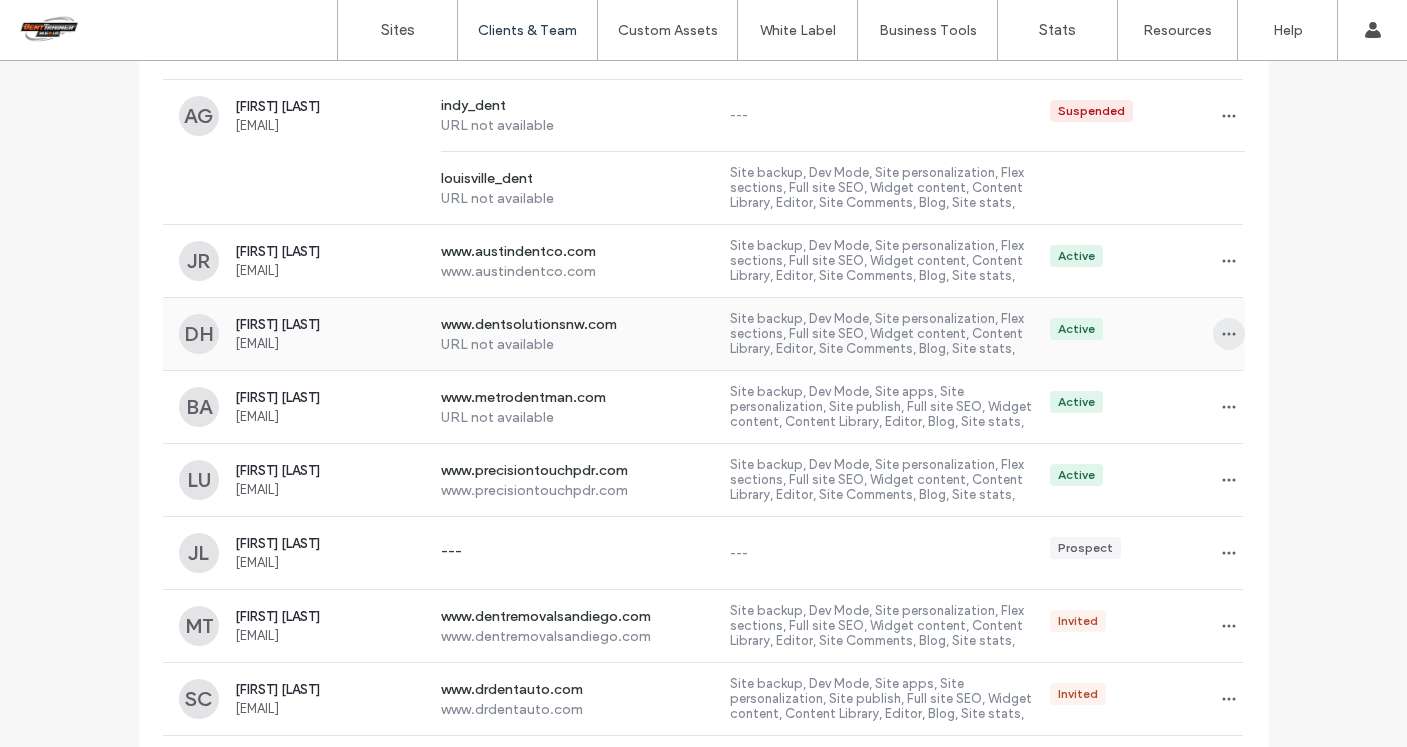 click at bounding box center (1229, 334) 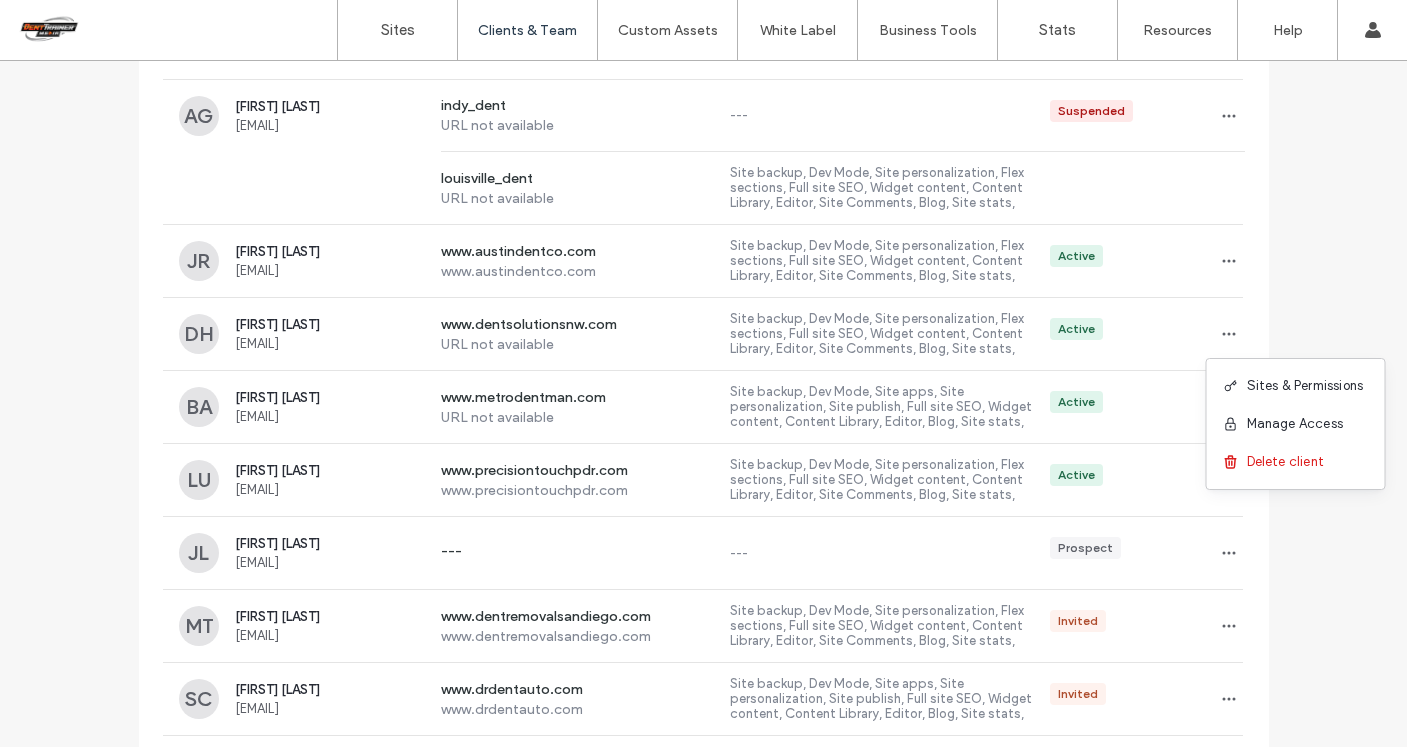 click on "Manage Access" at bounding box center [1295, 424] 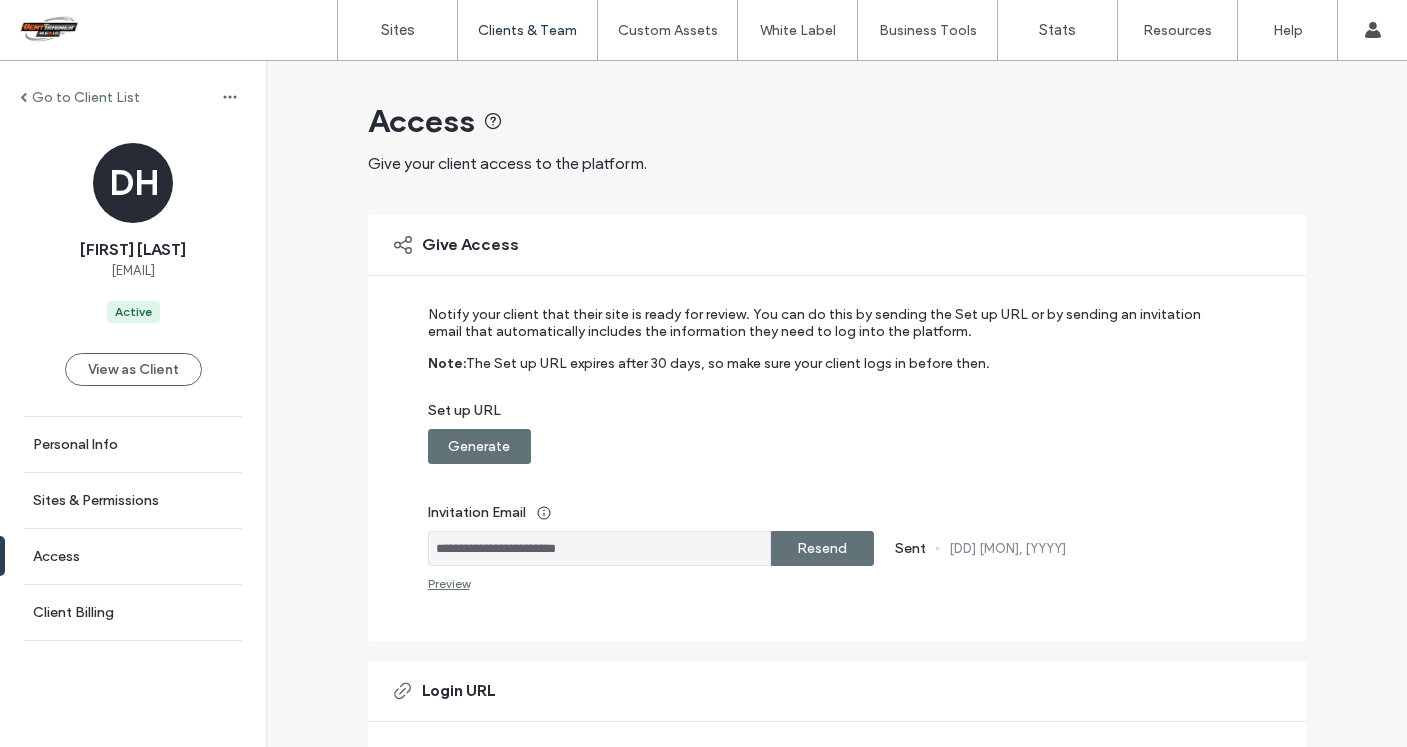 scroll, scrollTop: 397, scrollLeft: 0, axis: vertical 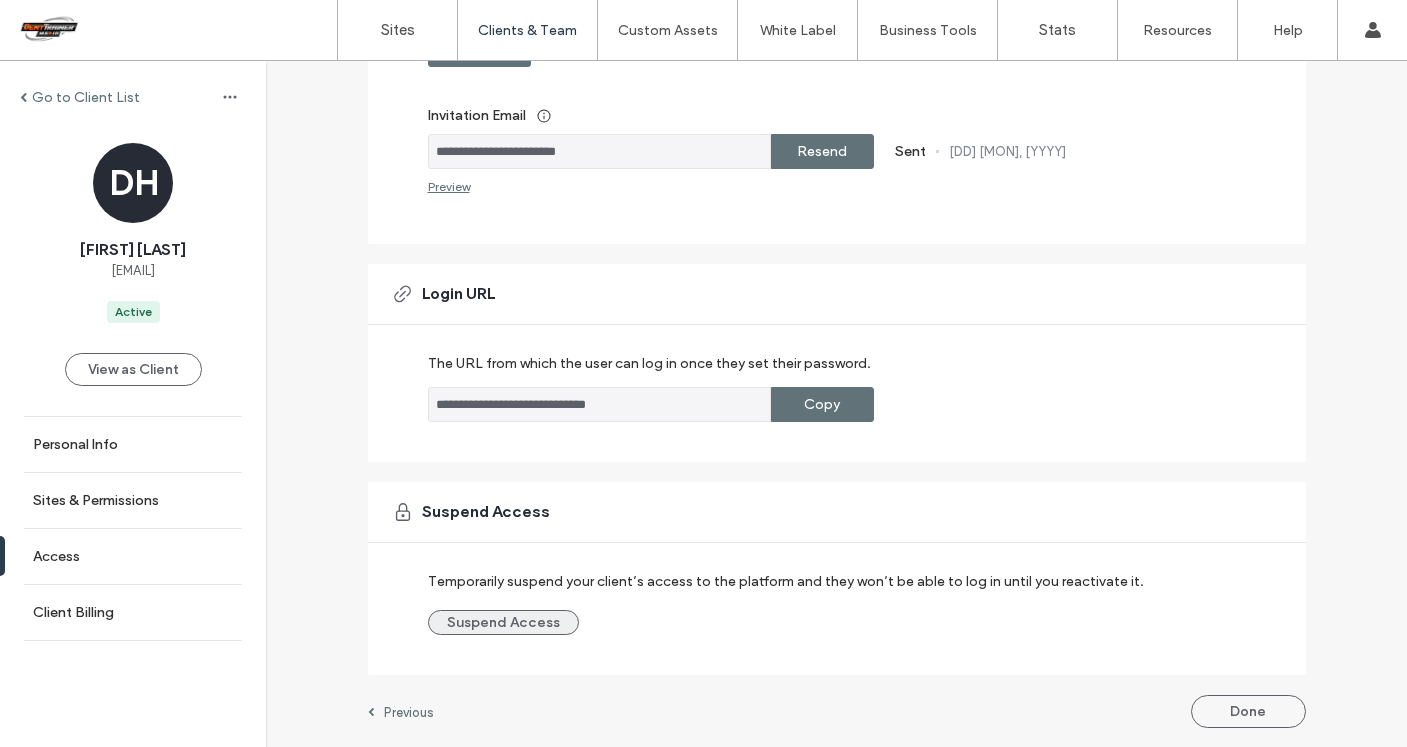 click on "Suspend Access" at bounding box center [503, 622] 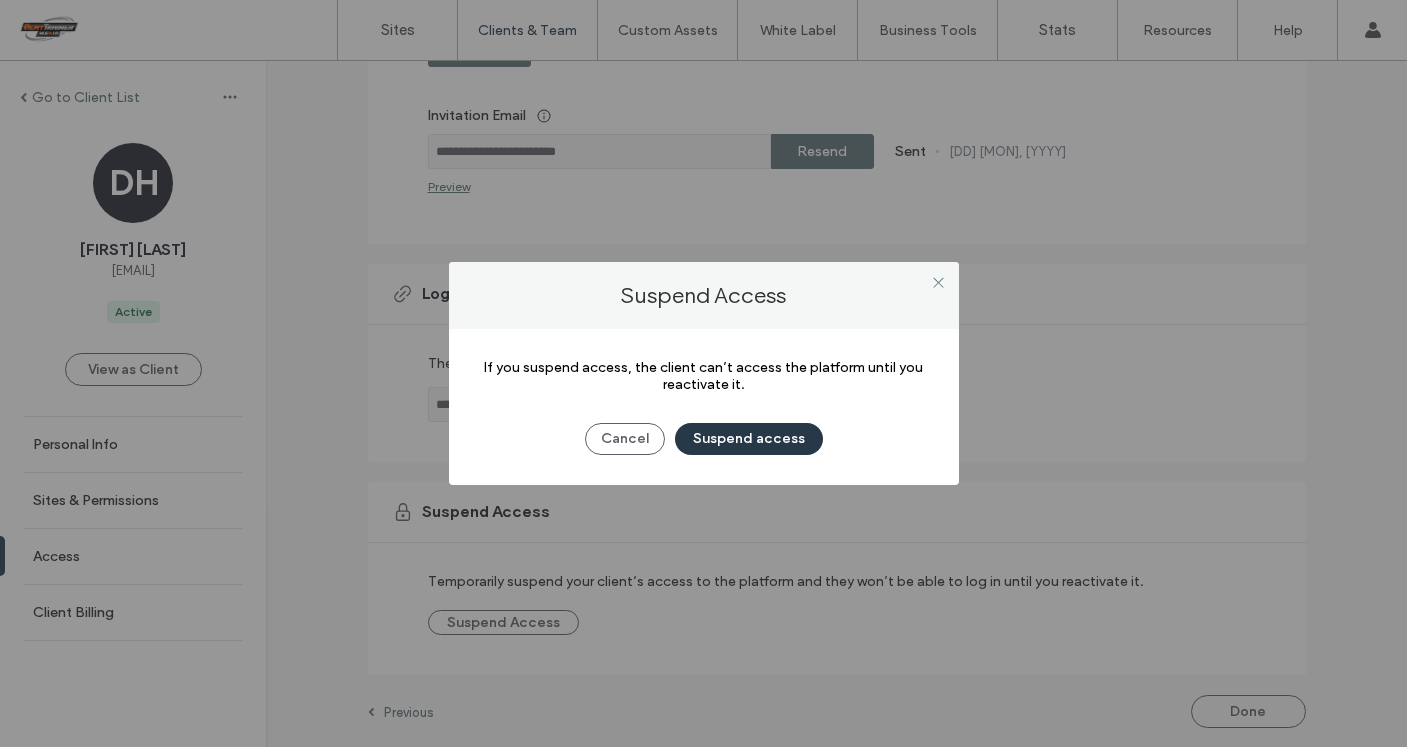 click on "Suspend access" at bounding box center [749, 439] 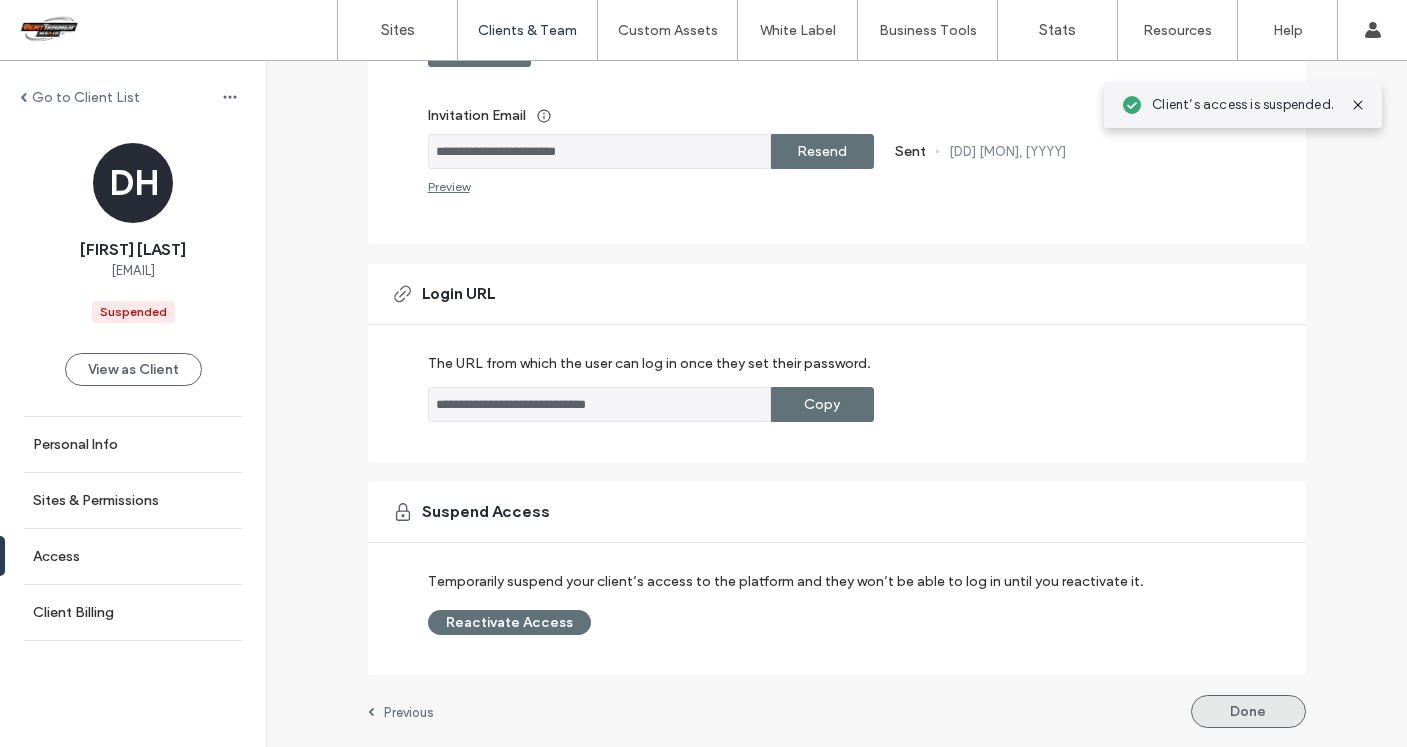 click on "Done" at bounding box center [1248, 711] 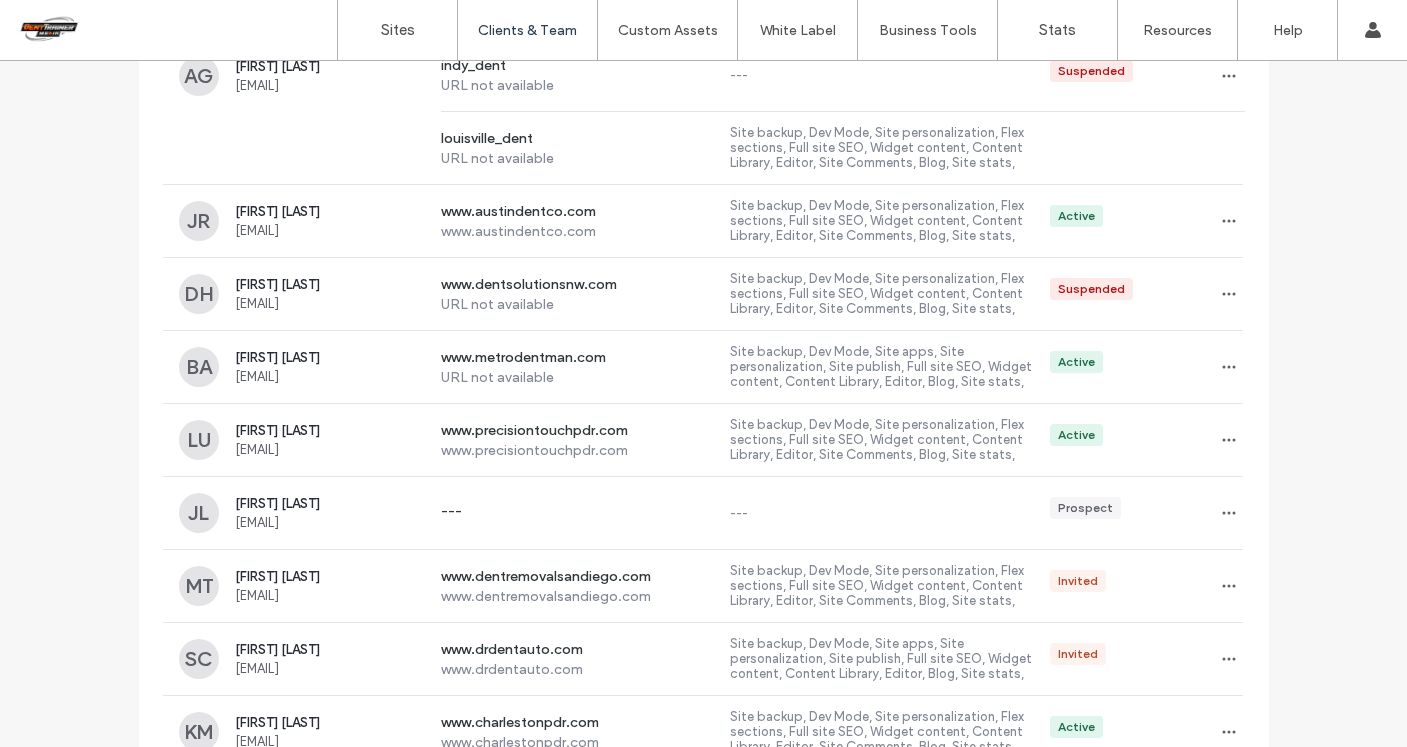 scroll, scrollTop: 2232, scrollLeft: 0, axis: vertical 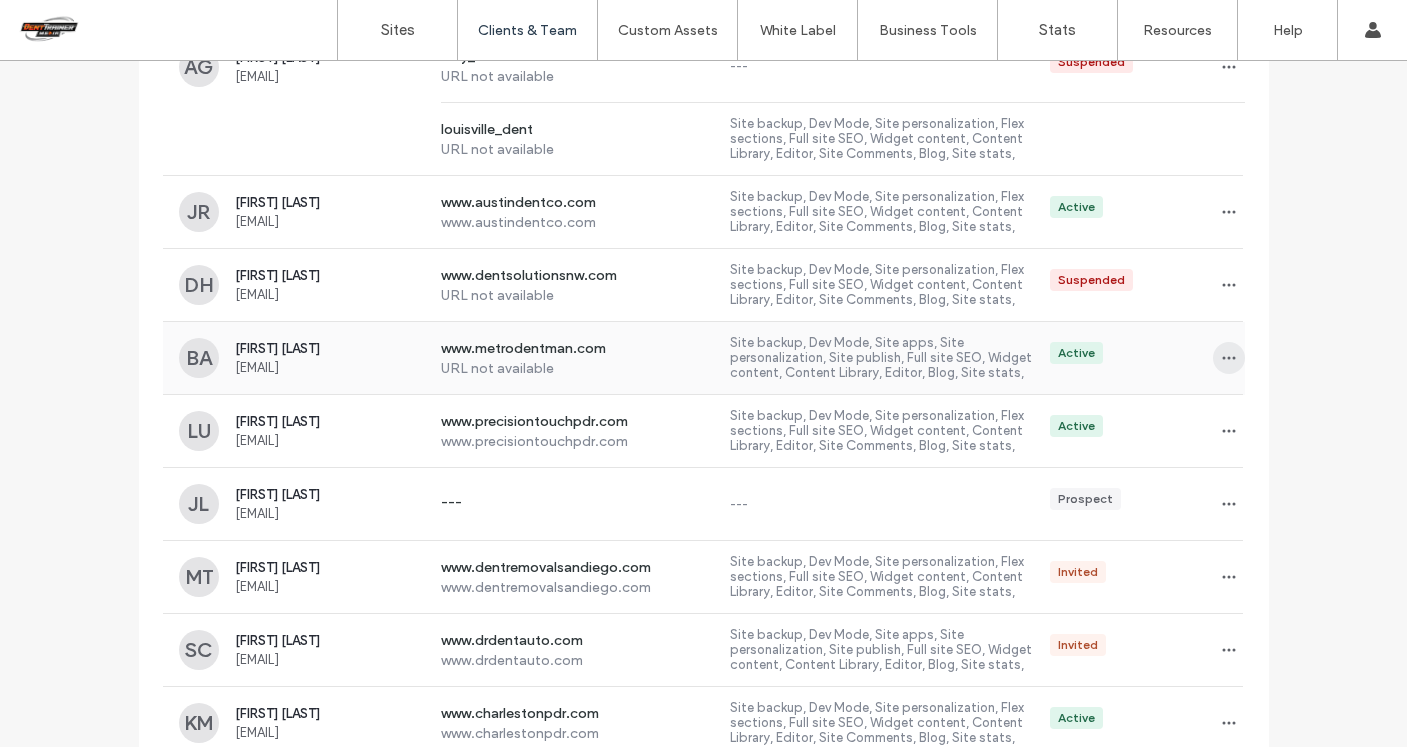 click 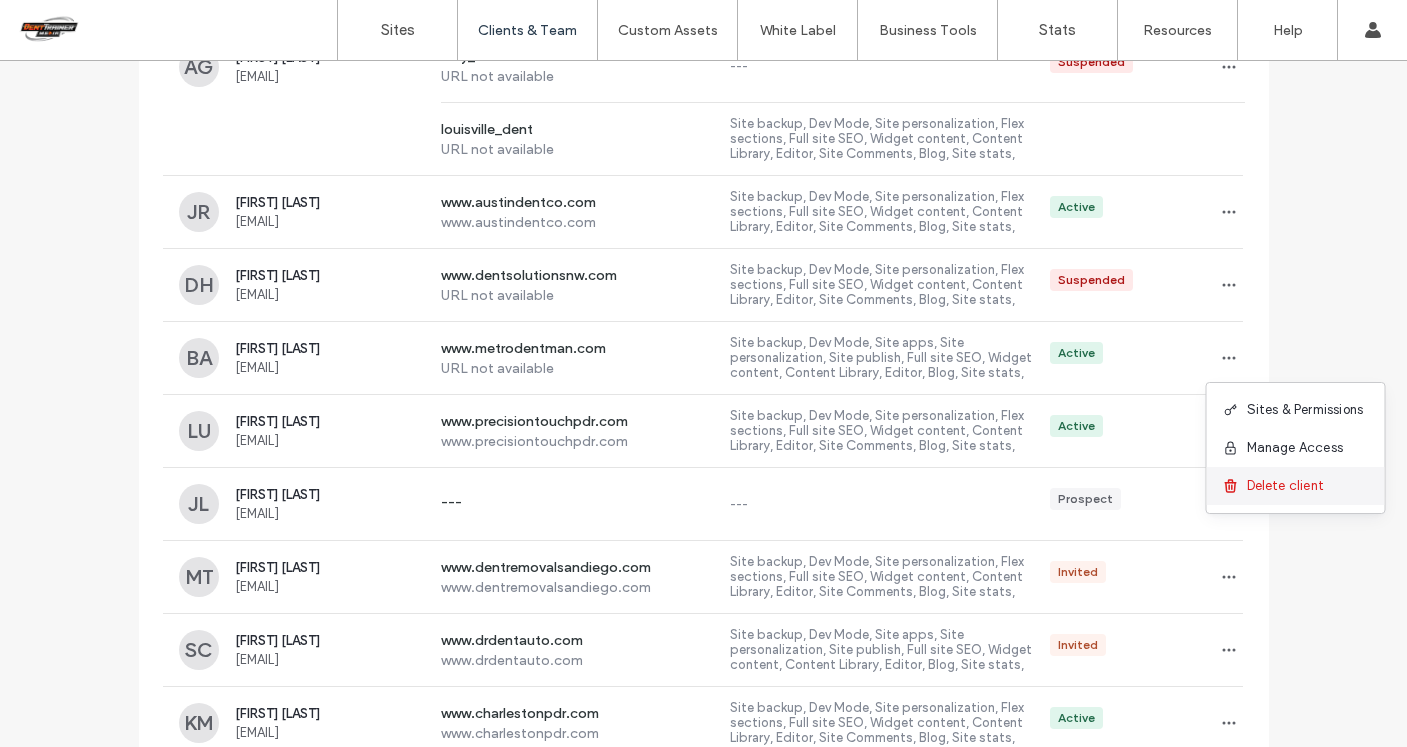 click on "Delete client" at bounding box center [1286, 486] 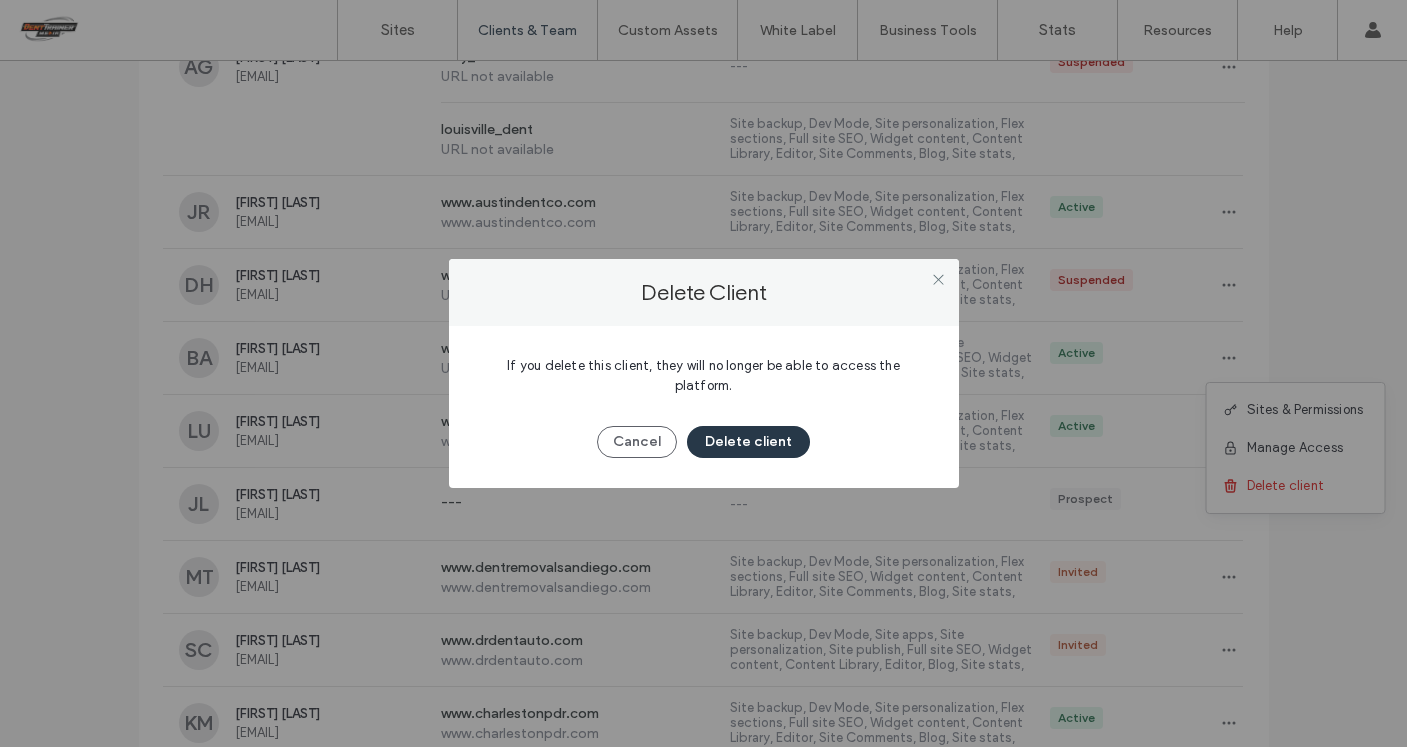 click on "Delete client" at bounding box center (748, 442) 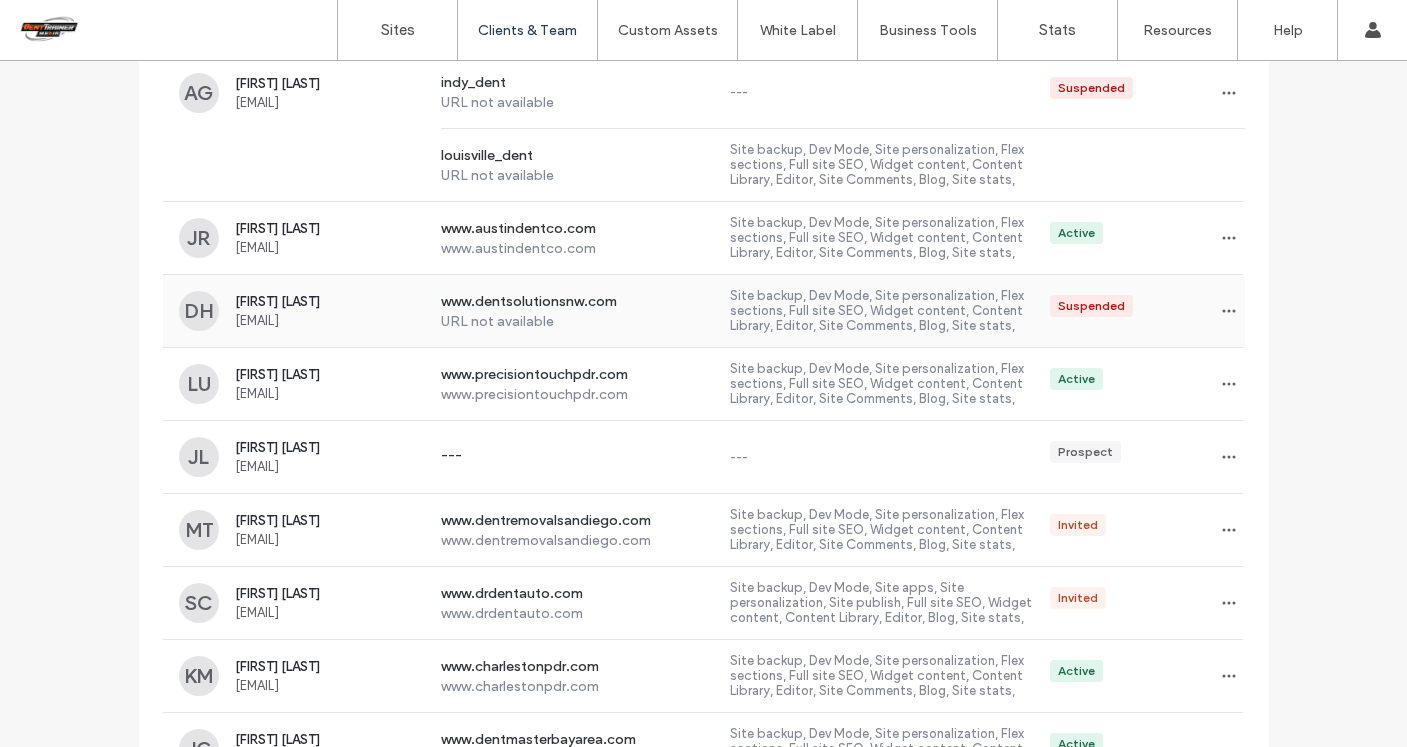 scroll, scrollTop: 2214, scrollLeft: 0, axis: vertical 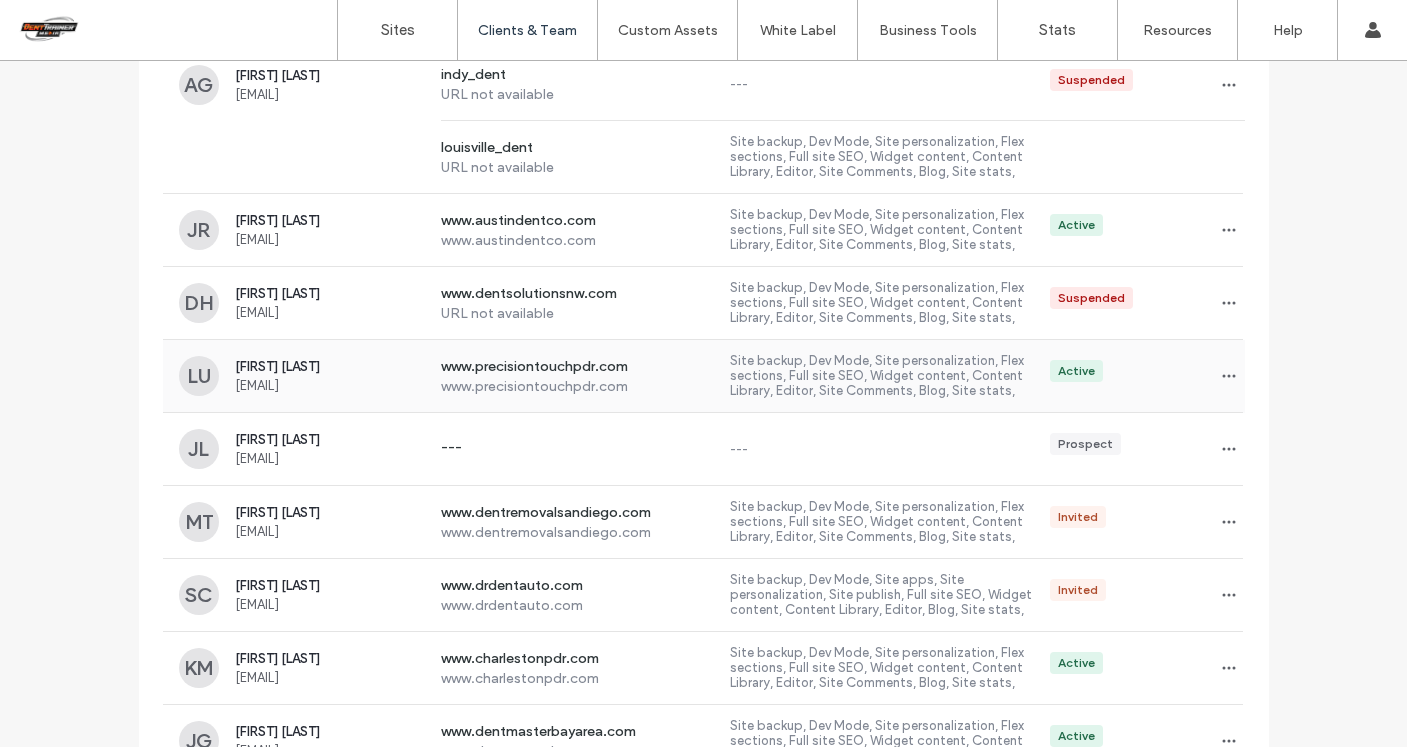 click on "www.precisiontouchpdr.com" at bounding box center [578, 368] 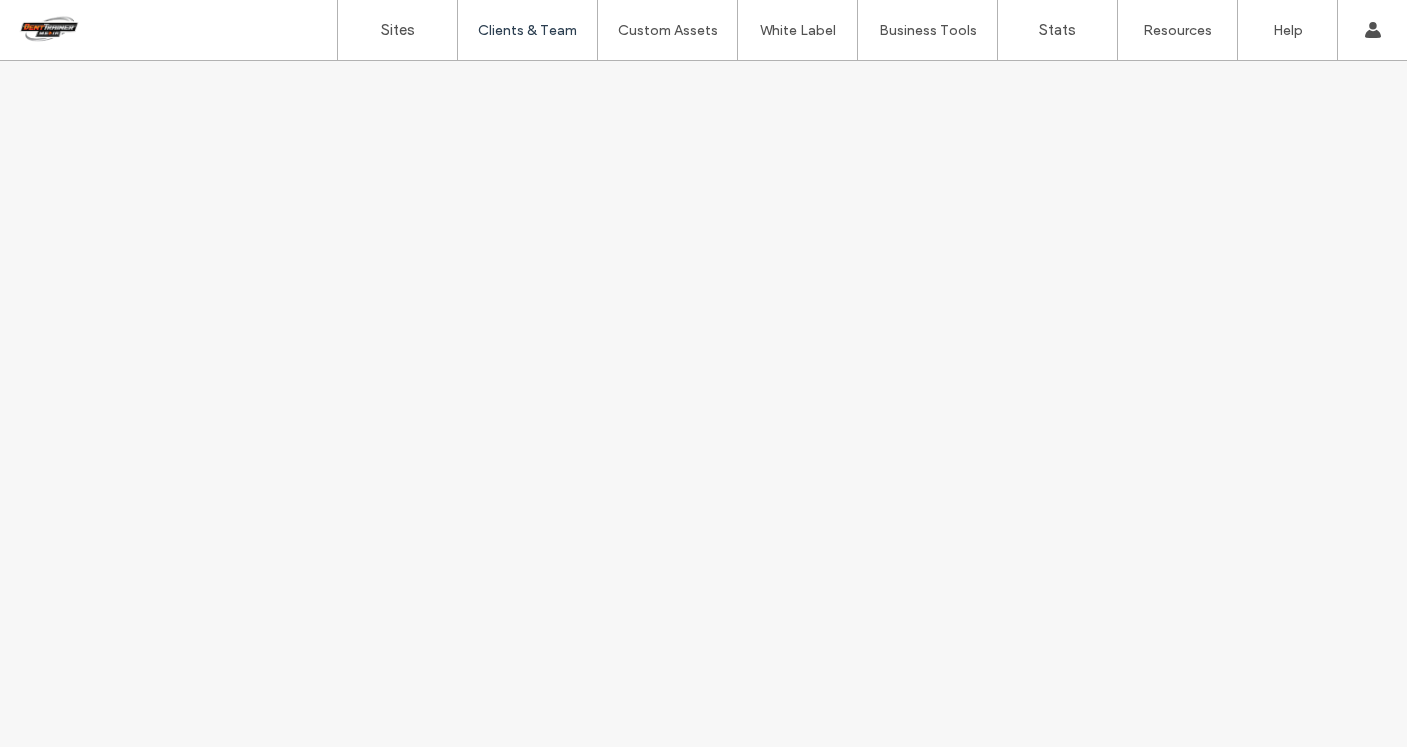 scroll, scrollTop: 0, scrollLeft: 0, axis: both 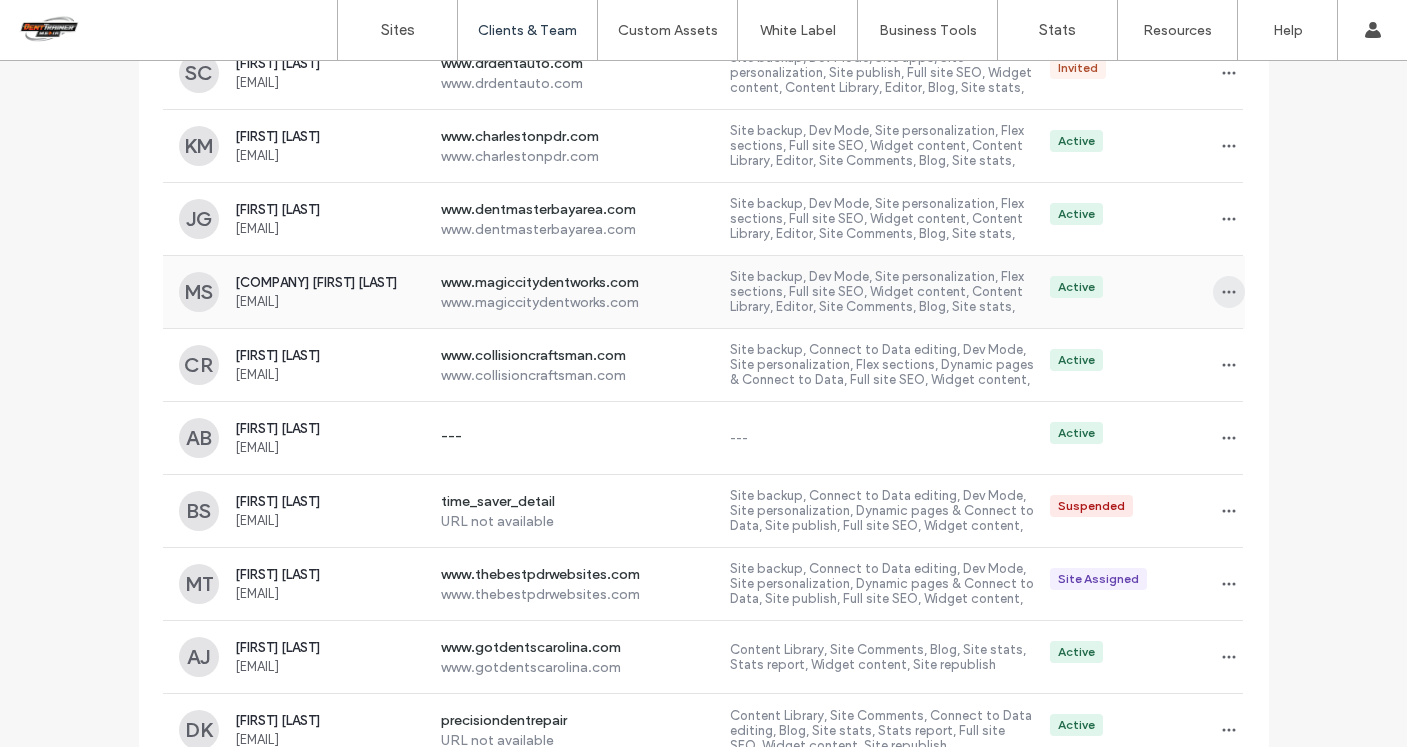 click 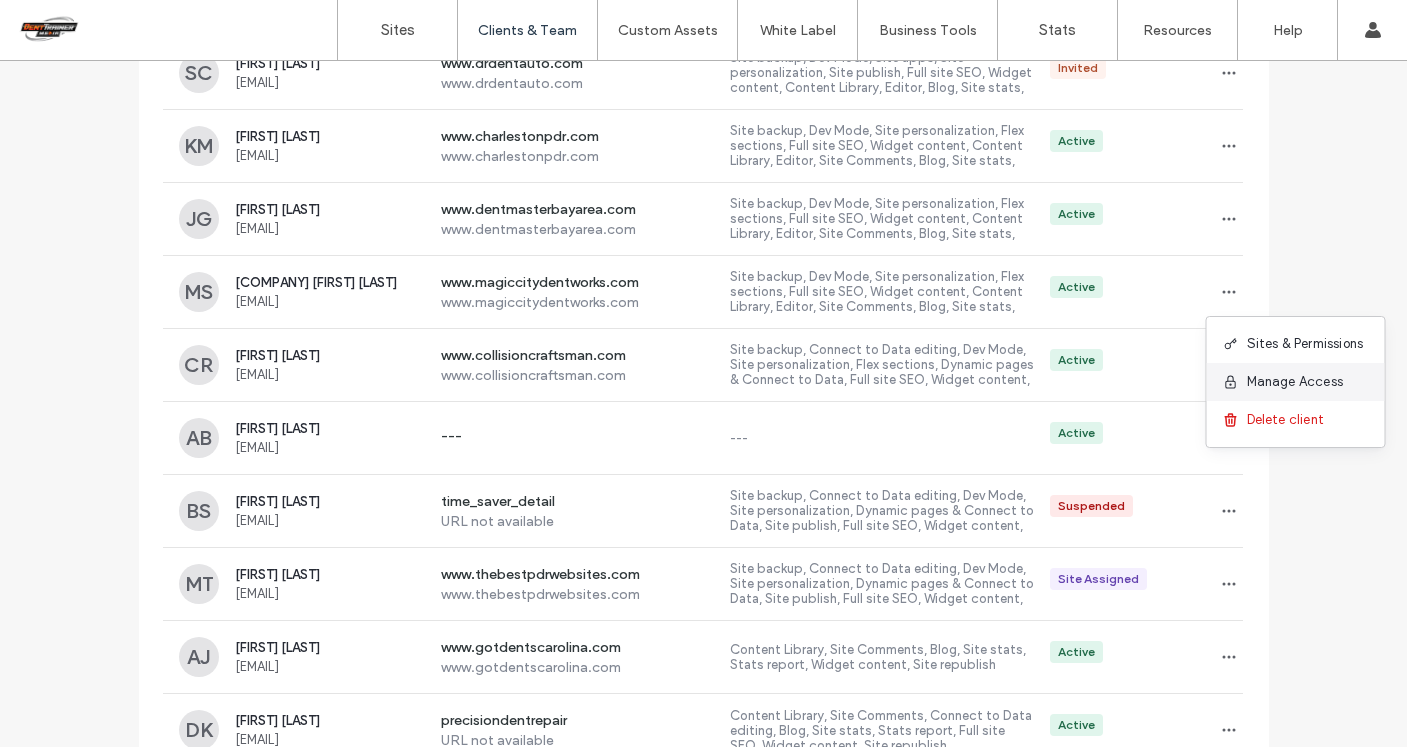 click on "Manage Access" at bounding box center (1295, 382) 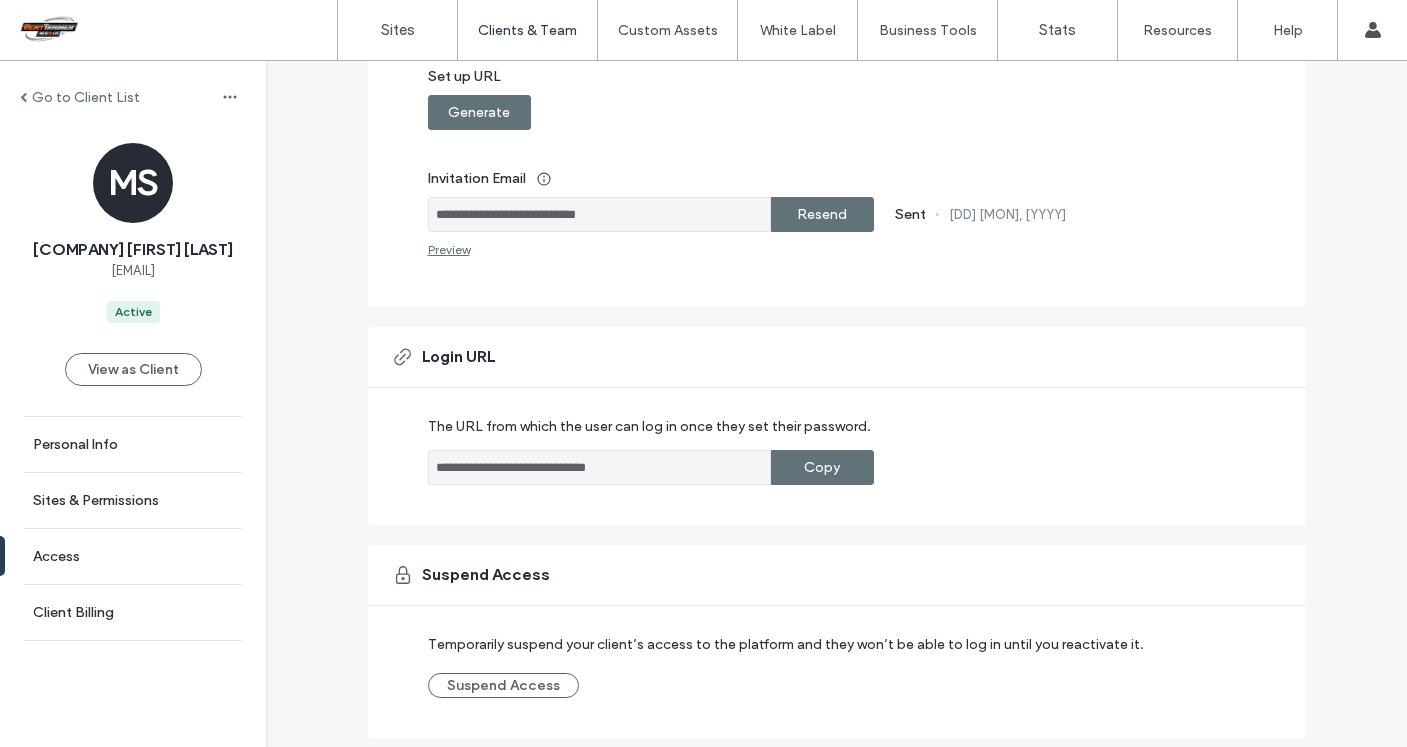 scroll, scrollTop: 397, scrollLeft: 0, axis: vertical 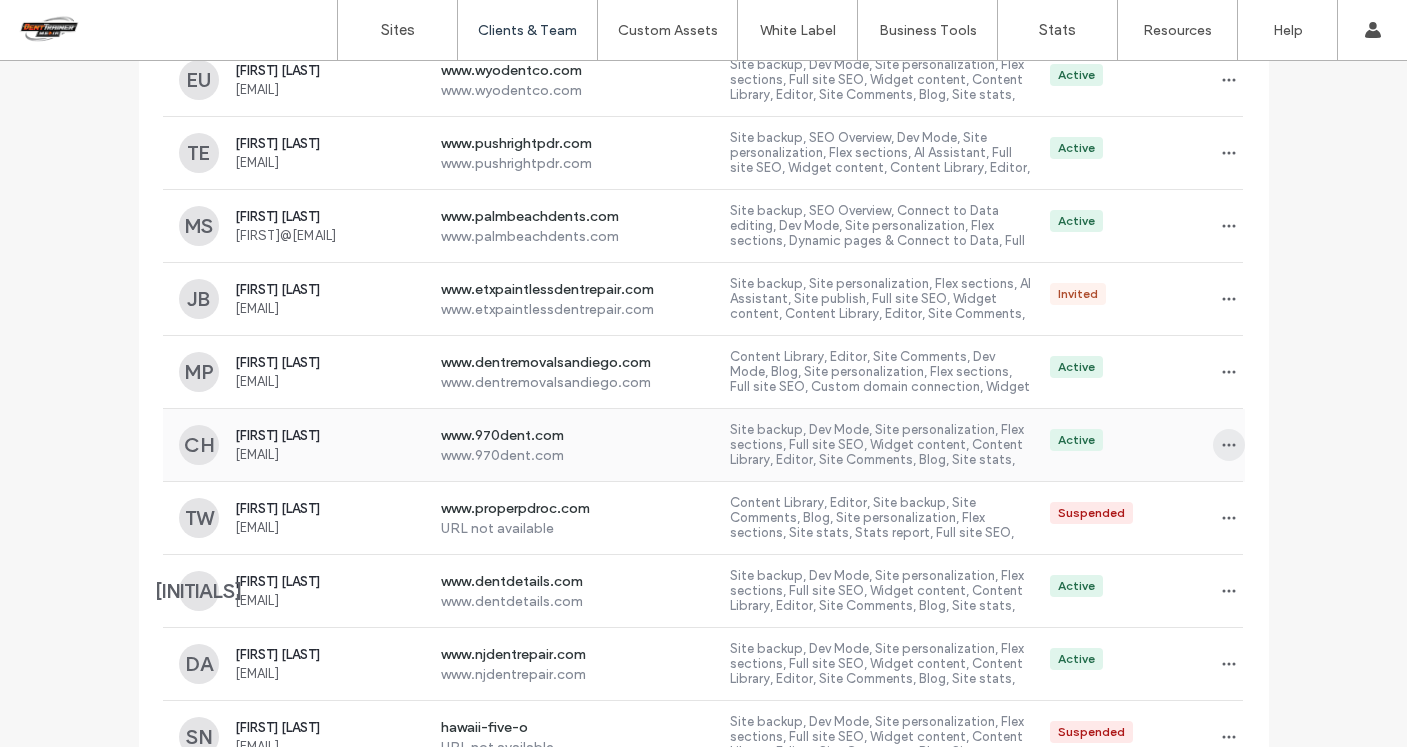 click at bounding box center (1229, 445) 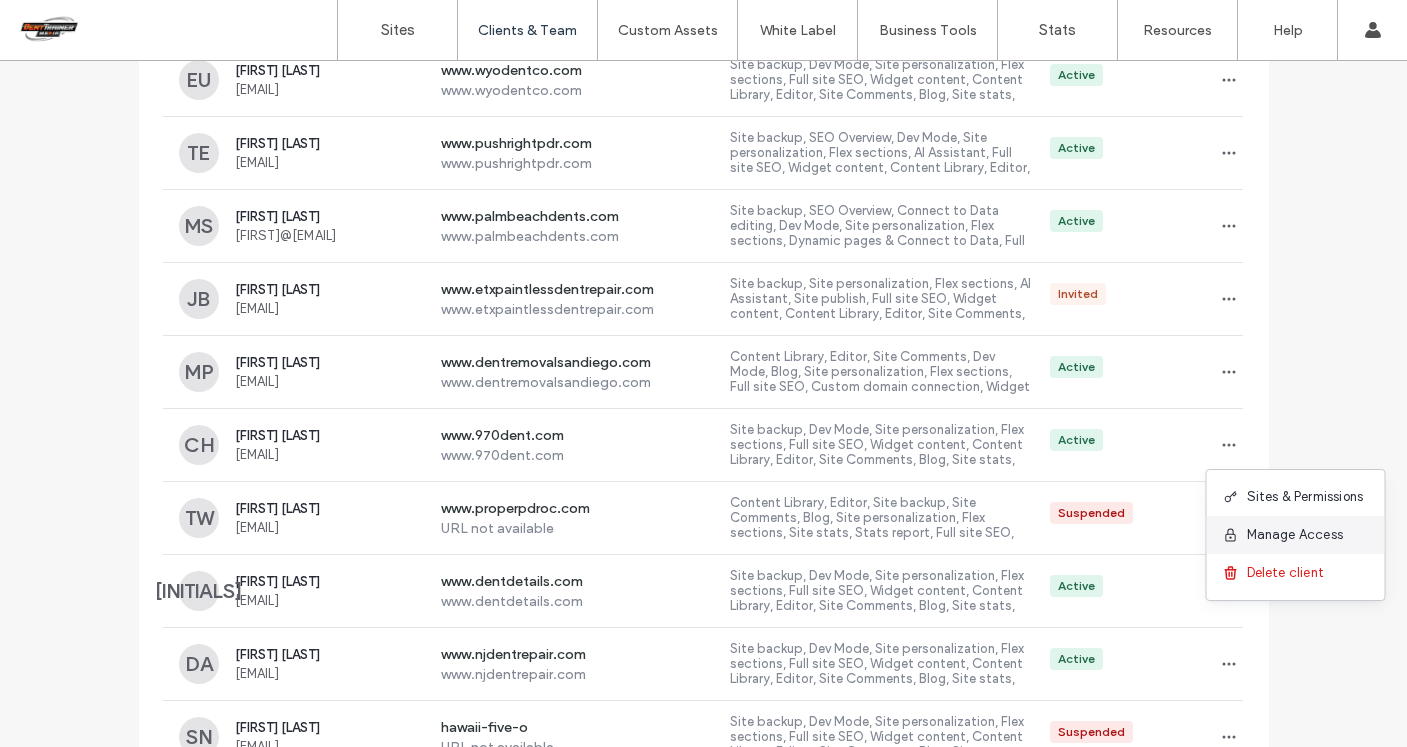 click at bounding box center [1235, 535] 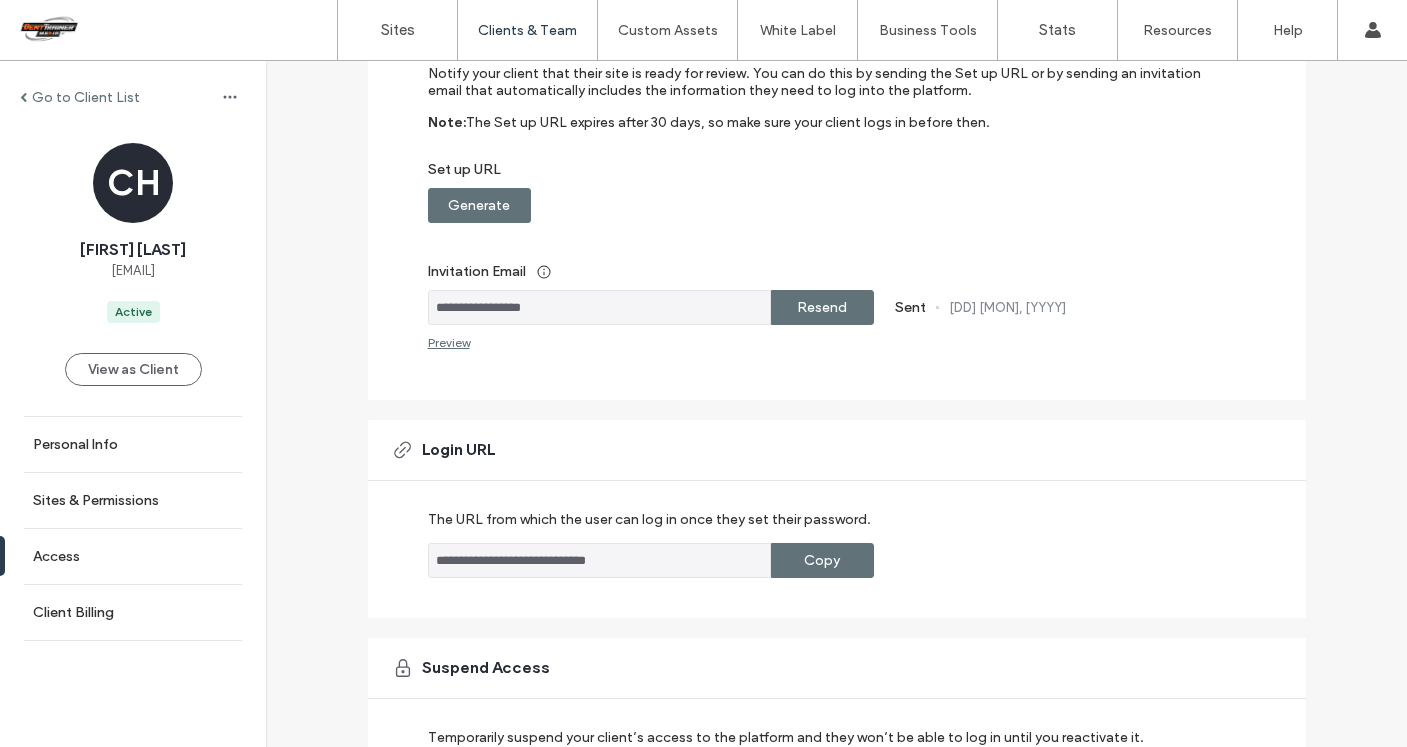 scroll, scrollTop: 242, scrollLeft: 0, axis: vertical 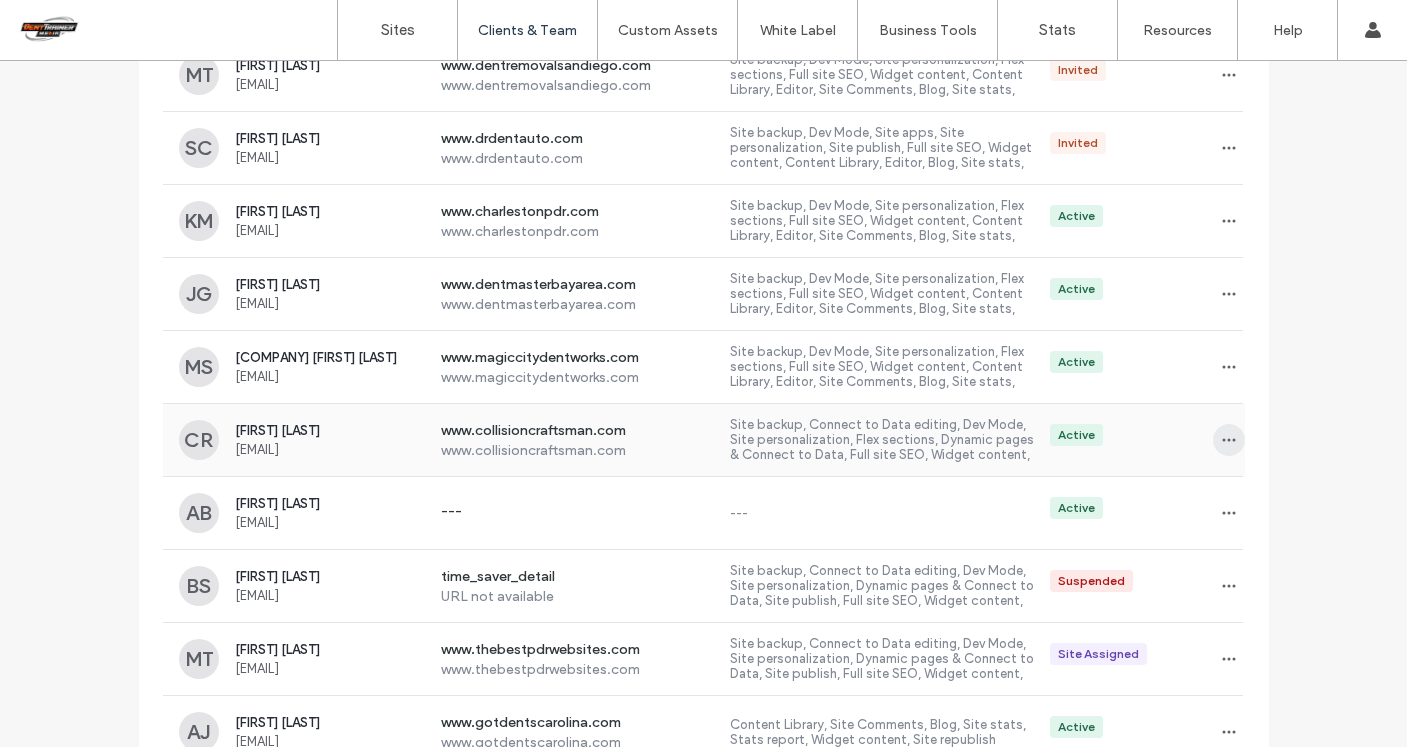 click at bounding box center [1229, 440] 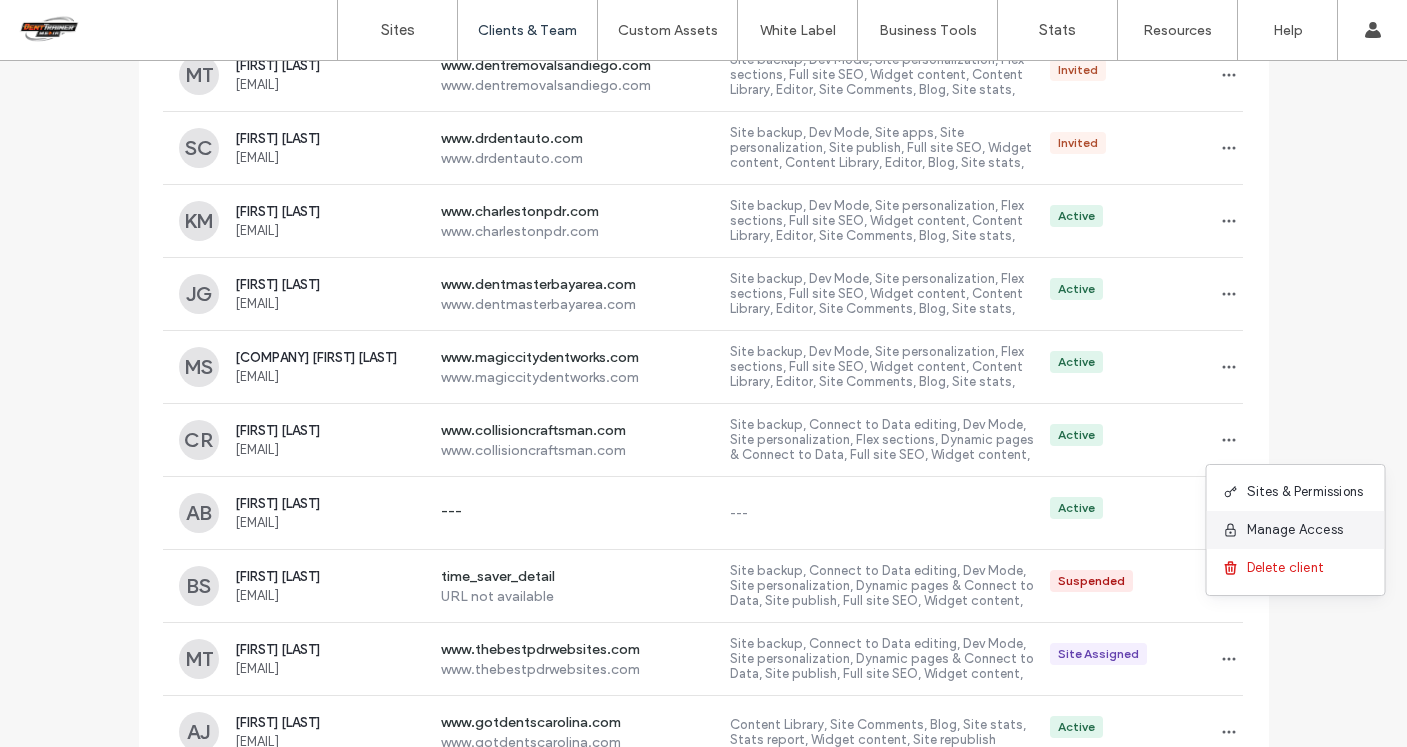 click on "Manage Access" at bounding box center (1295, 530) 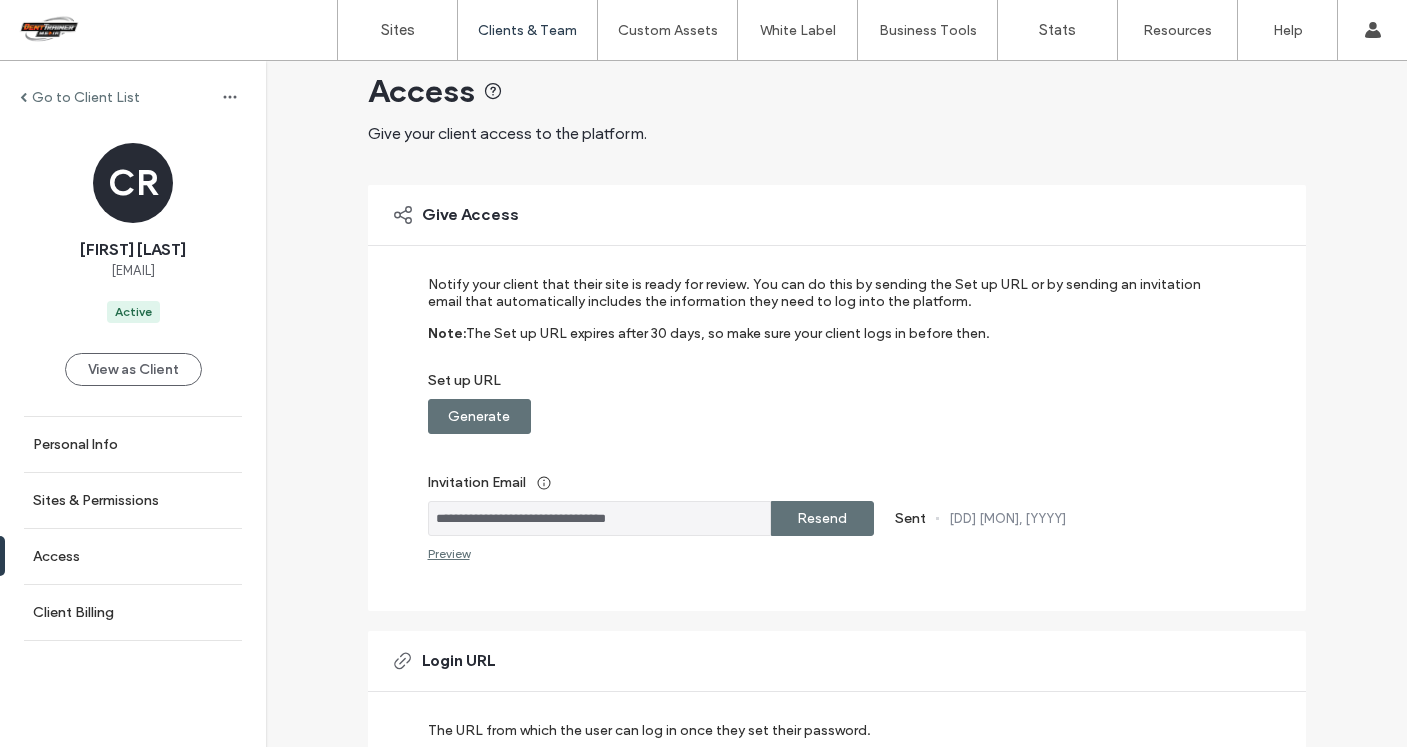 scroll, scrollTop: 34, scrollLeft: 0, axis: vertical 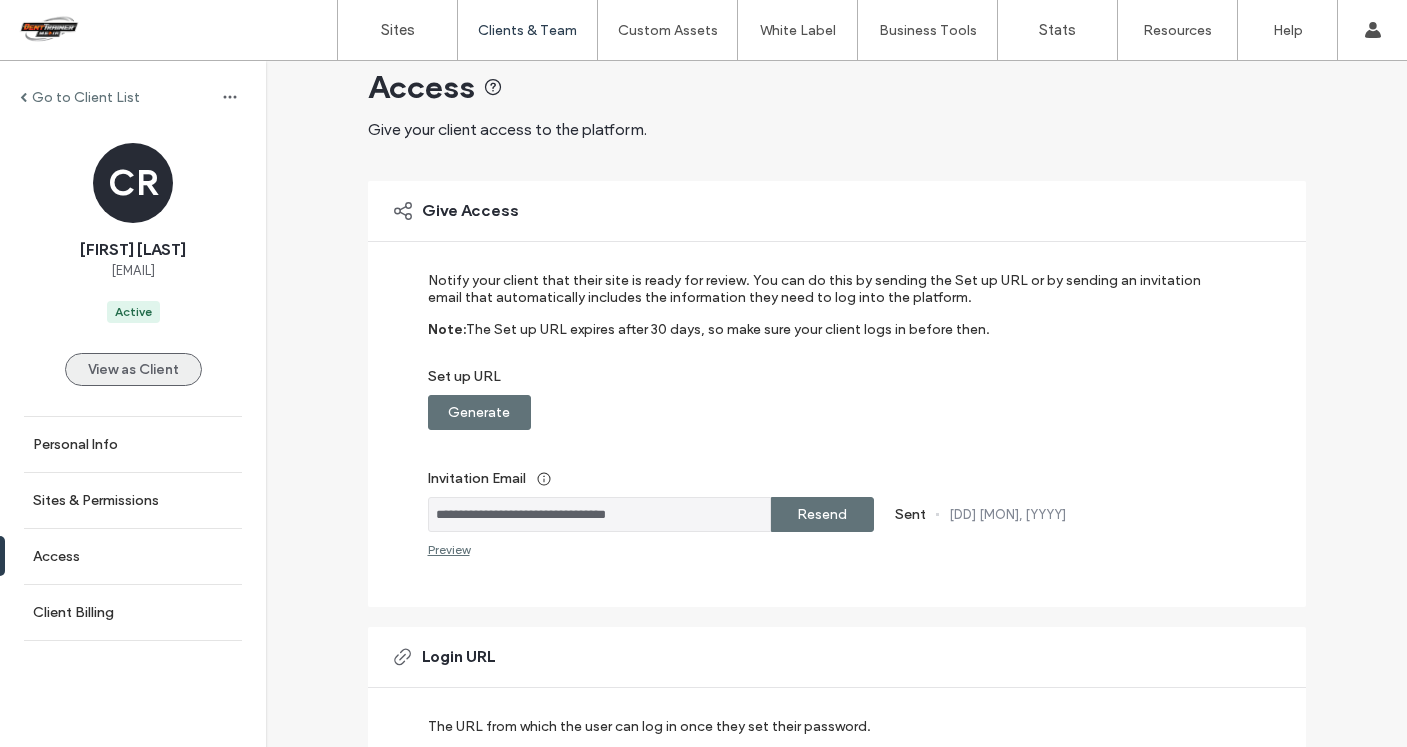 click on "View as Client" at bounding box center [133, 369] 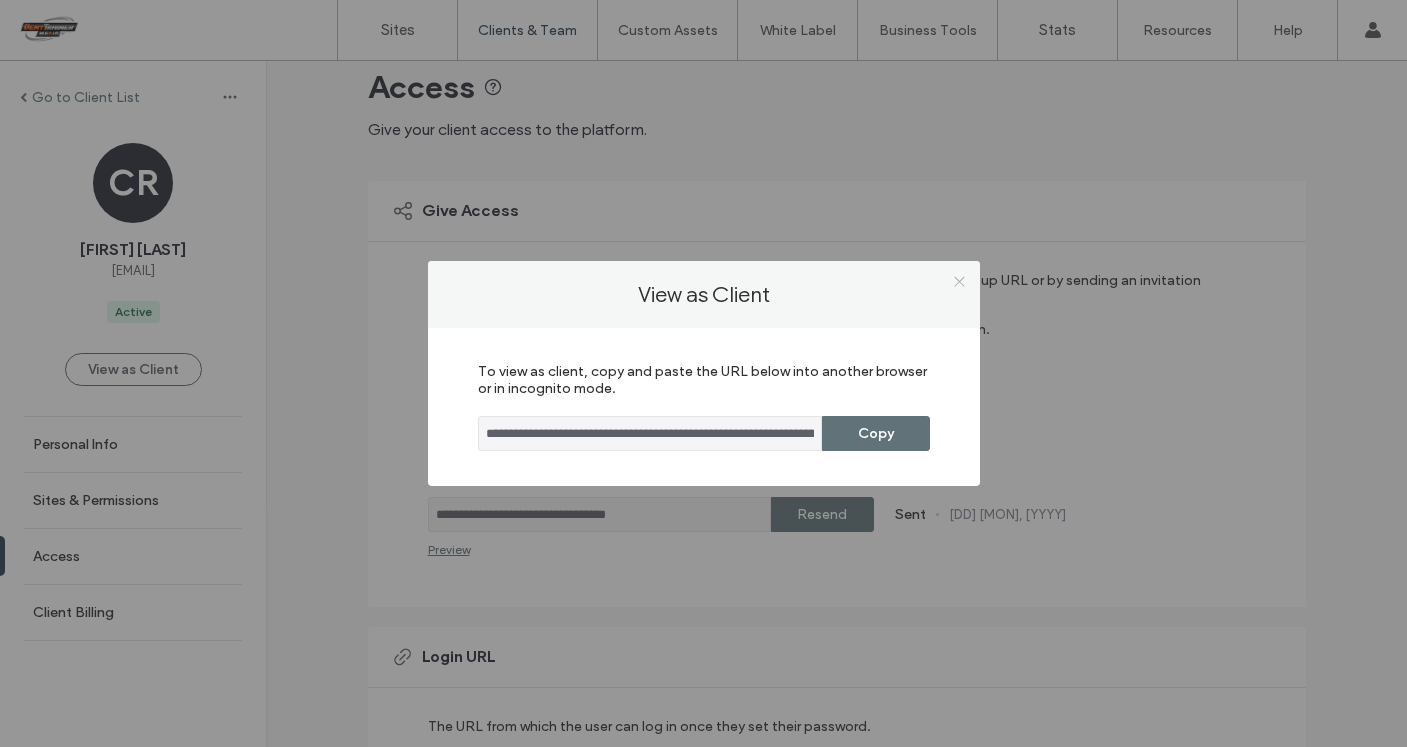 click 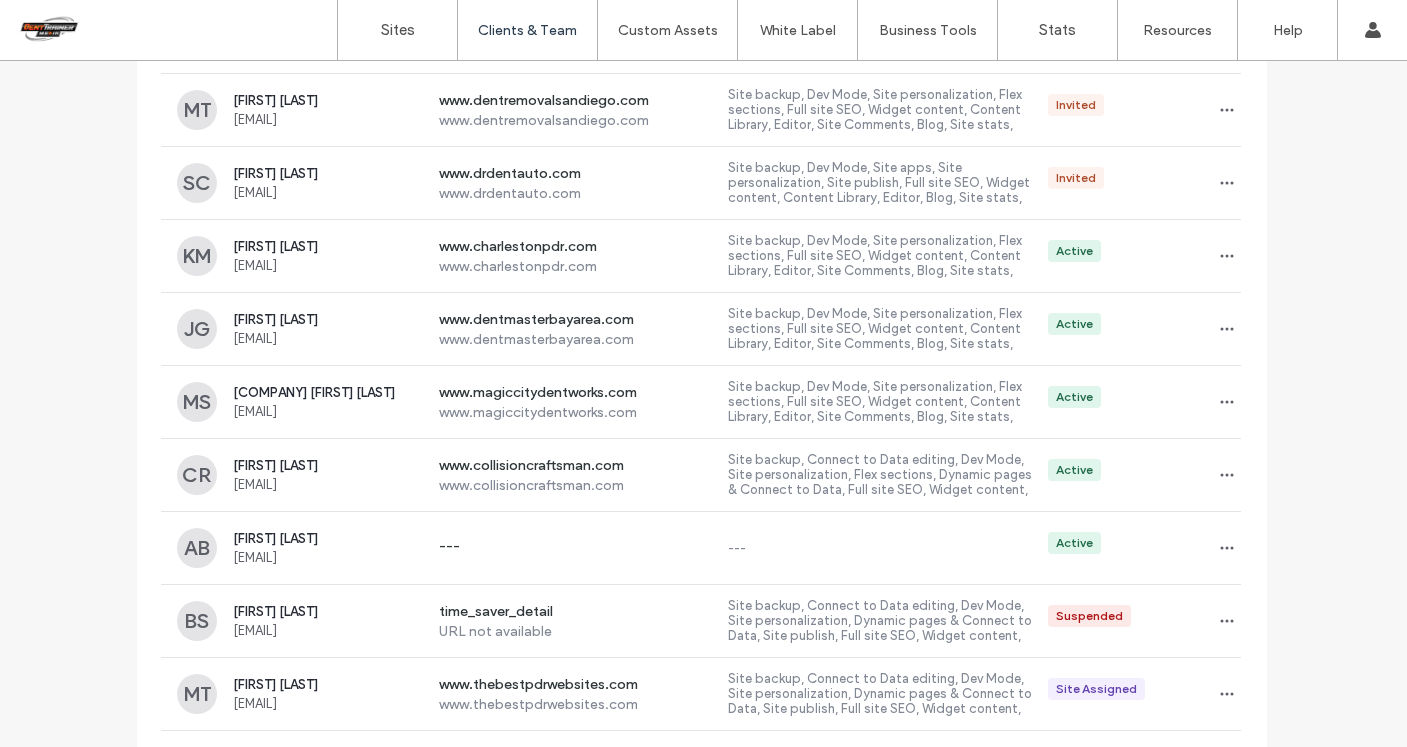 scroll, scrollTop: 2720, scrollLeft: 2, axis: both 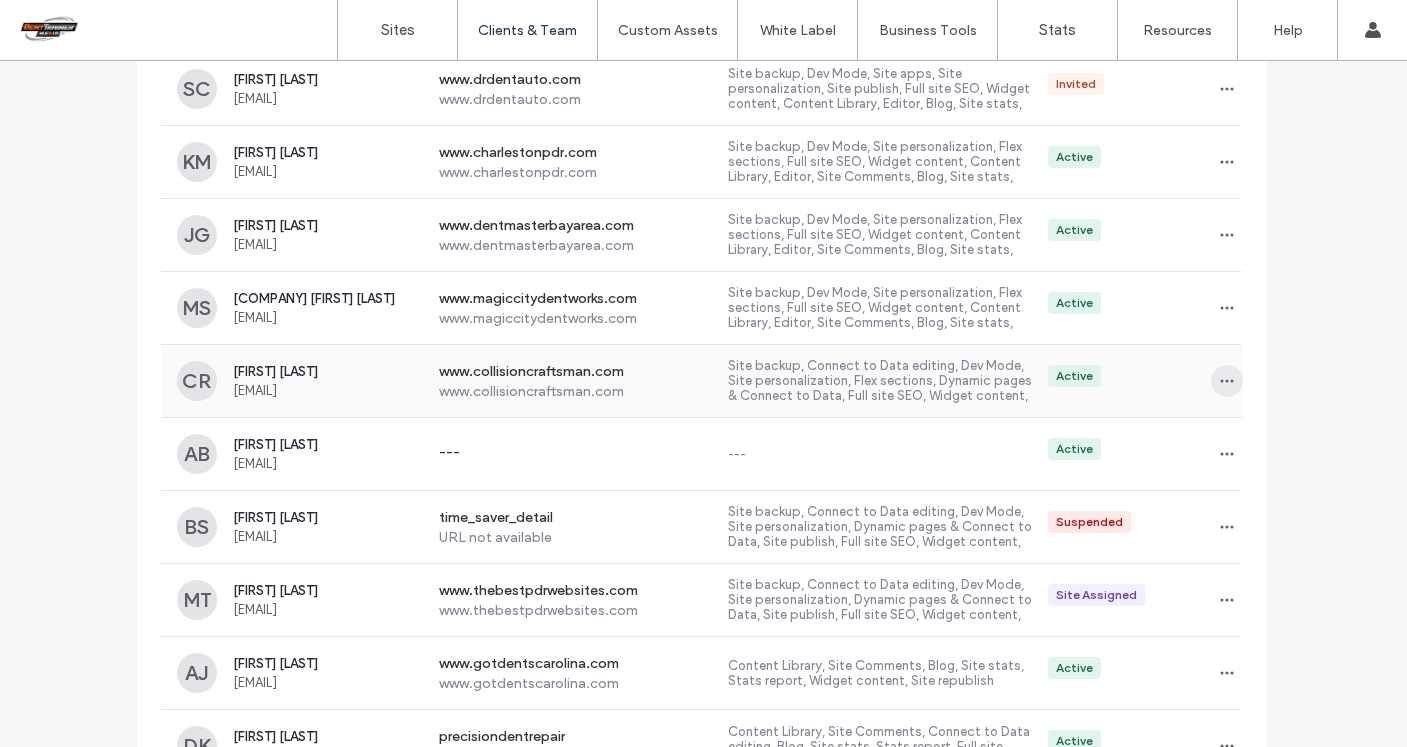 click 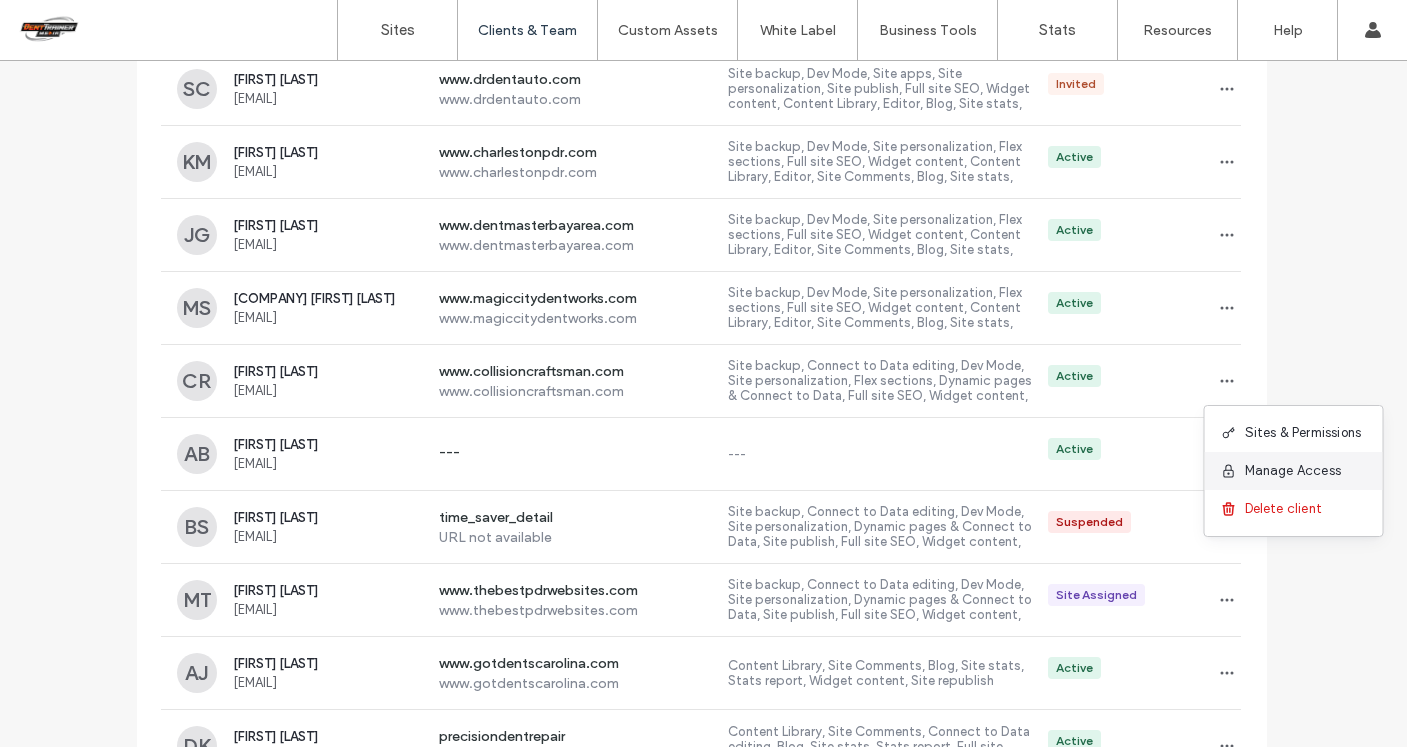 click on "Manage Access" at bounding box center (1293, 471) 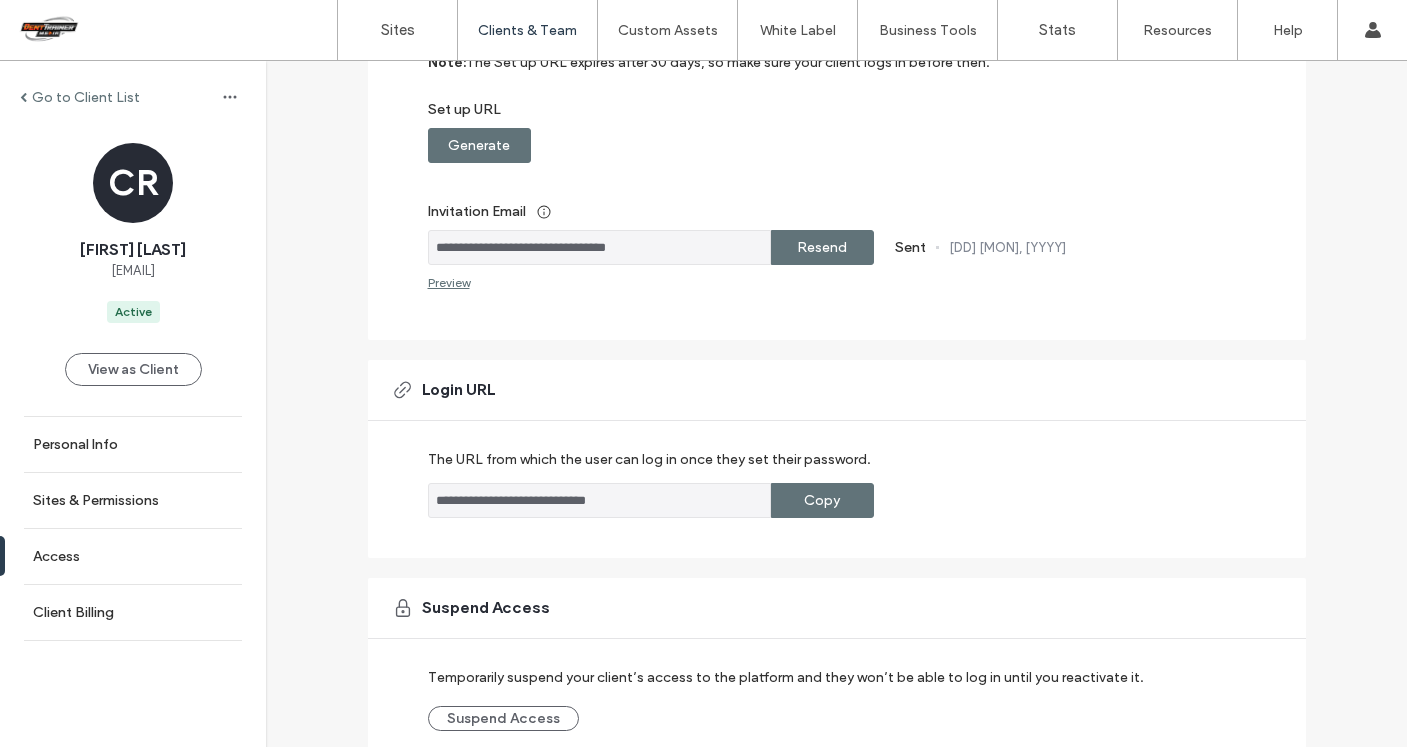 scroll, scrollTop: 397, scrollLeft: 0, axis: vertical 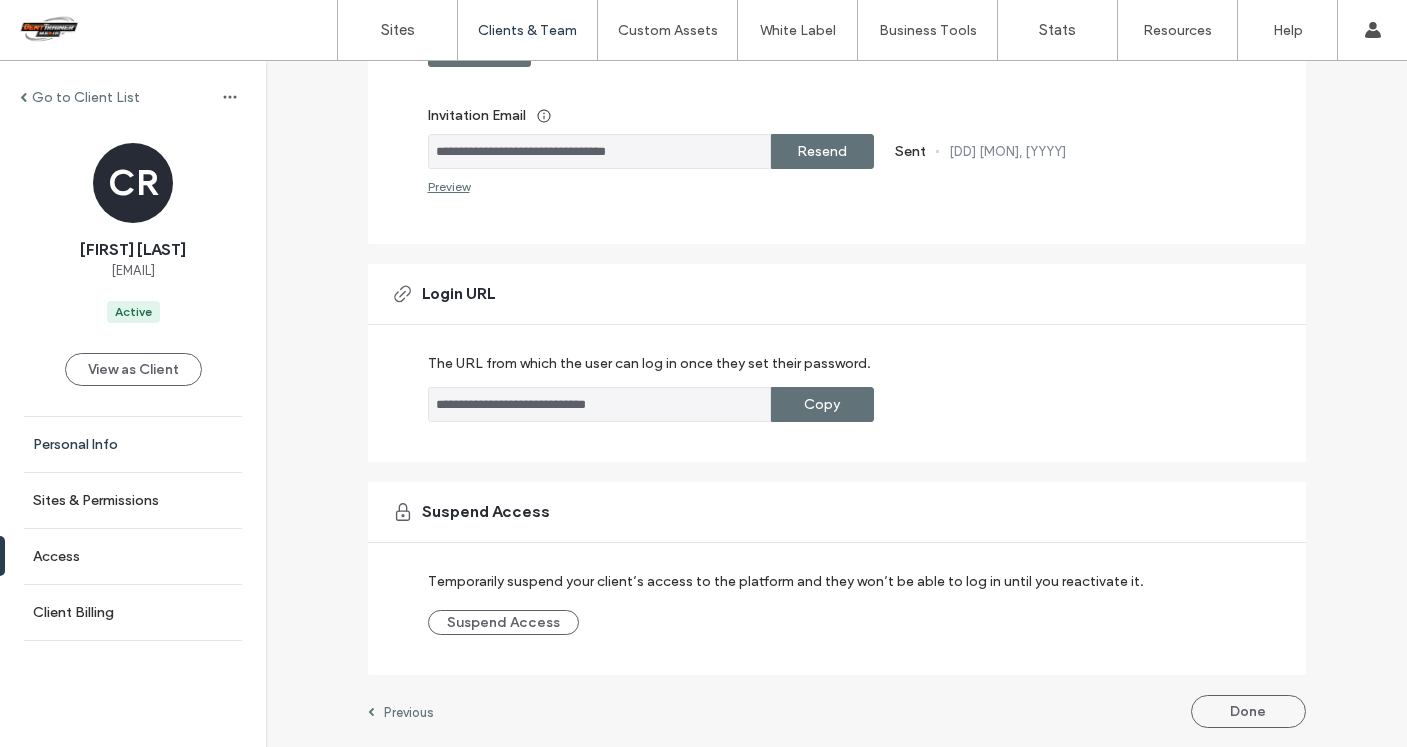 click on "Personal Info" at bounding box center [75, 444] 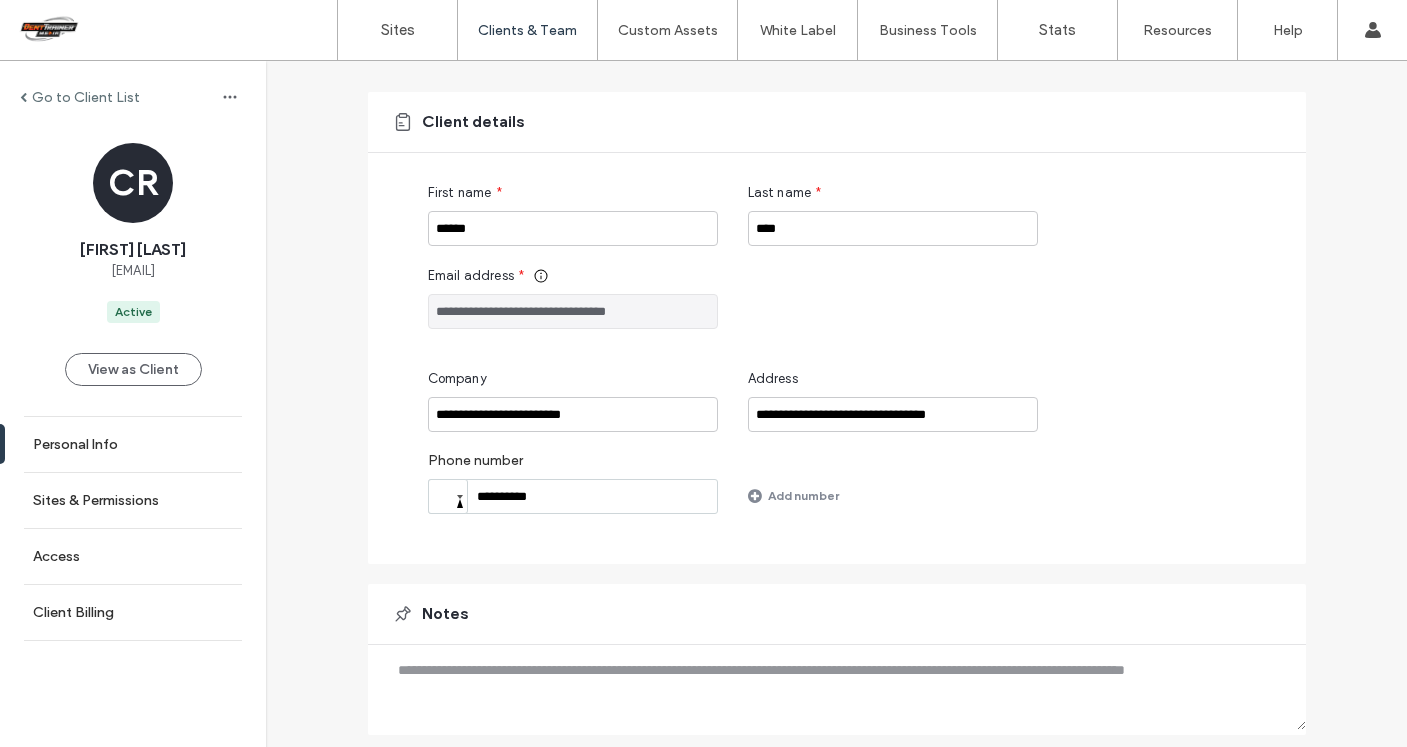 scroll, scrollTop: 122, scrollLeft: 0, axis: vertical 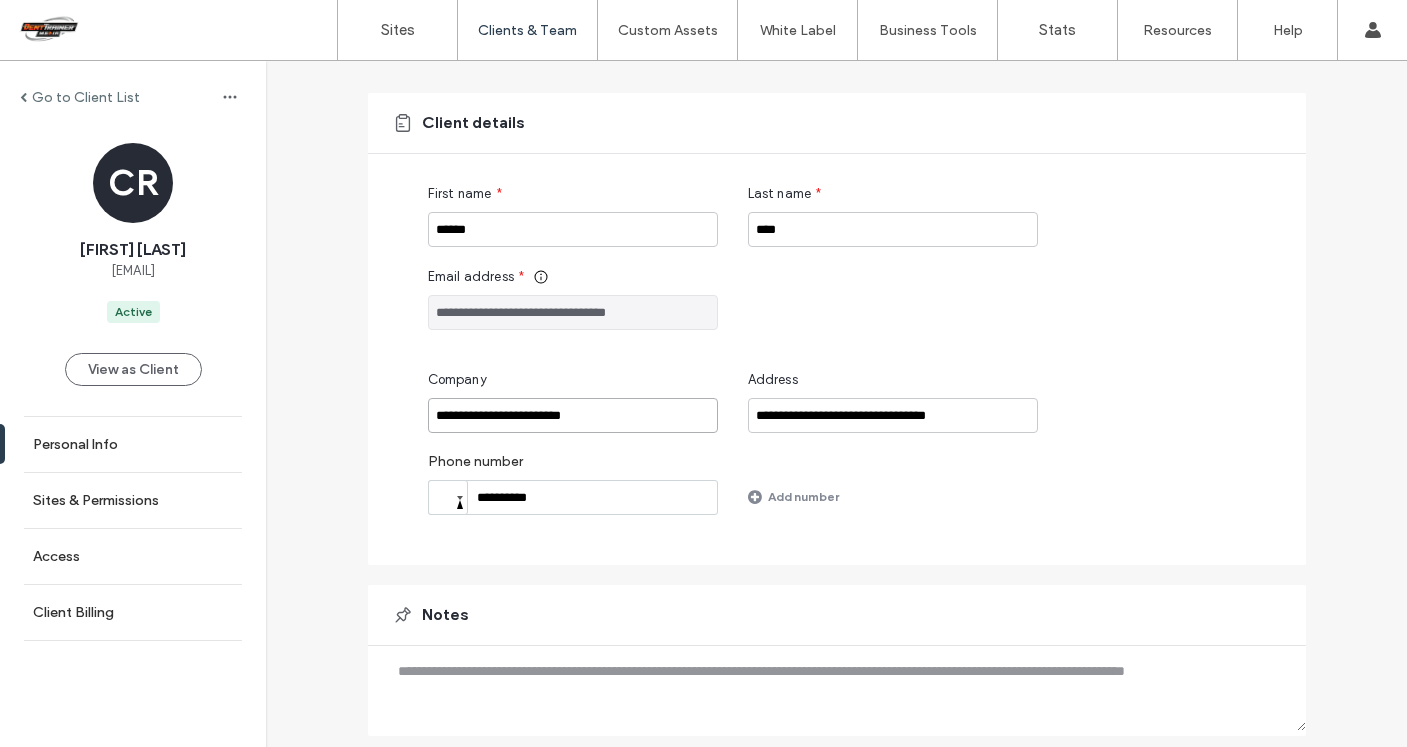 click on "**********" at bounding box center [573, 415] 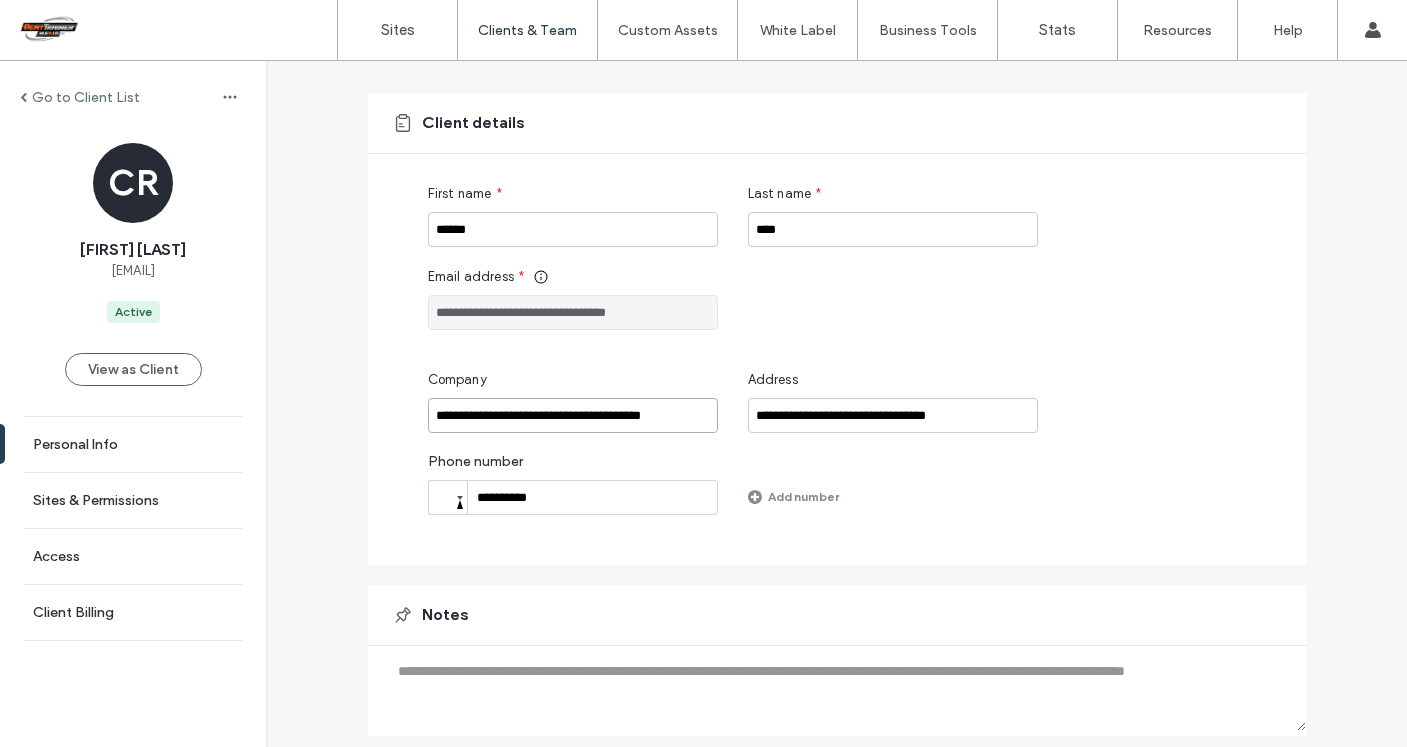 scroll, scrollTop: 184, scrollLeft: 0, axis: vertical 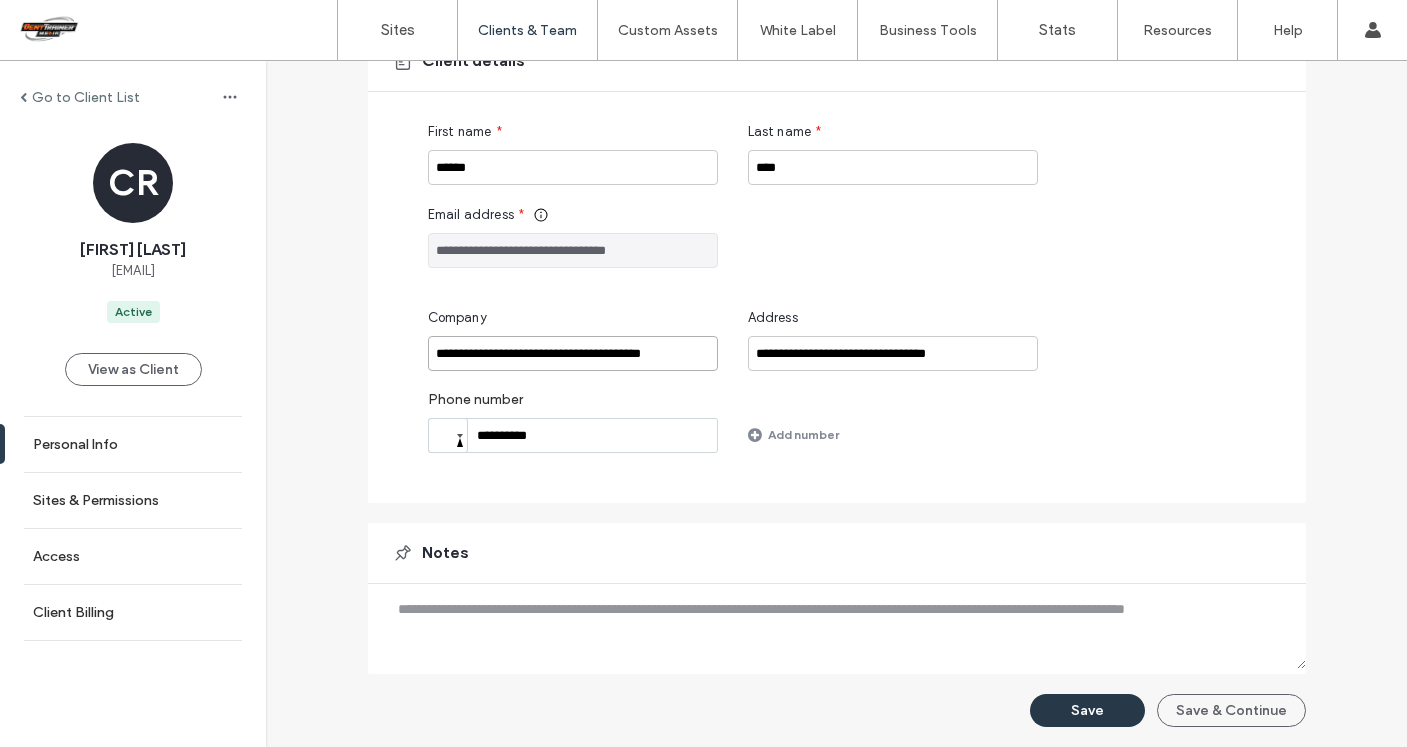 type on "**********" 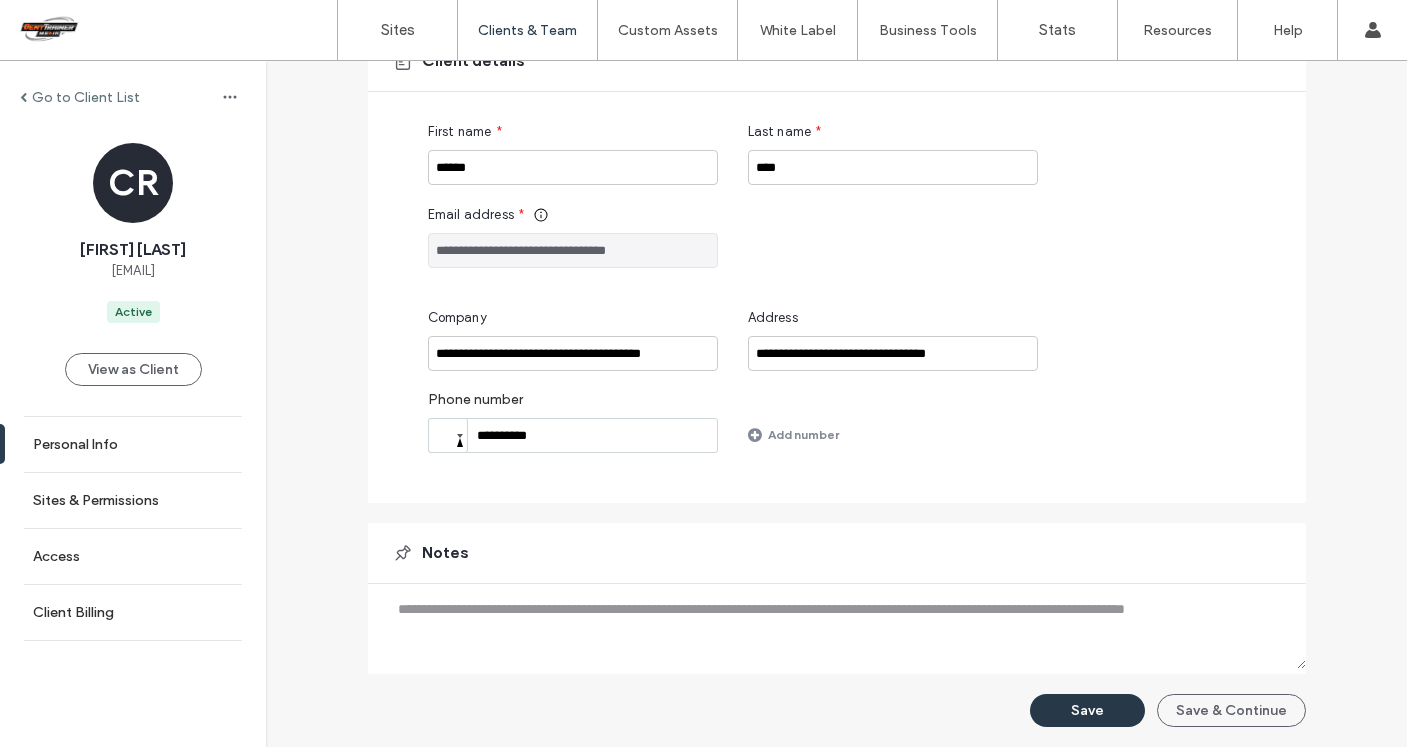 click on "Save" at bounding box center (1087, 710) 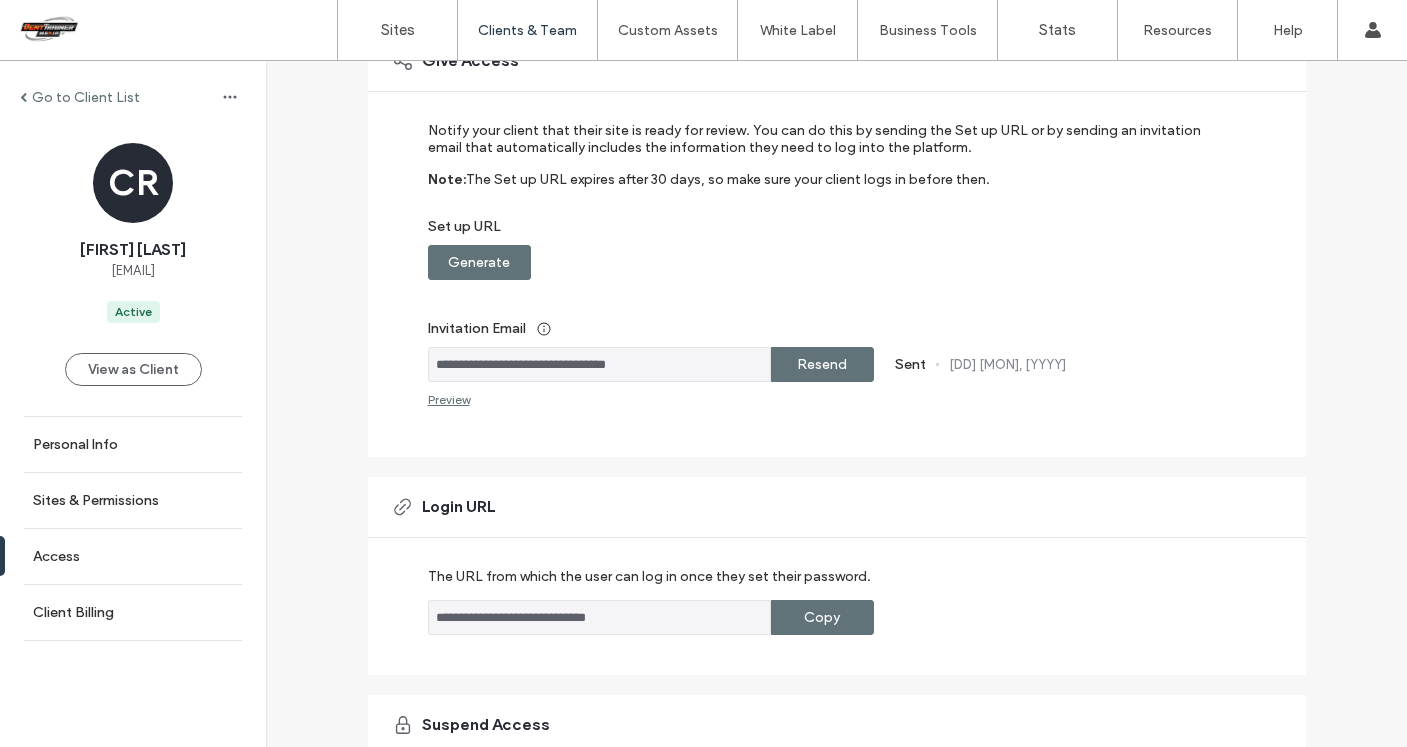 scroll, scrollTop: 0, scrollLeft: 0, axis: both 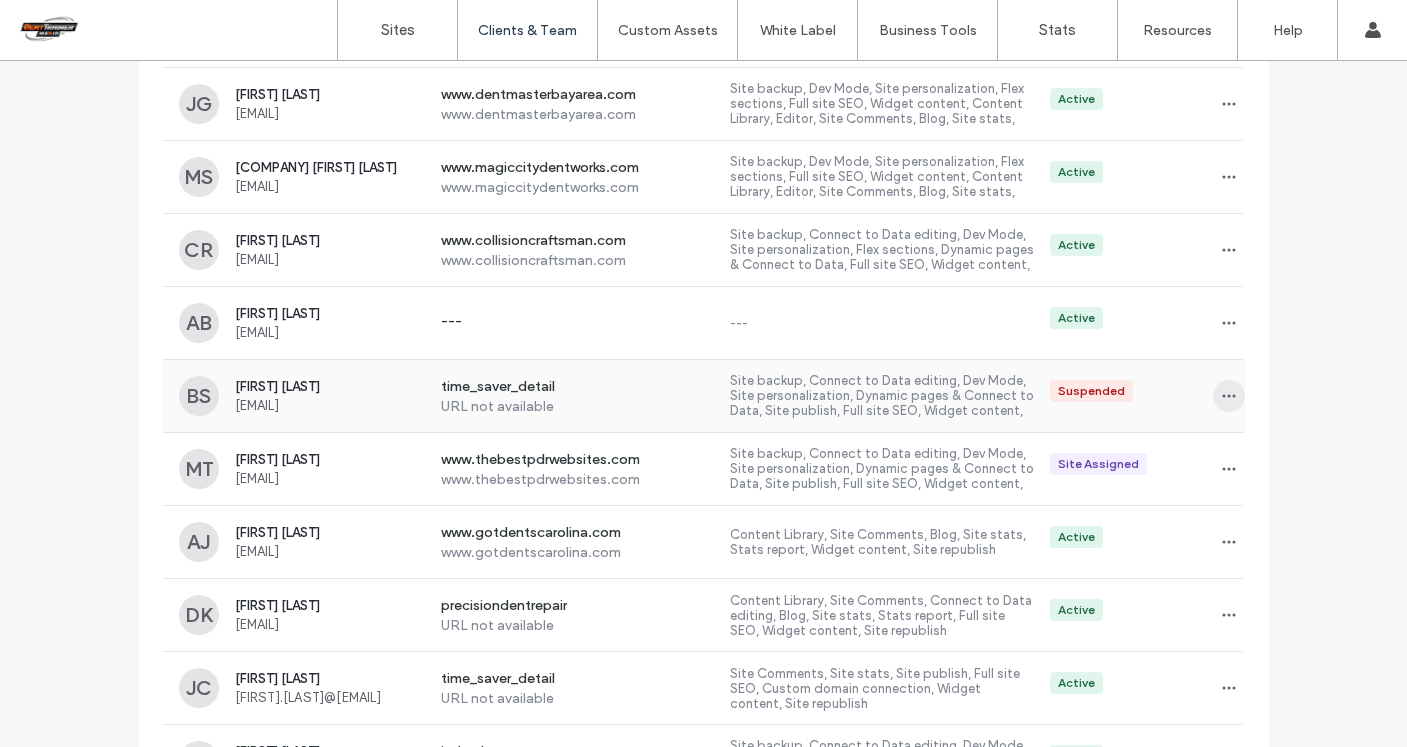 click at bounding box center (1229, 396) 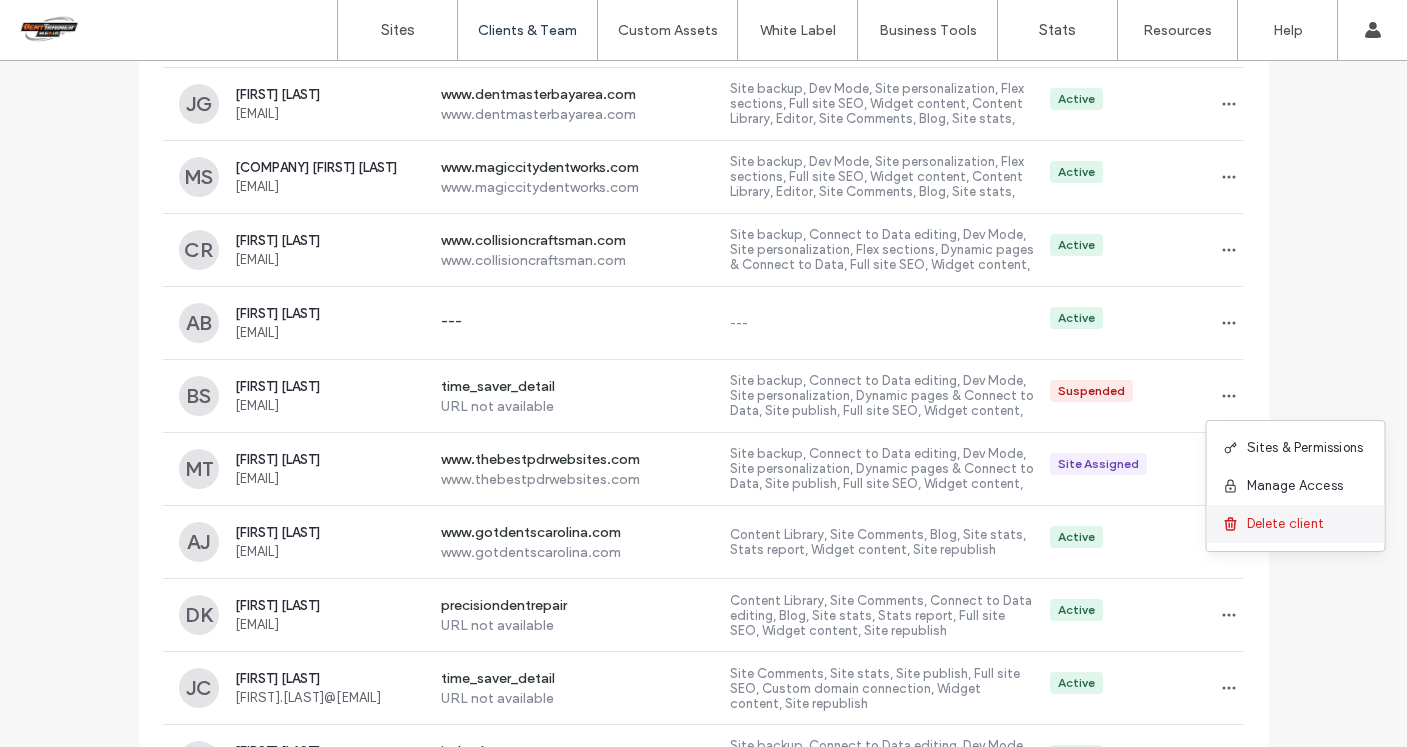 click on "Delete client" at bounding box center [1286, 524] 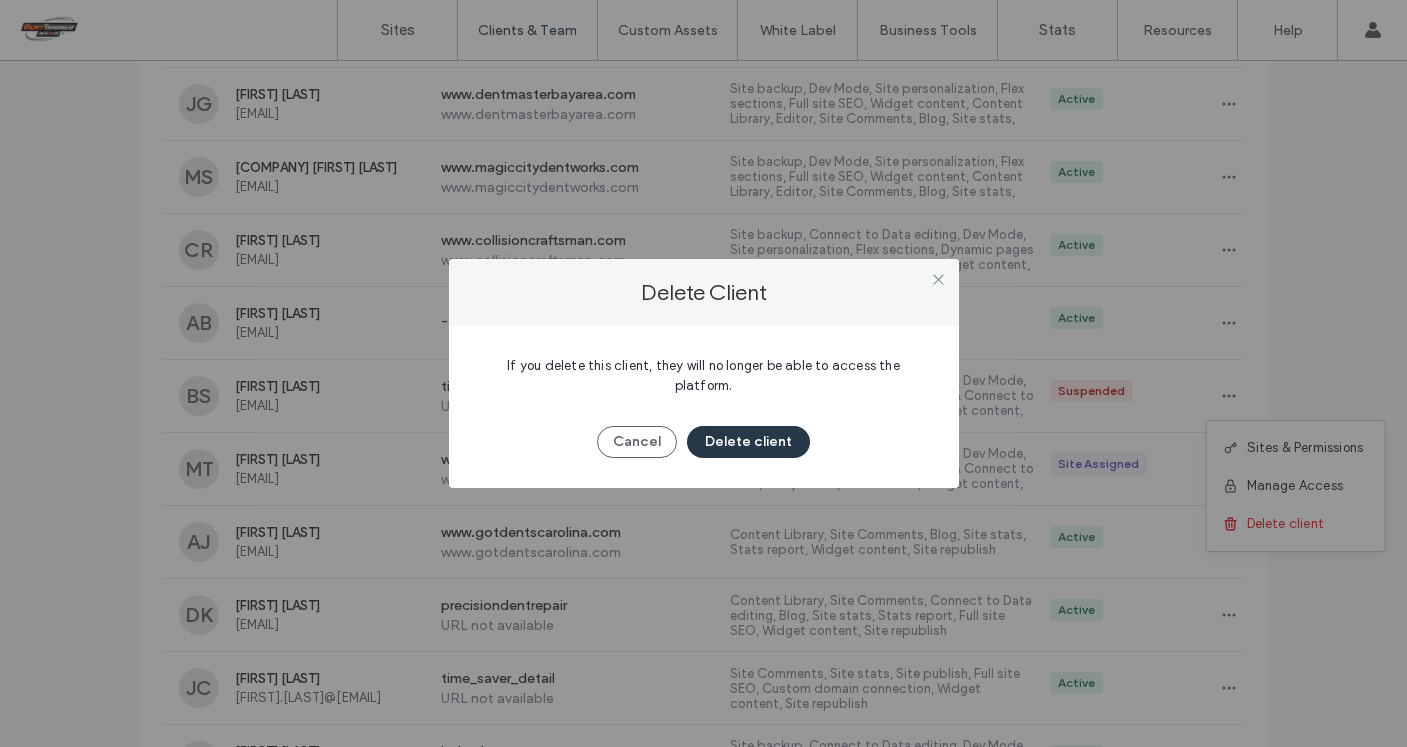 click on "Delete client" at bounding box center [748, 442] 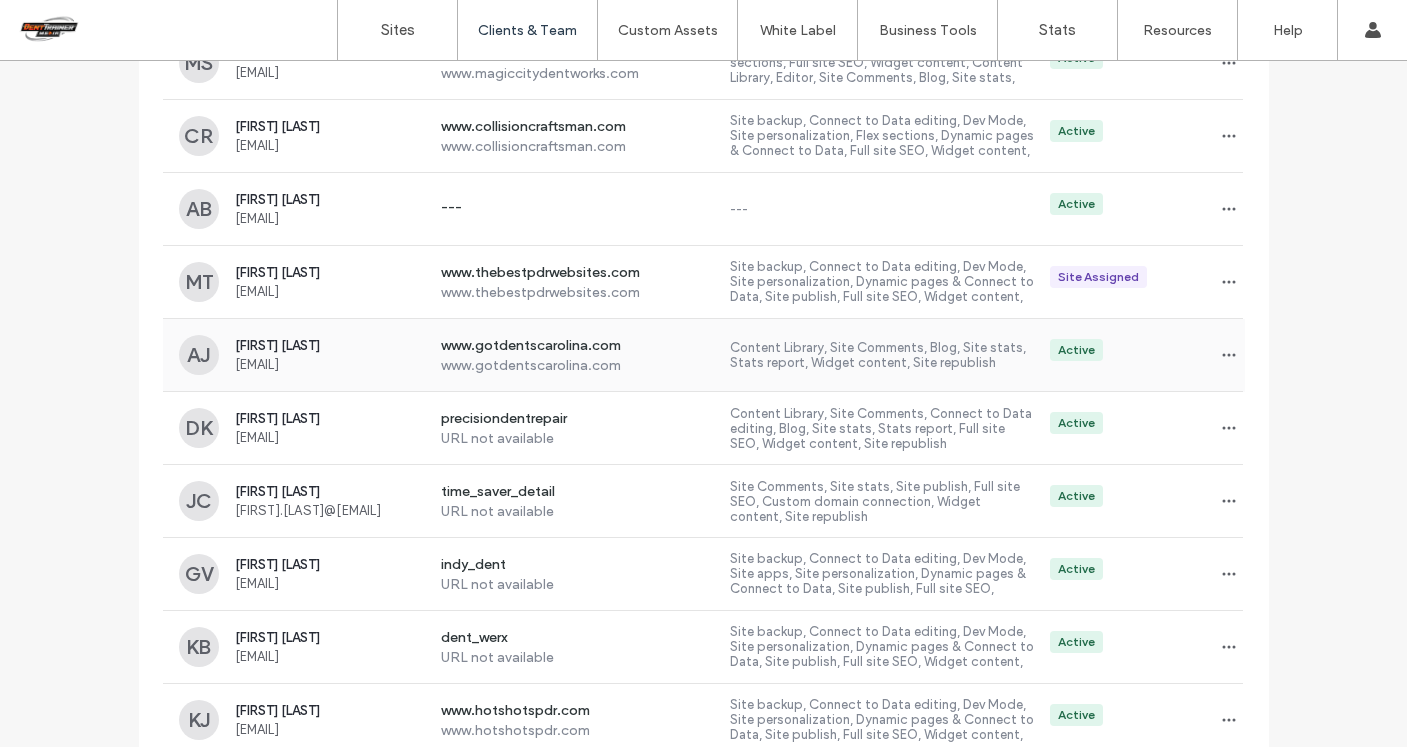 scroll, scrollTop: 2967, scrollLeft: 0, axis: vertical 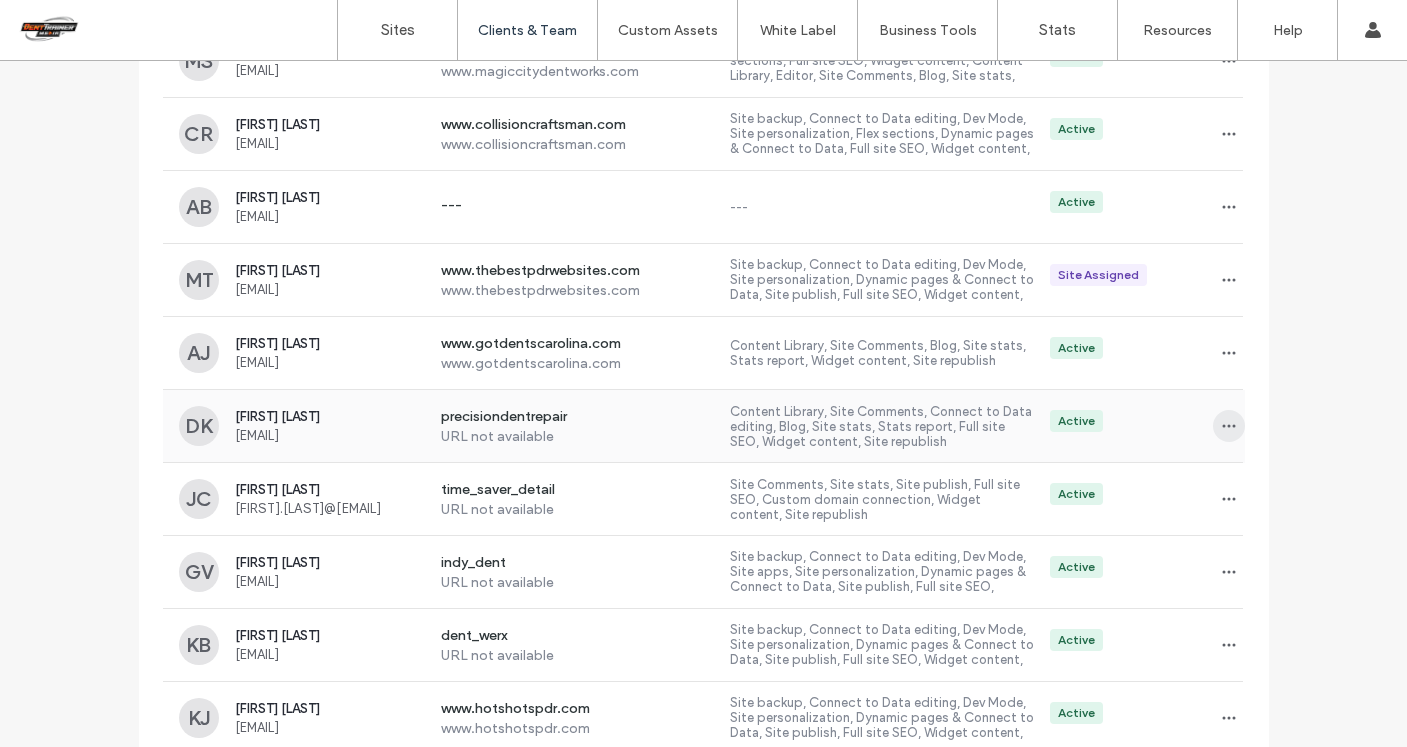 click 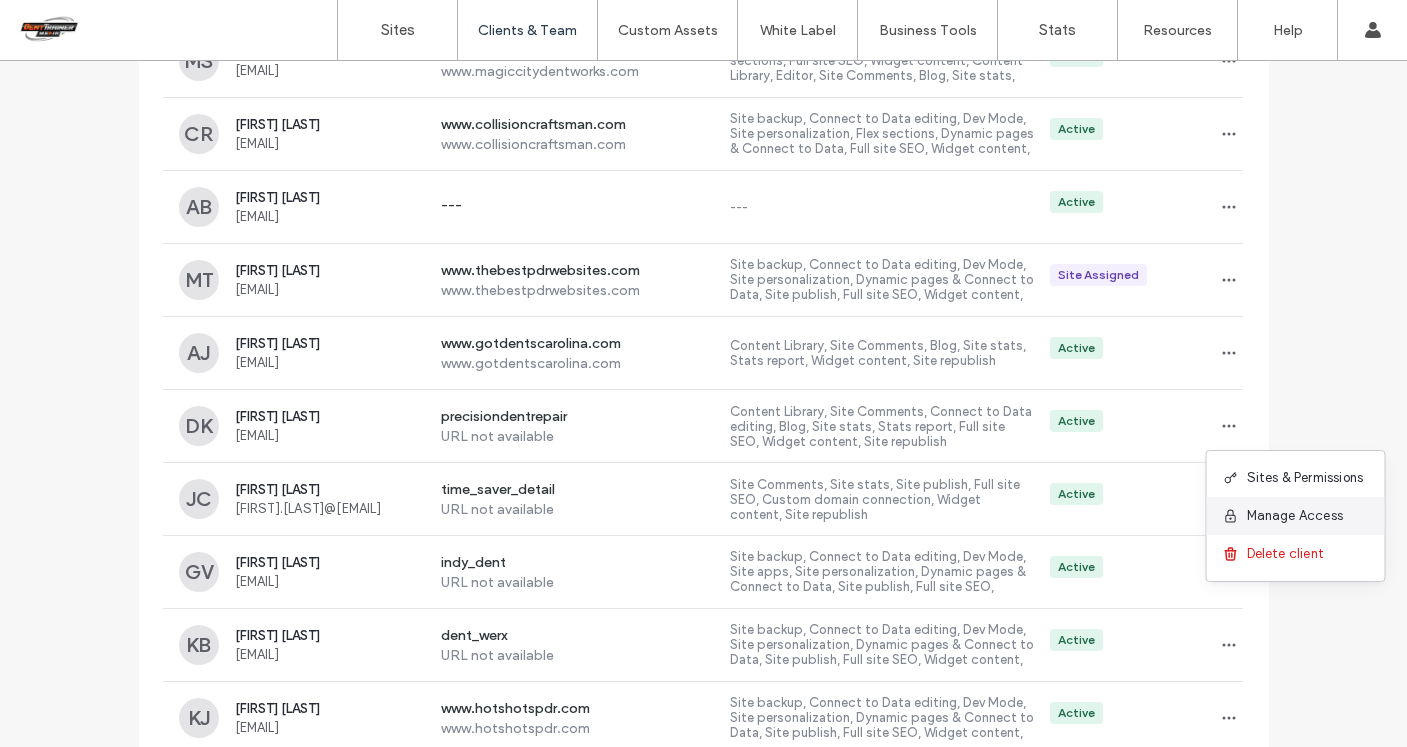 click on "Manage Access" at bounding box center [1295, 516] 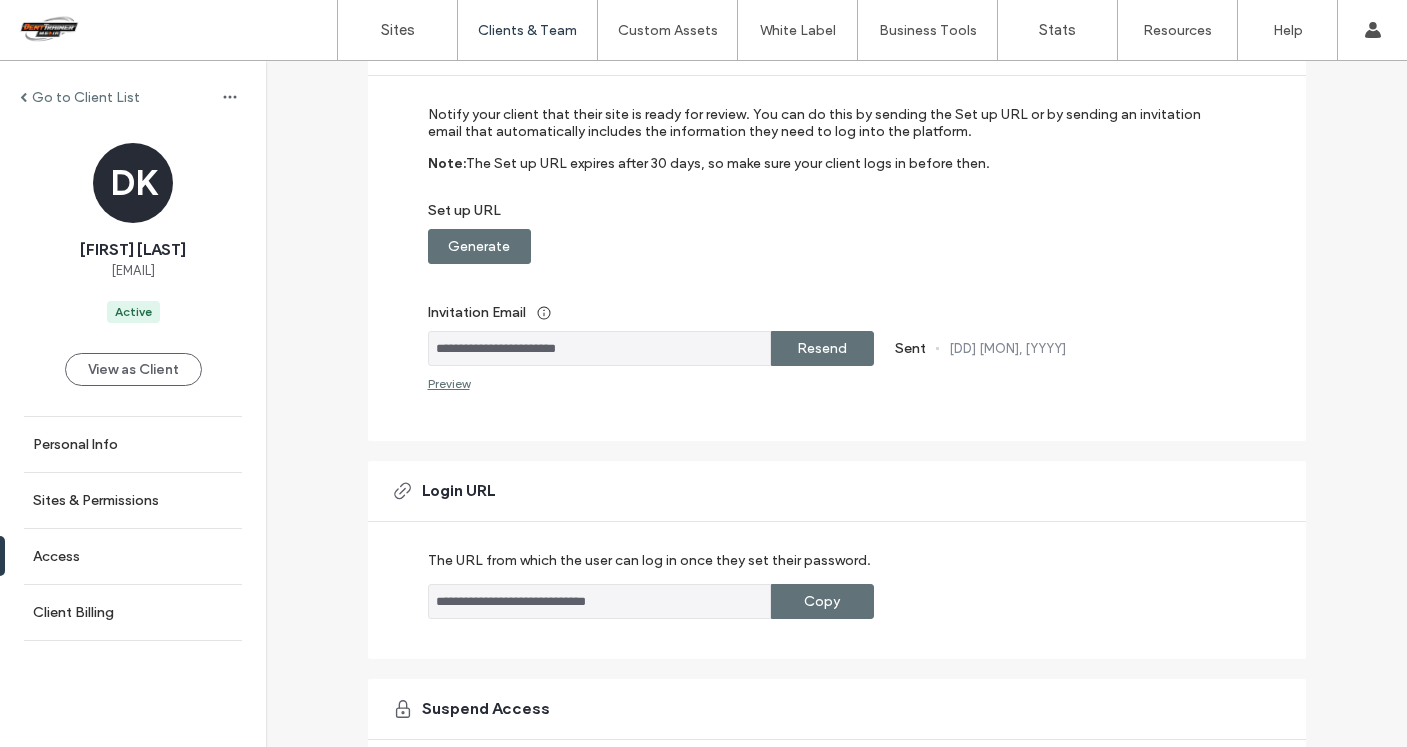 scroll, scrollTop: 397, scrollLeft: 0, axis: vertical 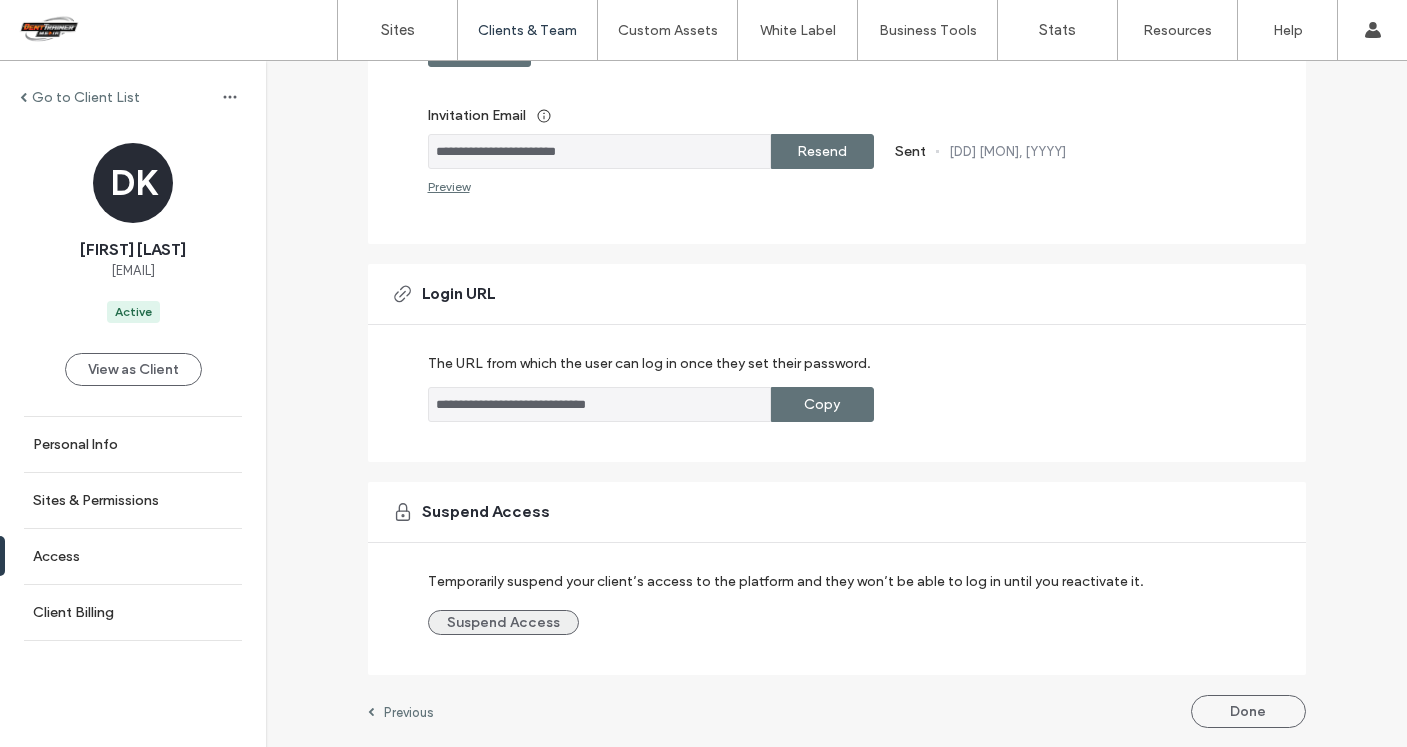 click on "Suspend Access" at bounding box center [503, 622] 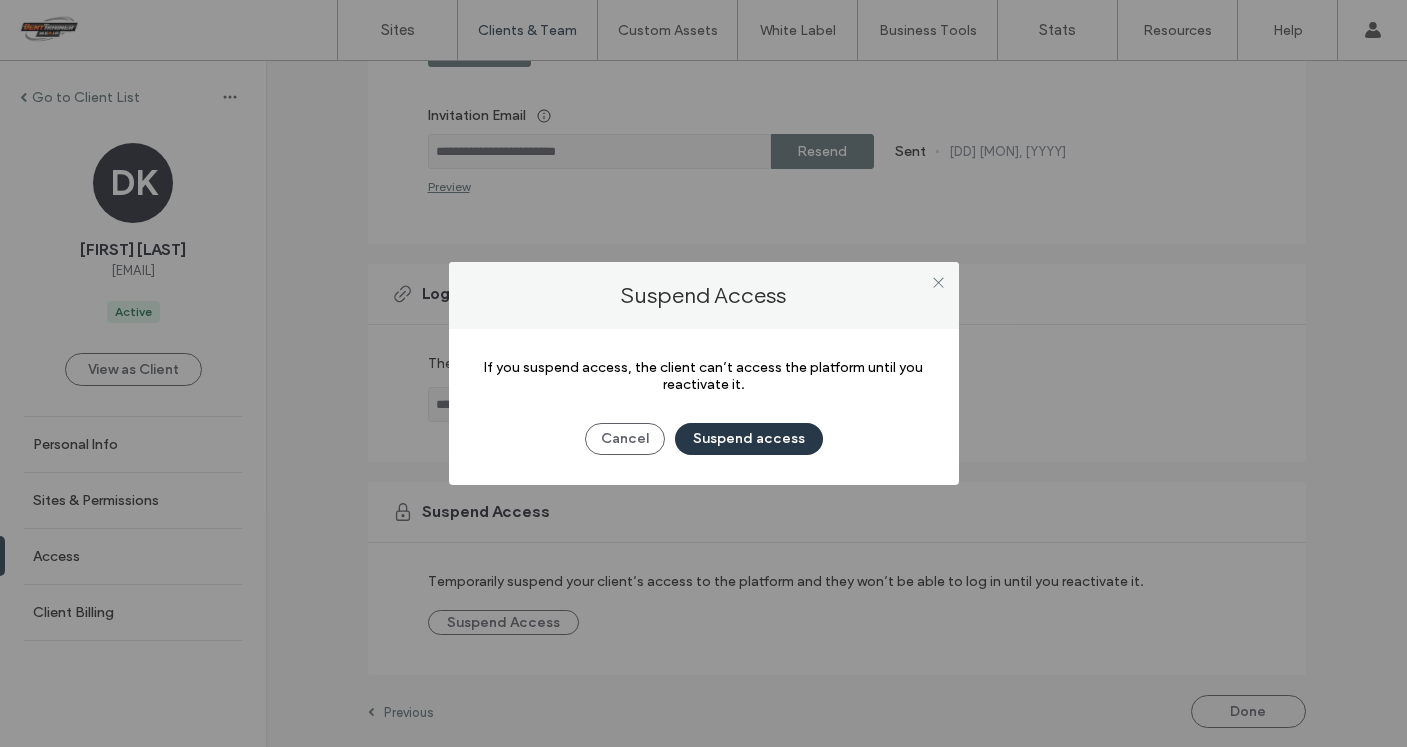 click on "Suspend access" at bounding box center [749, 439] 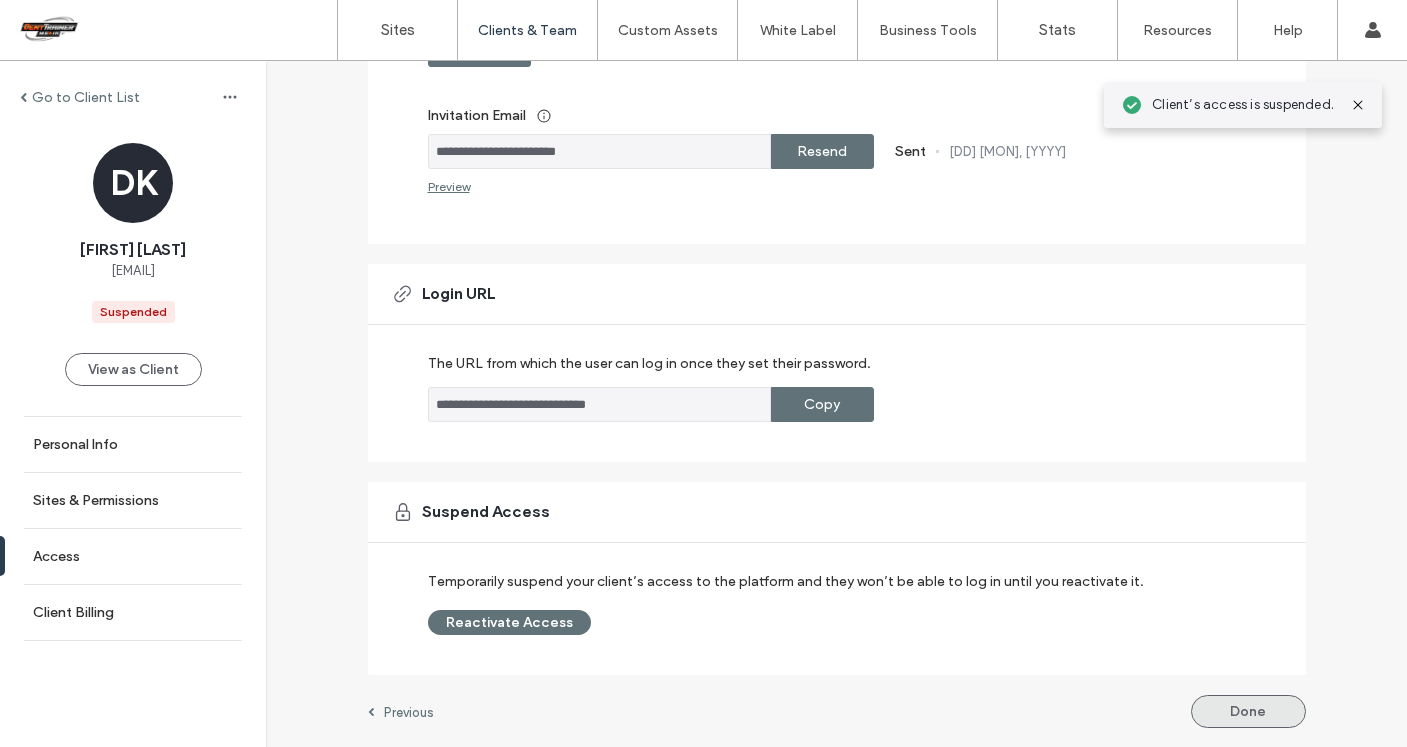 click on "Done" at bounding box center (1248, 711) 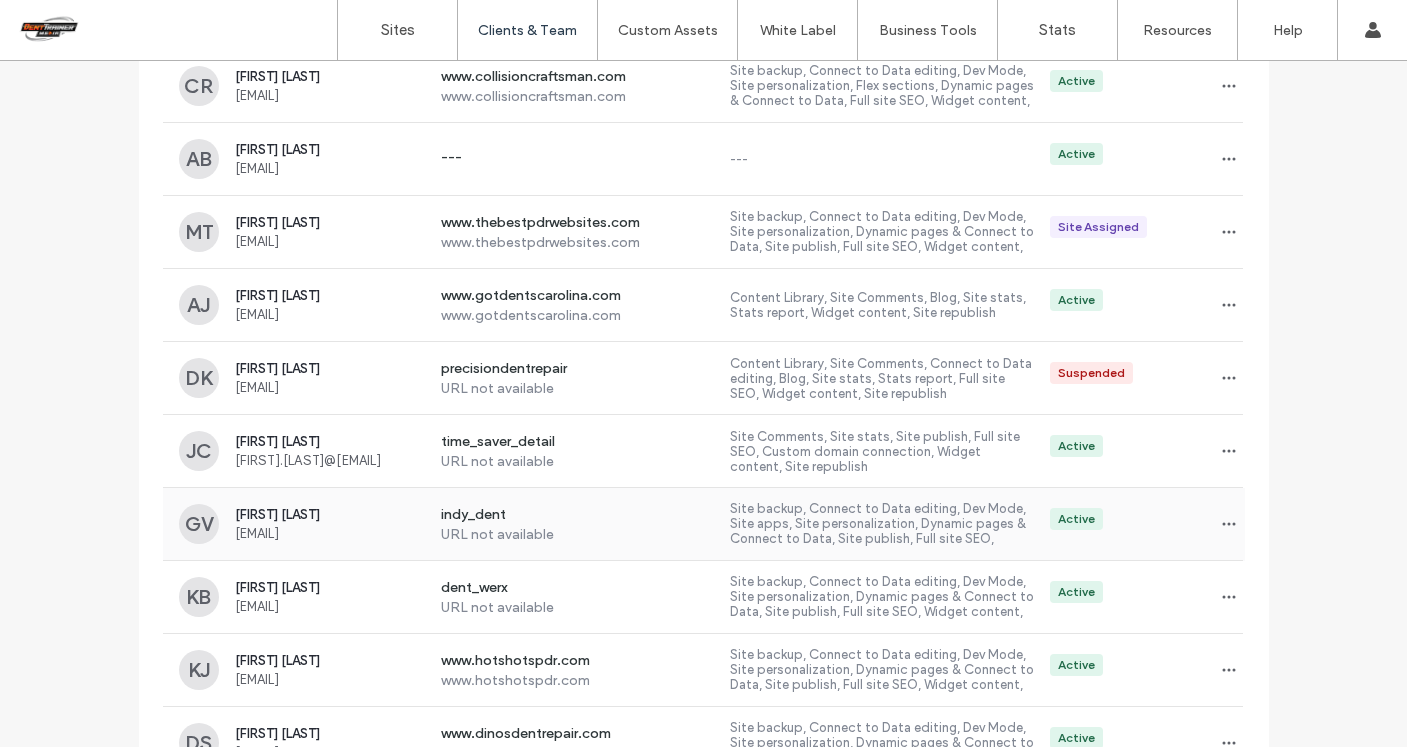 scroll, scrollTop: 3021, scrollLeft: 0, axis: vertical 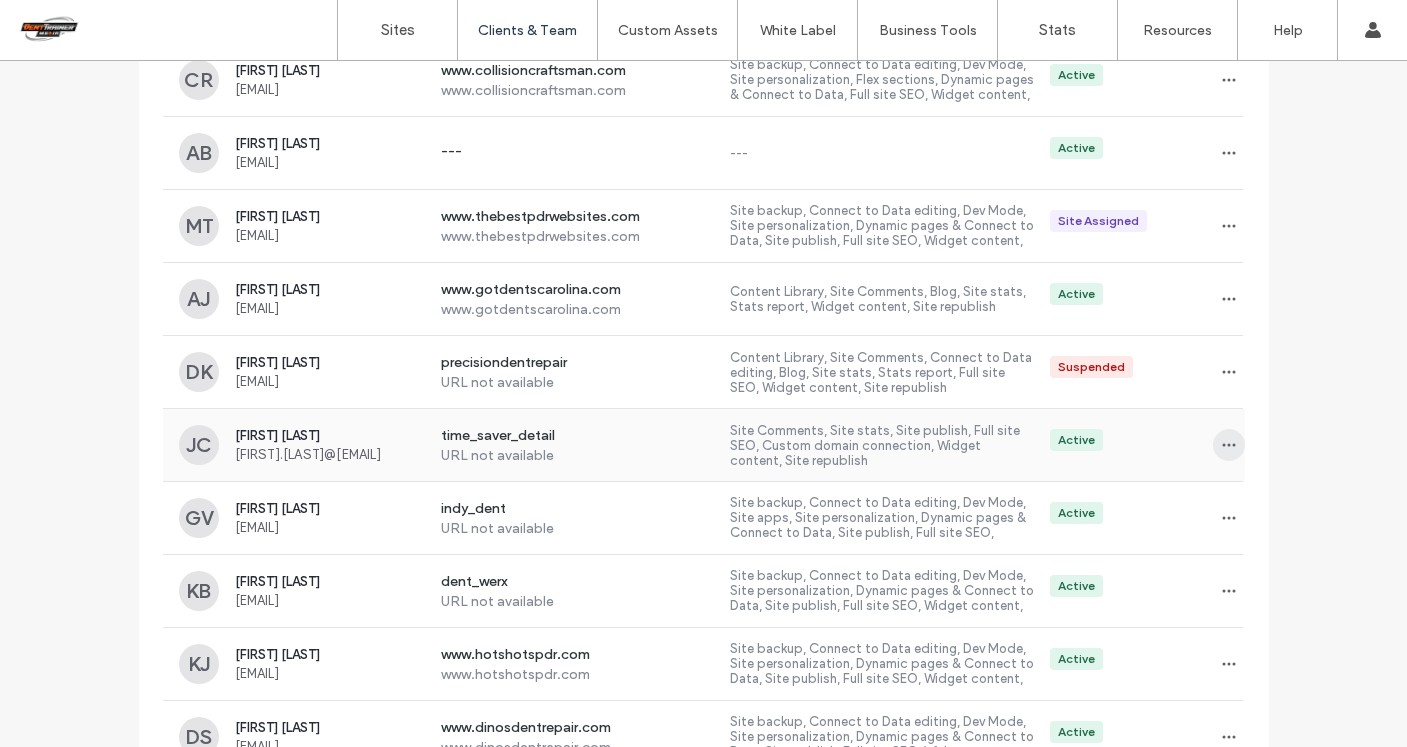 click 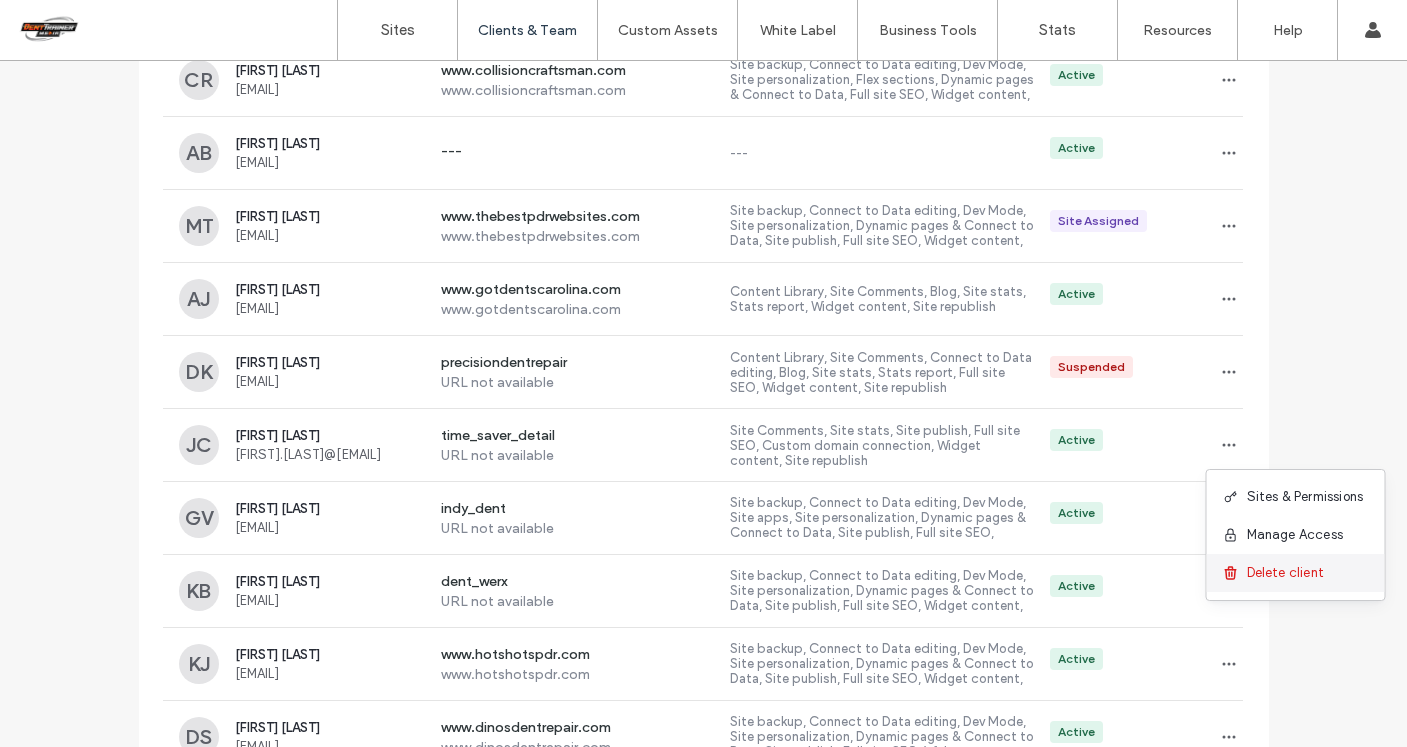 click on "Delete client" at bounding box center [1286, 573] 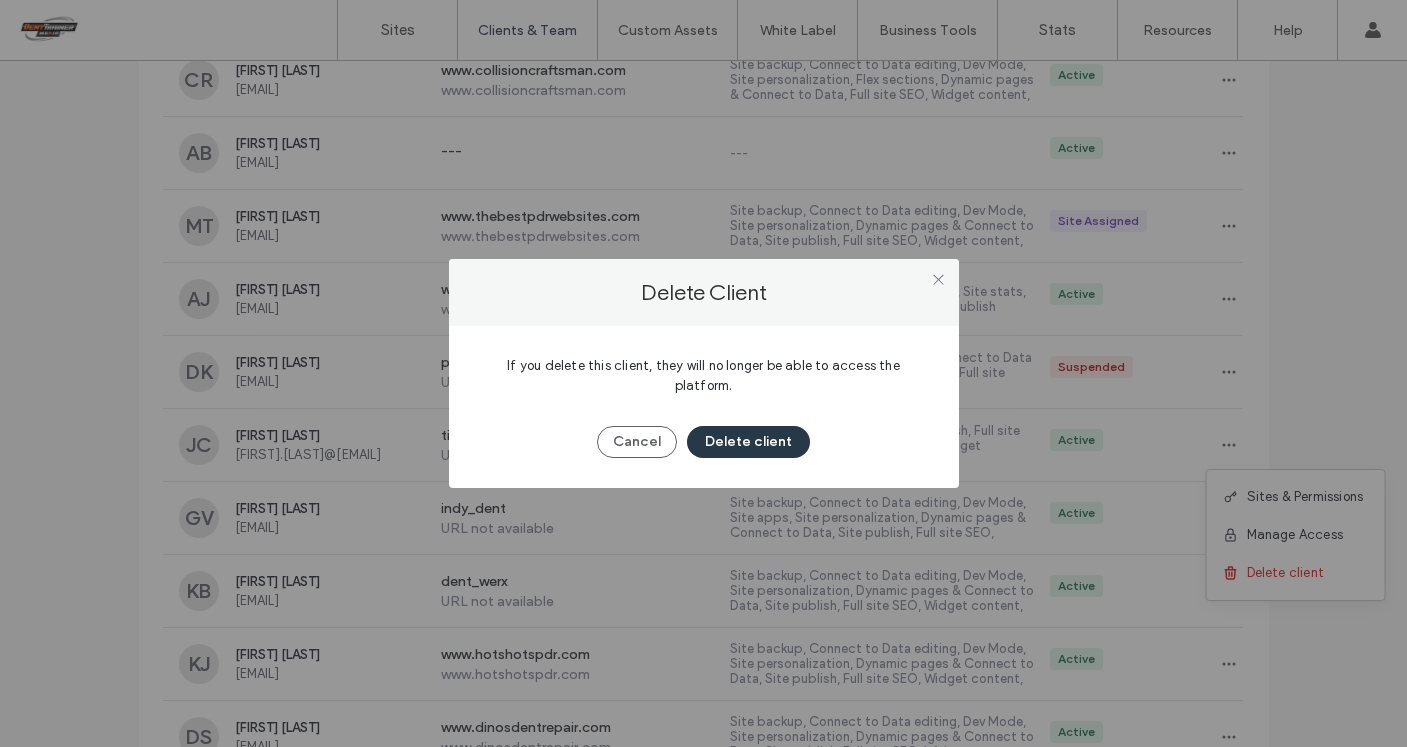 click on "Delete client" at bounding box center [748, 442] 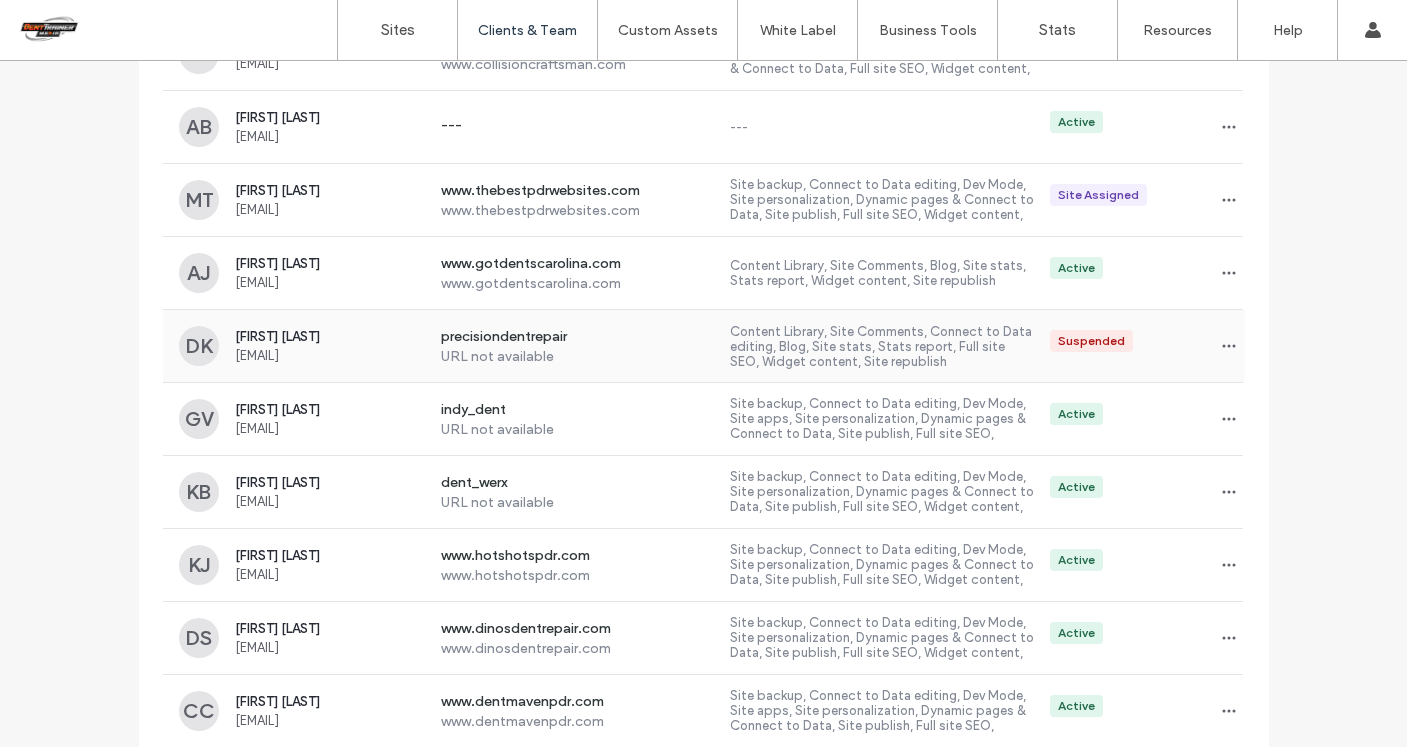 scroll, scrollTop: 3044, scrollLeft: 0, axis: vertical 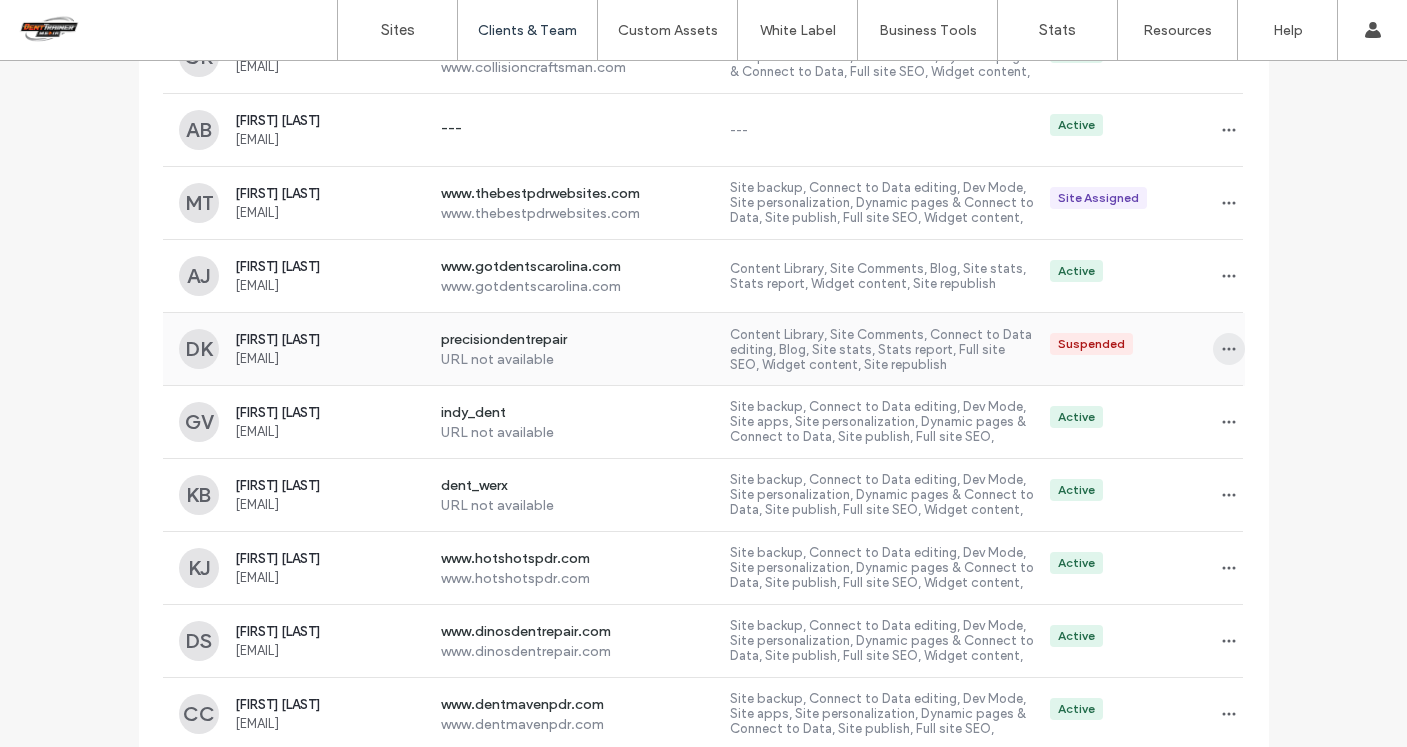 click 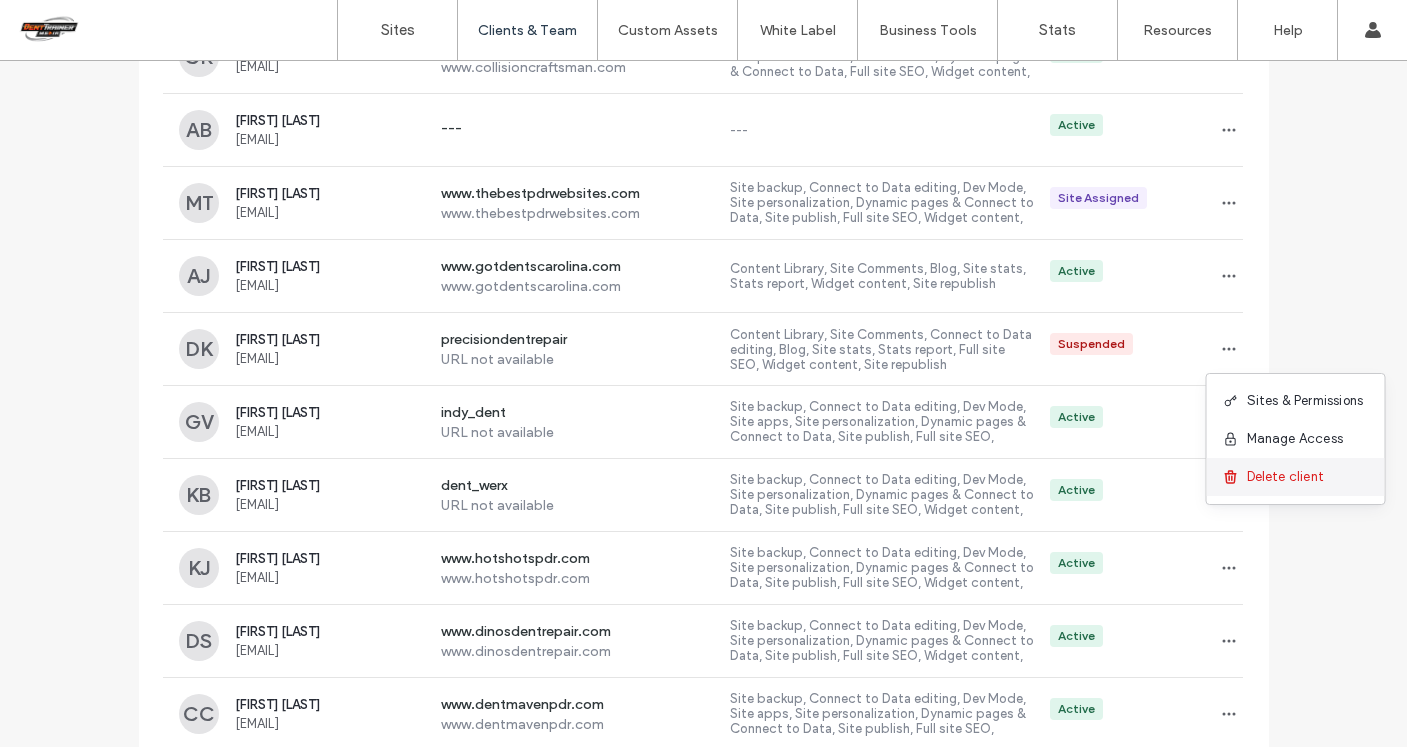 click on "Delete client" at bounding box center (1286, 477) 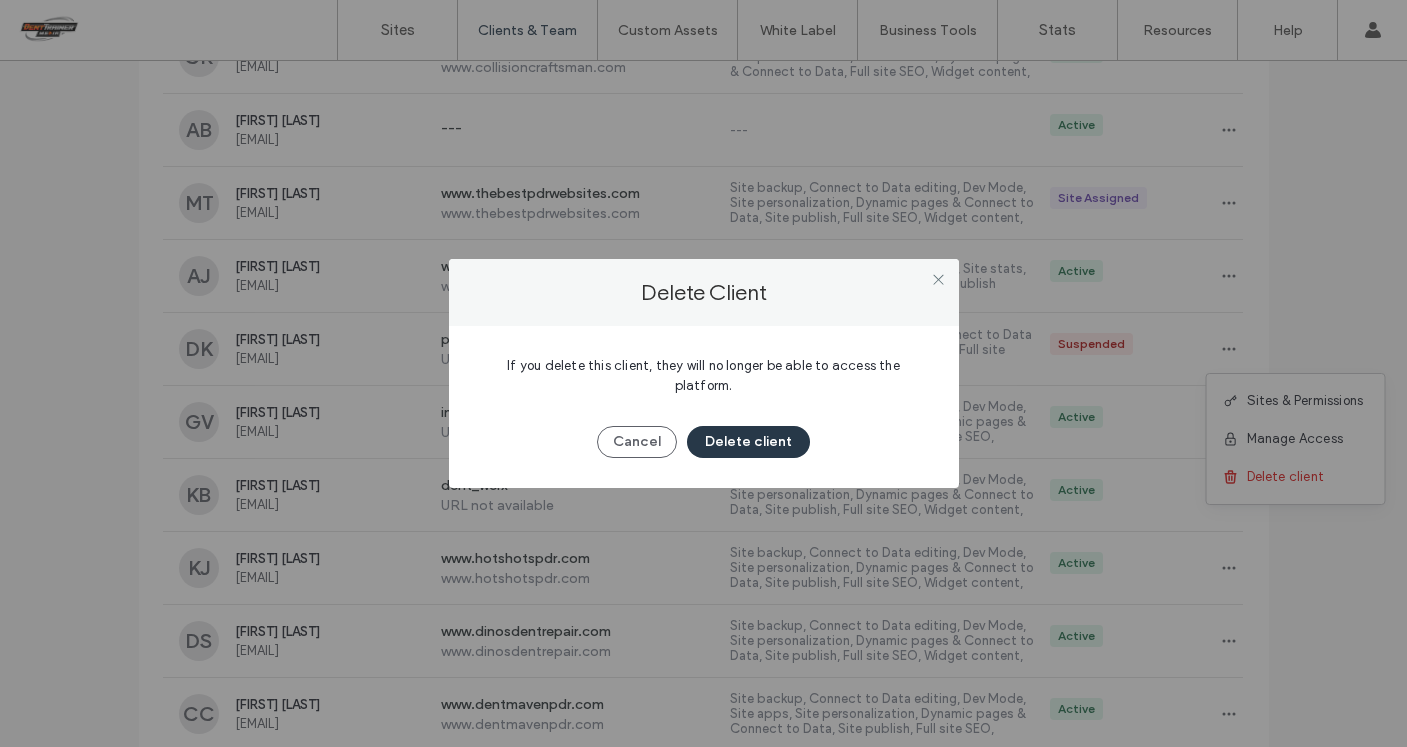 click on "Delete client" at bounding box center (748, 442) 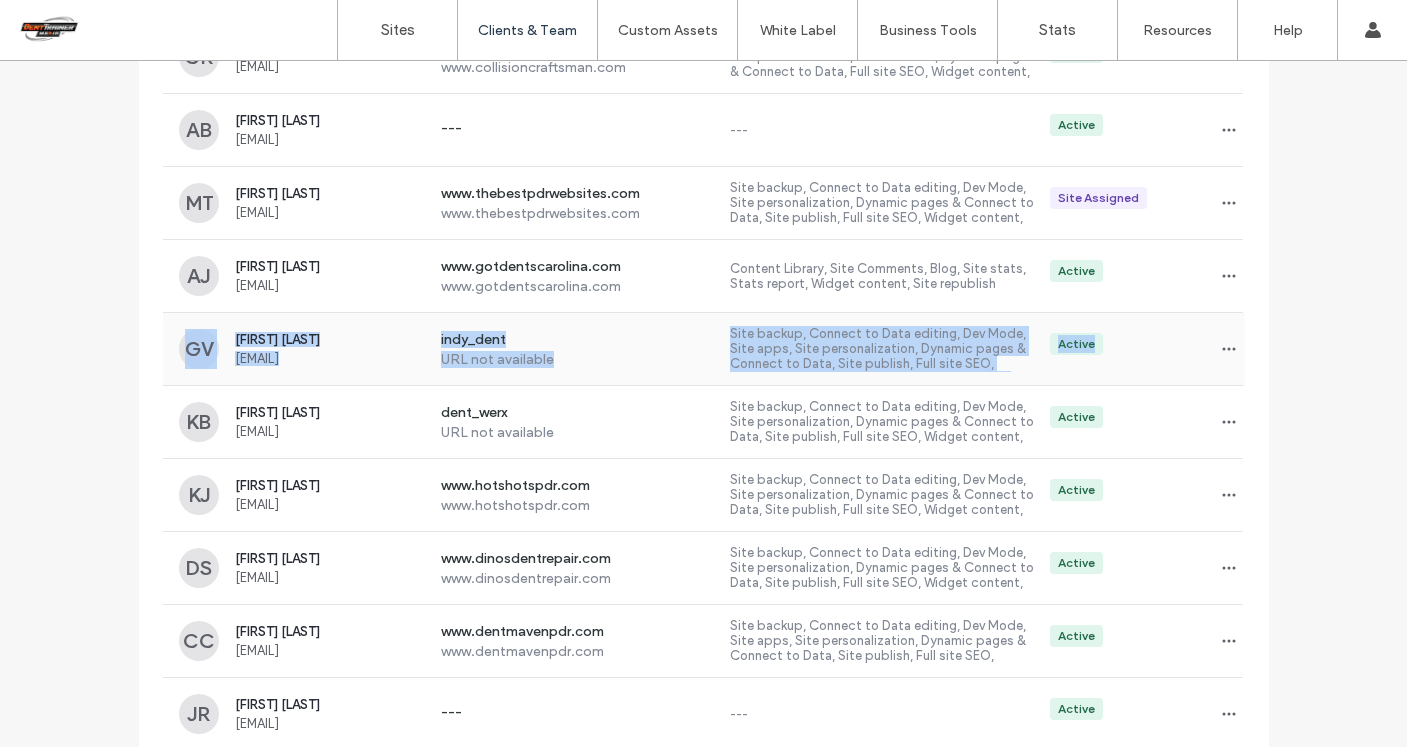 copy on "GV Gabby Vendramin Gabby.vendramin@gmail.com indy_dent URL not available Site backup, Connect to Data editing, Dev Mode, Site apps, Site personalization, Dynamic pages & Connect to Data, Site publish, Full site SEO, Widget content, eCommerce, Content Library, Editor, Free apps management, Site Comments, Blog, Site stats, Stats report, Custom domain connection, Site republish Active" 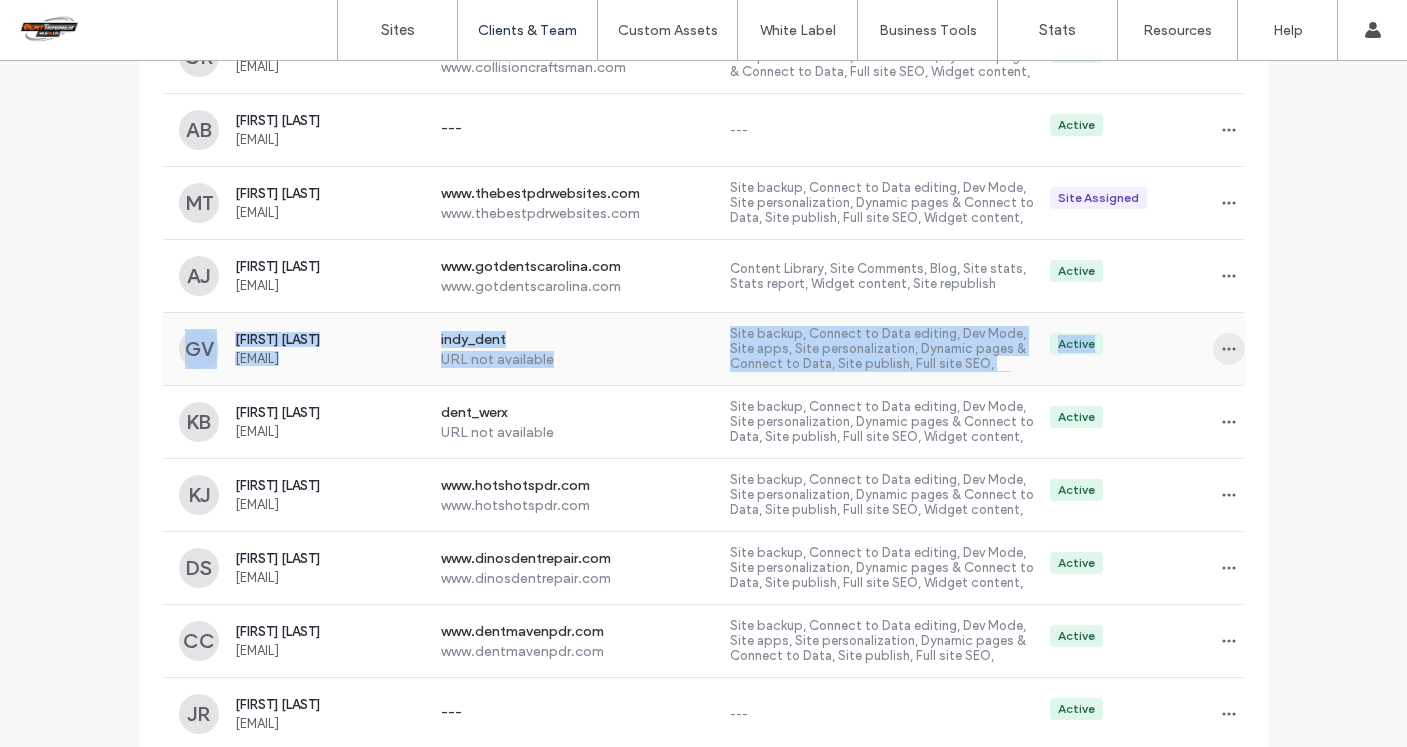 click 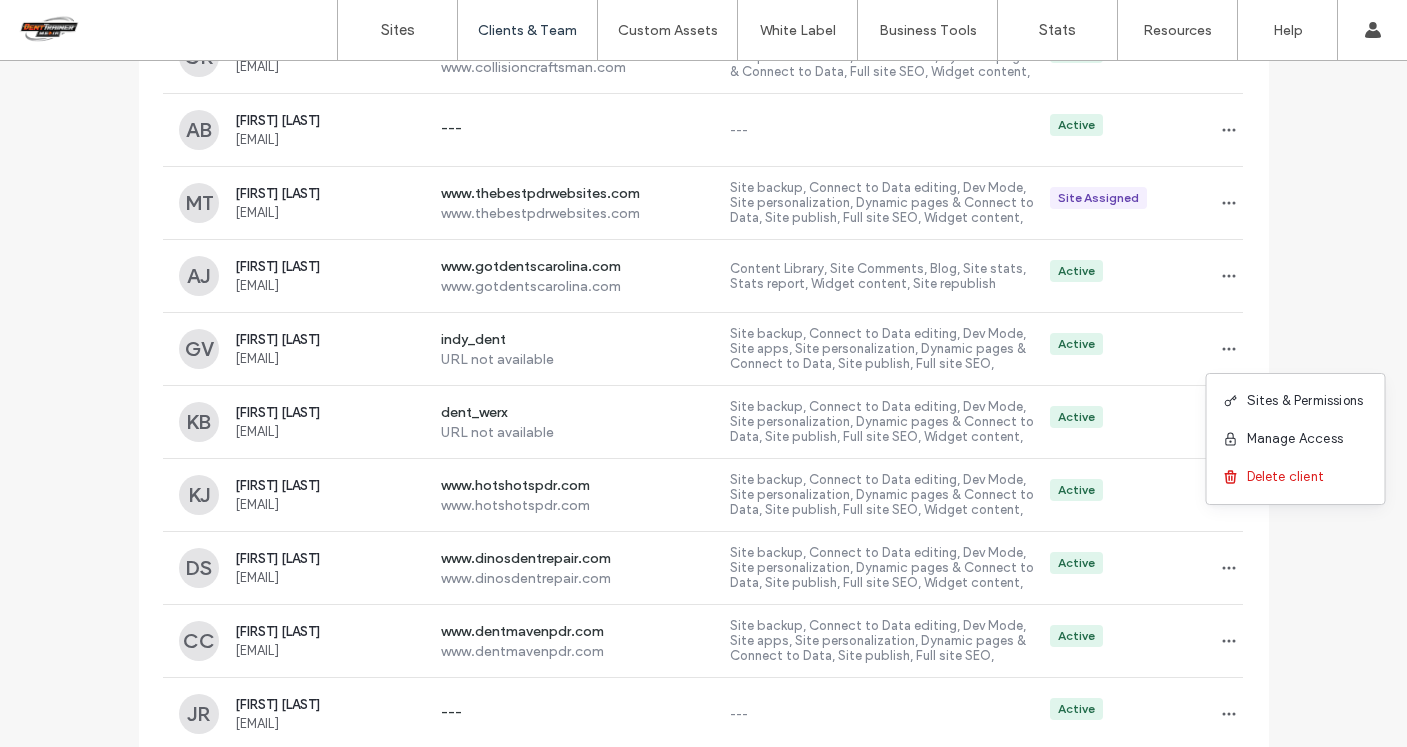 click on "Client Management Manage your clients every step of the way, from the moment they become prospects
throughout the entire site building and review process.  Create Client Client list 84 CONTACT DETAILS SITE PERMISSIONS STATUS Prospect Client created  Site Assigned A site has been assigned to the client but they don’t have access to it. Invited A set up URL has been generated/sent but the client hasn’t used it.  Active Client has activated their account and logged in to the platform.  Suspended Client can't access the platform  SH Shane  Helseth recon@cdrauto.com www.cdrauto.com www.cdrauto.com Content Library, Editor, SEO Overview, Site apps, Blog, AI Assistant, Site stats, Site publish, Stats report, Full site SEO, Widget content, Site republish Active EU Edward  Upham hail@wyodentco.com www.wyodentco.com www.wyodentco.com Active TE Tanner Edson edsontanner@gmail.com www.pushrightpdr.com www.pushrightpdr.com Active MS maria sarmiento maria@xperienceusa.com www.palmbeachdents.com www.palmbeachdents.com JB" at bounding box center [703, -596] 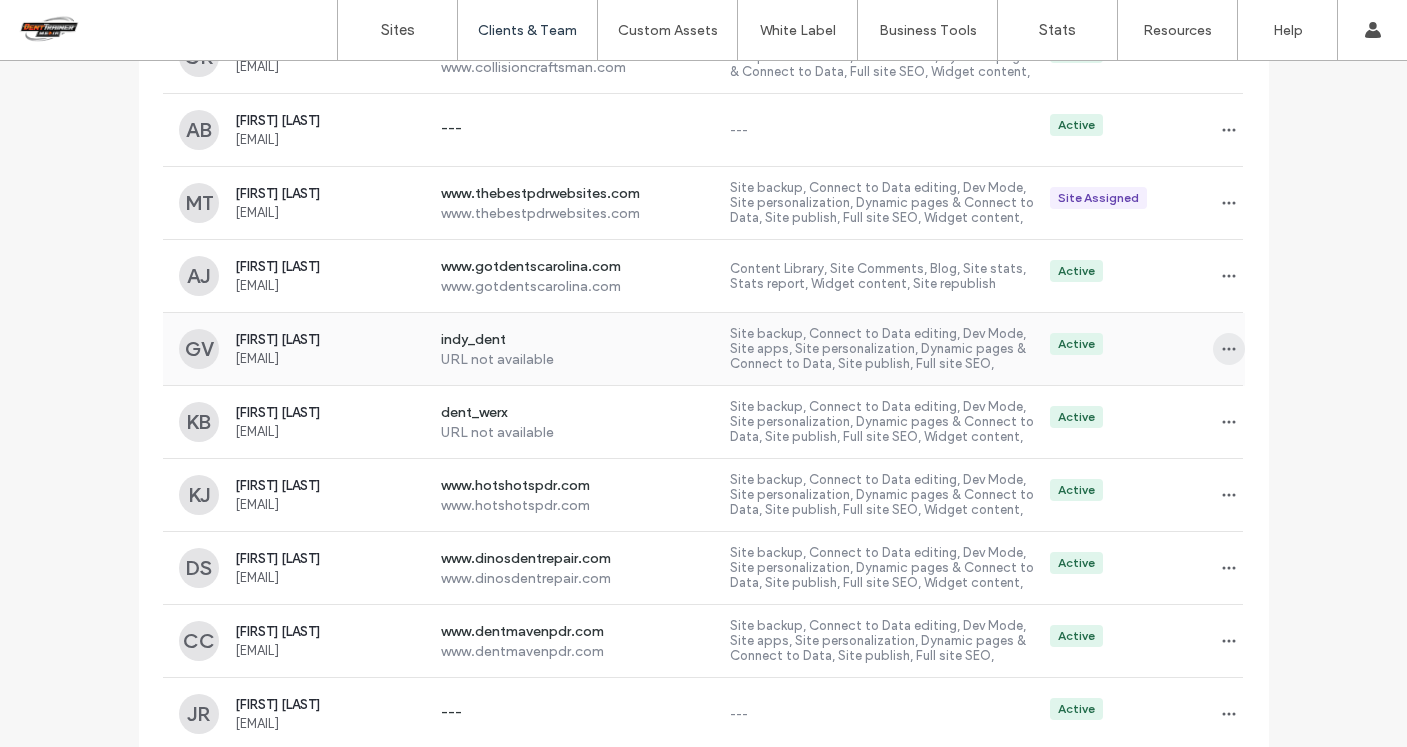 click 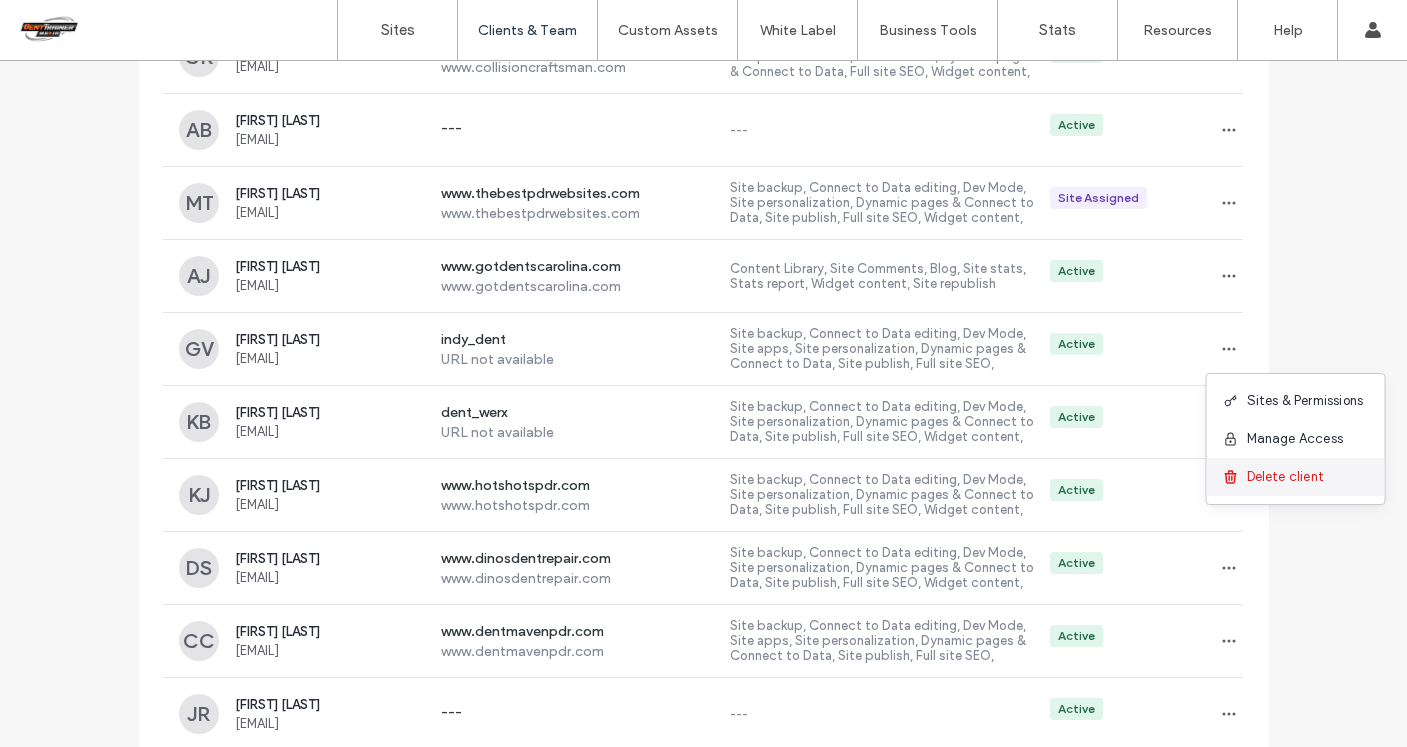 click on "Delete client" at bounding box center (1286, 477) 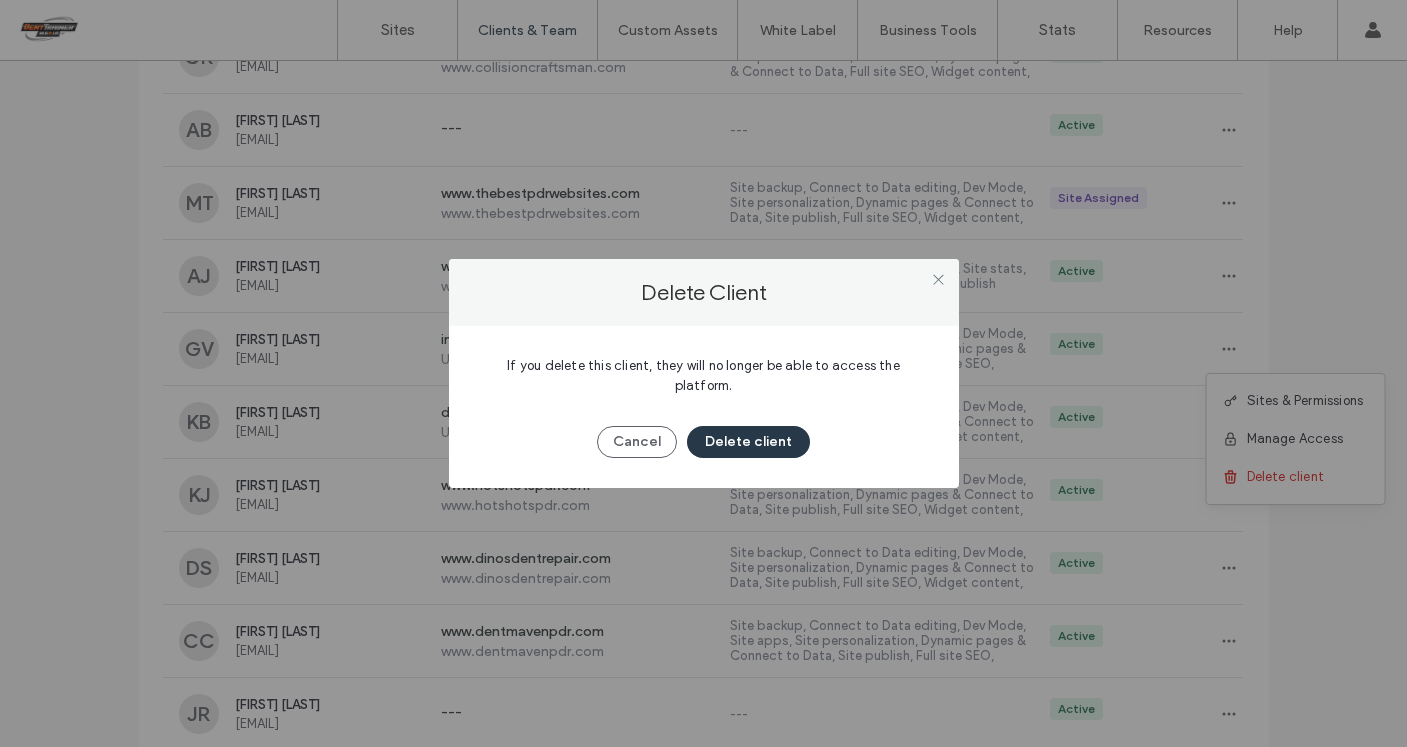 click on "Delete client" at bounding box center (748, 442) 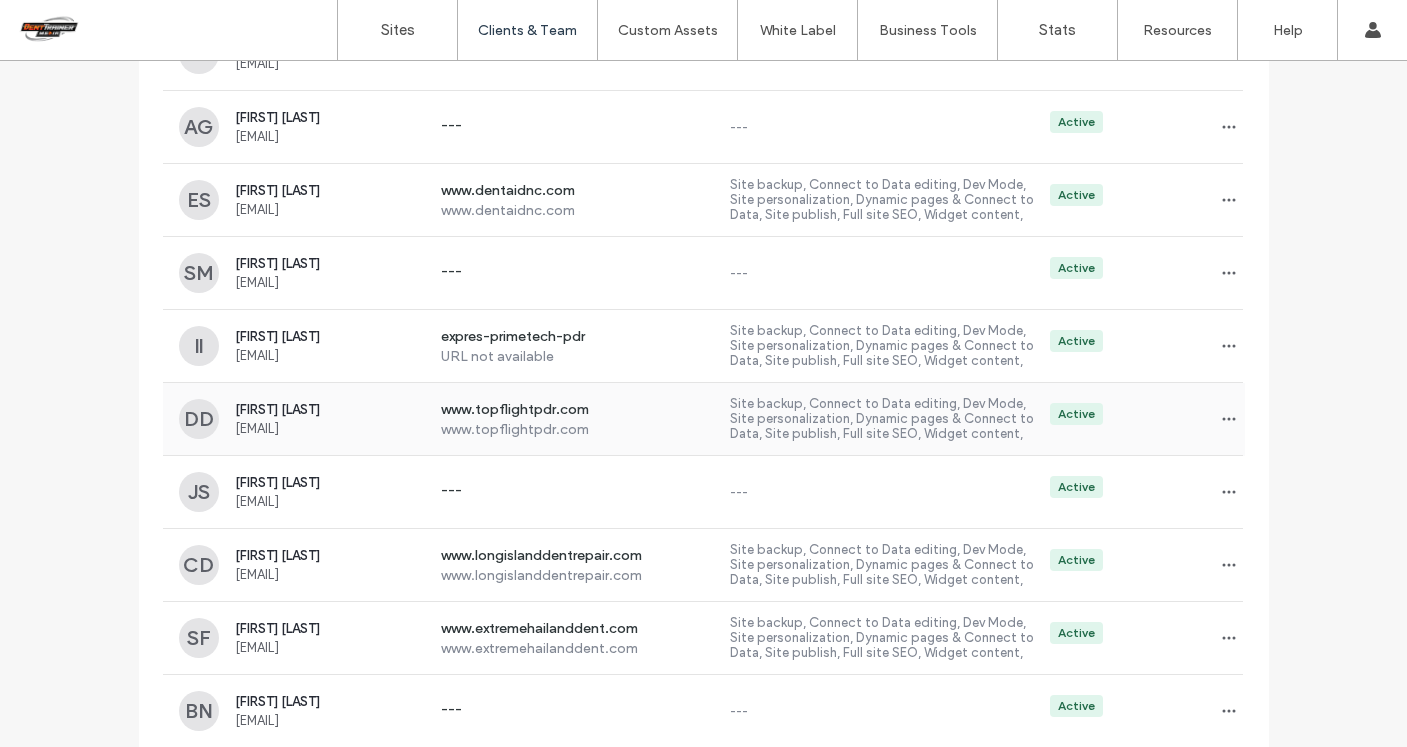 scroll, scrollTop: 3632, scrollLeft: 0, axis: vertical 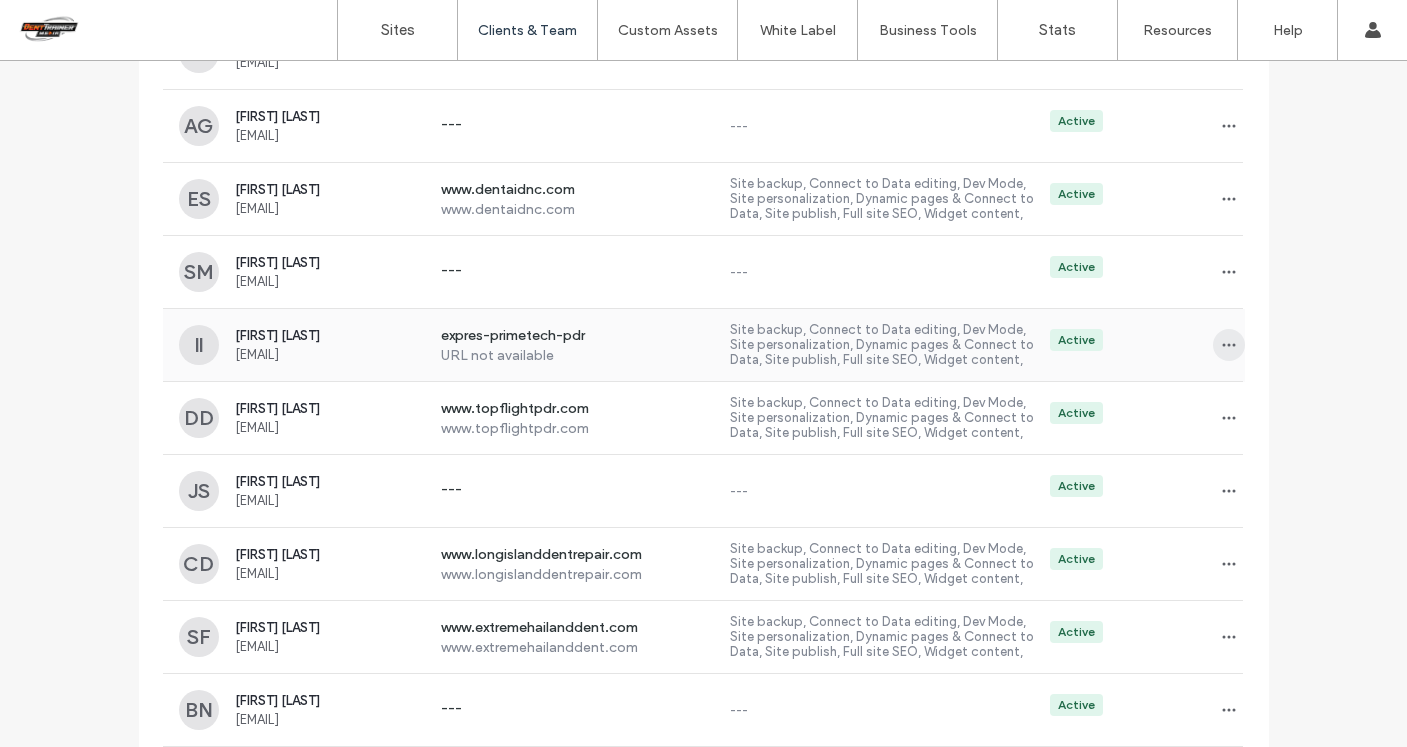 click 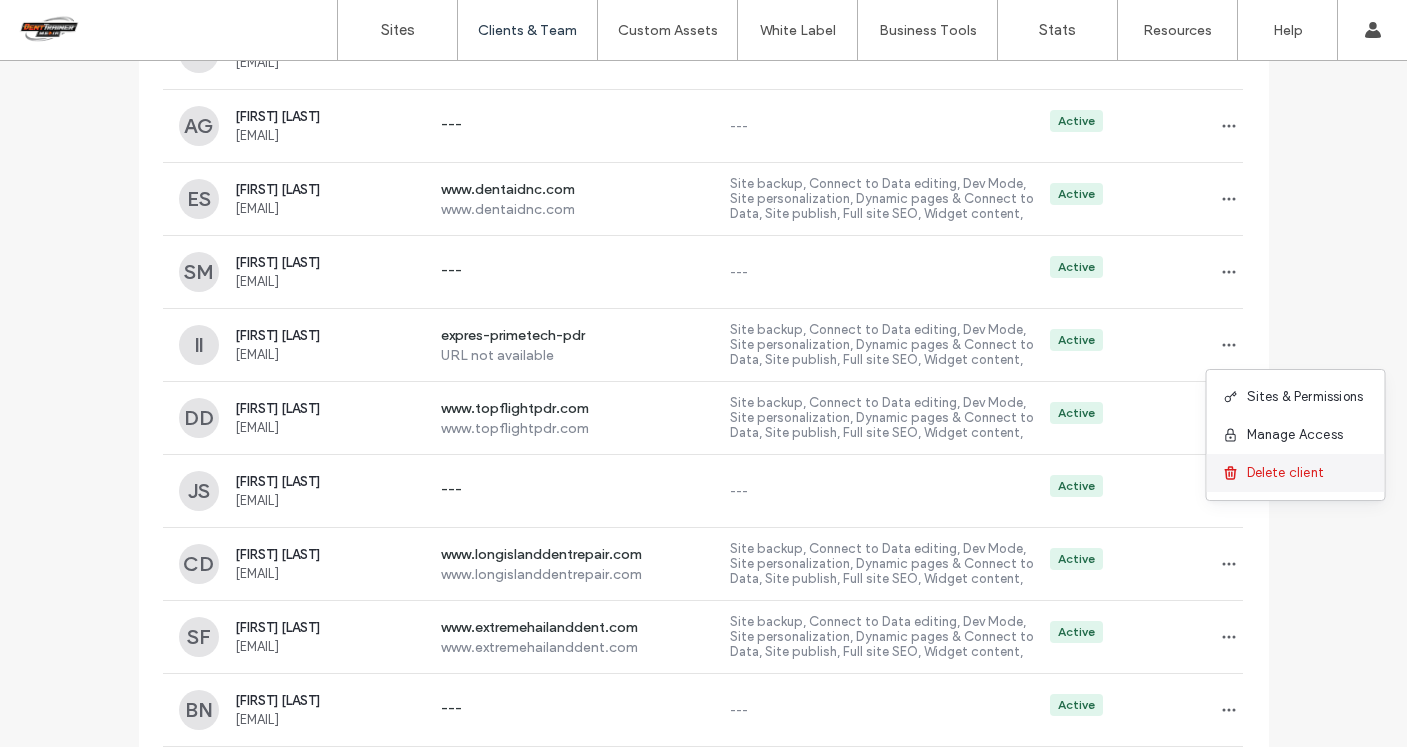 click on "Delete client" at bounding box center (1286, 473) 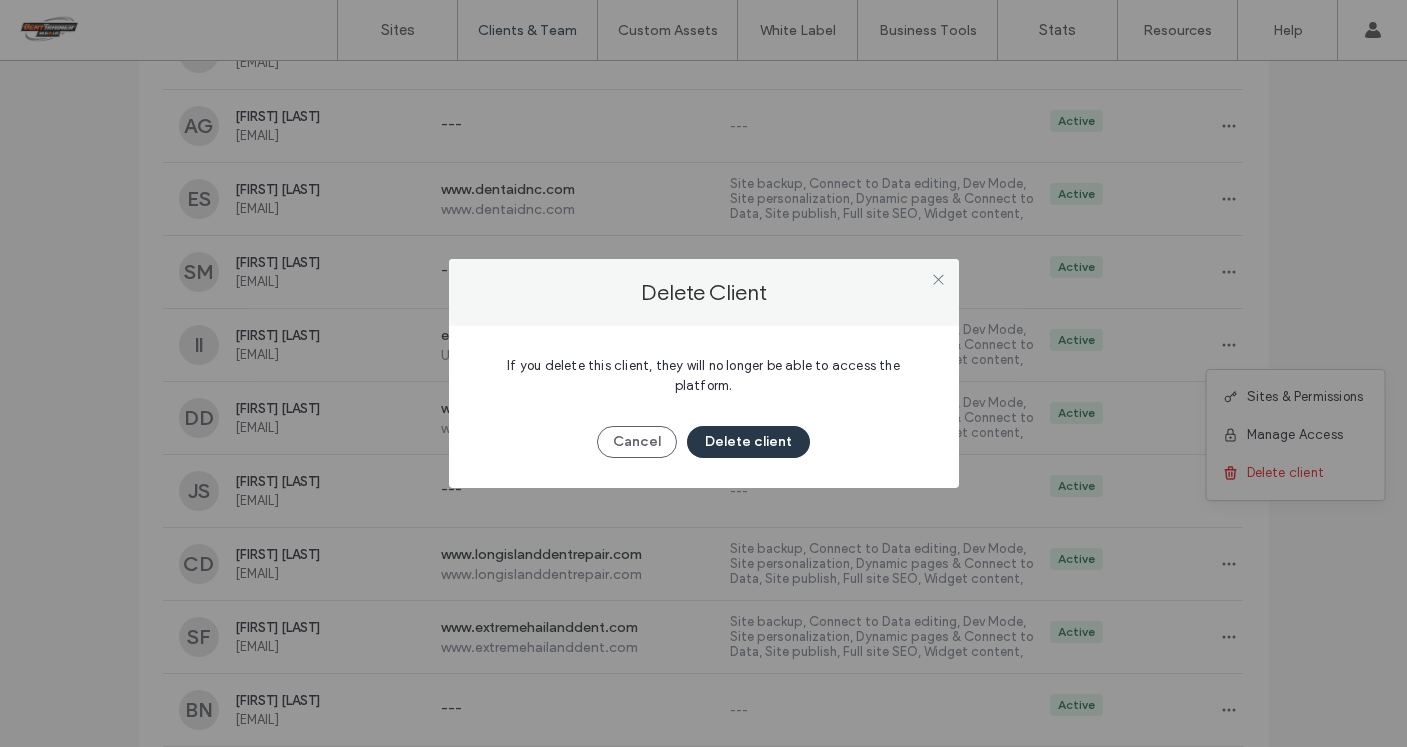 click on "Delete client" at bounding box center [748, 442] 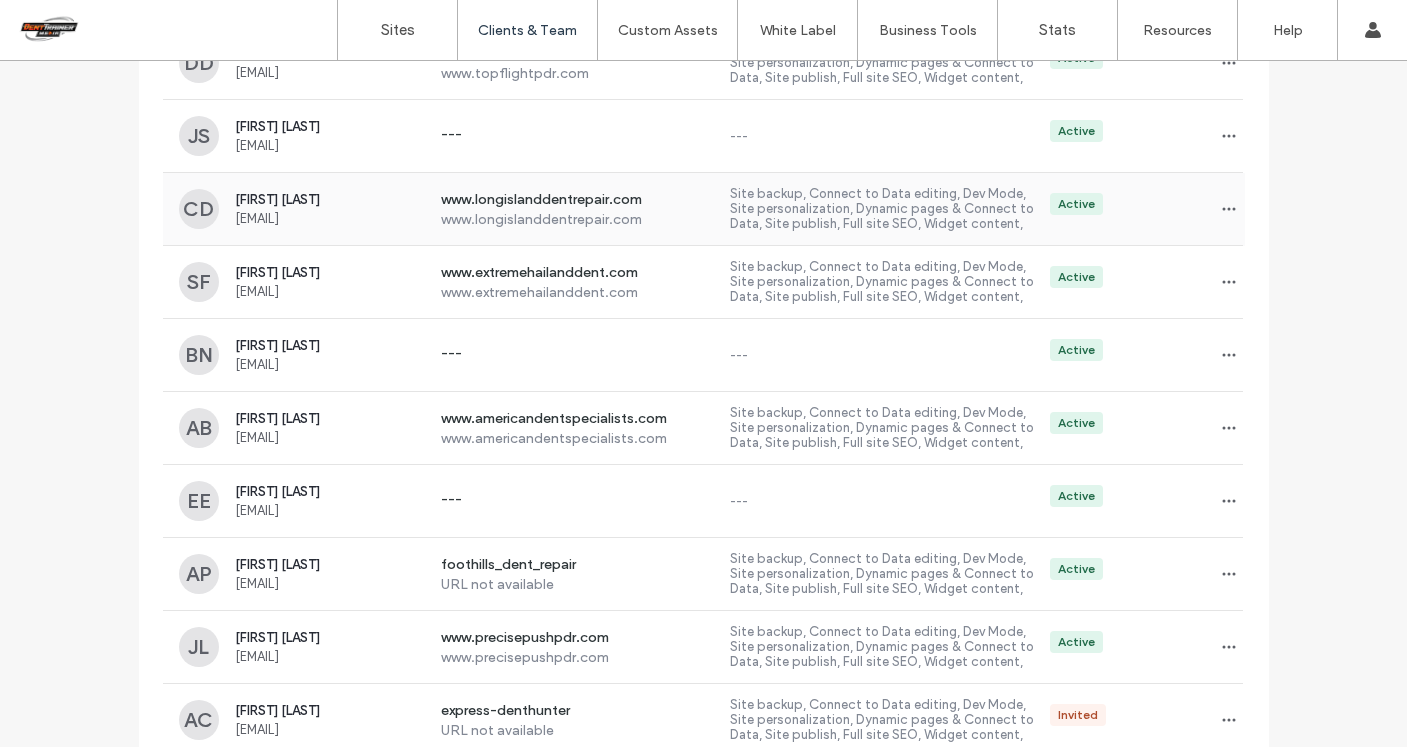 scroll, scrollTop: 3919, scrollLeft: 0, axis: vertical 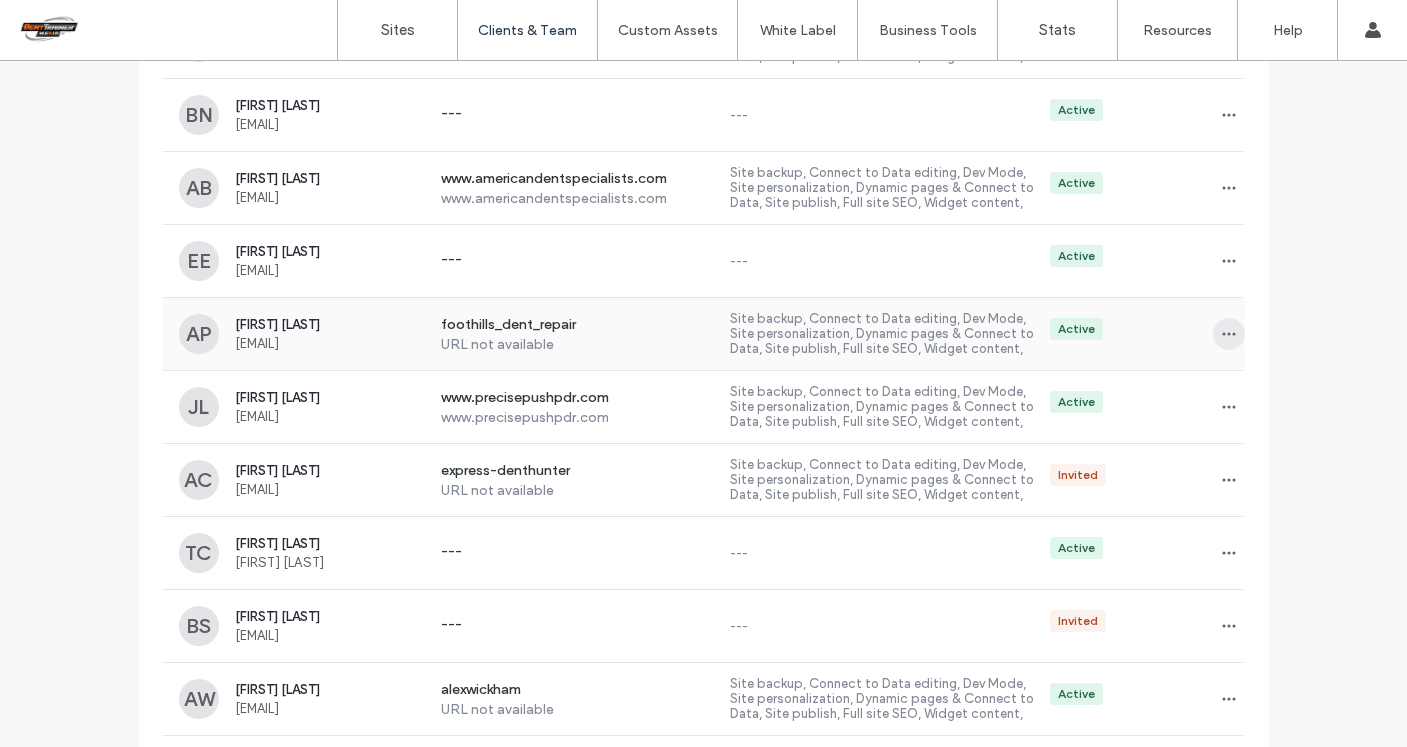 click at bounding box center [1229, 334] 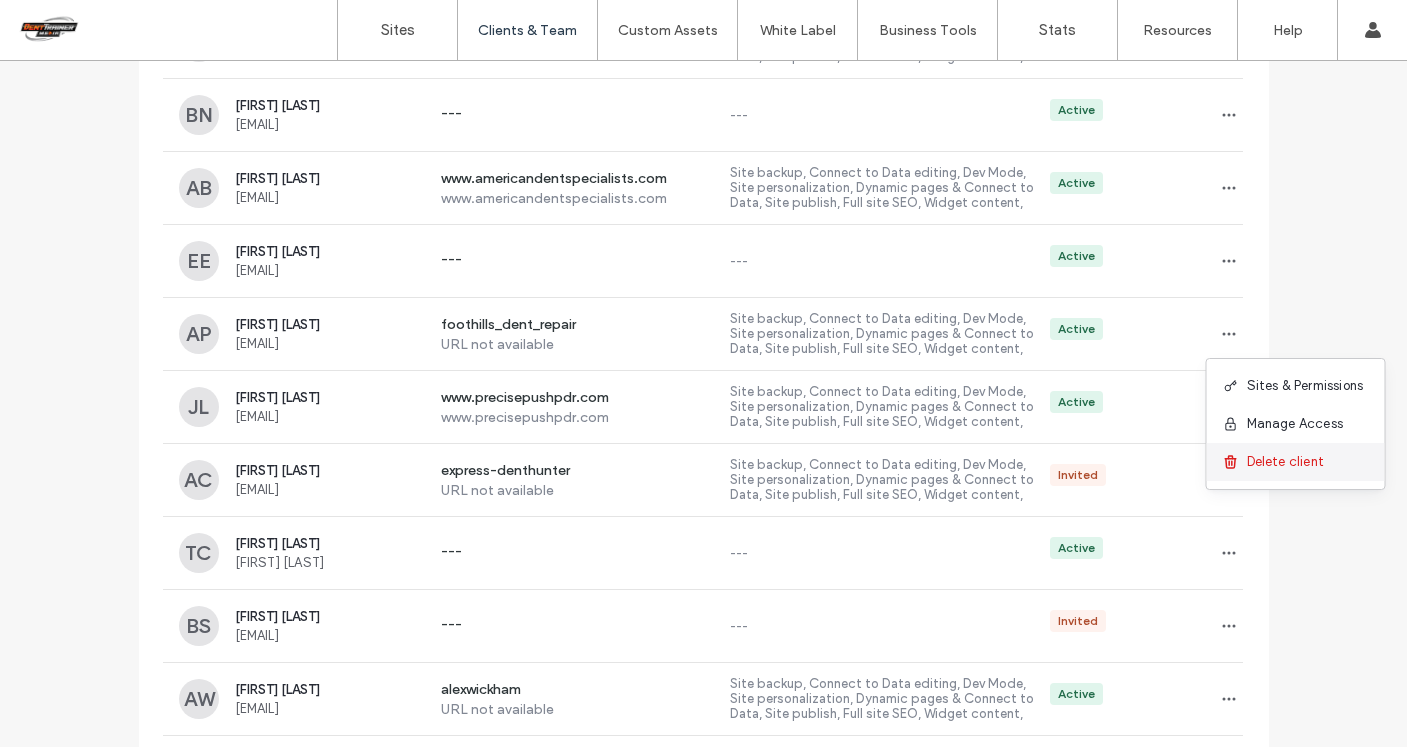 click on "Delete client" at bounding box center [1286, 462] 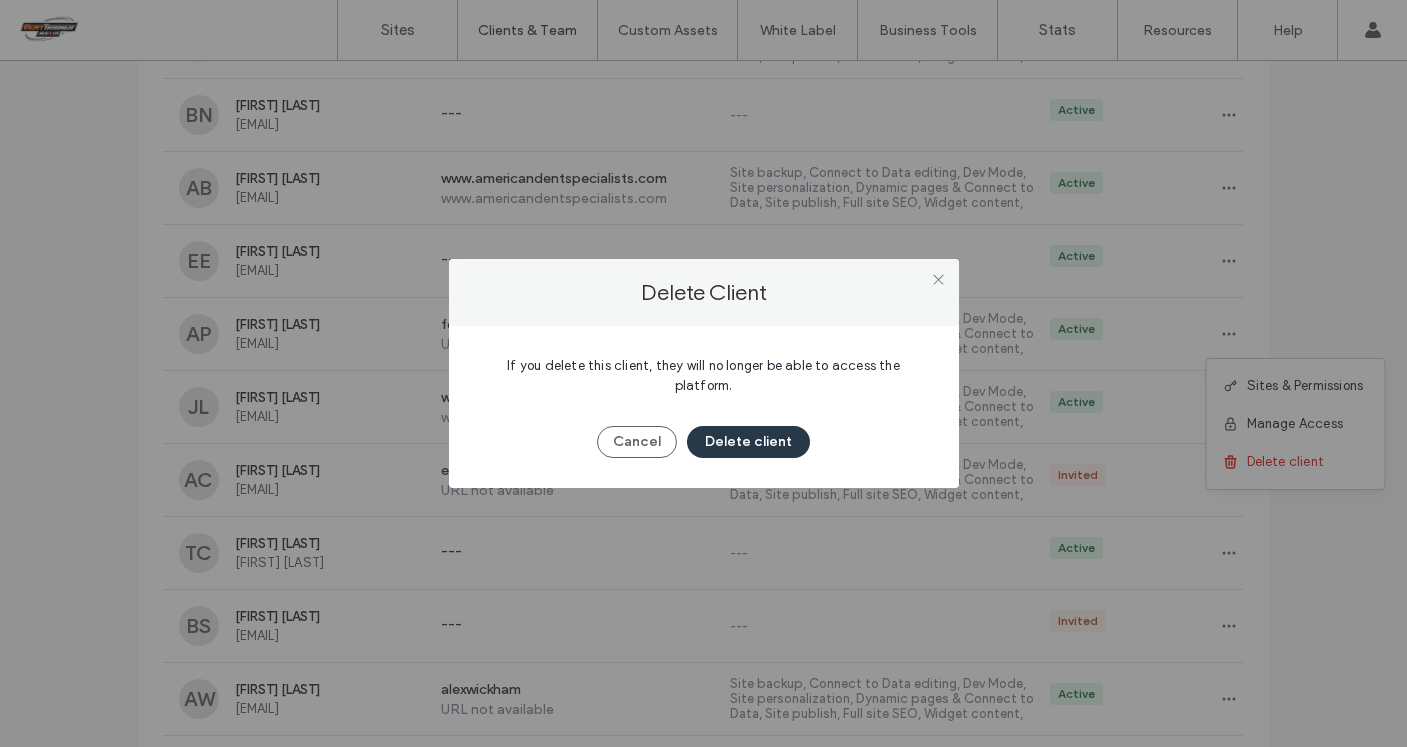click on "Delete client" at bounding box center (748, 442) 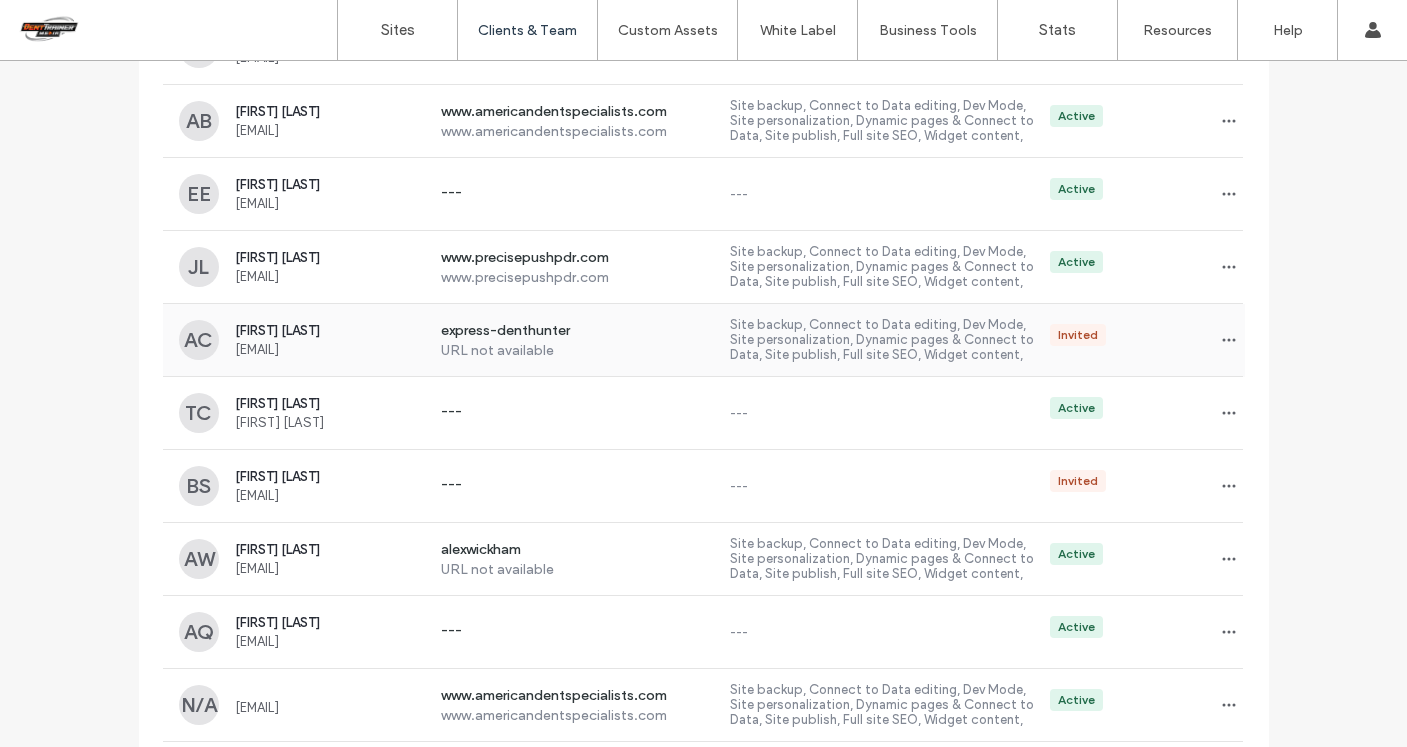 scroll, scrollTop: 4230, scrollLeft: 0, axis: vertical 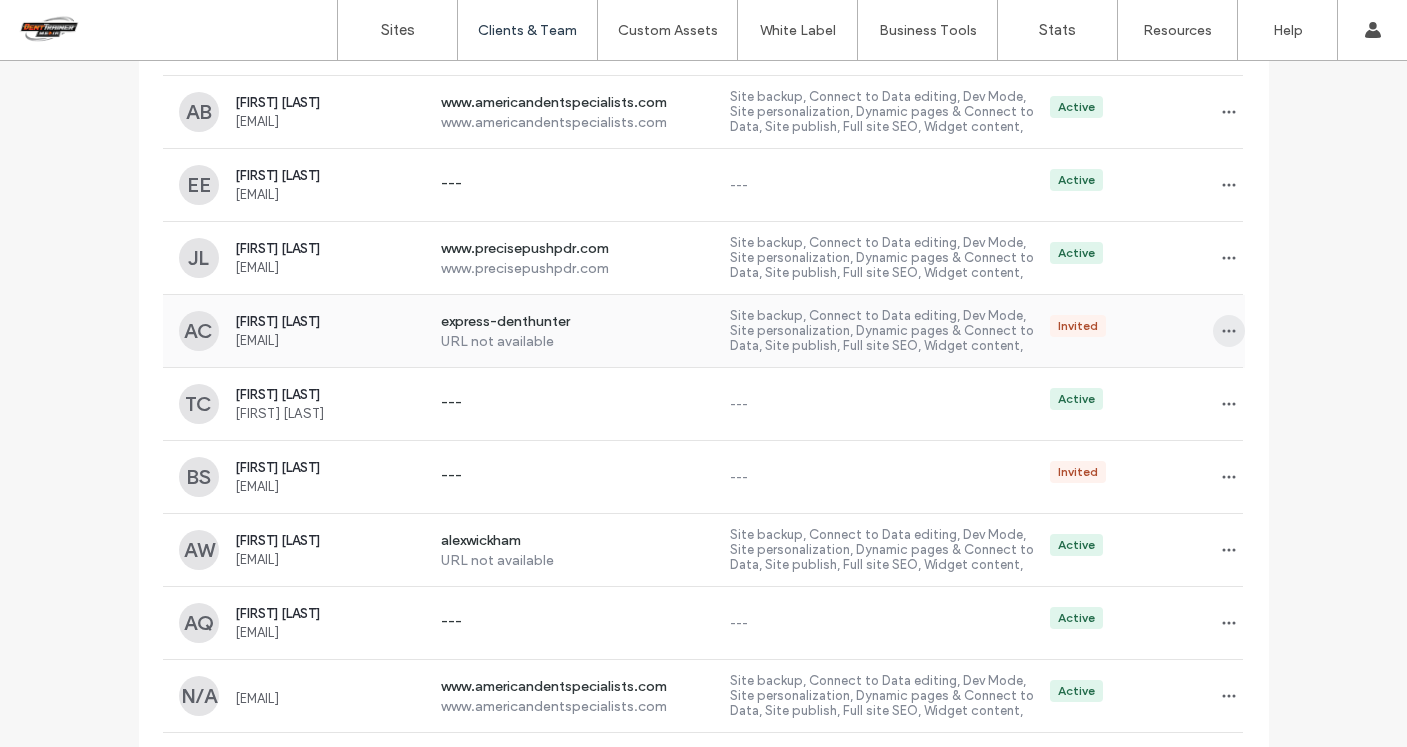 click at bounding box center (1229, 331) 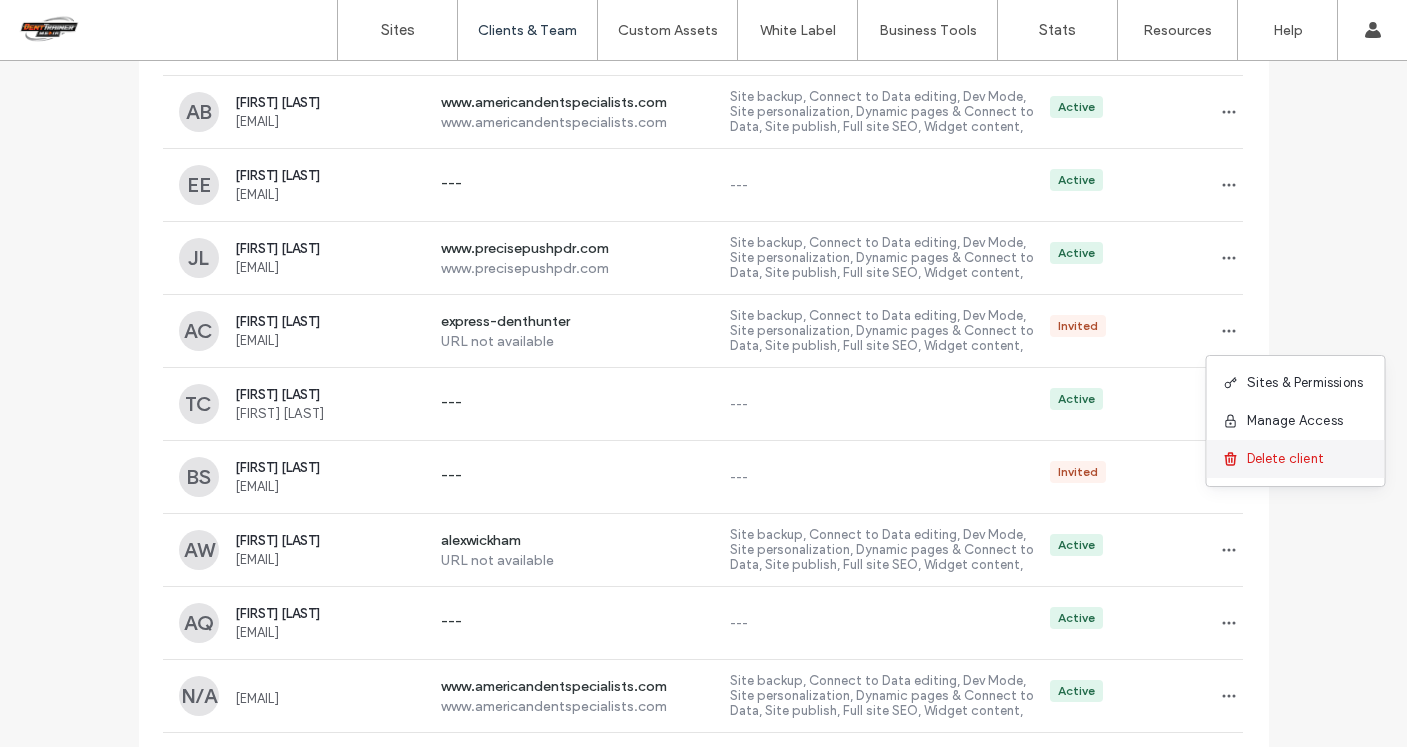 click on "Delete client" at bounding box center [1286, 459] 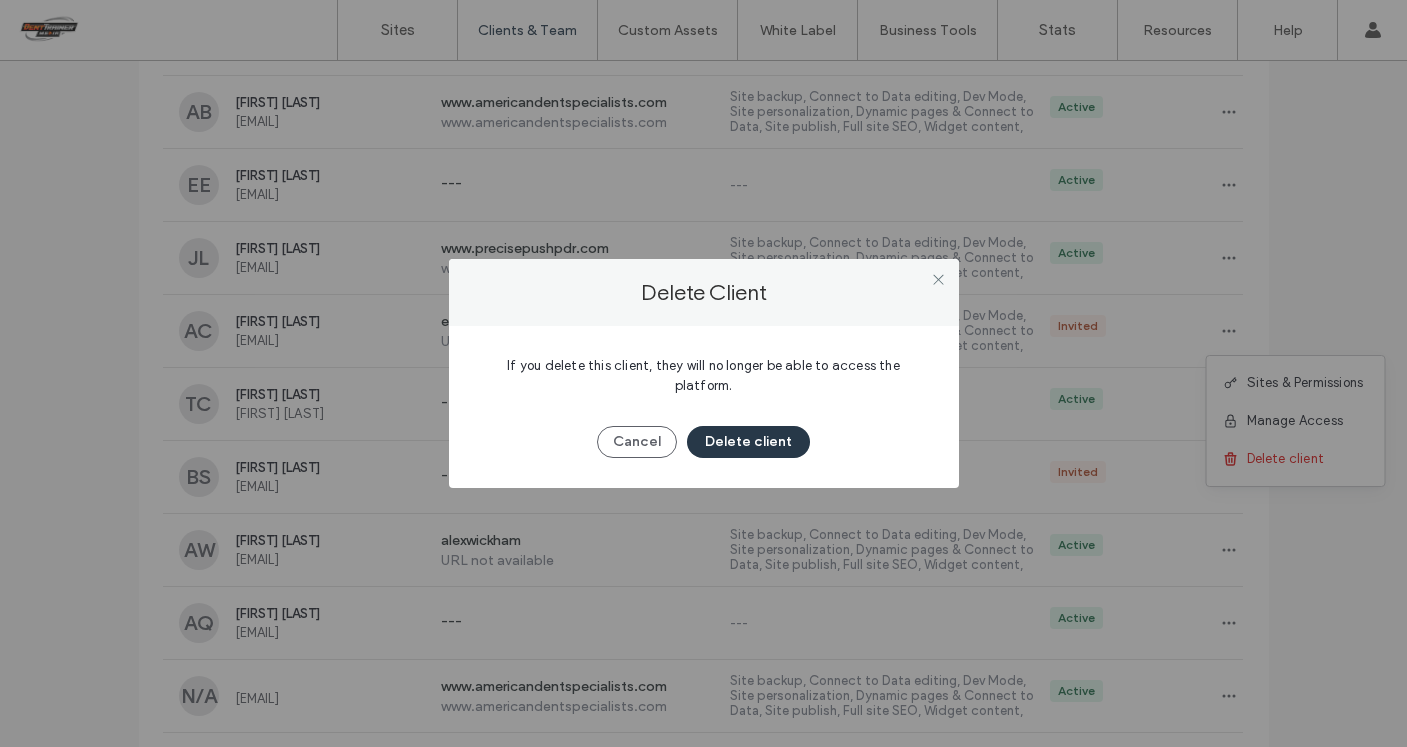click on "Delete client" at bounding box center (748, 442) 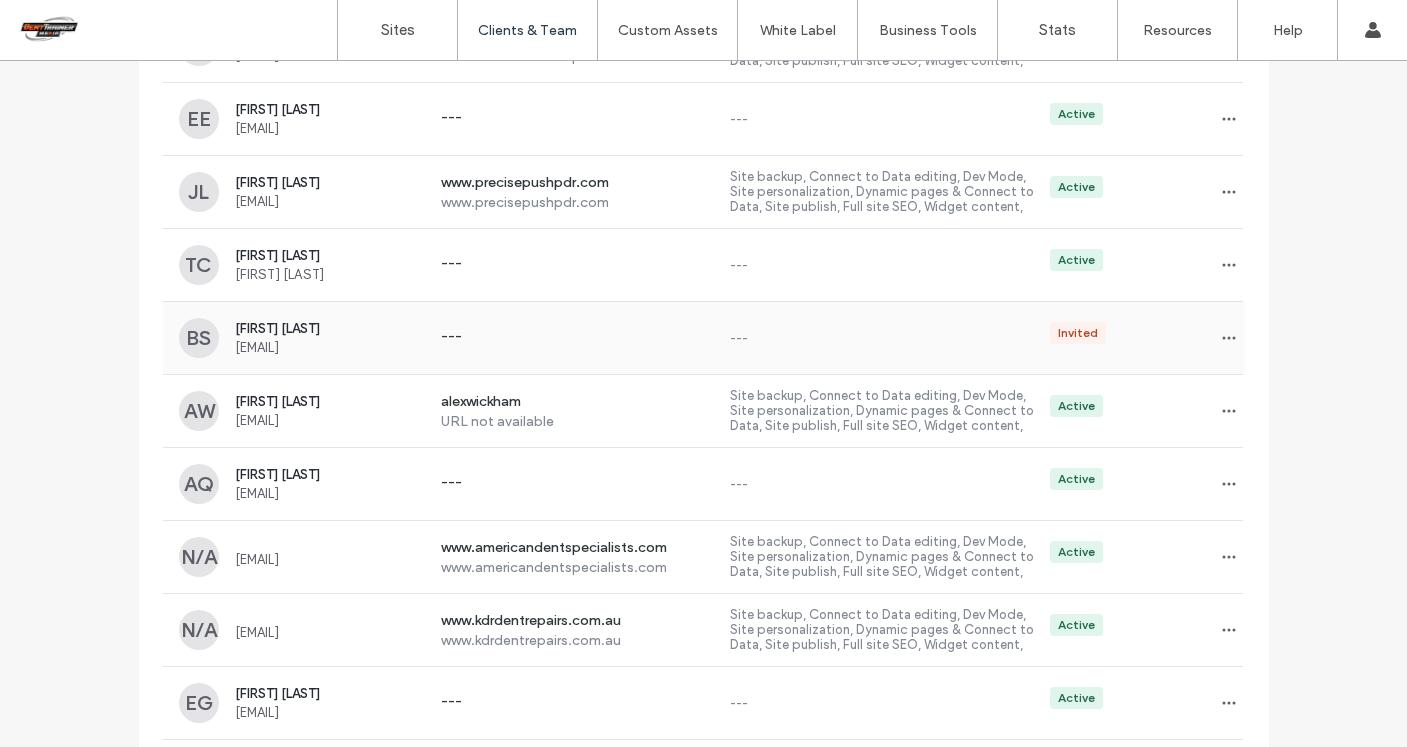 scroll, scrollTop: 4324, scrollLeft: 0, axis: vertical 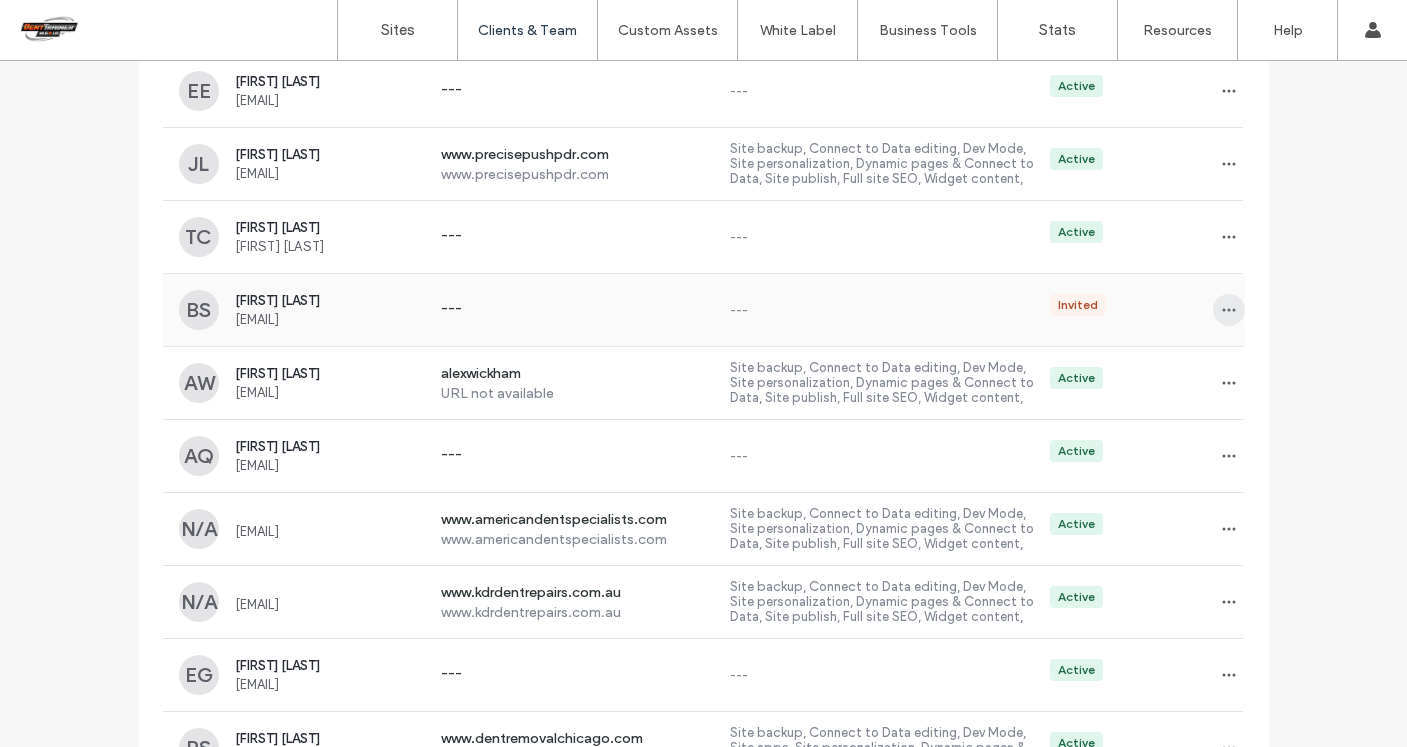 click at bounding box center (1229, 310) 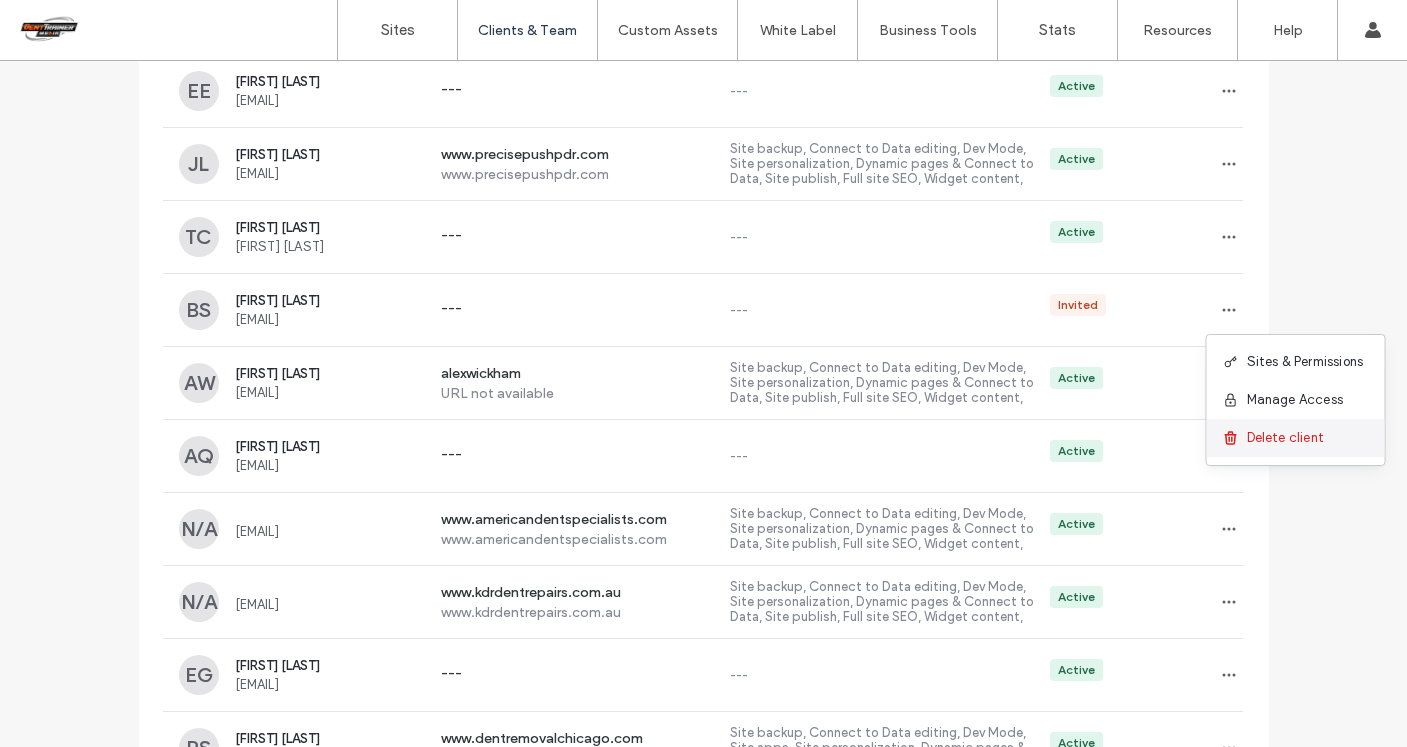 click on "Delete client" at bounding box center [1286, 438] 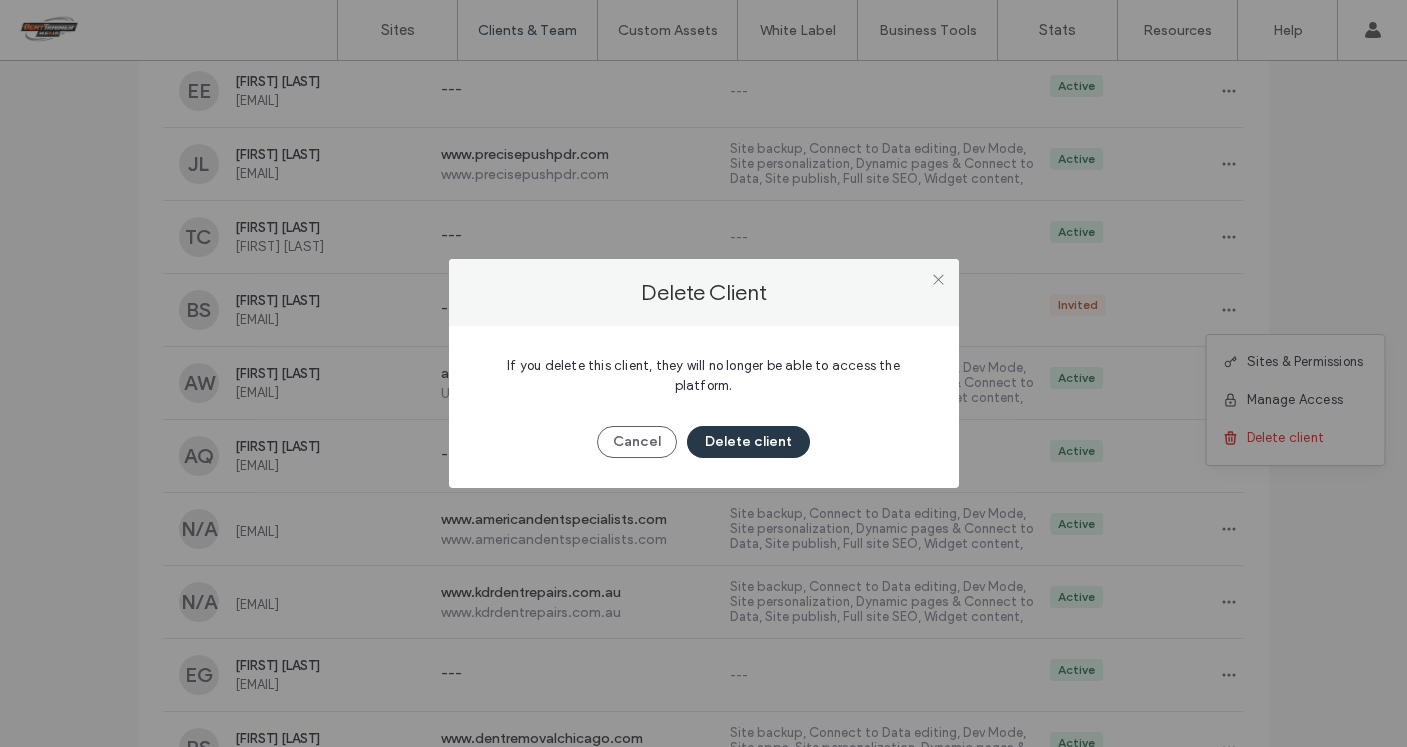 click on "Delete client" at bounding box center (748, 442) 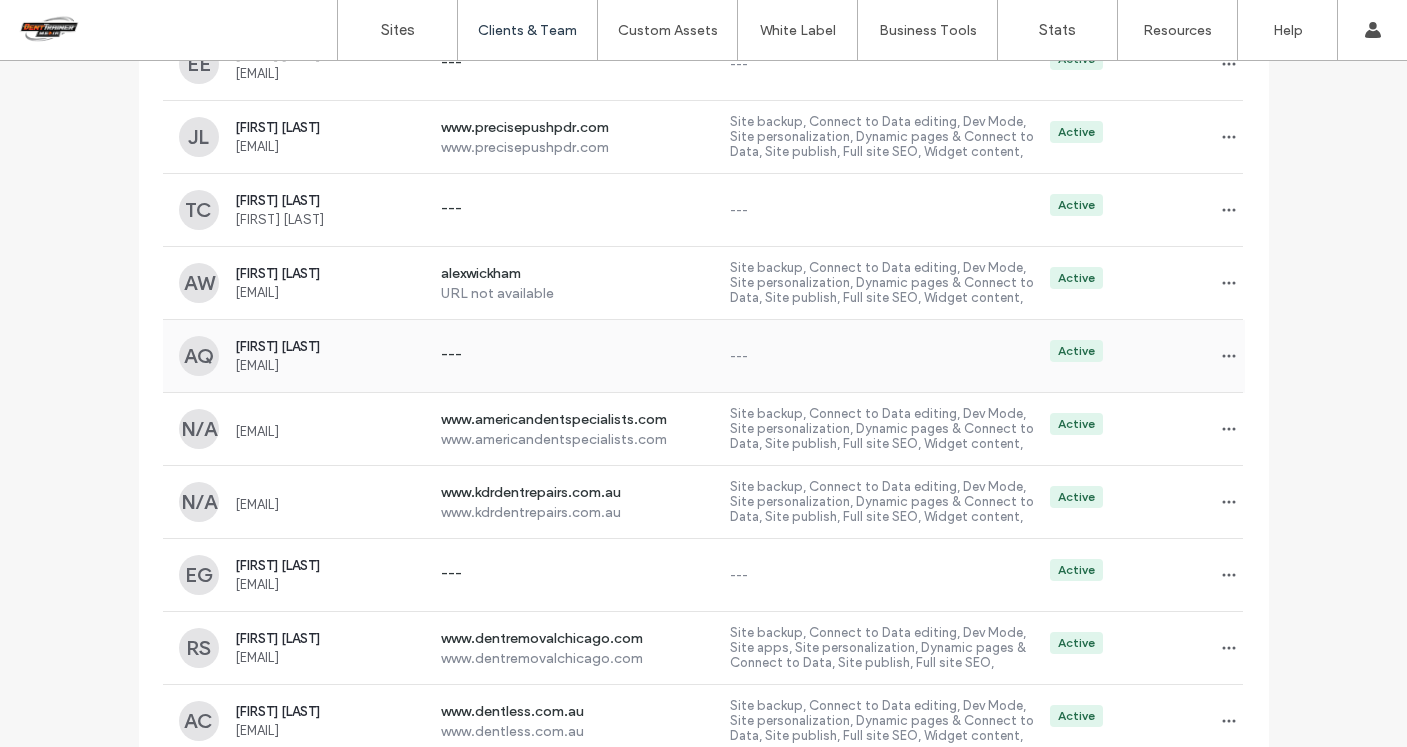 scroll, scrollTop: 4354, scrollLeft: 0, axis: vertical 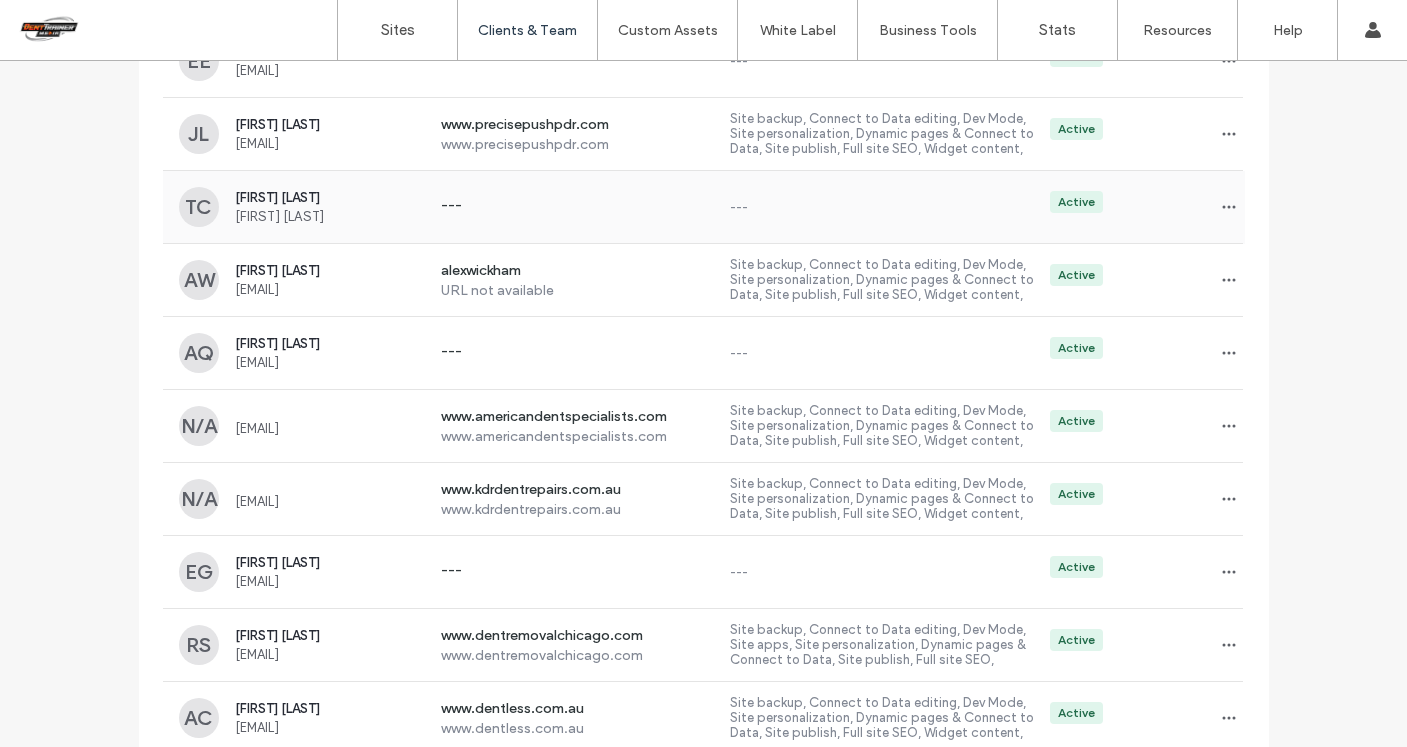 click on "---" at bounding box center [577, 207] 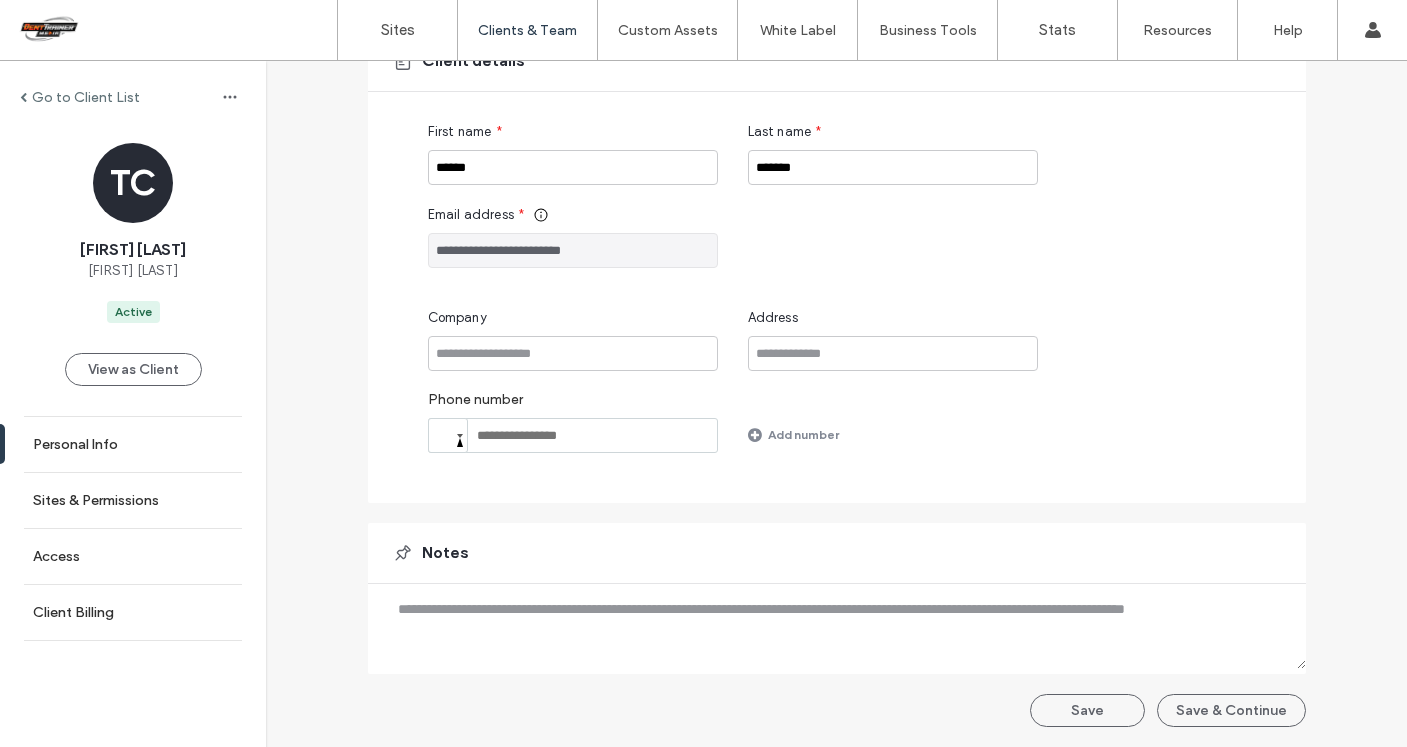 scroll, scrollTop: 0, scrollLeft: 0, axis: both 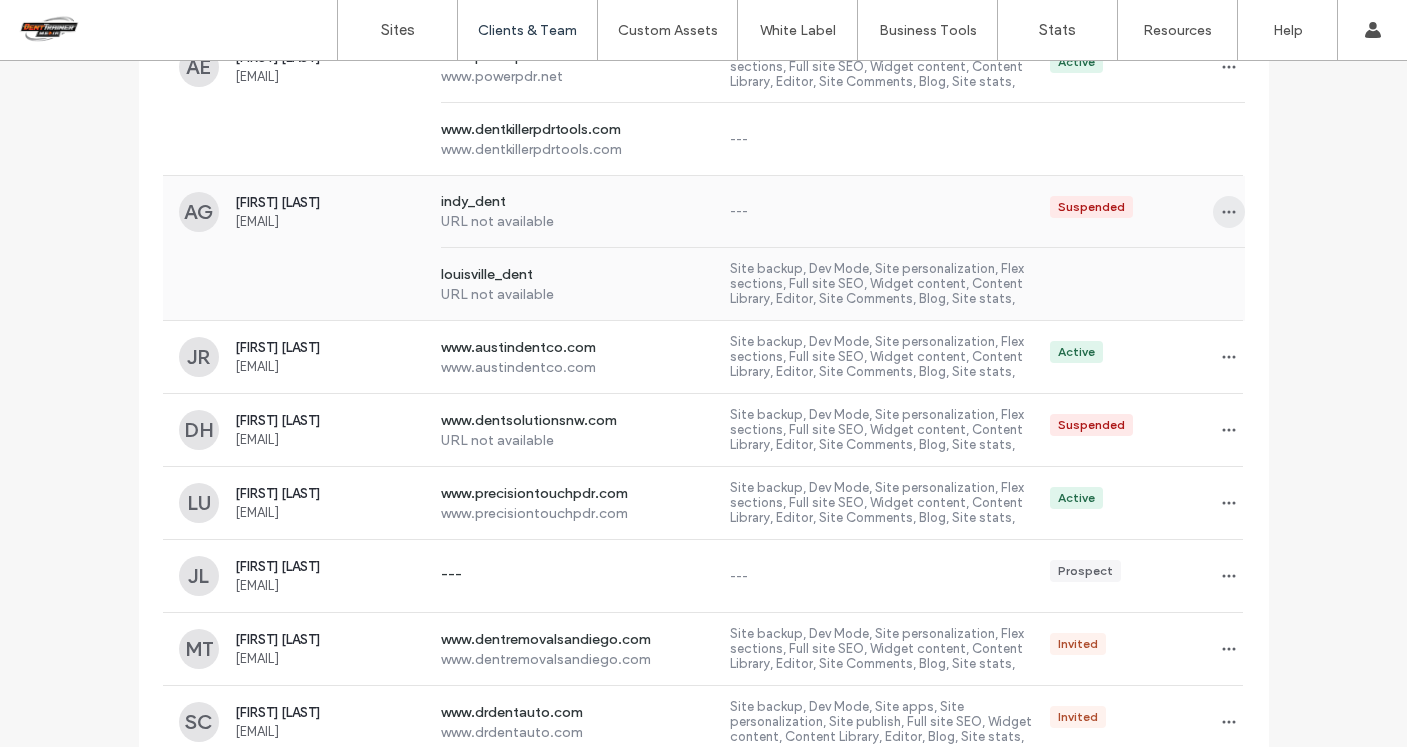 click at bounding box center [1229, 212] 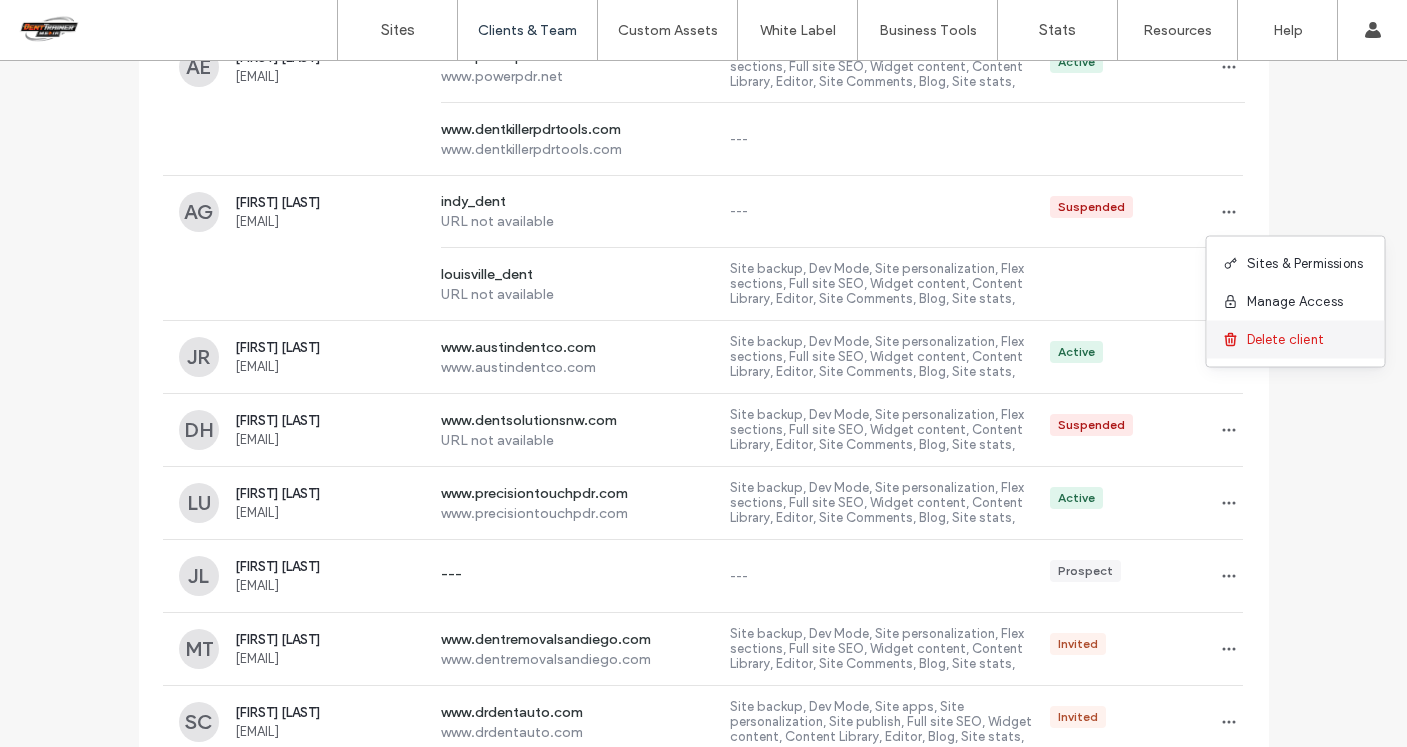 click on "Delete client" at bounding box center (1286, 340) 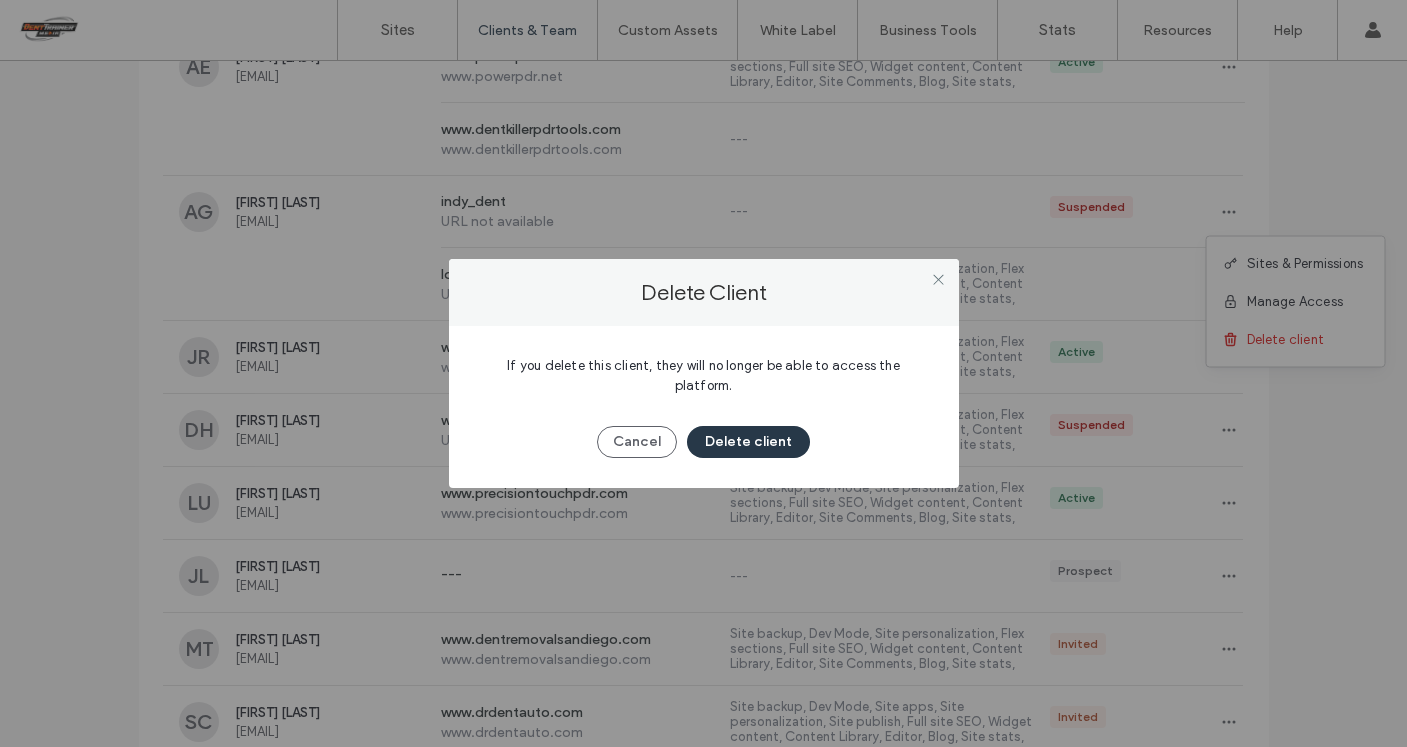 click on "Delete client" at bounding box center [748, 442] 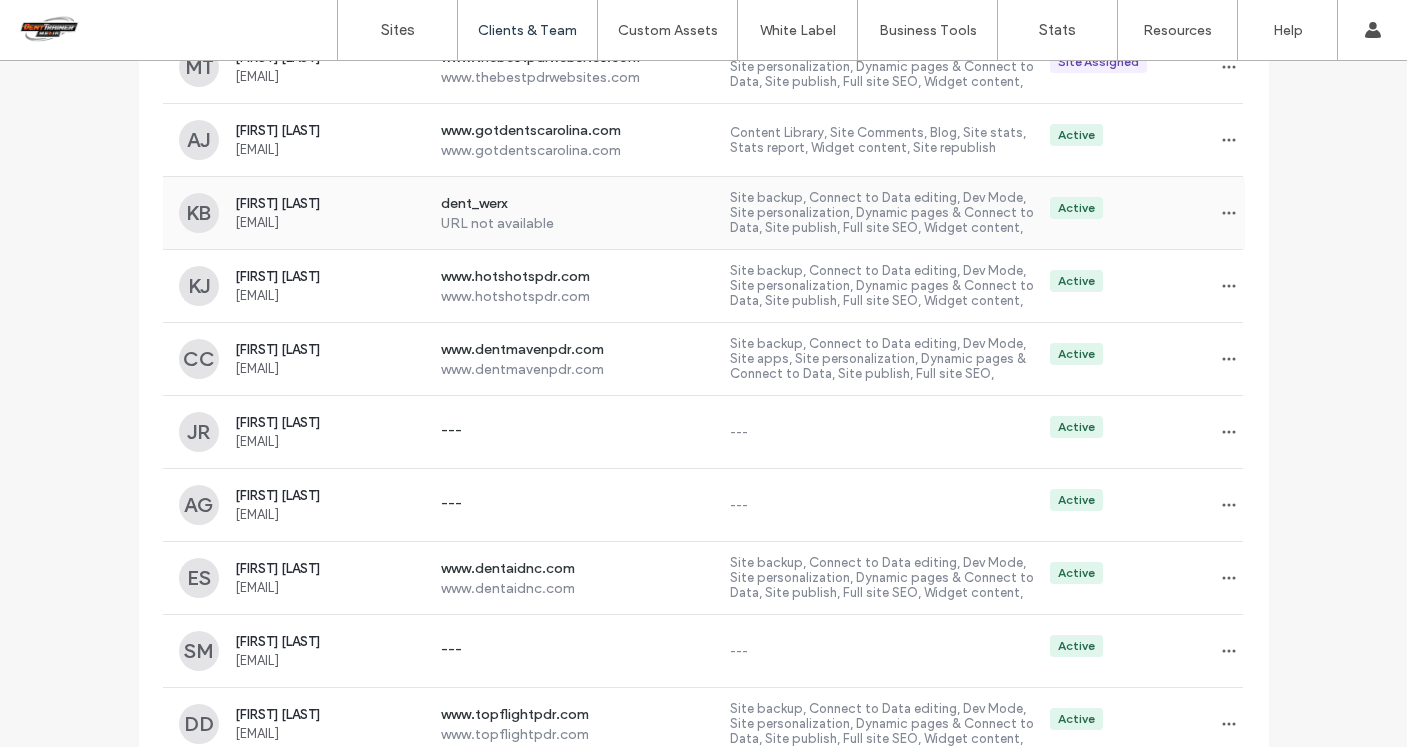 scroll, scrollTop: 3039, scrollLeft: 0, axis: vertical 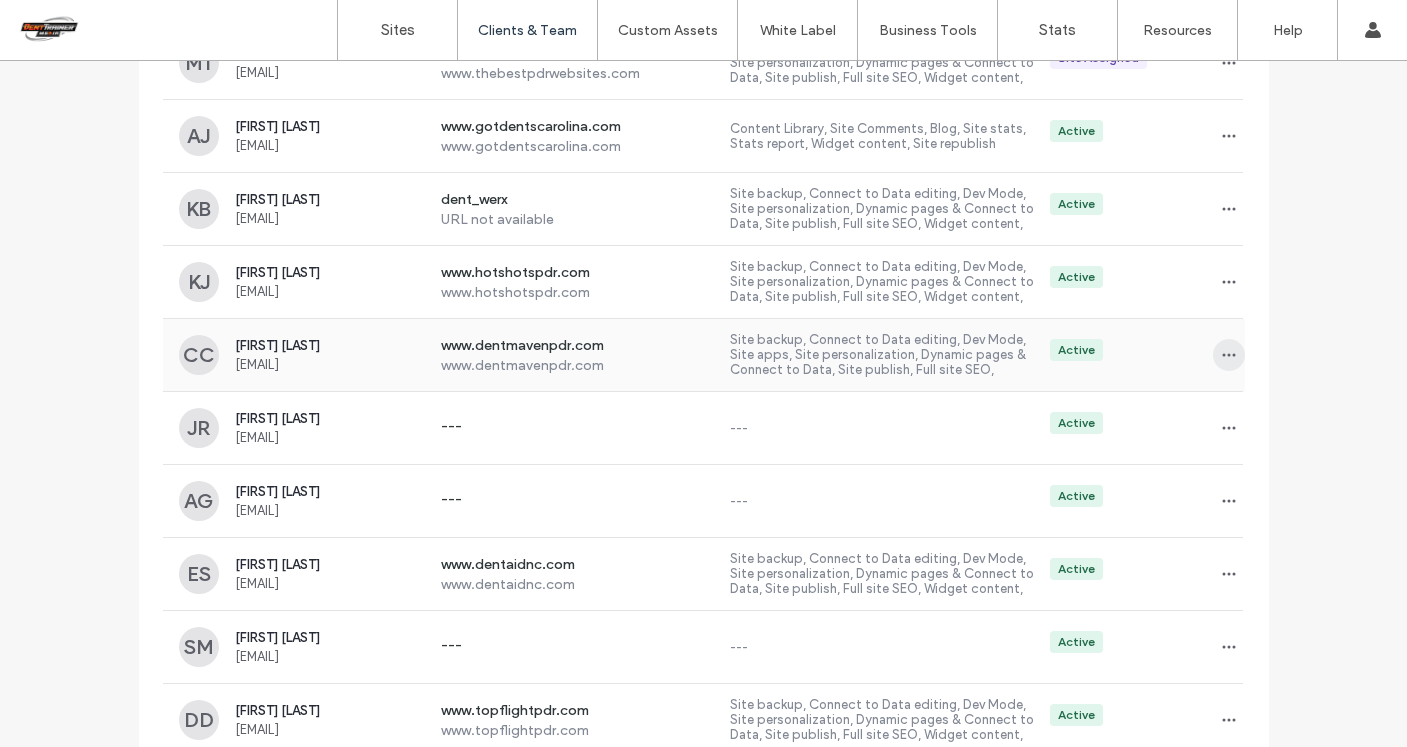 click at bounding box center [1229, 355] 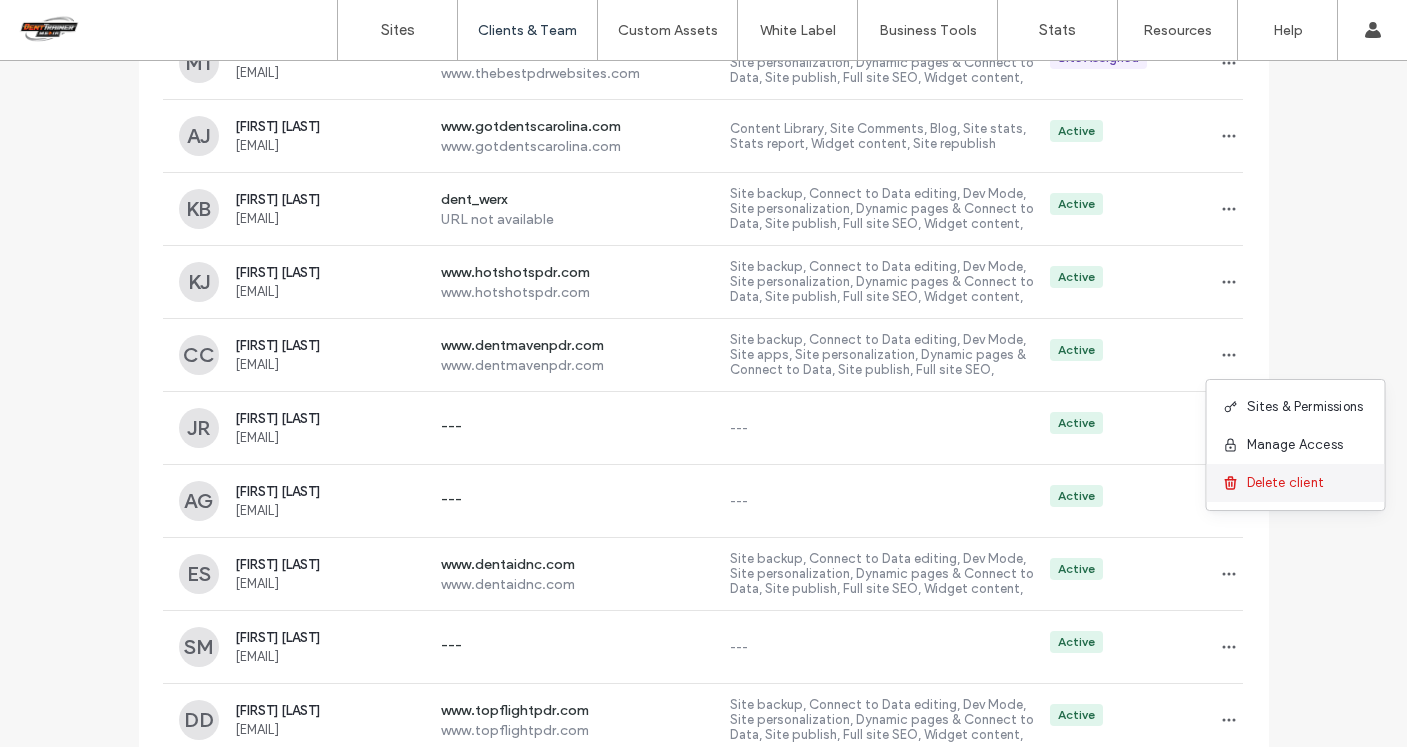 click on "Delete client" at bounding box center (1286, 483) 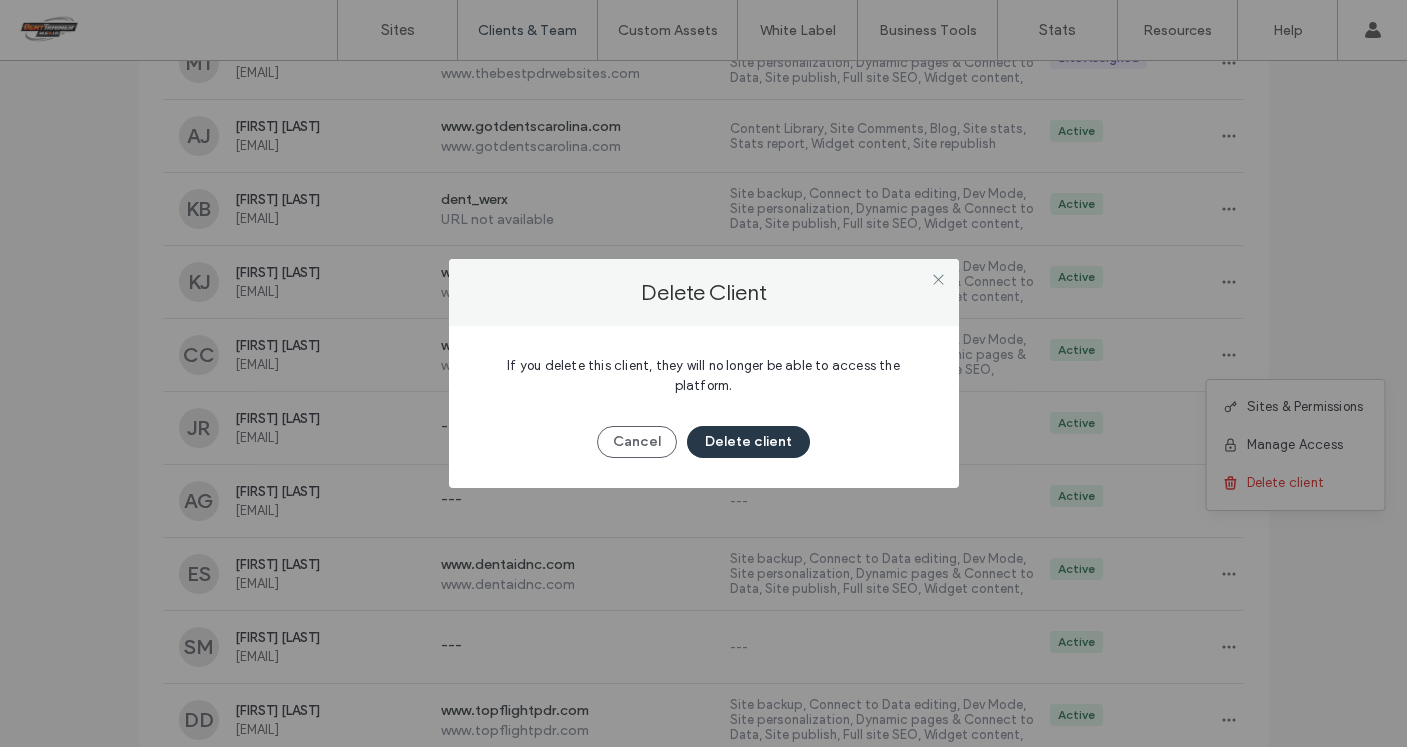 click on "Delete client" at bounding box center (748, 442) 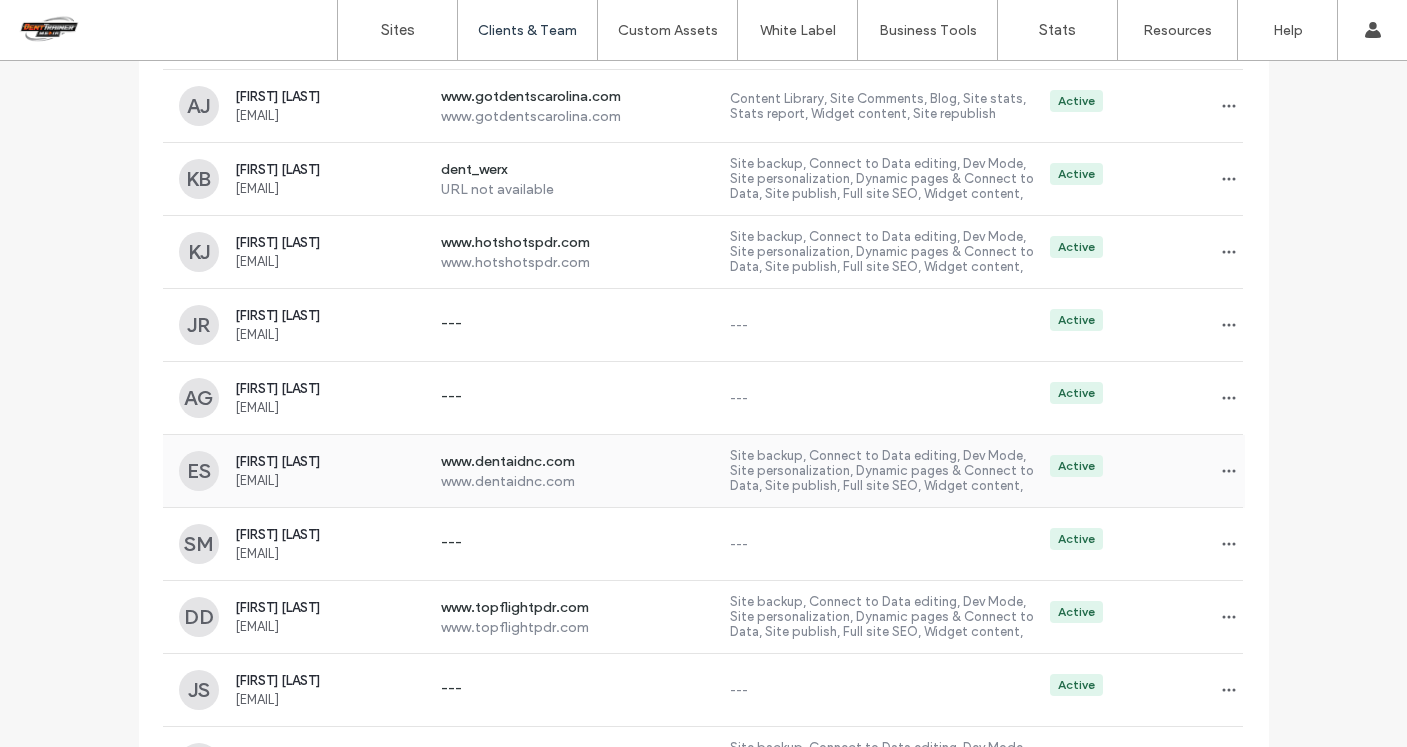 scroll, scrollTop: 3073, scrollLeft: 0, axis: vertical 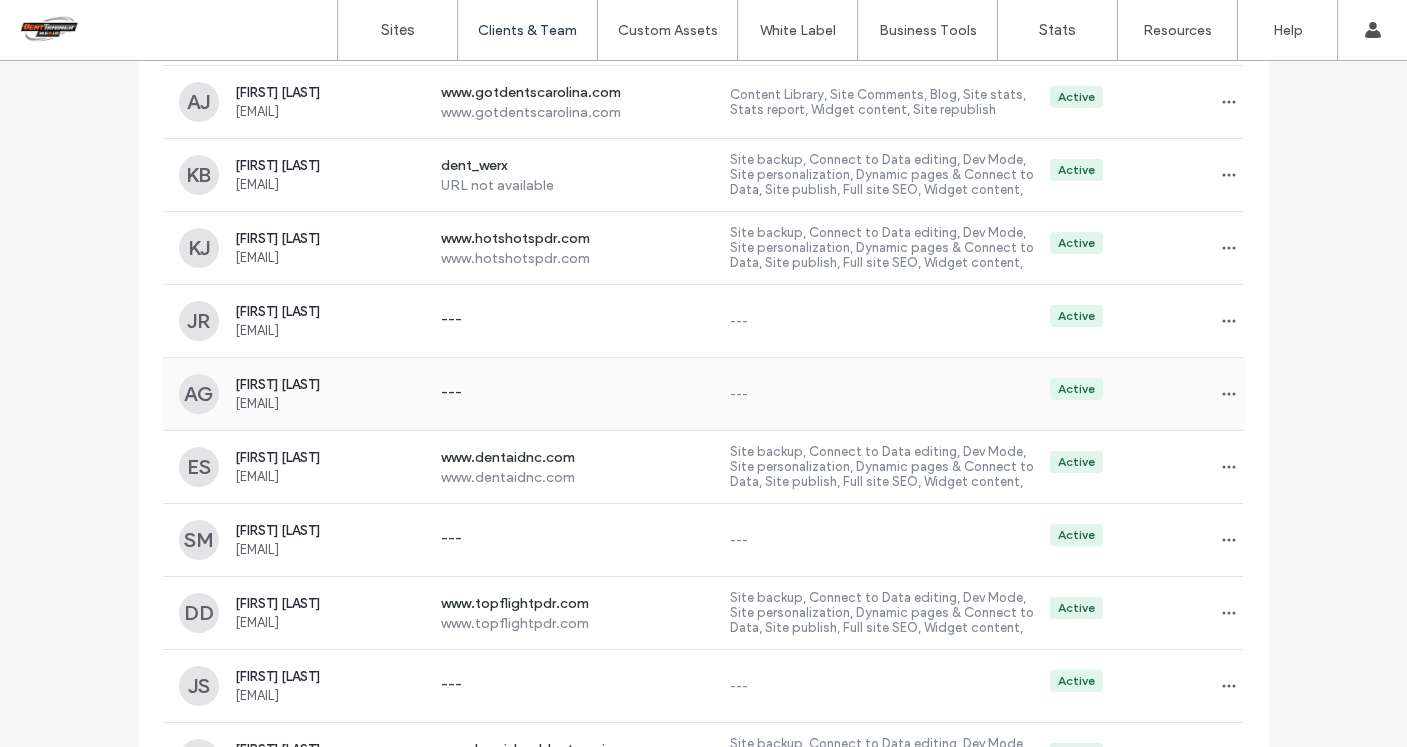 click on "--- --- Active" at bounding box center (835, 394) 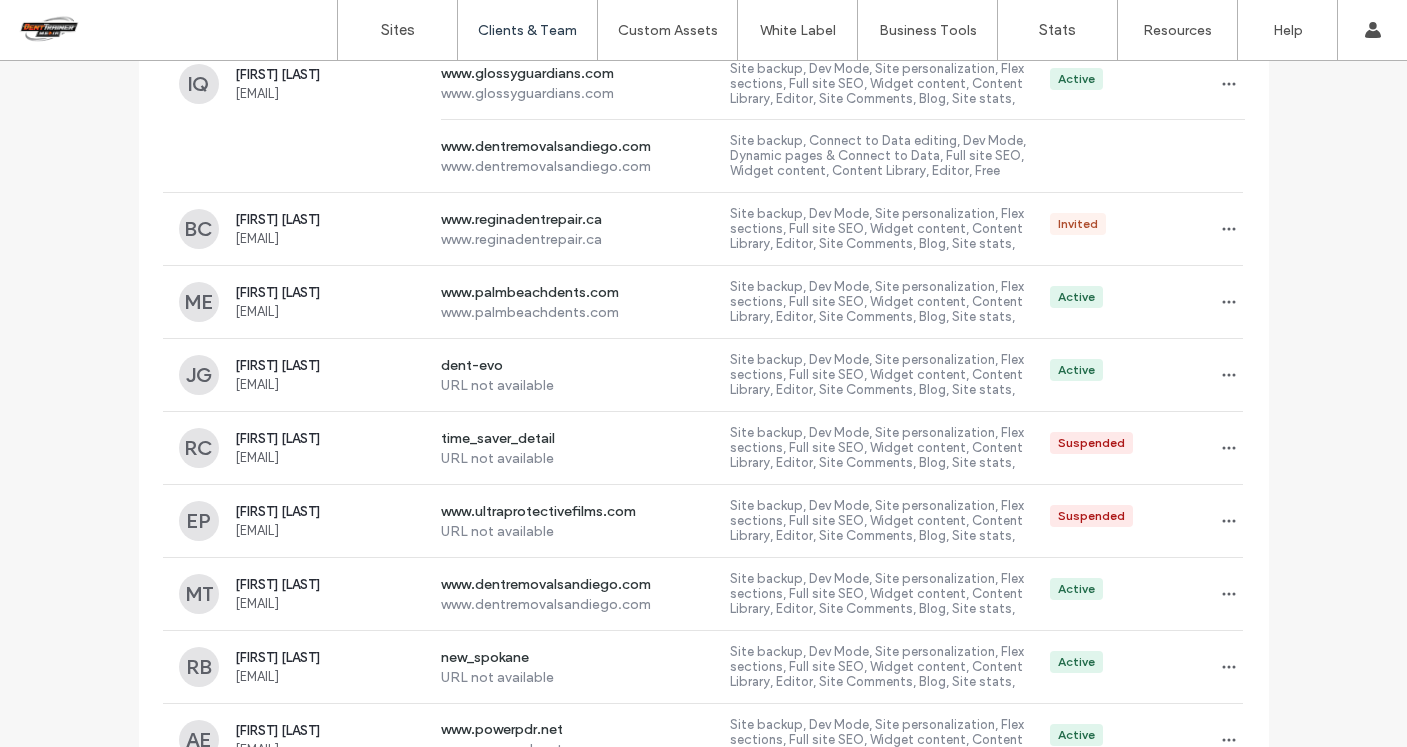 scroll, scrollTop: 1561, scrollLeft: 0, axis: vertical 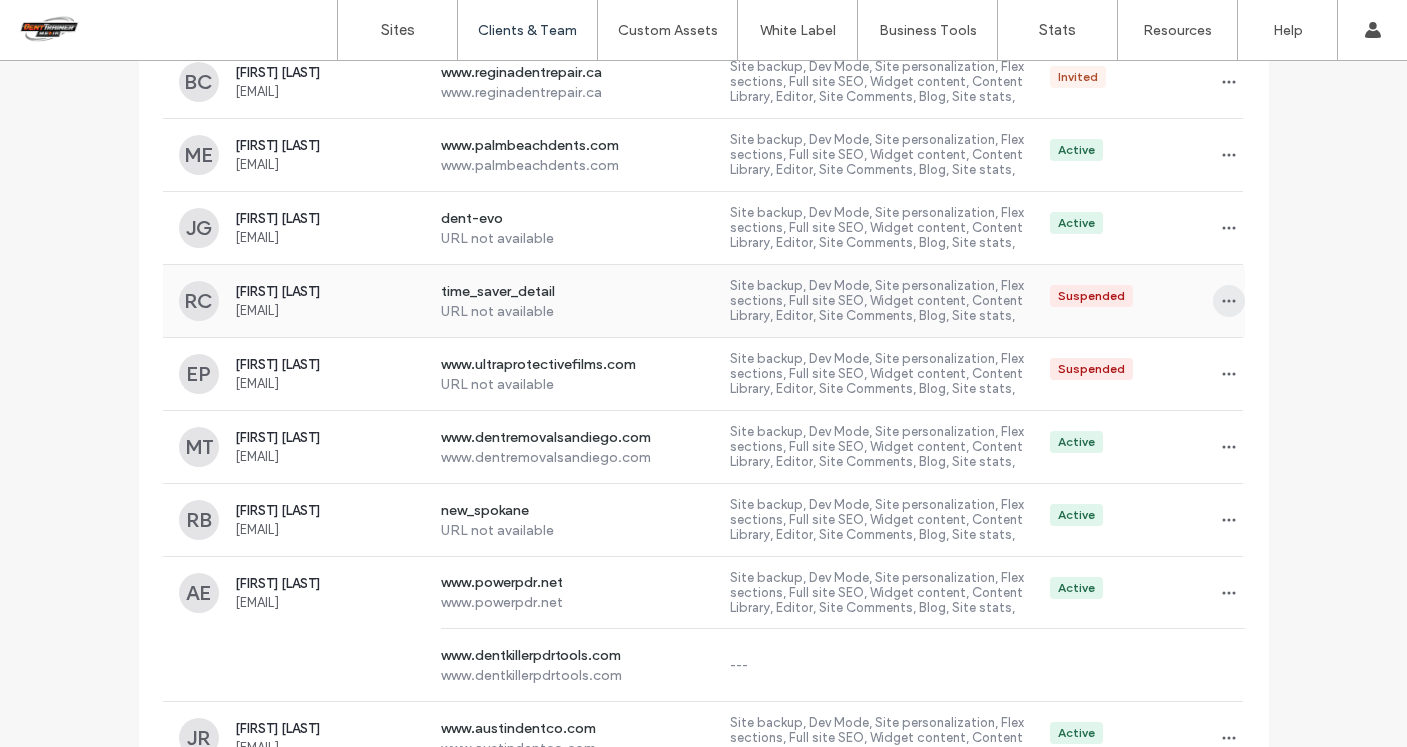 click at bounding box center [1229, 301] 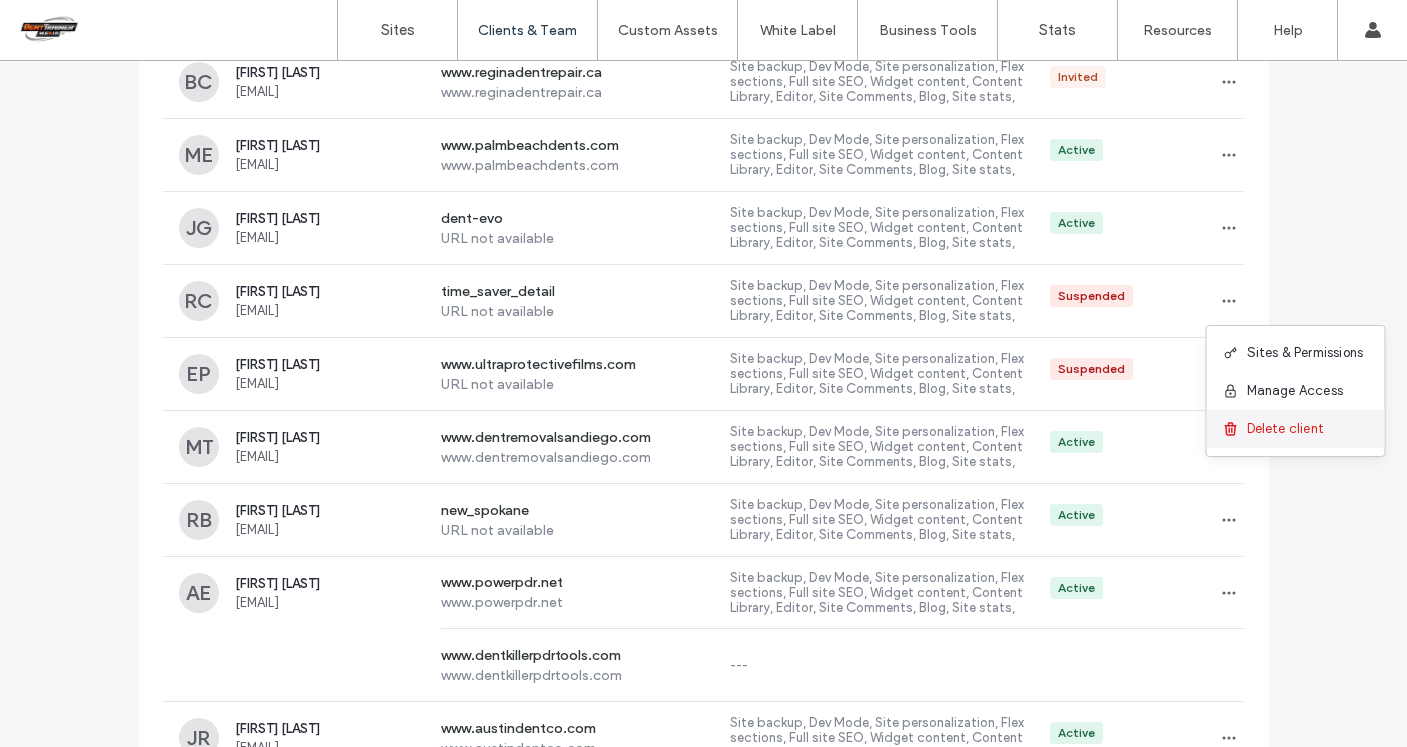 click on "Delete client" at bounding box center (1286, 429) 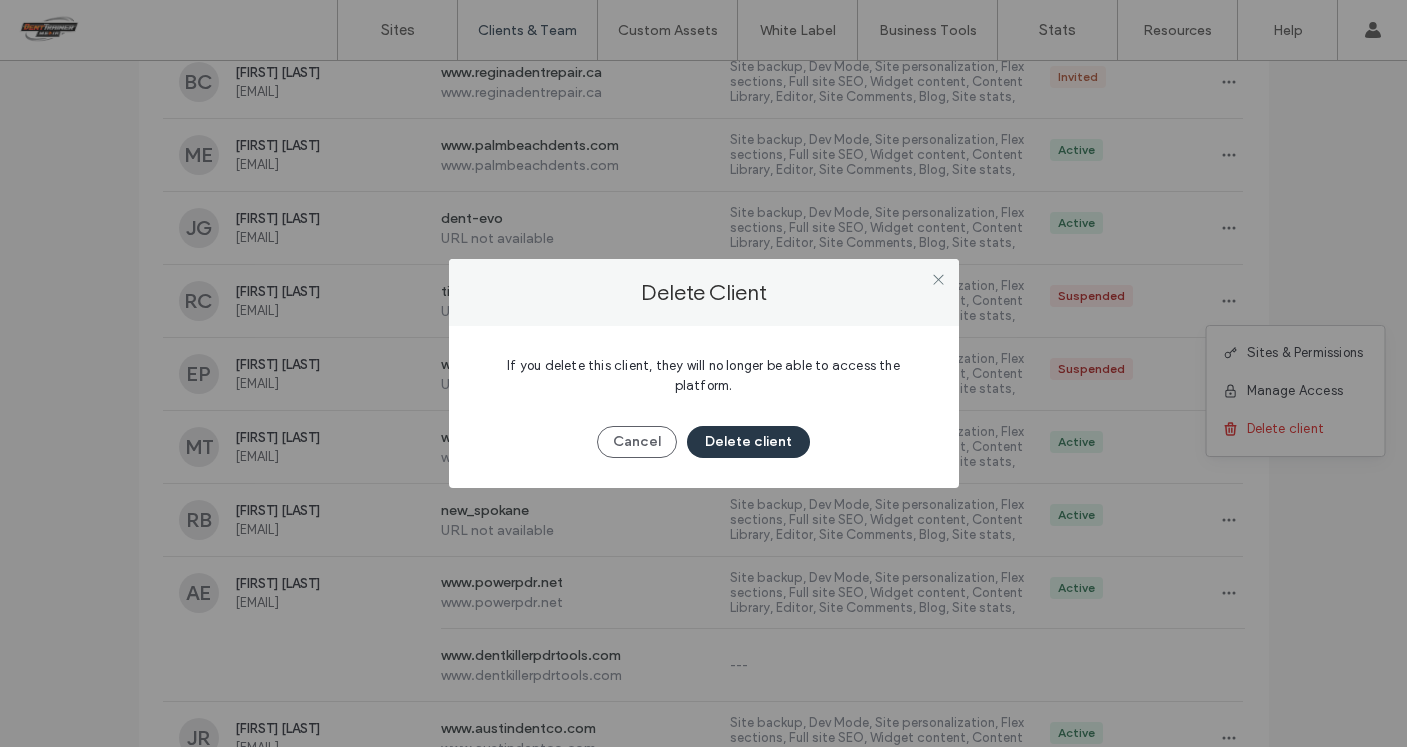 click on "Delete client" at bounding box center [748, 442] 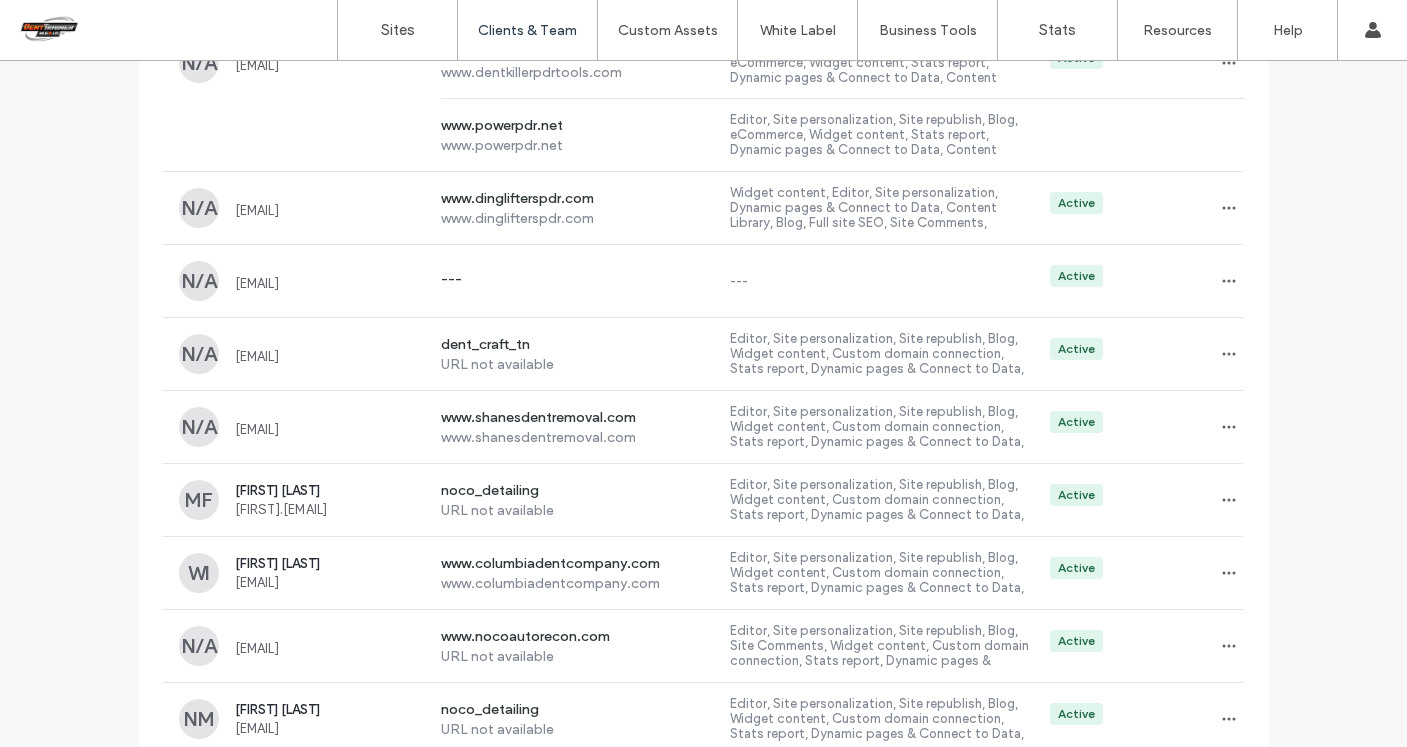 scroll, scrollTop: 5316, scrollLeft: 0, axis: vertical 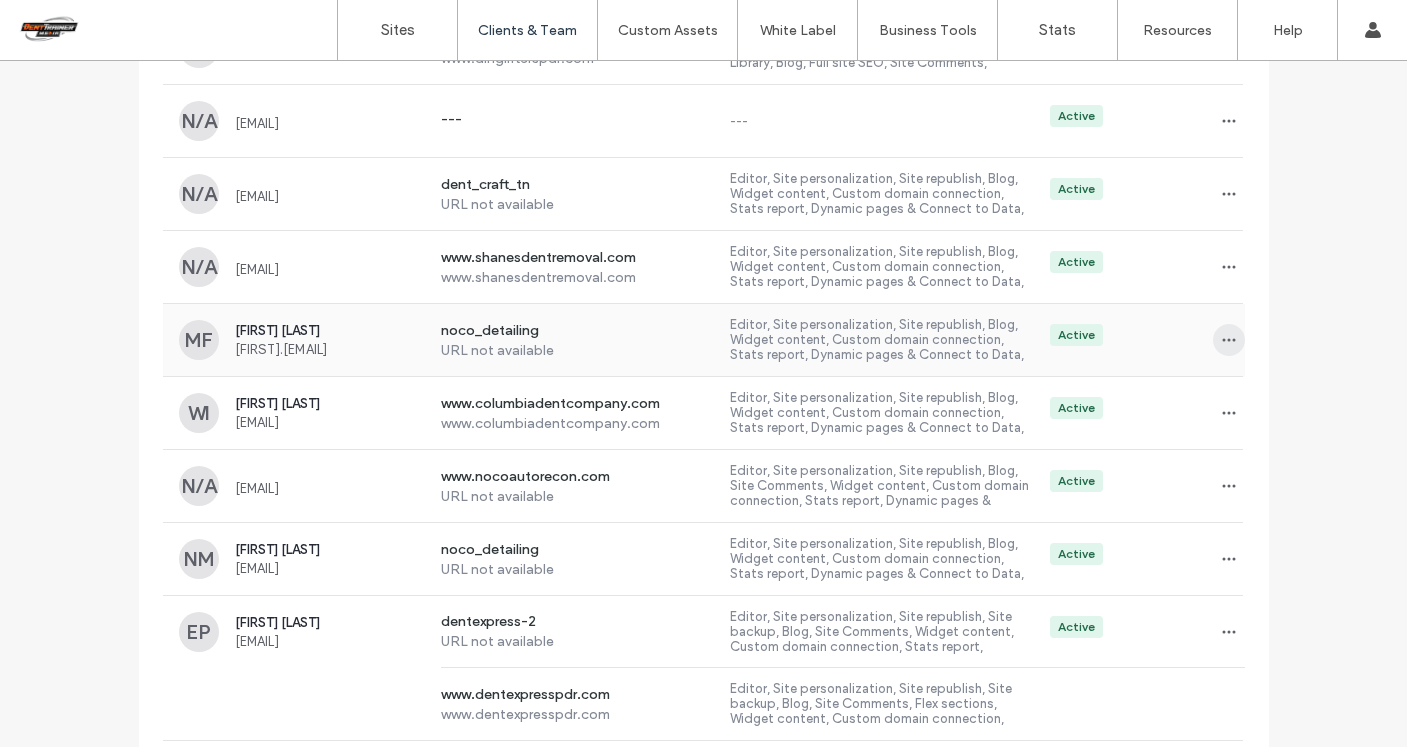 click at bounding box center [1229, 340] 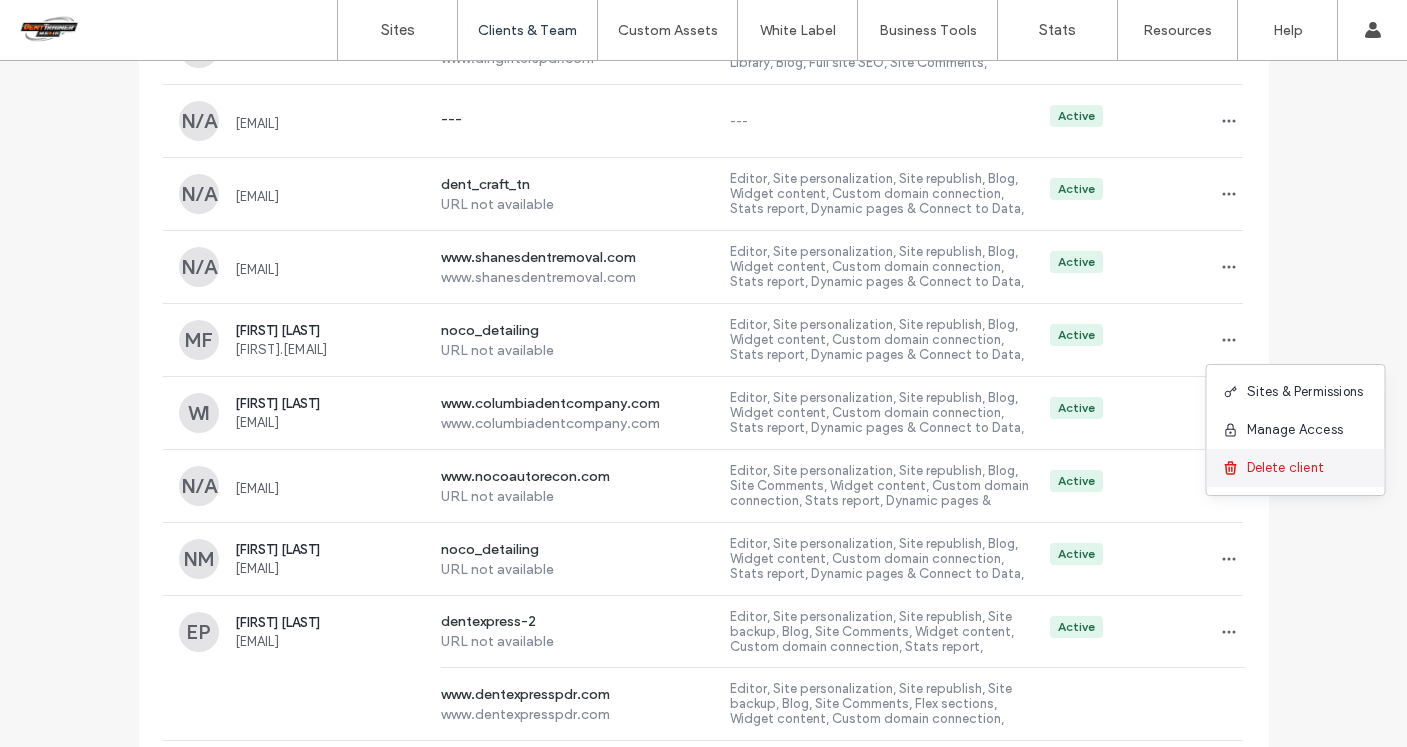 click on "Delete client" at bounding box center (1286, 468) 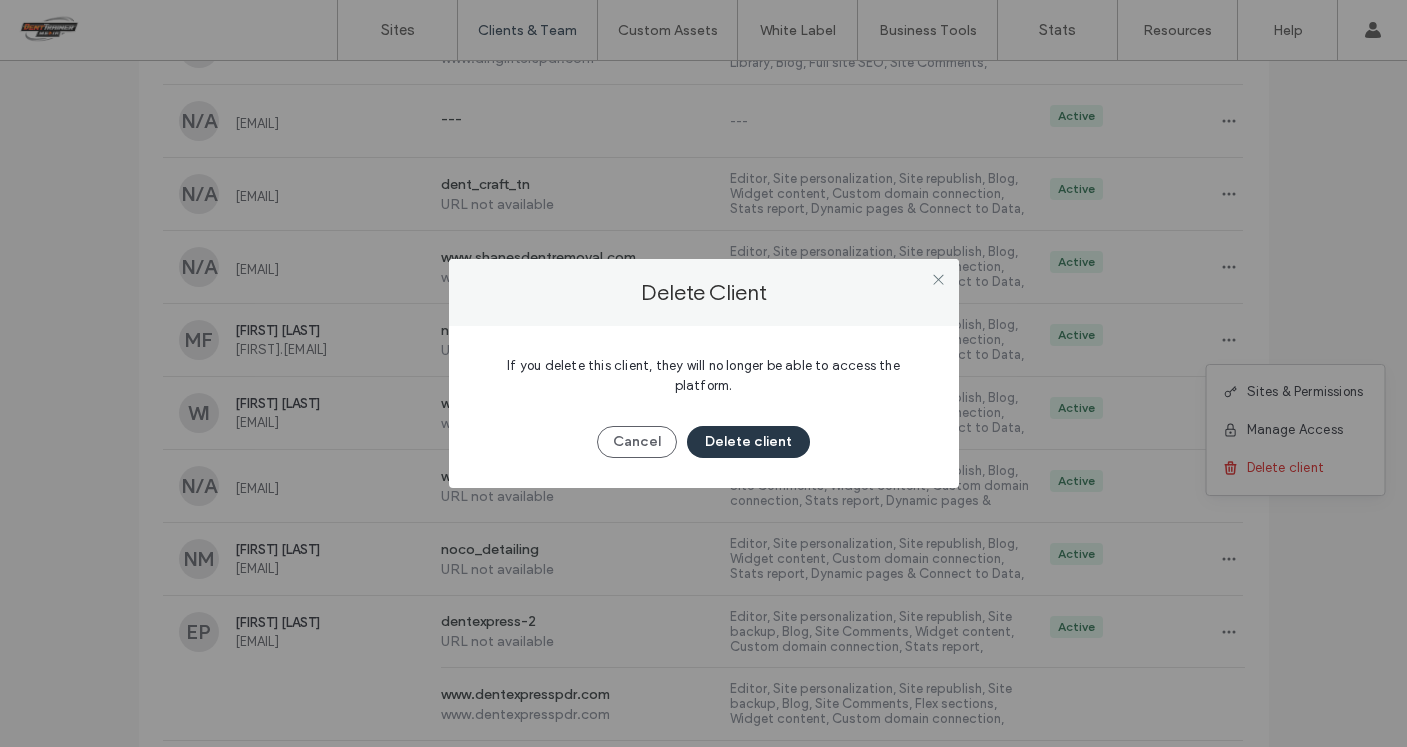 click on "Delete client" at bounding box center [748, 442] 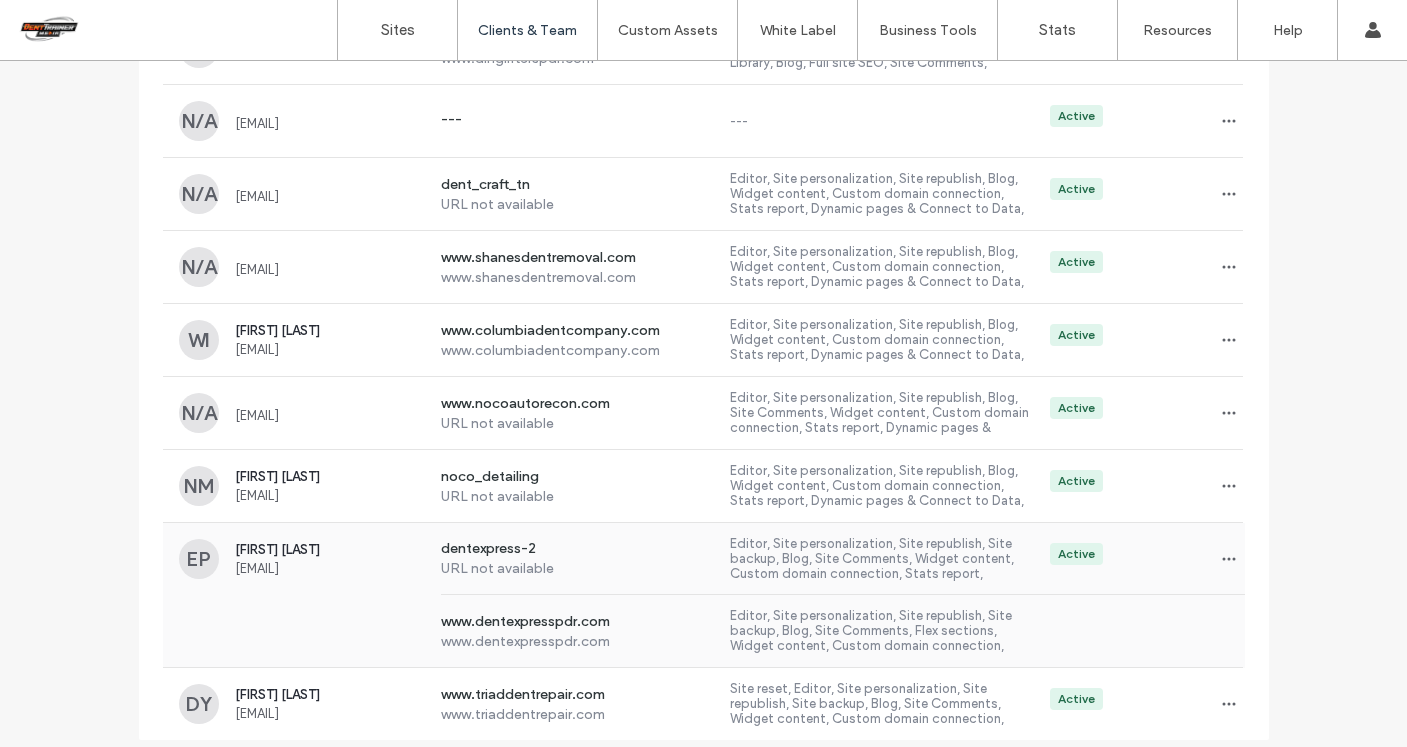 scroll, scrollTop: 5329, scrollLeft: 0, axis: vertical 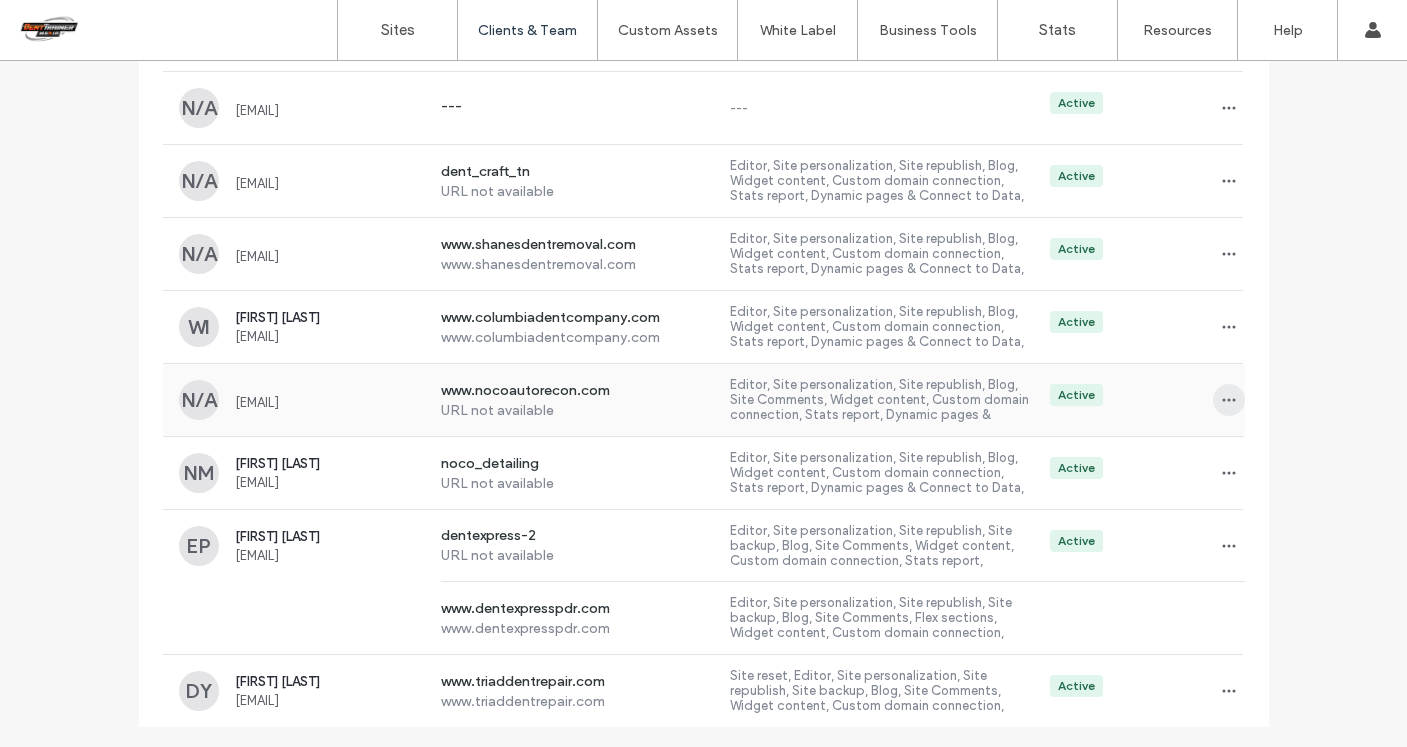 click at bounding box center [1229, 400] 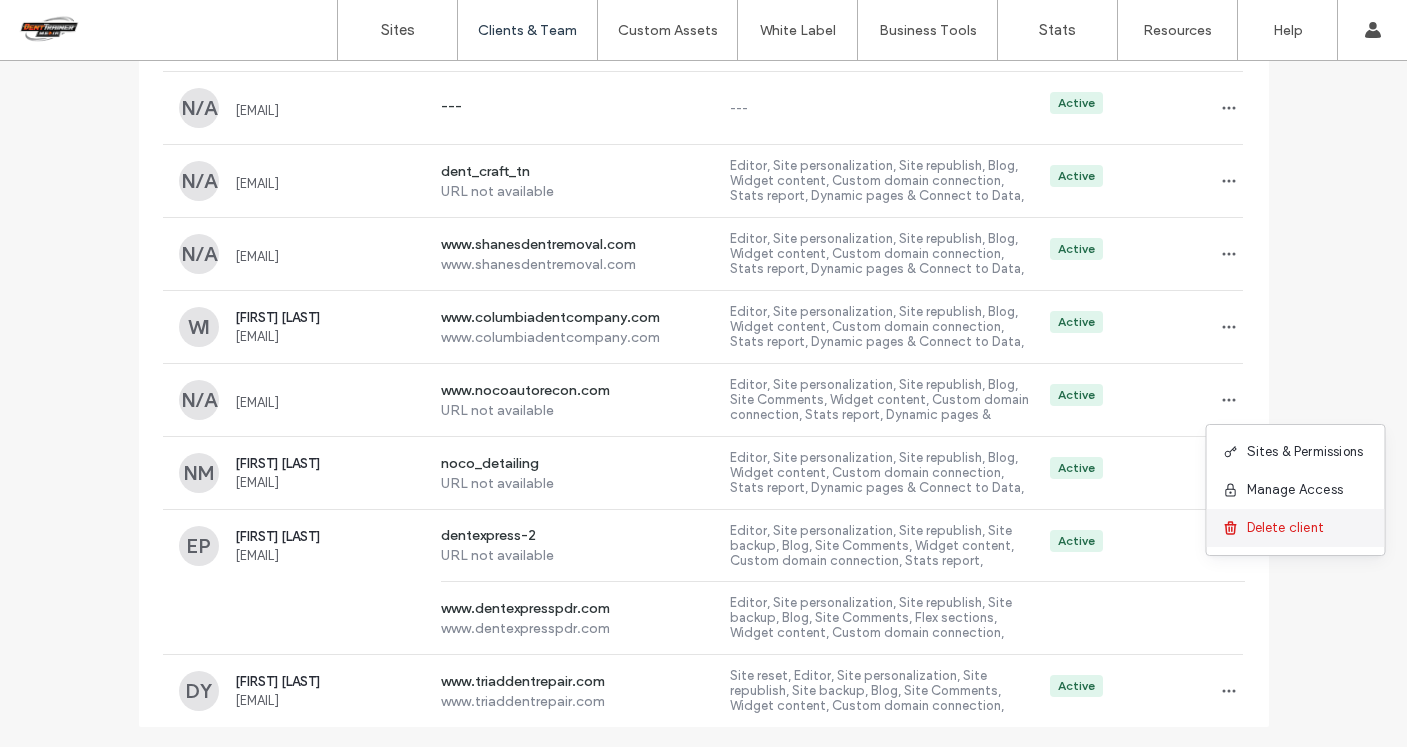 click on "Delete client" at bounding box center [1286, 528] 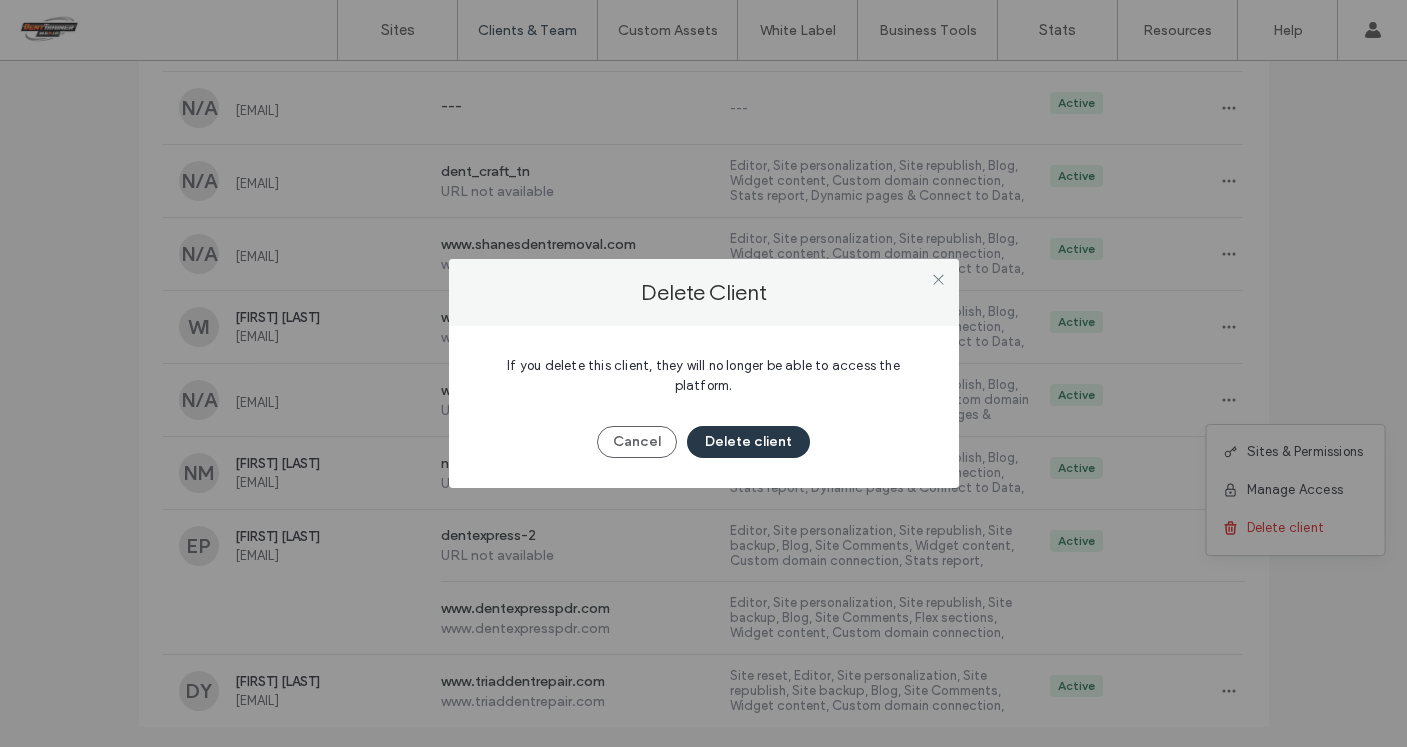 click on "Delete client" at bounding box center (748, 442) 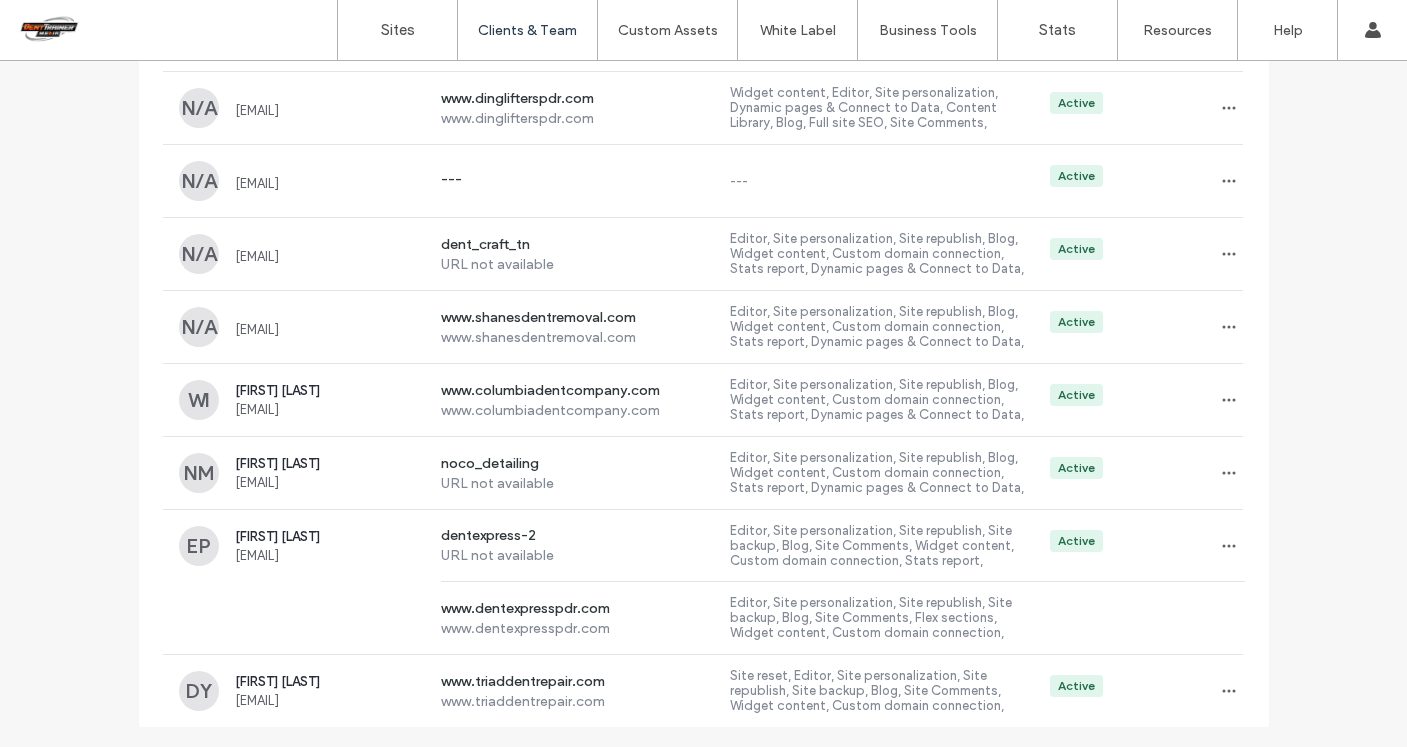 scroll, scrollTop: 5256, scrollLeft: 0, axis: vertical 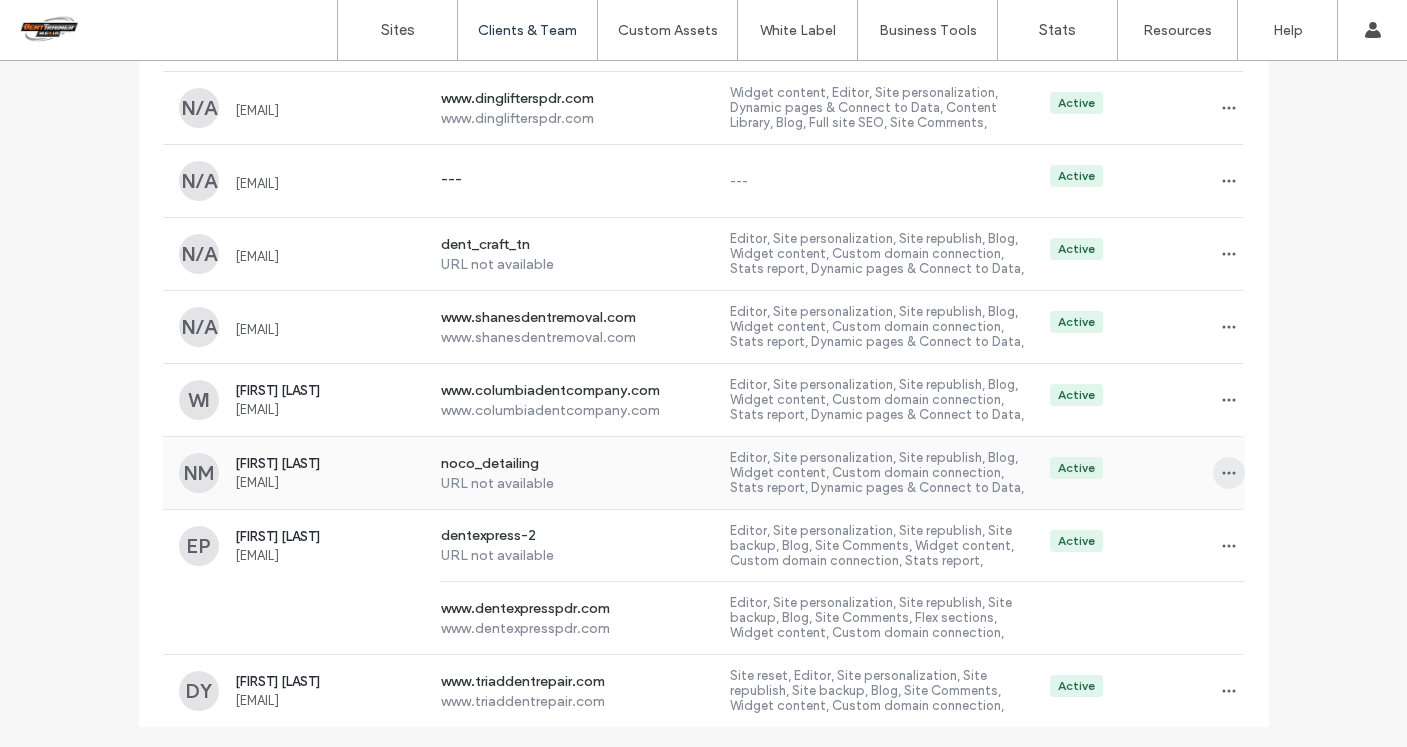 click at bounding box center (1229, 473) 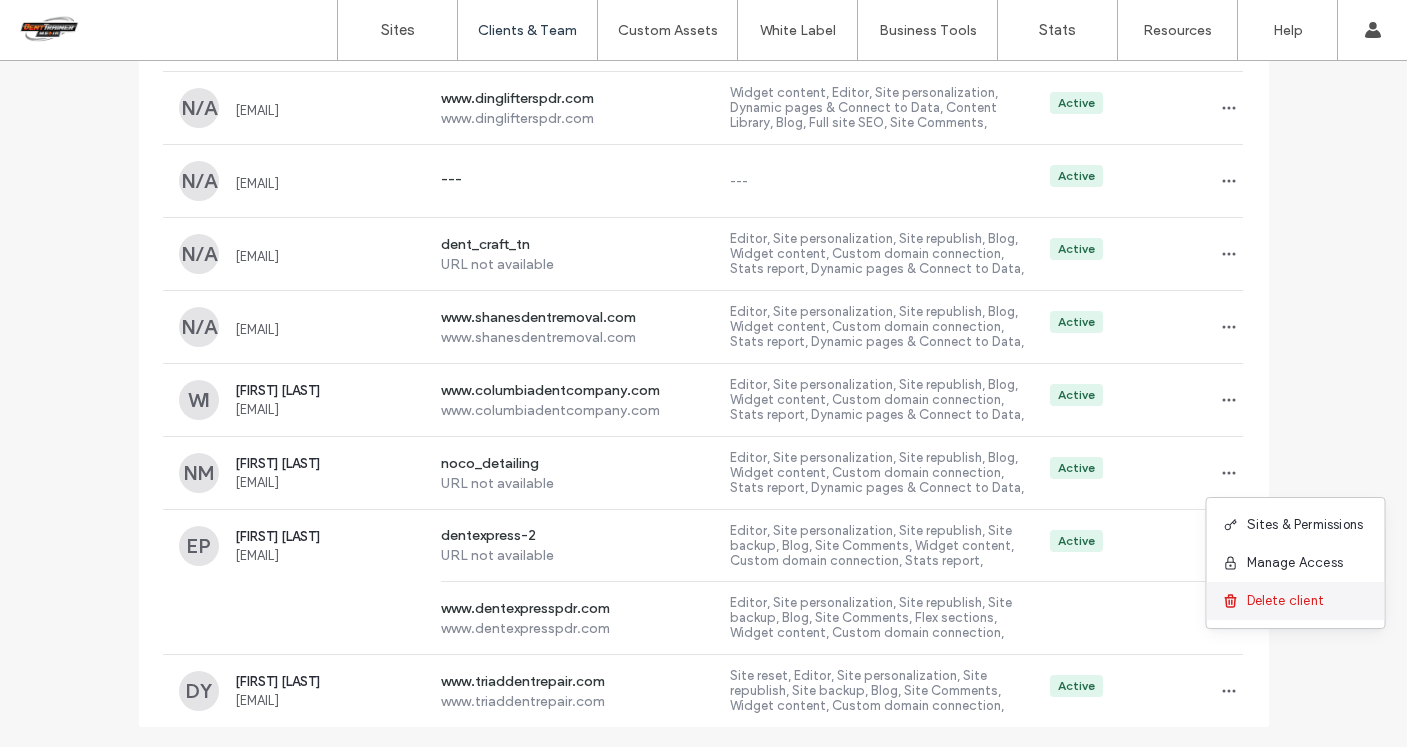 click on "Delete client" at bounding box center (1286, 601) 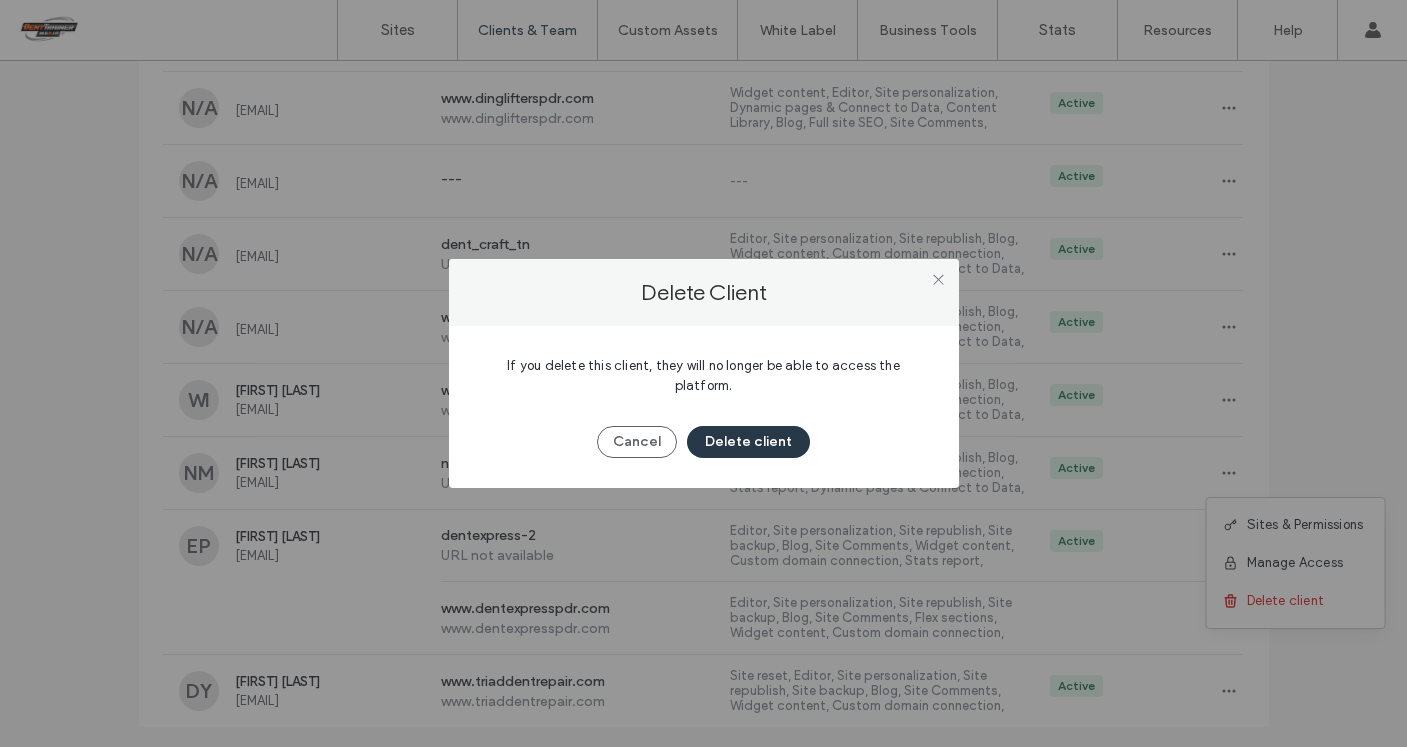 click on "Delete client" at bounding box center (748, 442) 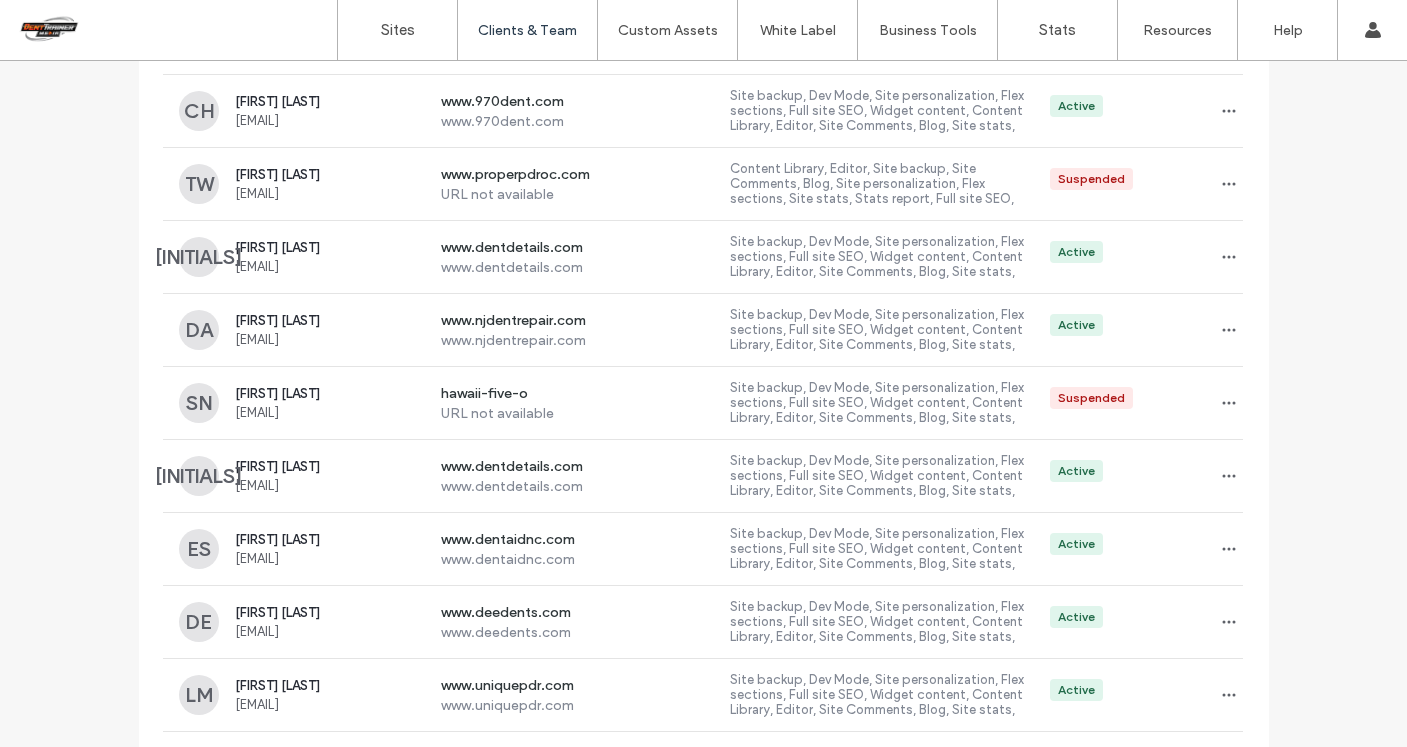 scroll, scrollTop: 0, scrollLeft: 0, axis: both 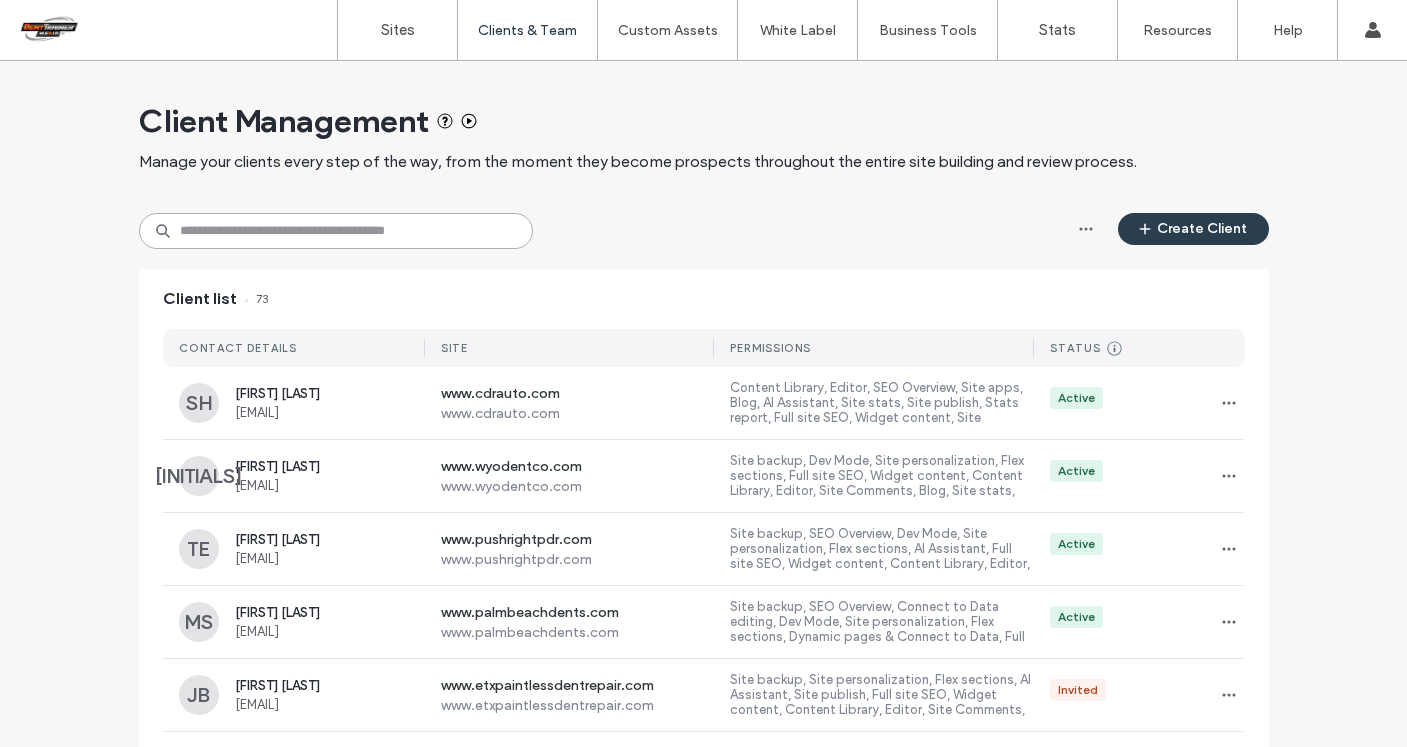 click at bounding box center [336, 231] 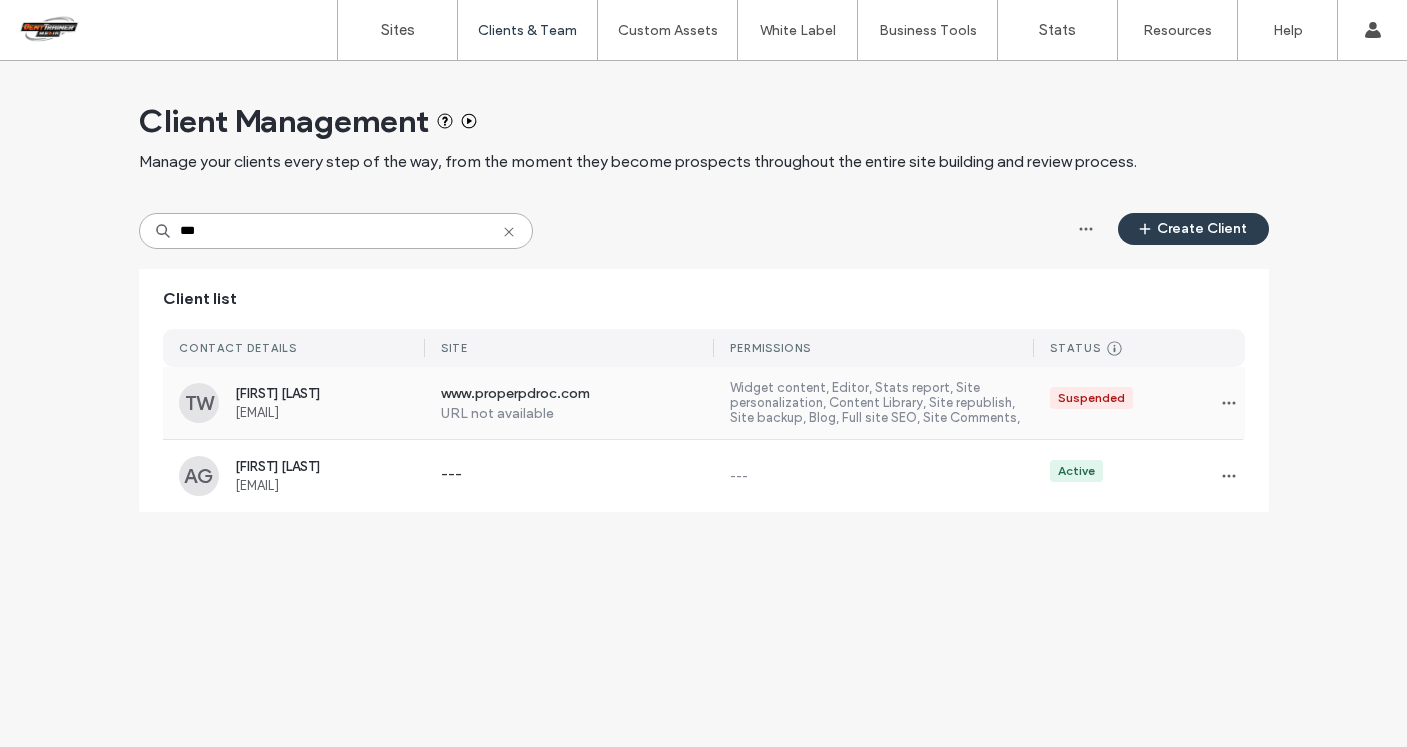 type on "***" 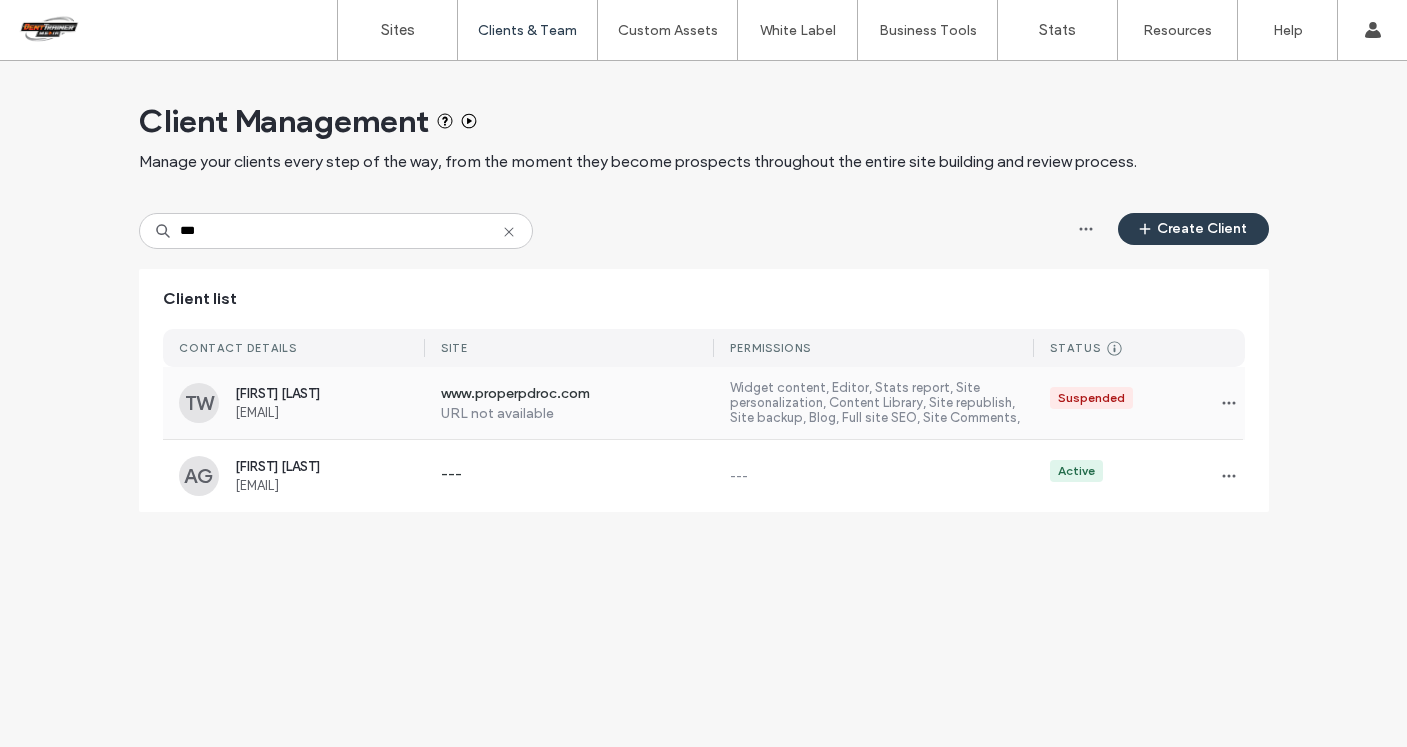 click on "URL not available" at bounding box center [578, 413] 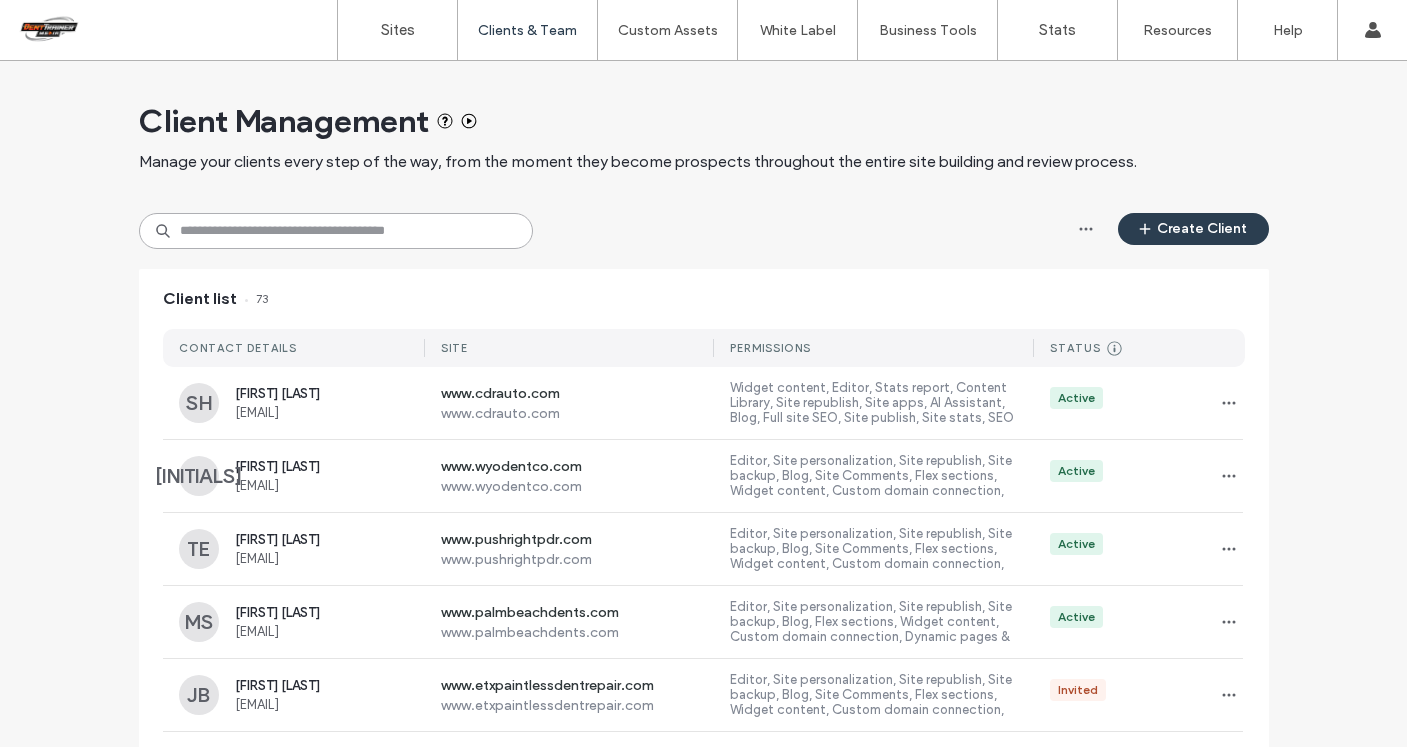 click at bounding box center [336, 231] 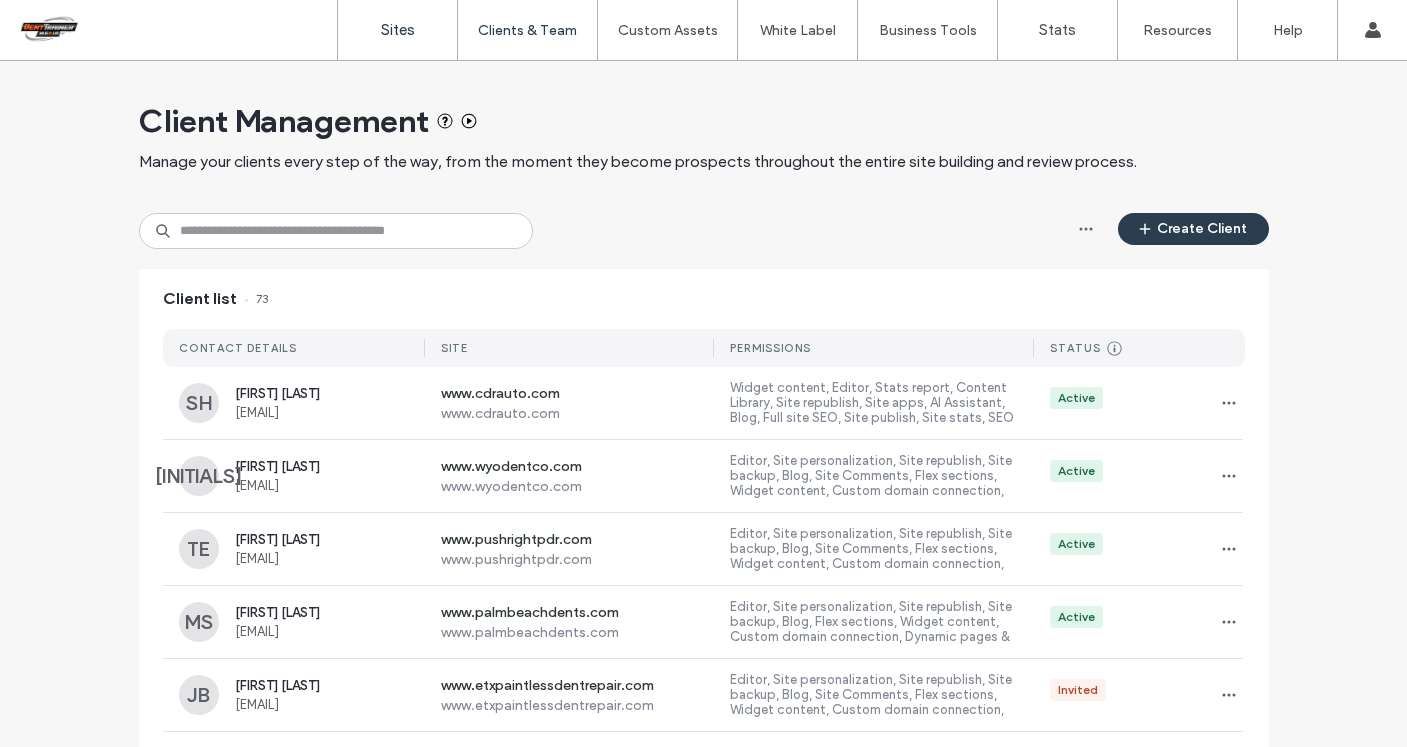 click on "Sites" at bounding box center [398, 30] 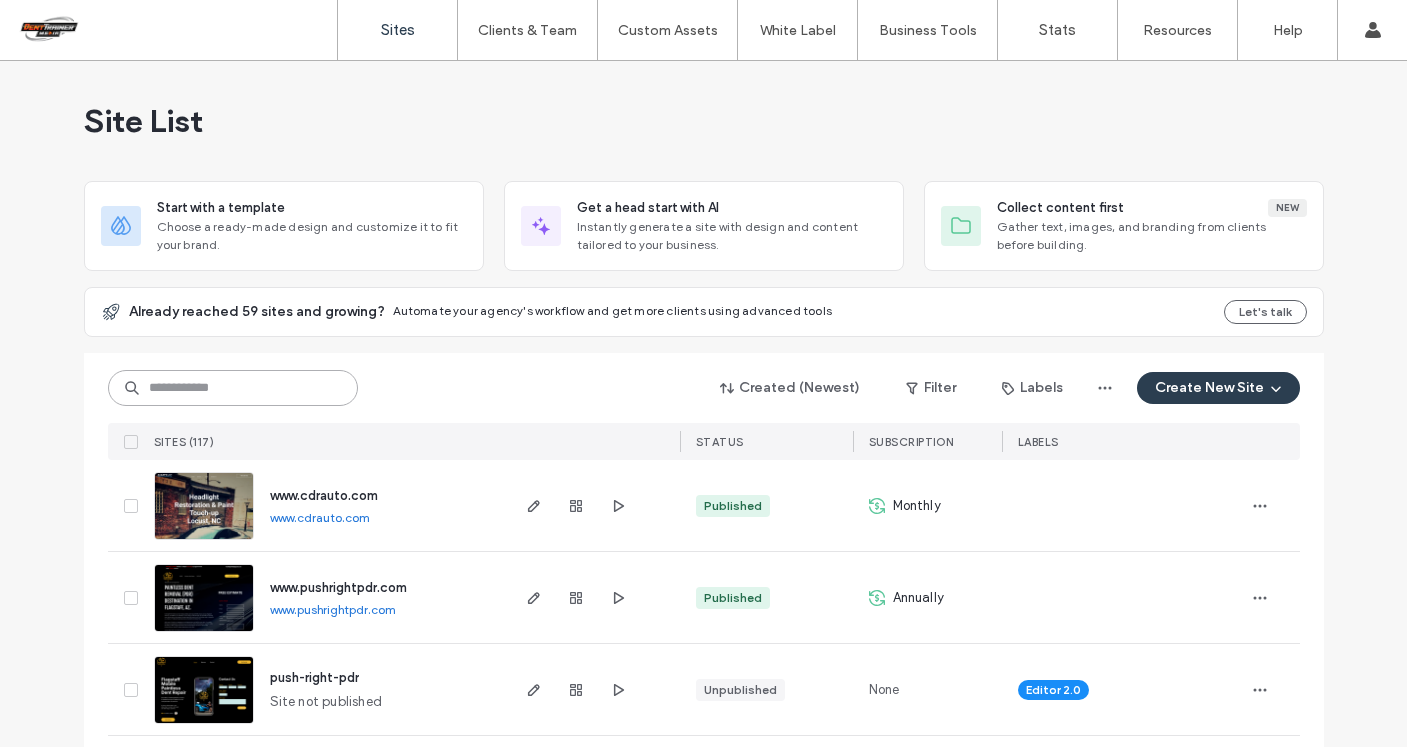 click at bounding box center (233, 388) 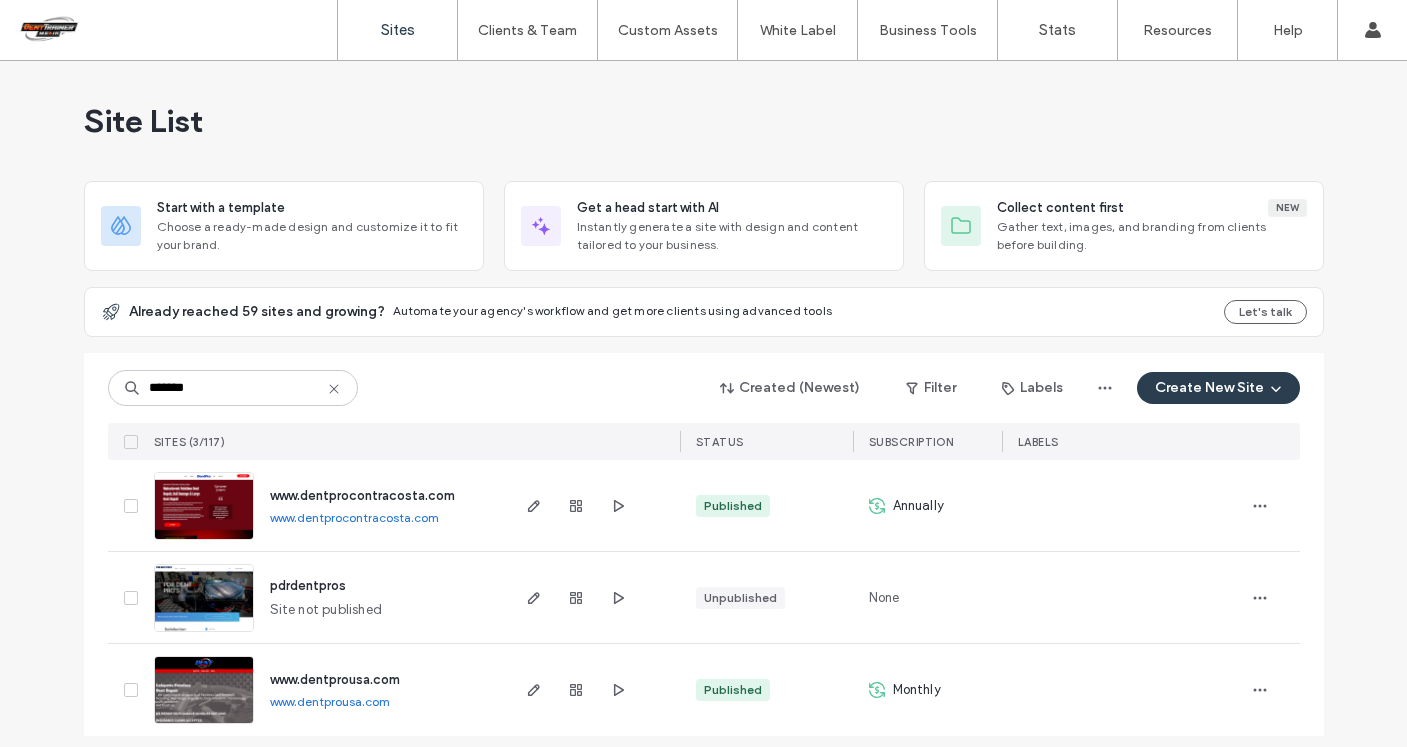 click on "www.dentprousa.com" at bounding box center [330, 701] 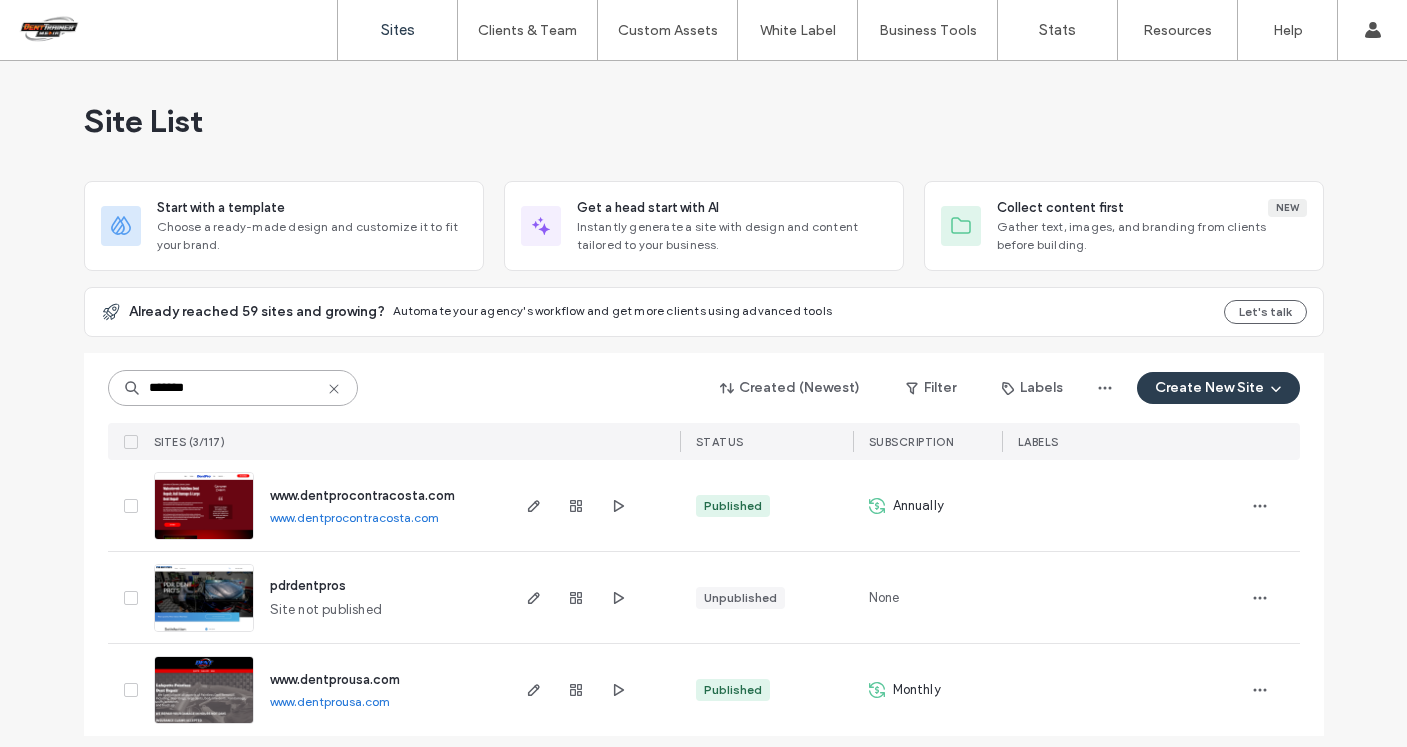 drag, startPoint x: 229, startPoint y: 387, endPoint x: 86, endPoint y: 387, distance: 143 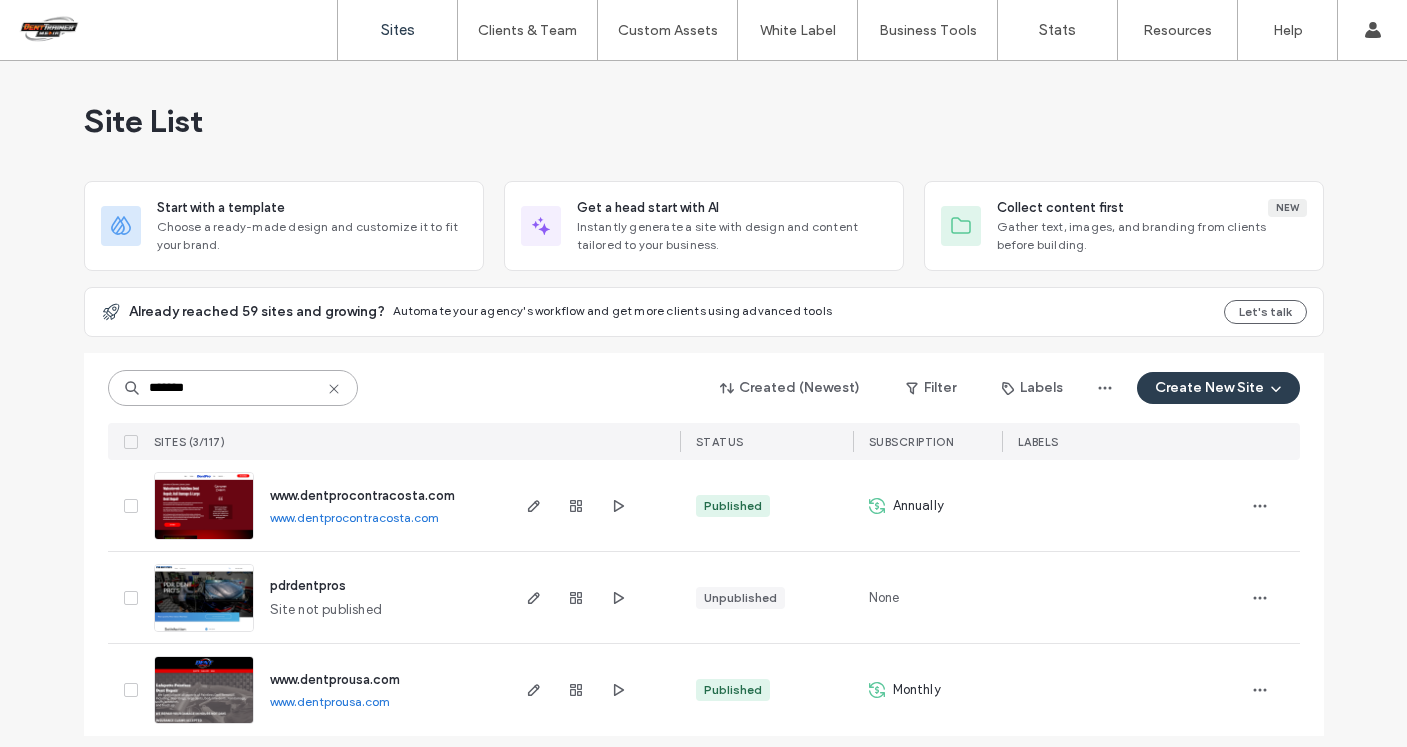 click on "******* Created (Newest) Filter Labels Create New Site SITES (3/117) STATUS SUBSCRIPTION LABELS www.dentprocontracosta.com www.dentprocontracosta.com Published Annually pdrdentpros Site not published Unpublished None www.dentprousa.com www.dentprousa.com Published Monthly" at bounding box center (704, 544) 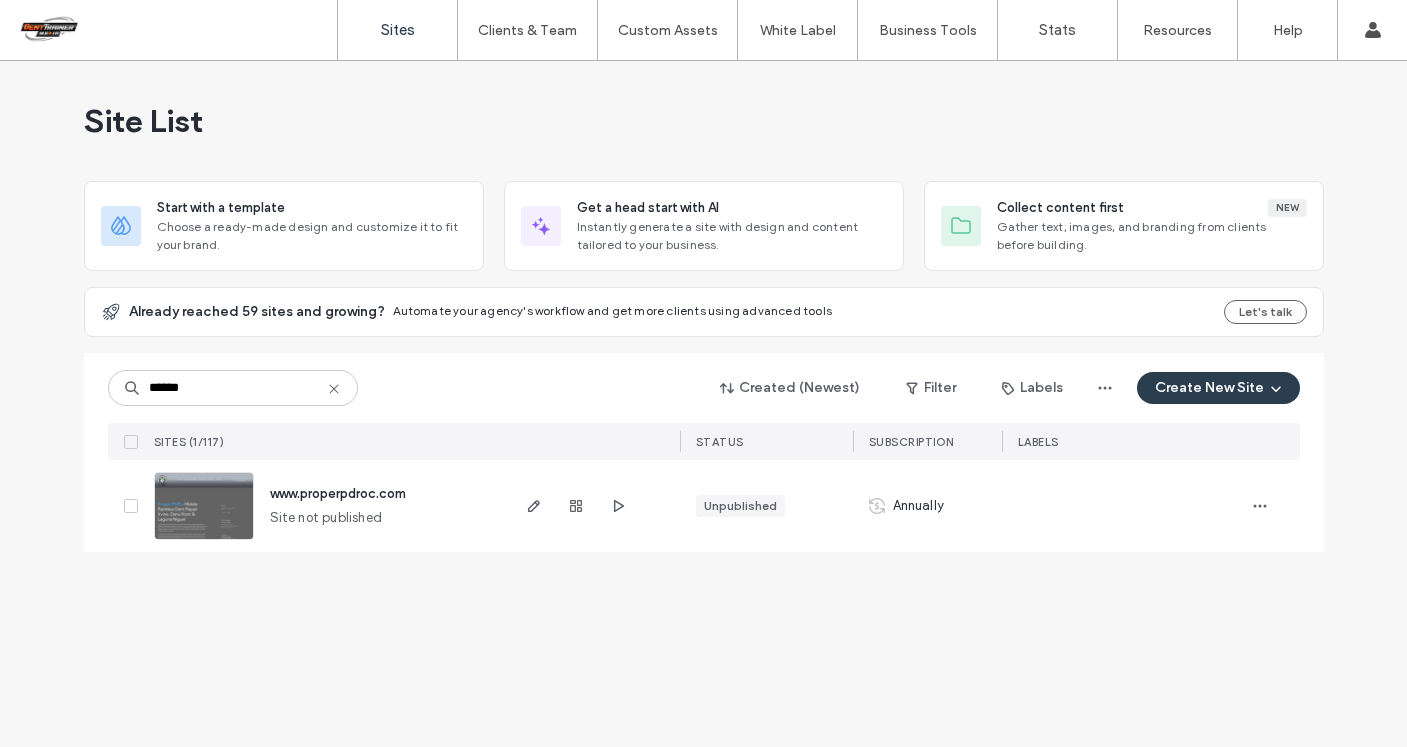 click on "Site not published" at bounding box center (326, 518) 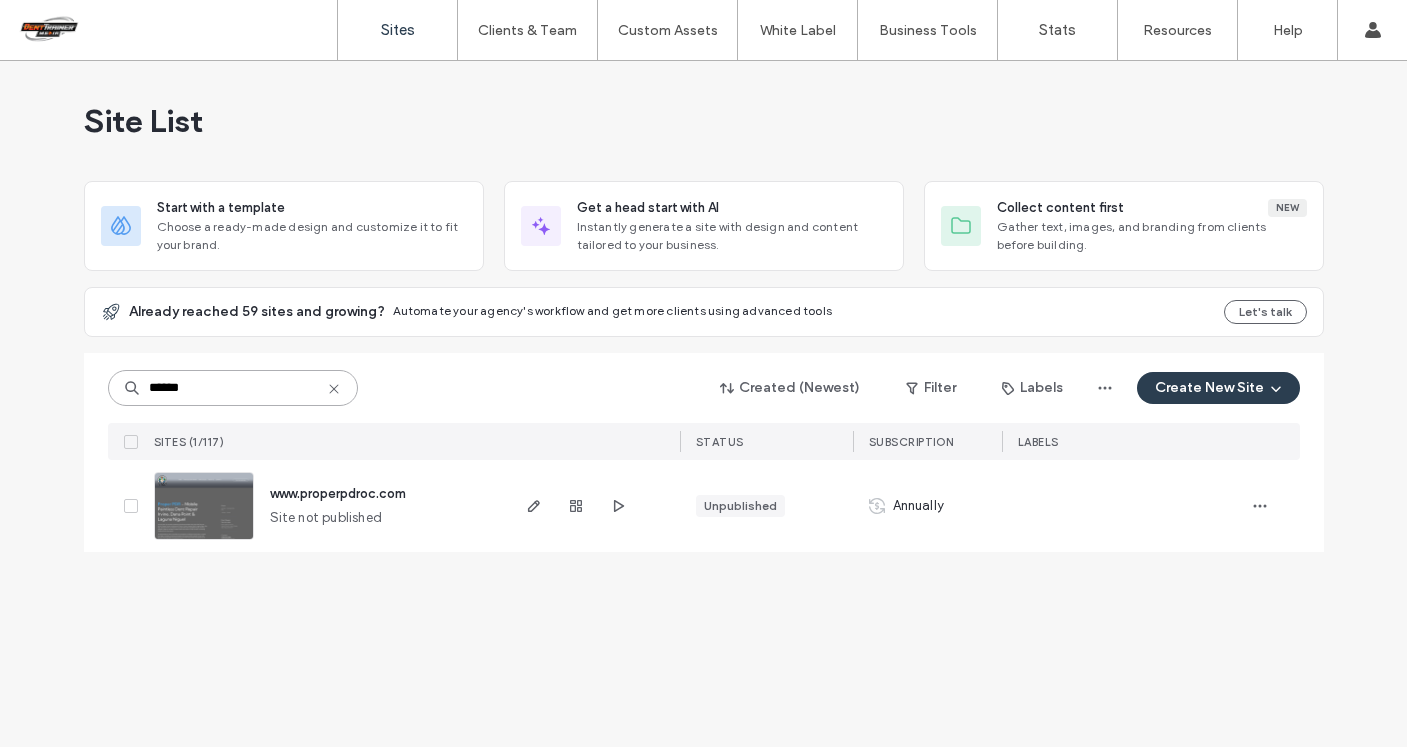 click on "******" at bounding box center (233, 388) 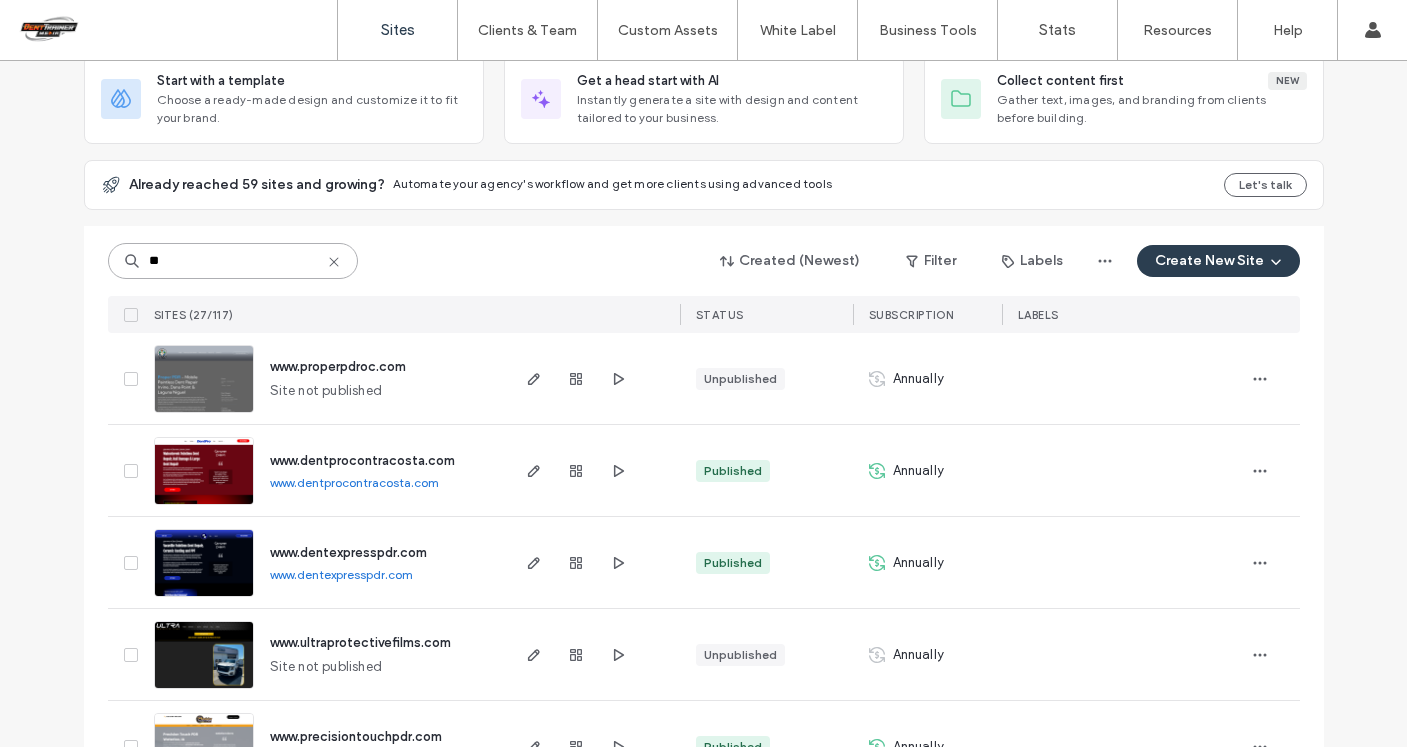 scroll, scrollTop: 0, scrollLeft: 0, axis: both 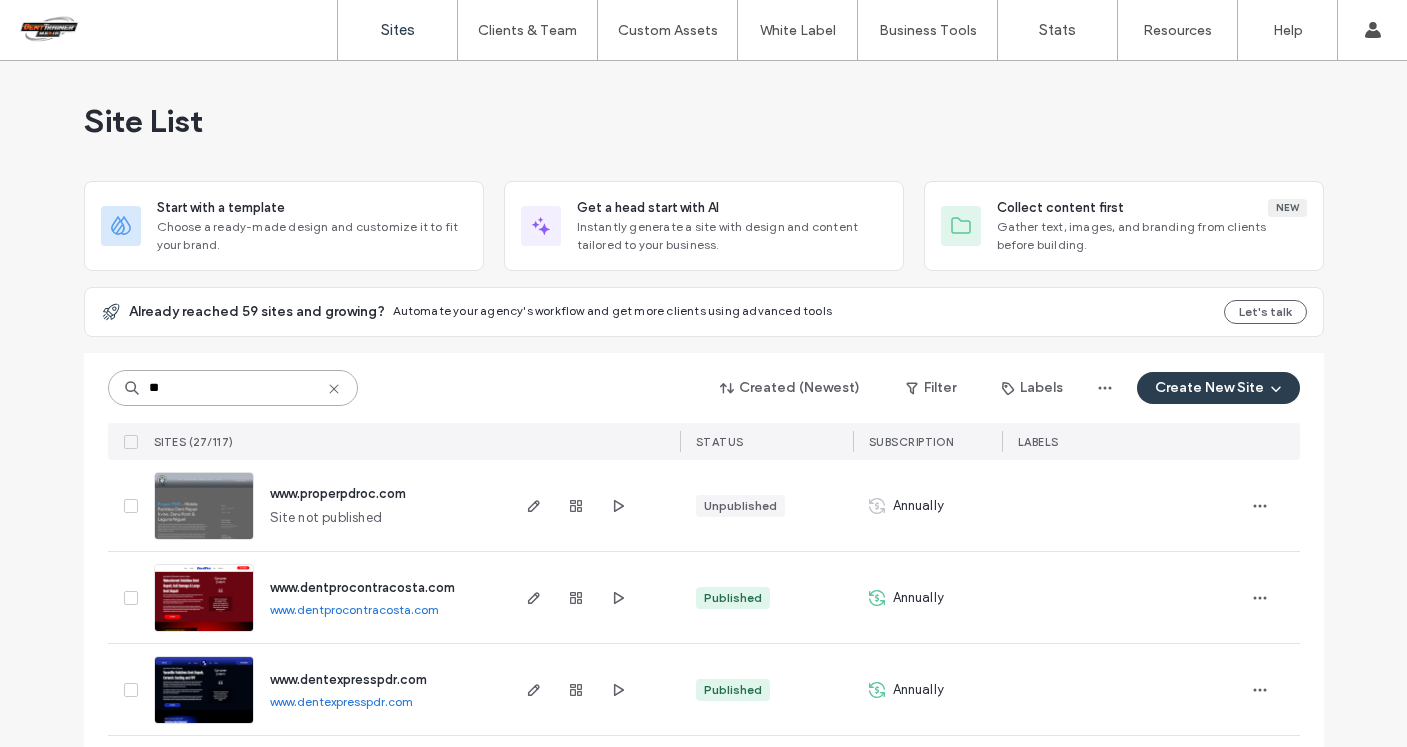 drag, startPoint x: 187, startPoint y: 382, endPoint x: 132, endPoint y: 381, distance: 55.00909 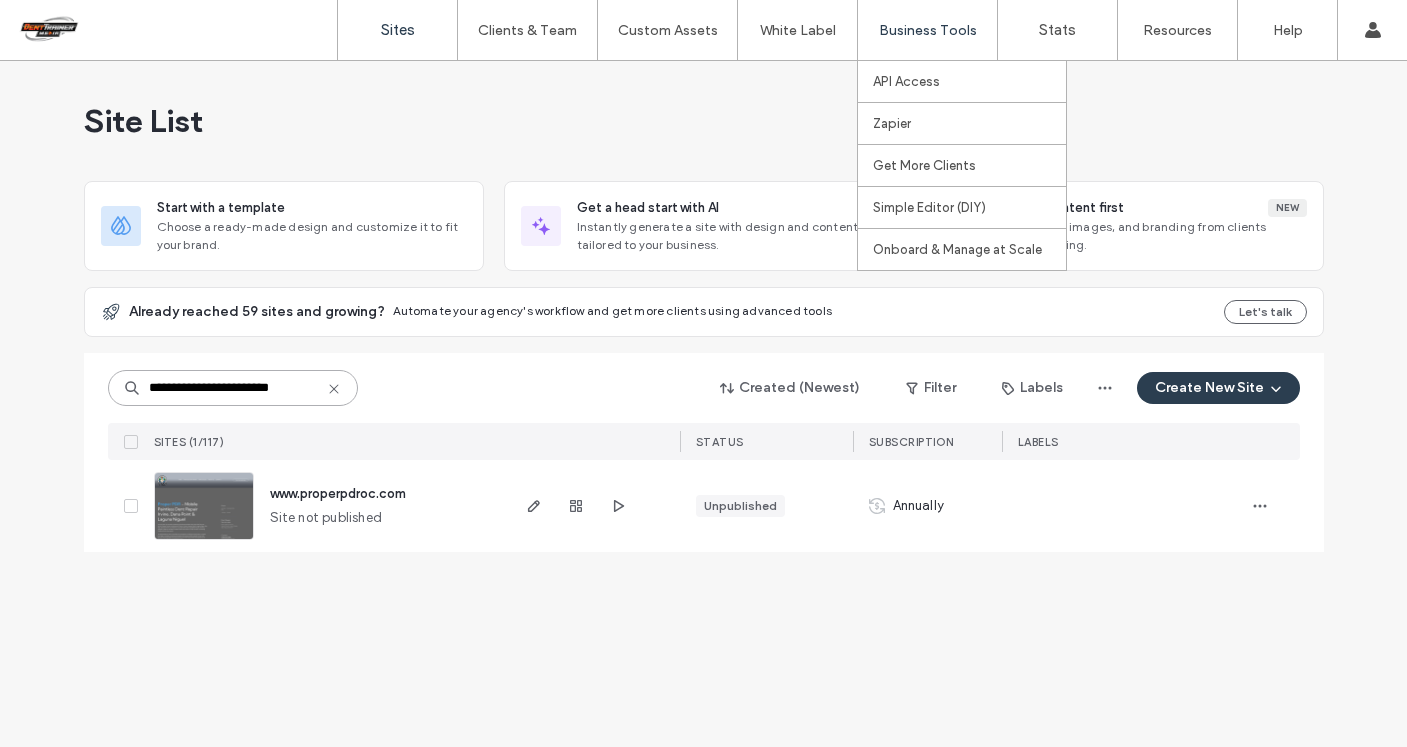 type on "**********" 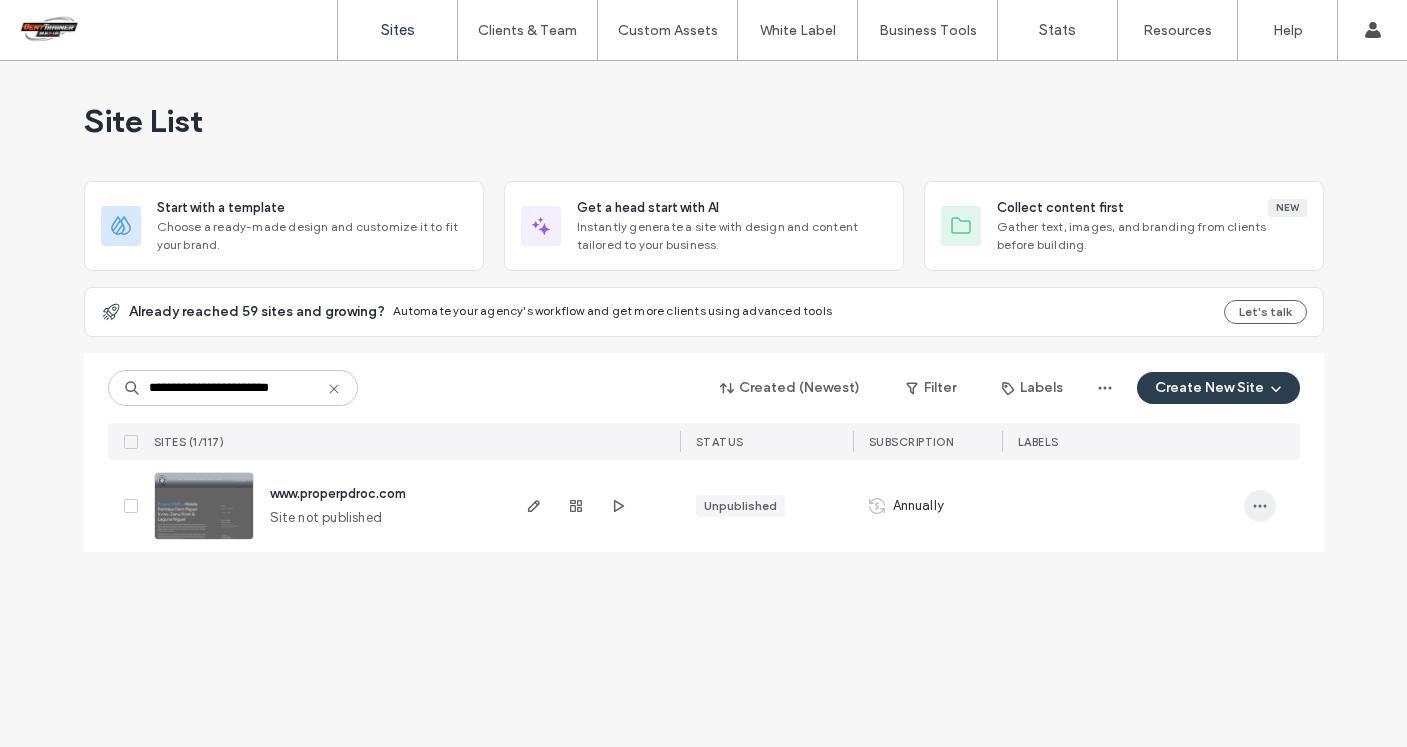 click 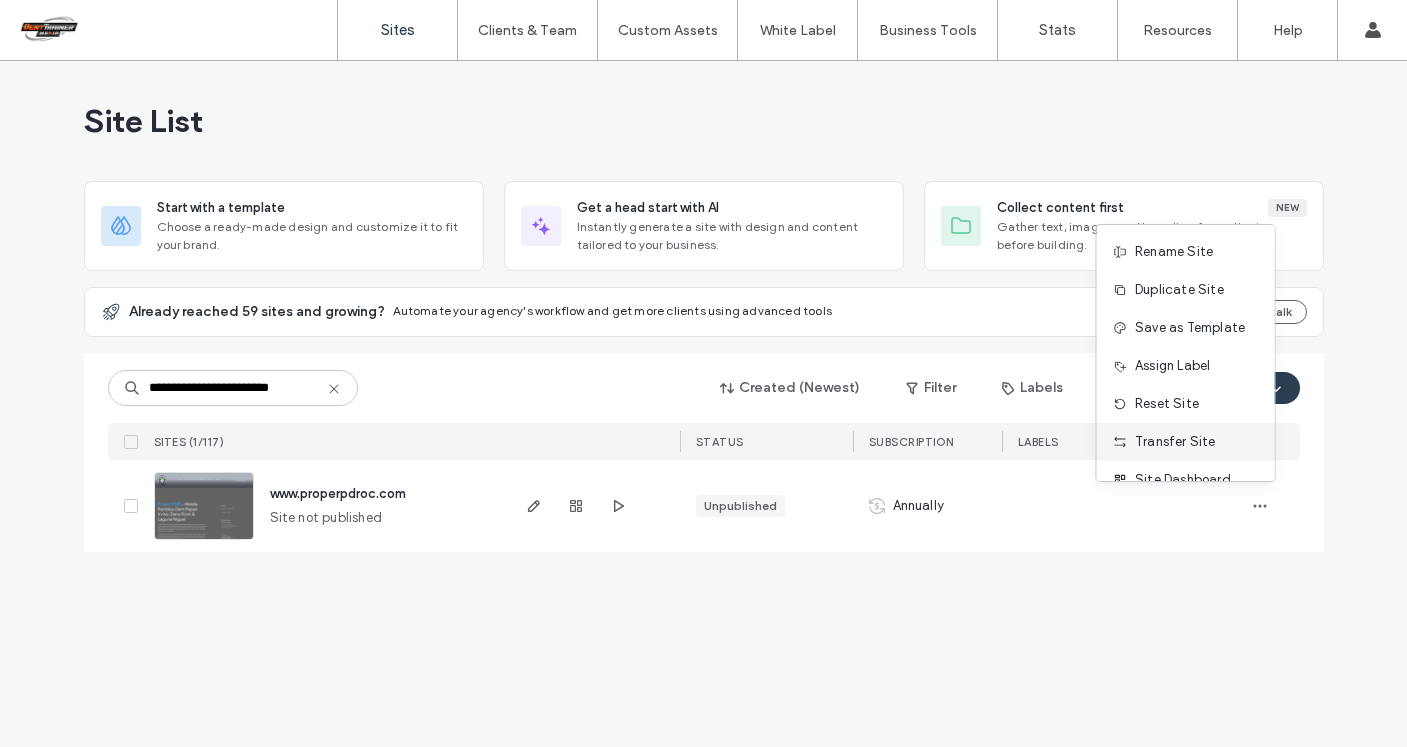 scroll, scrollTop: 64, scrollLeft: 0, axis: vertical 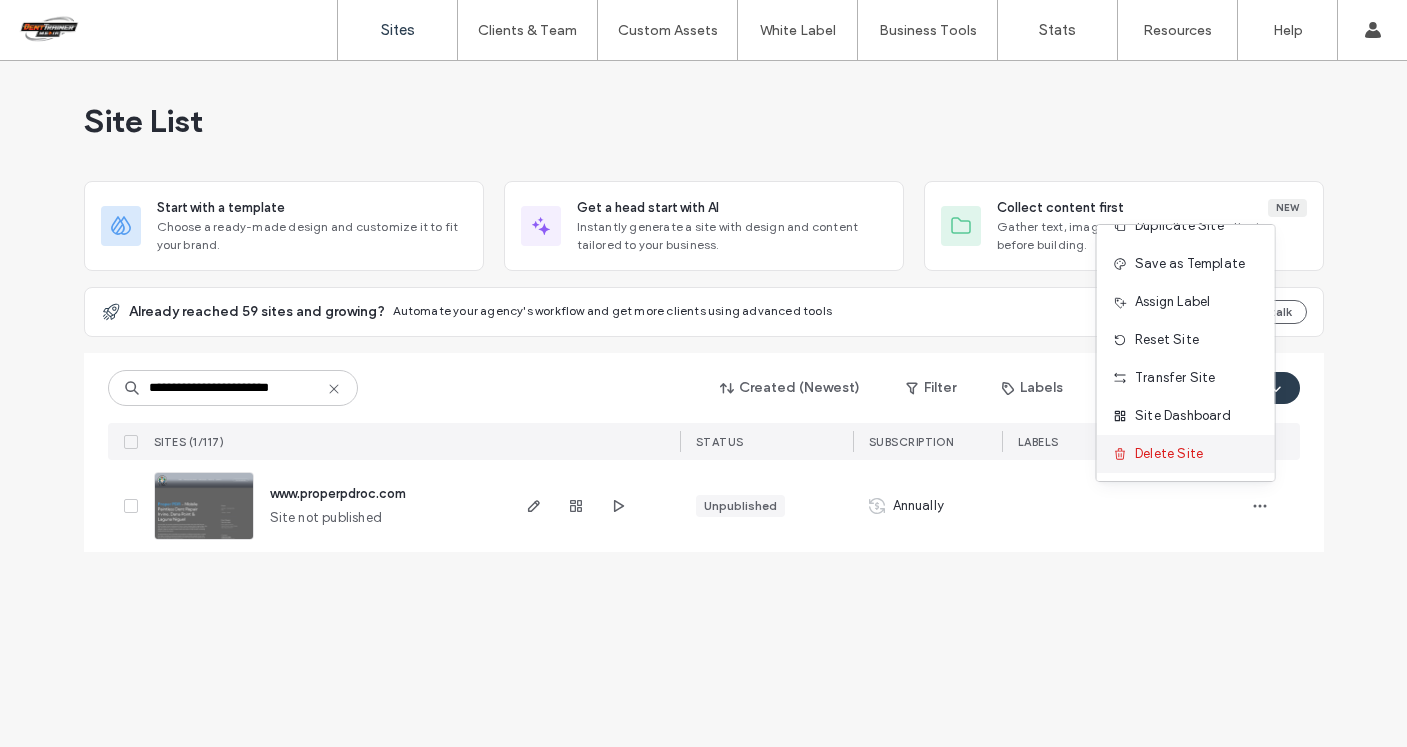 click on "Delete Site" at bounding box center [1169, 454] 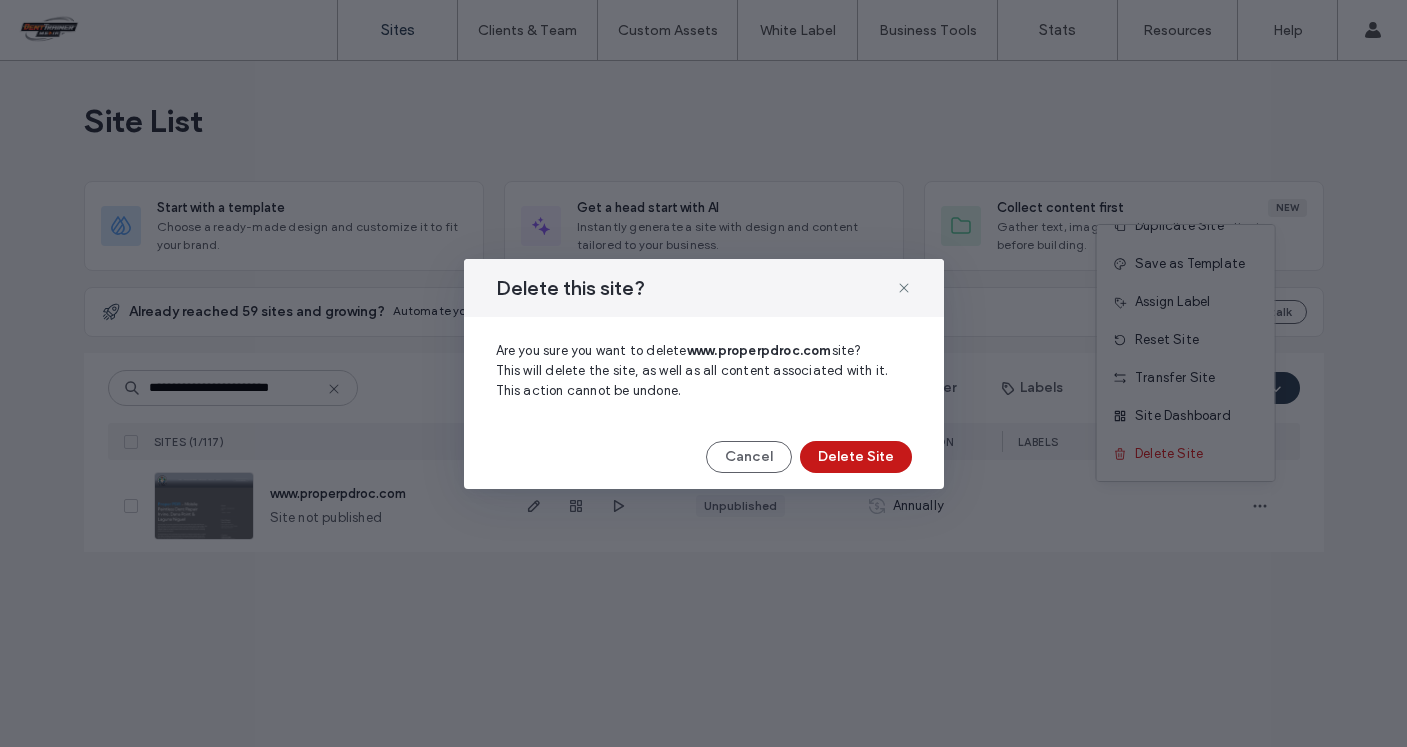 click on "Delete Site" at bounding box center [856, 457] 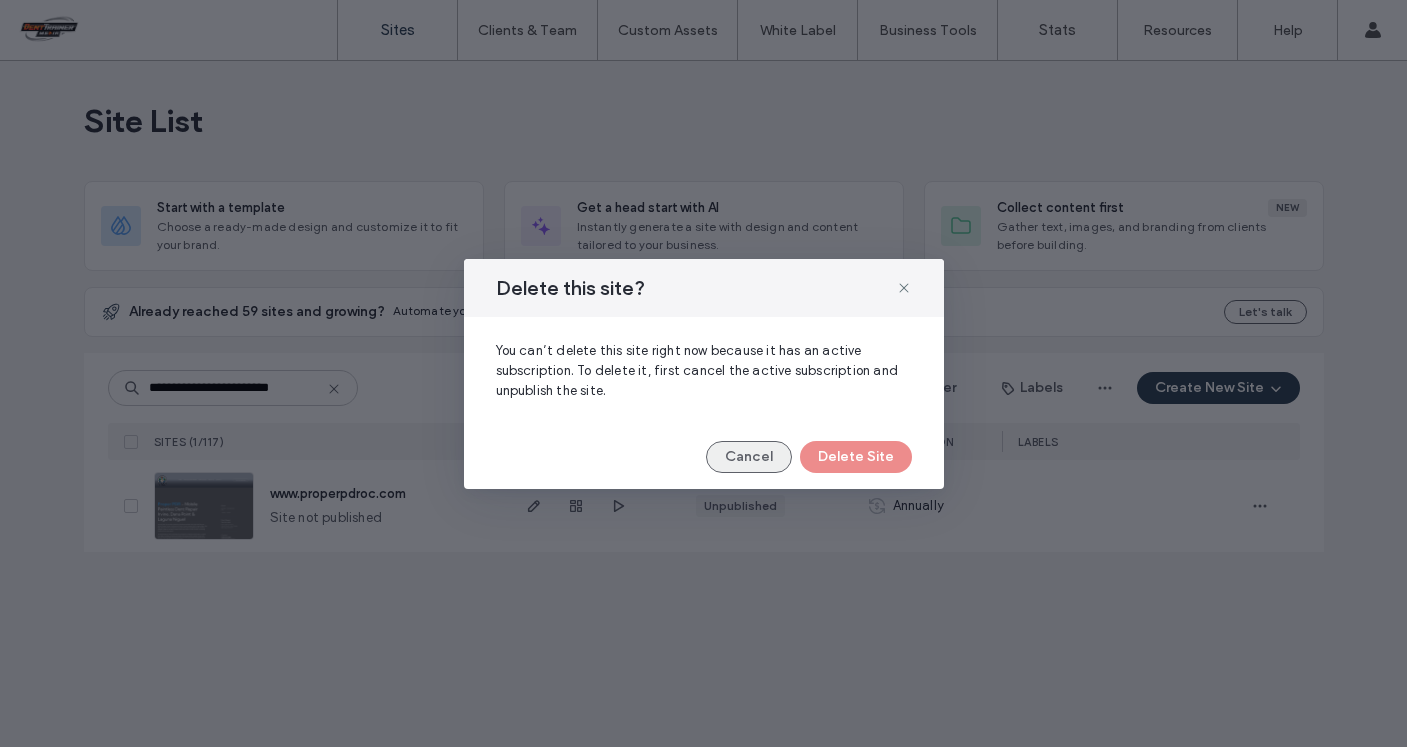 click on "Cancel" at bounding box center (749, 457) 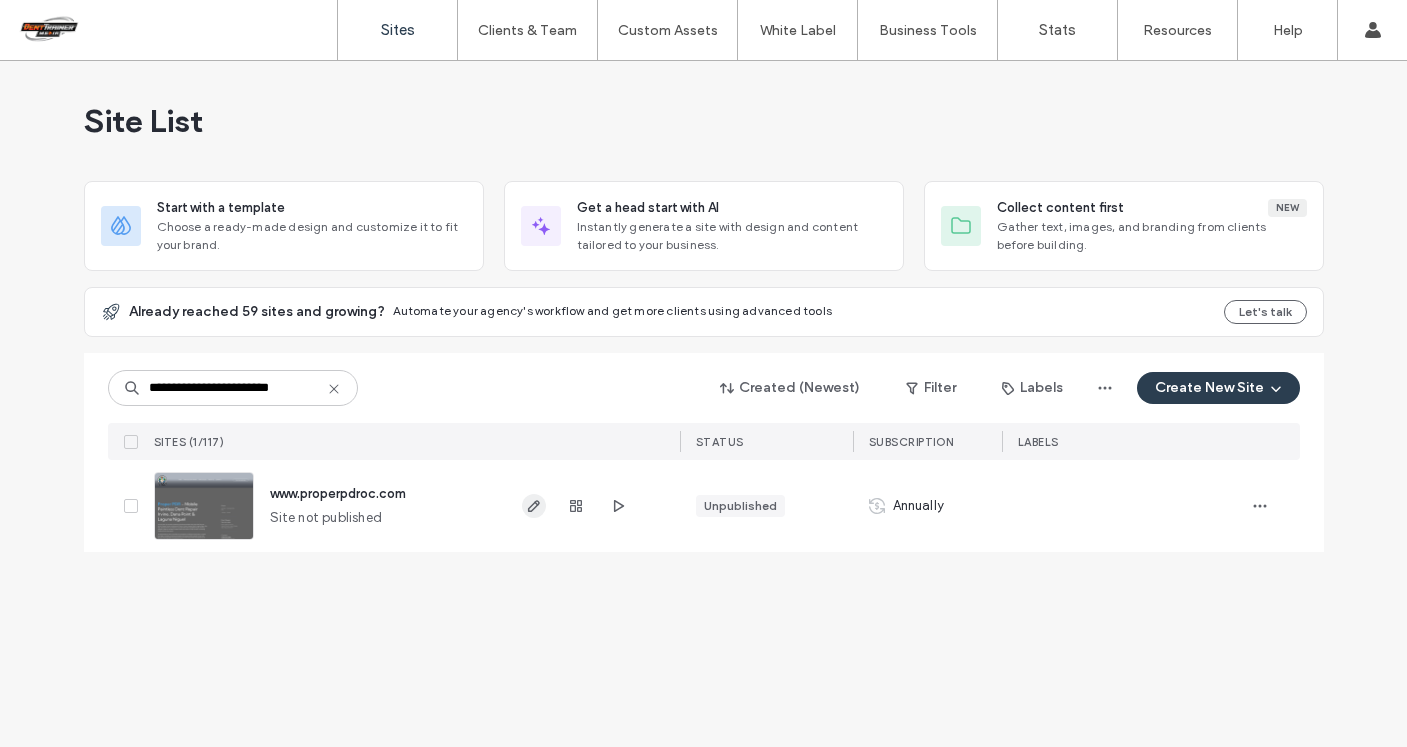 click 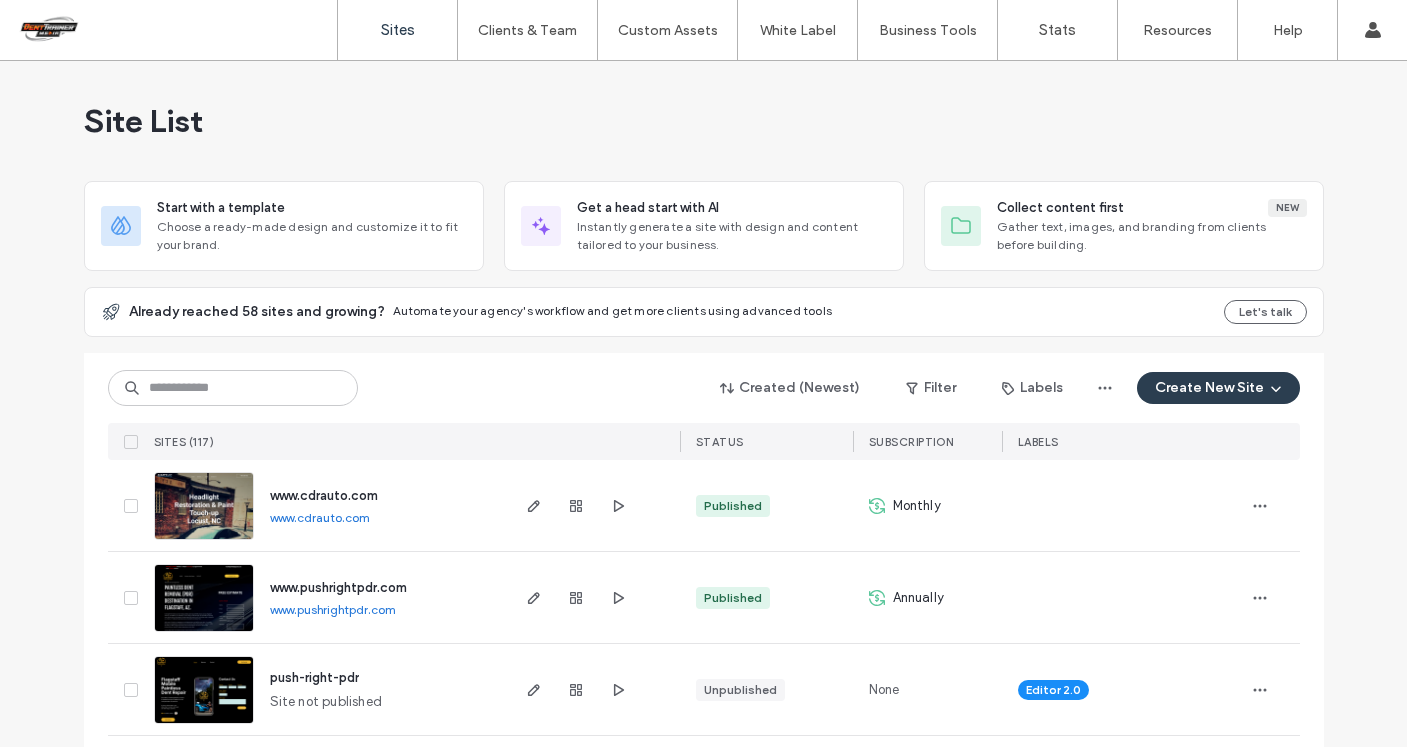 scroll, scrollTop: 0, scrollLeft: 0, axis: both 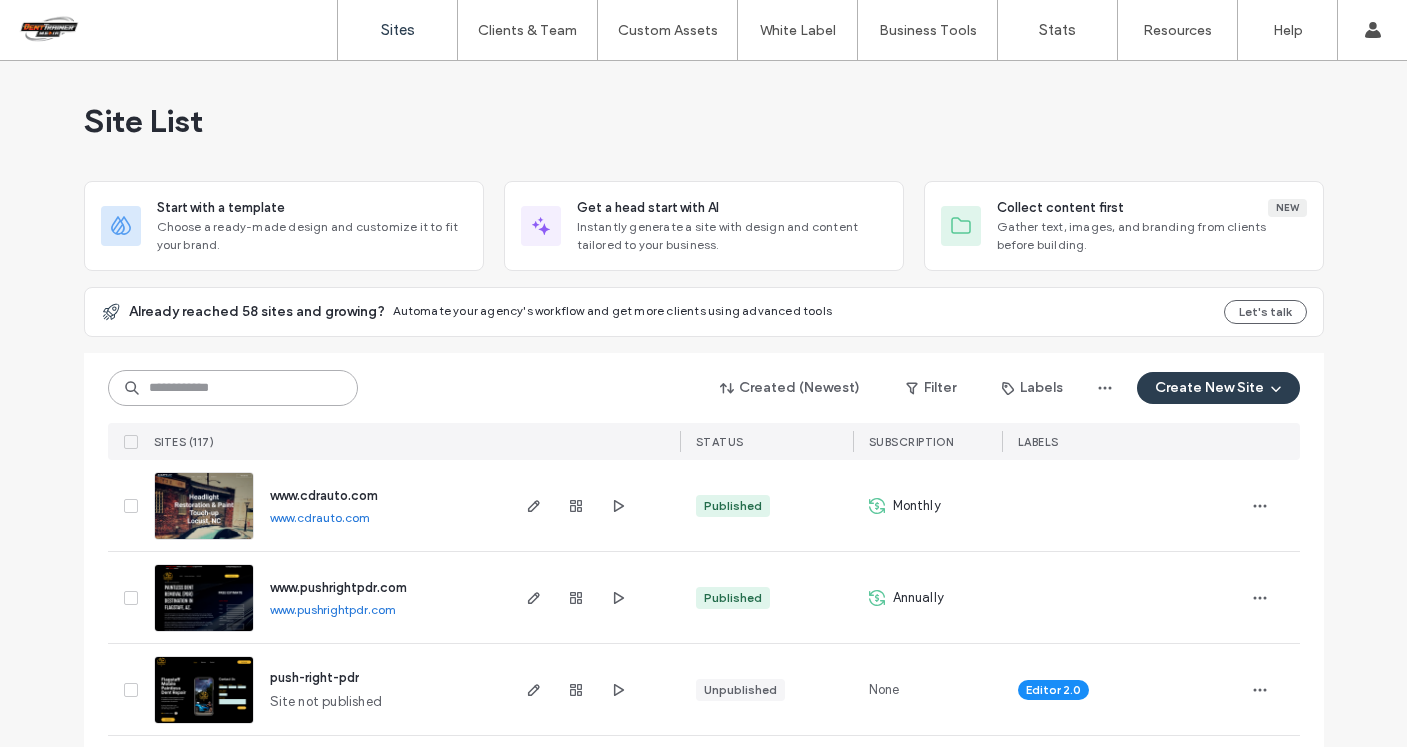 click at bounding box center (233, 388) 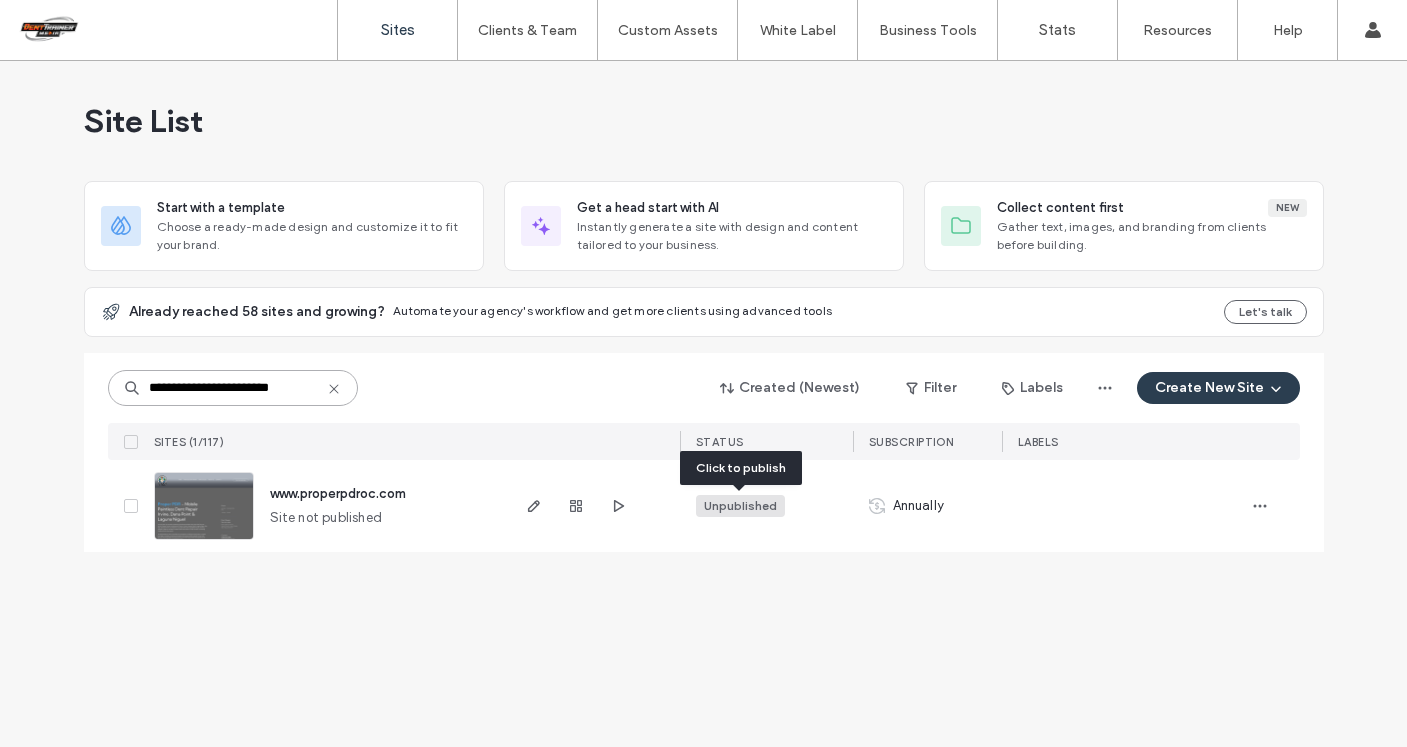 type on "**********" 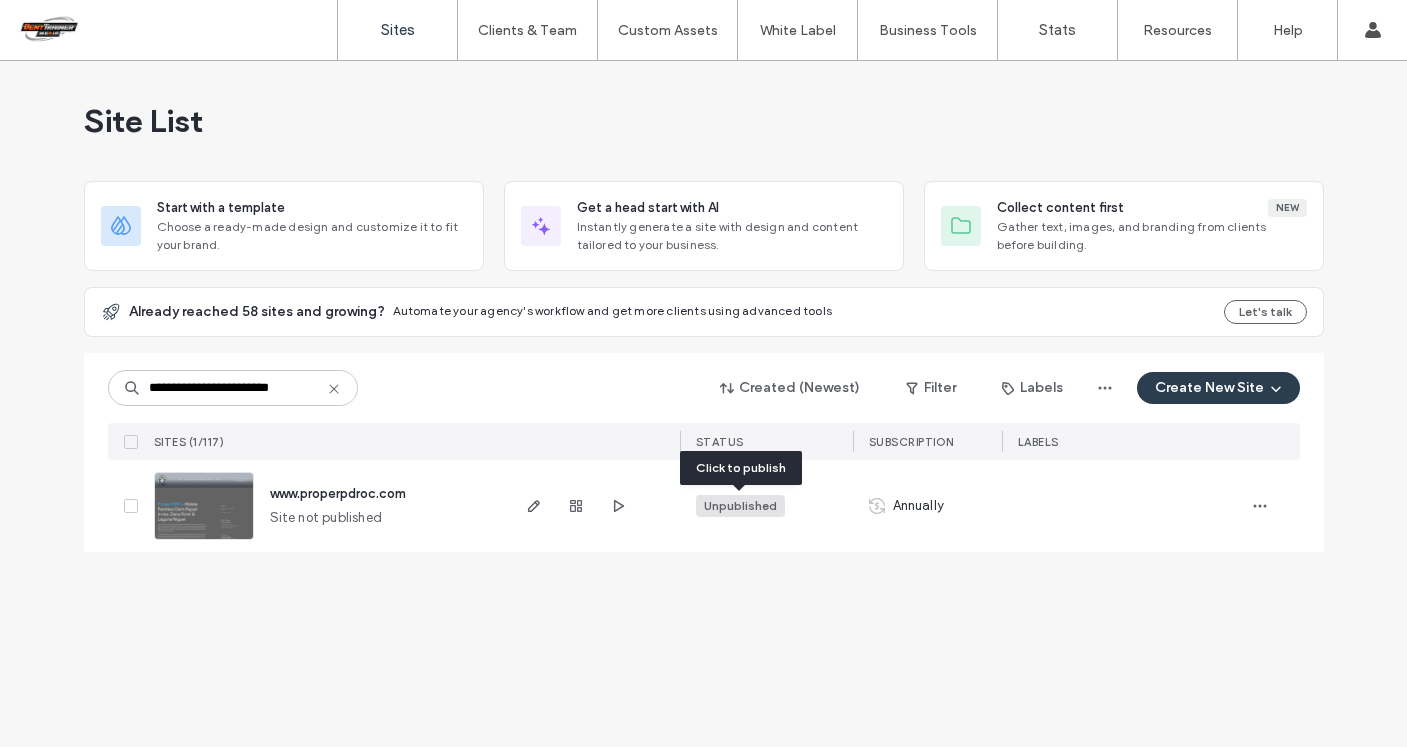 click on "Unpublished" at bounding box center (740, 506) 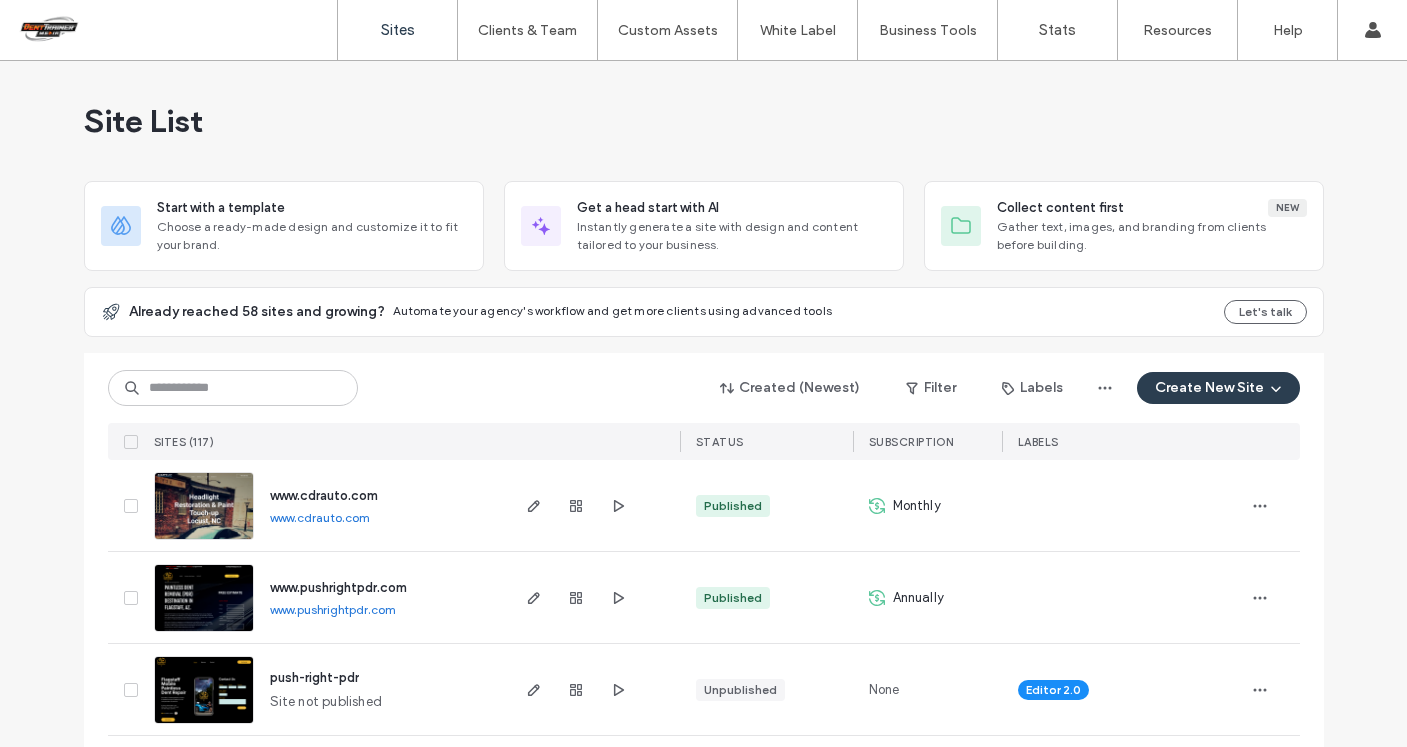 scroll, scrollTop: 0, scrollLeft: 0, axis: both 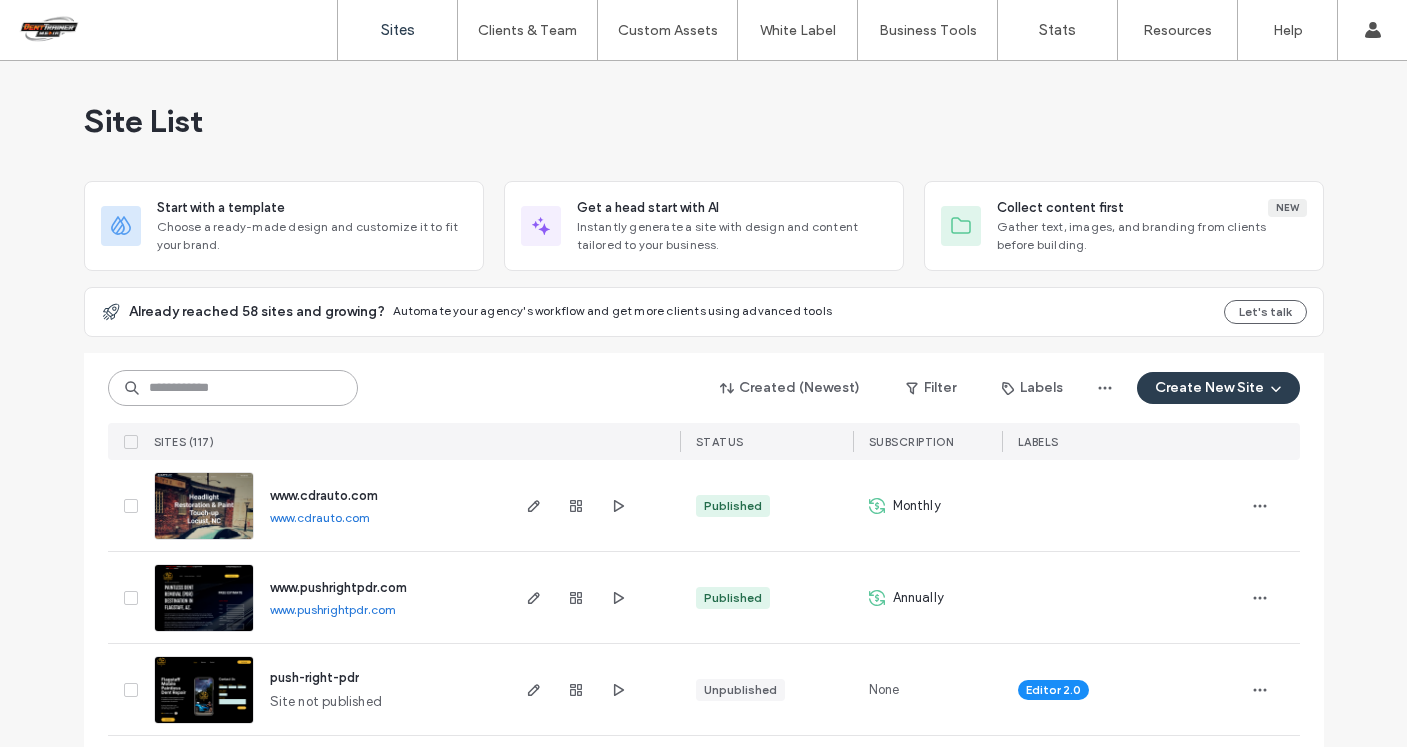 click at bounding box center [233, 388] 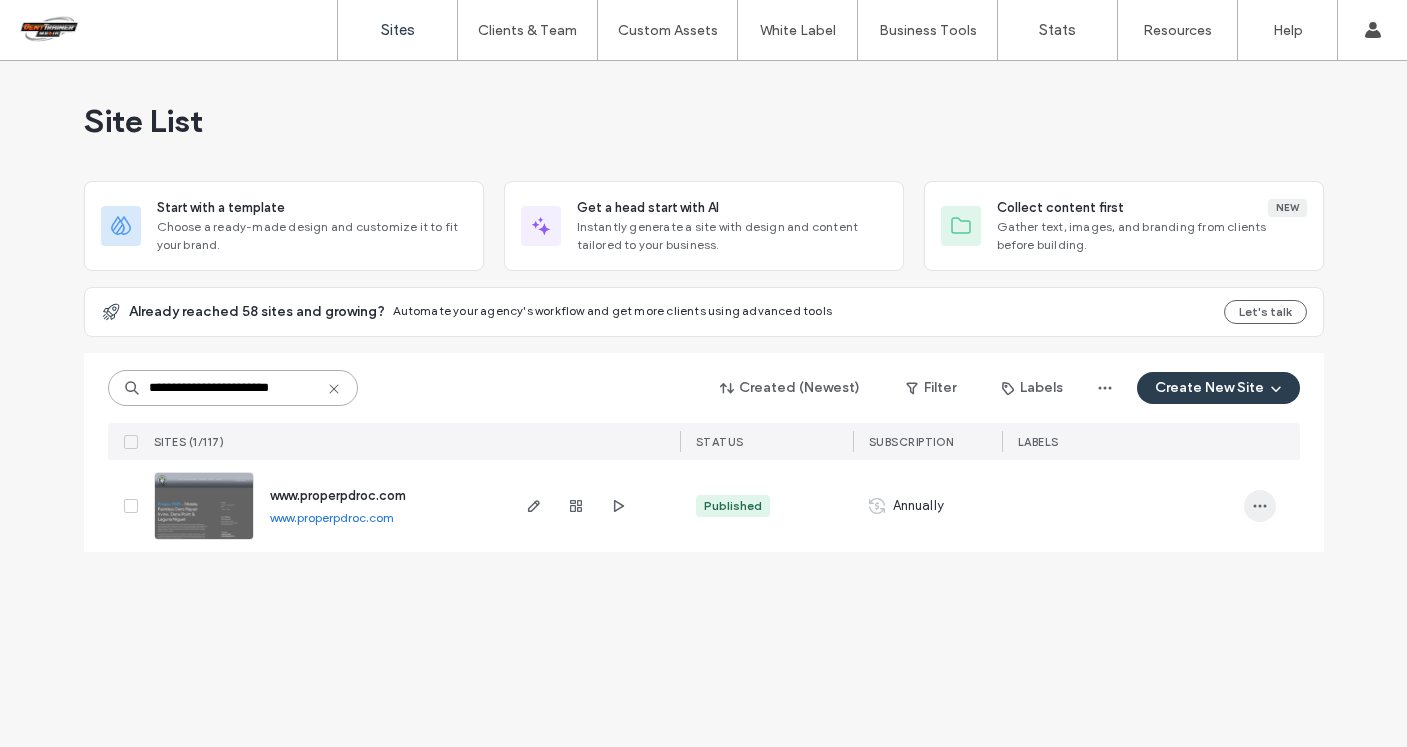 type on "**********" 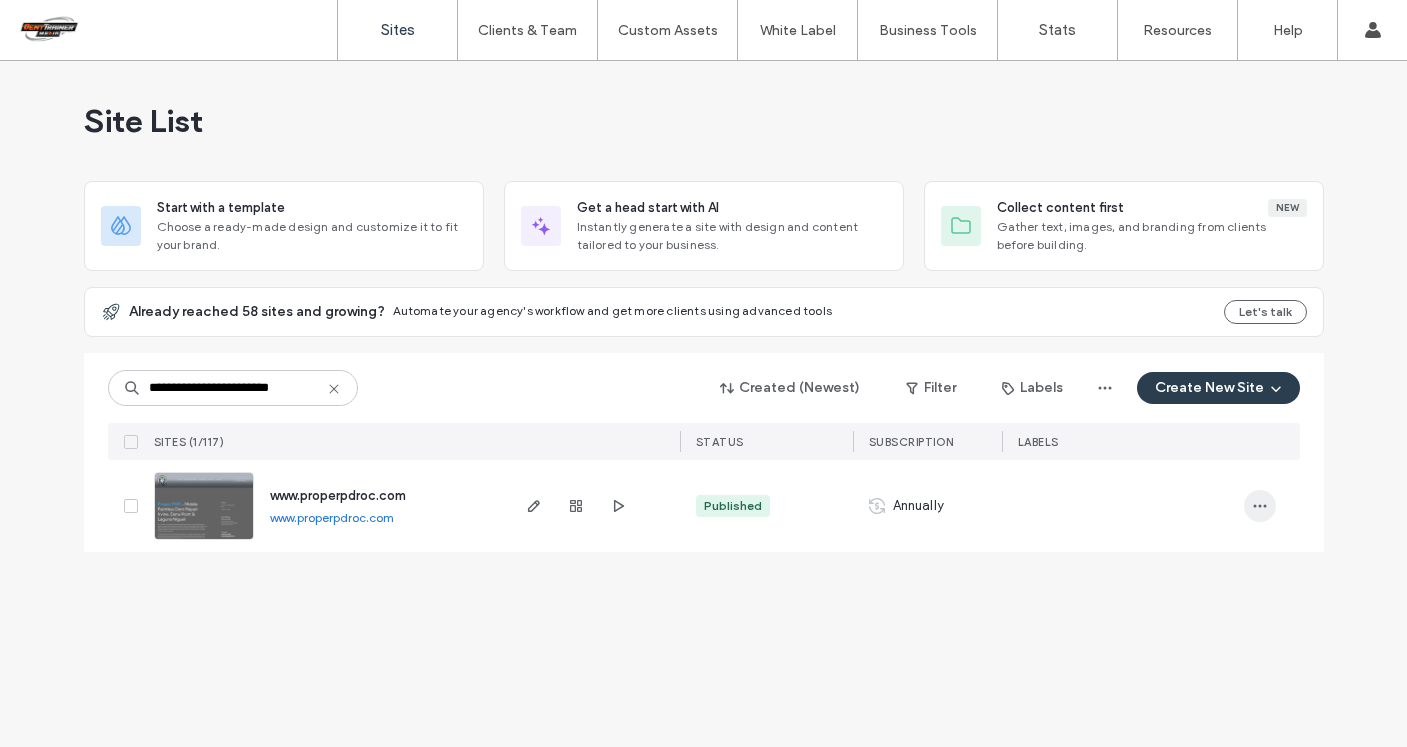 click 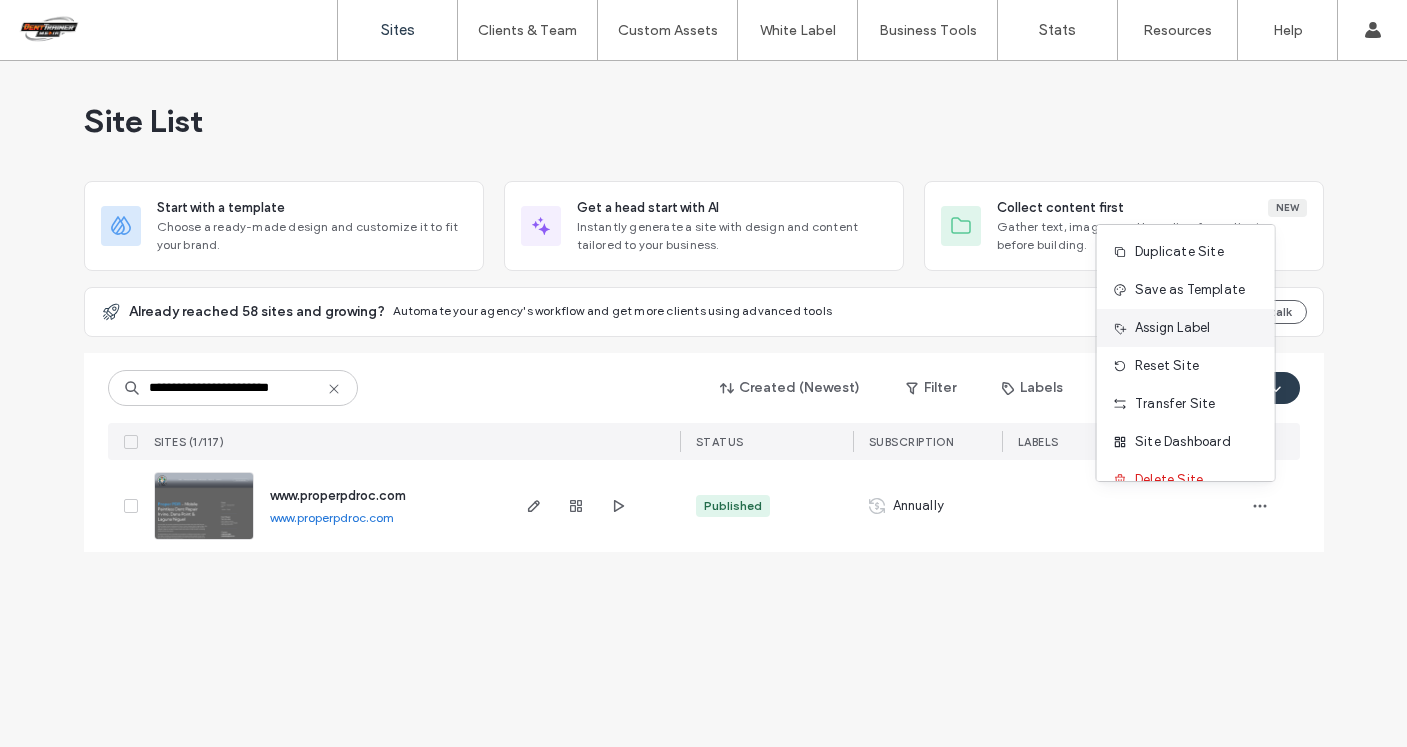 scroll, scrollTop: 26, scrollLeft: 0, axis: vertical 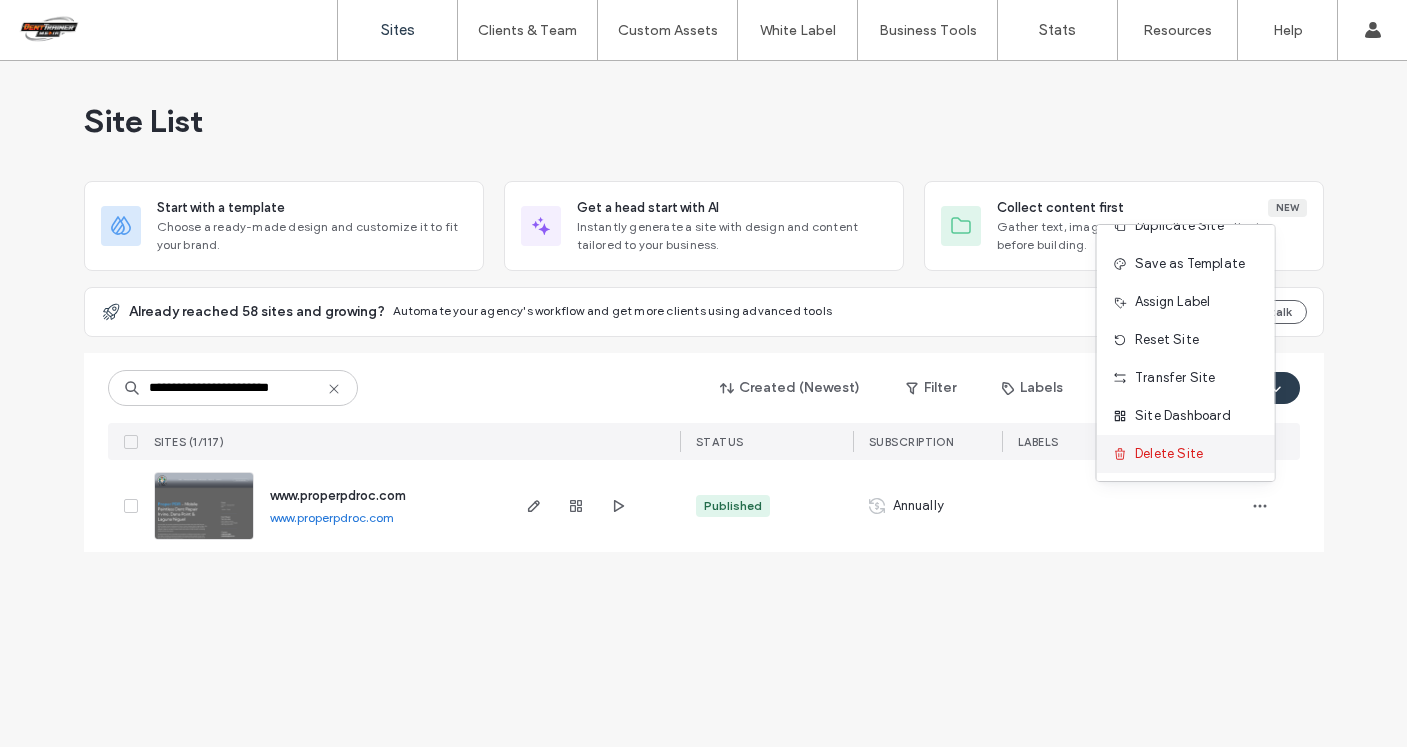 click on "Delete Site" at bounding box center [1169, 454] 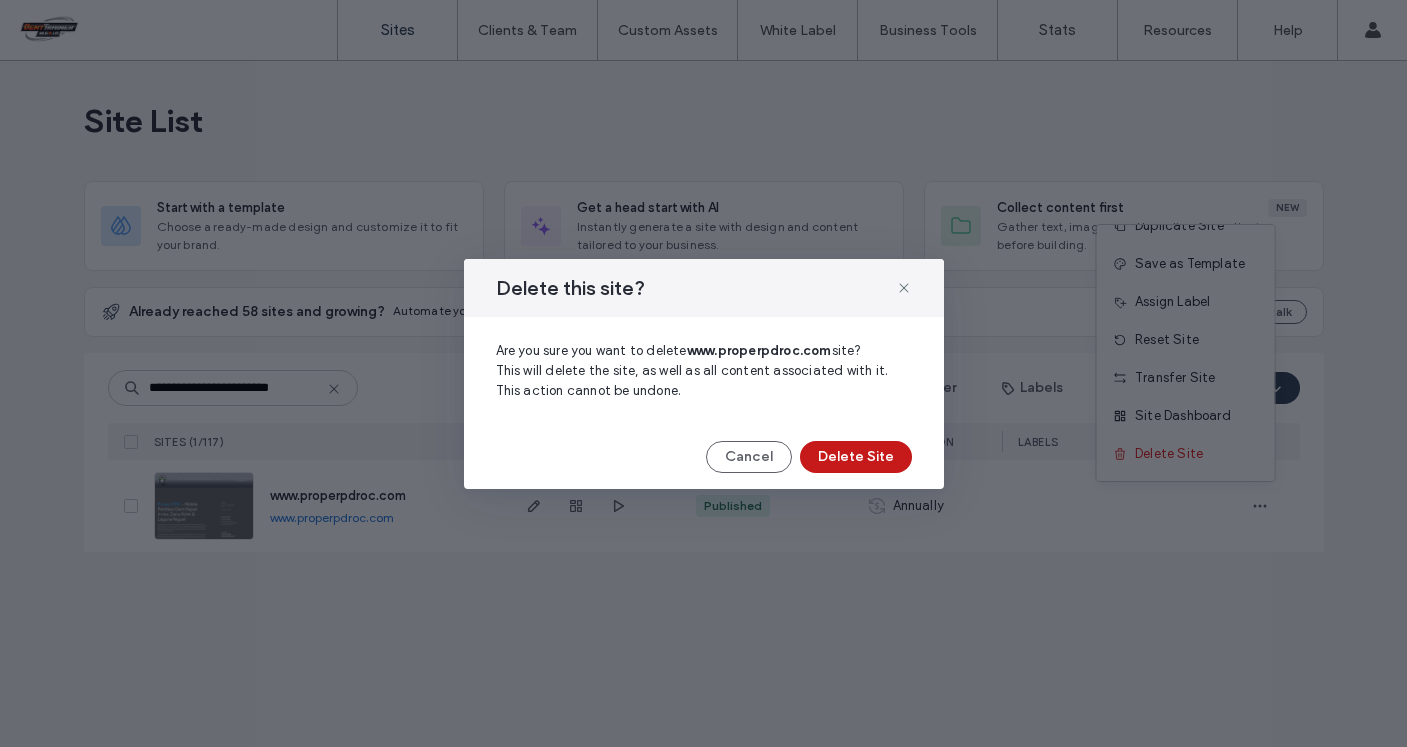 click on "Delete Site" at bounding box center [856, 457] 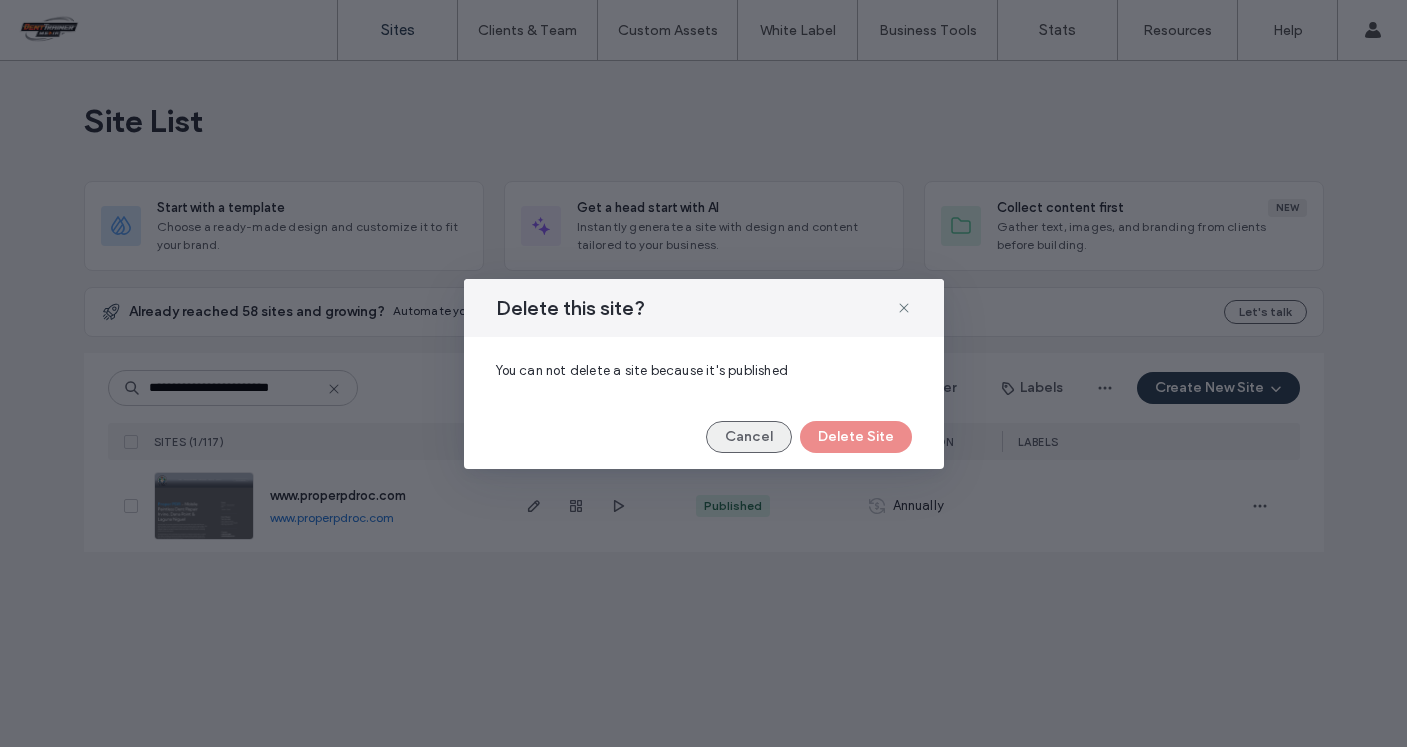 click on "Cancel" at bounding box center (749, 437) 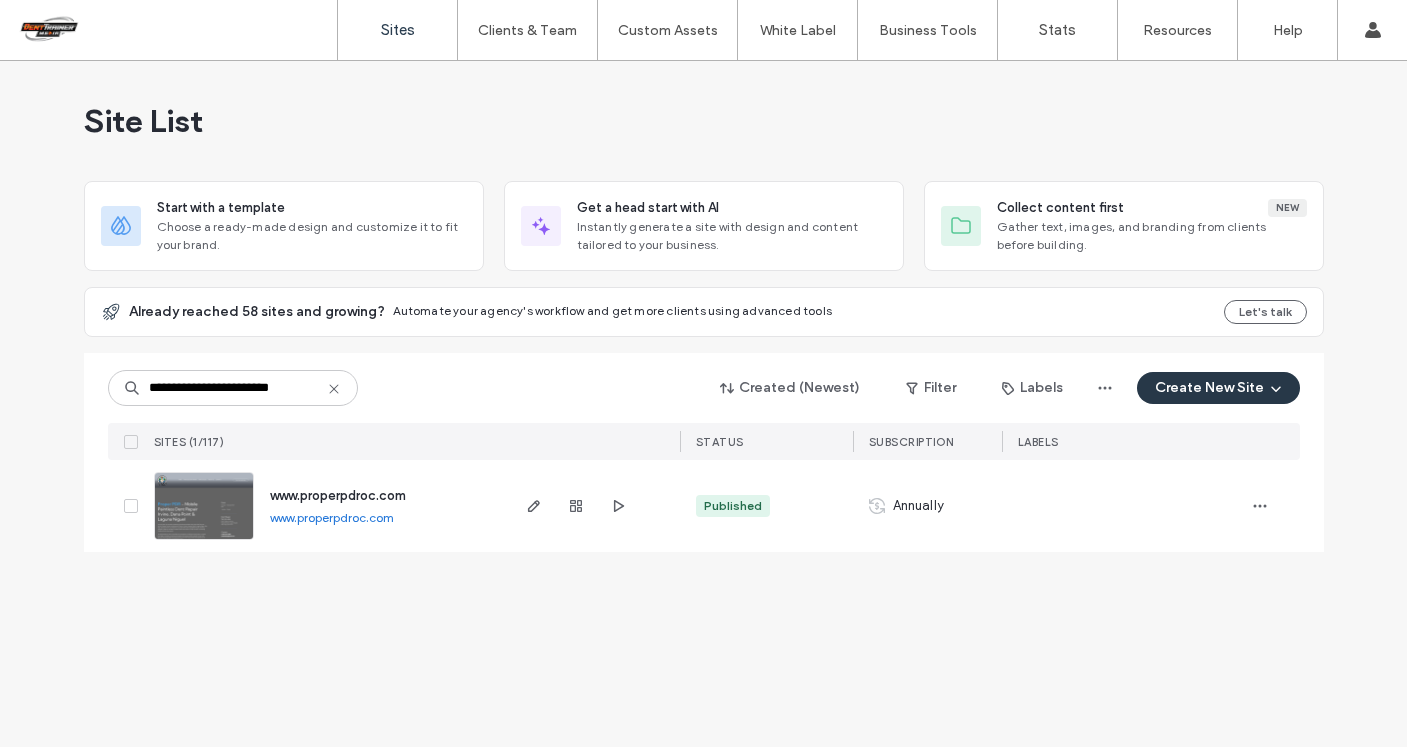 click on "Create New Site" at bounding box center [1218, 388] 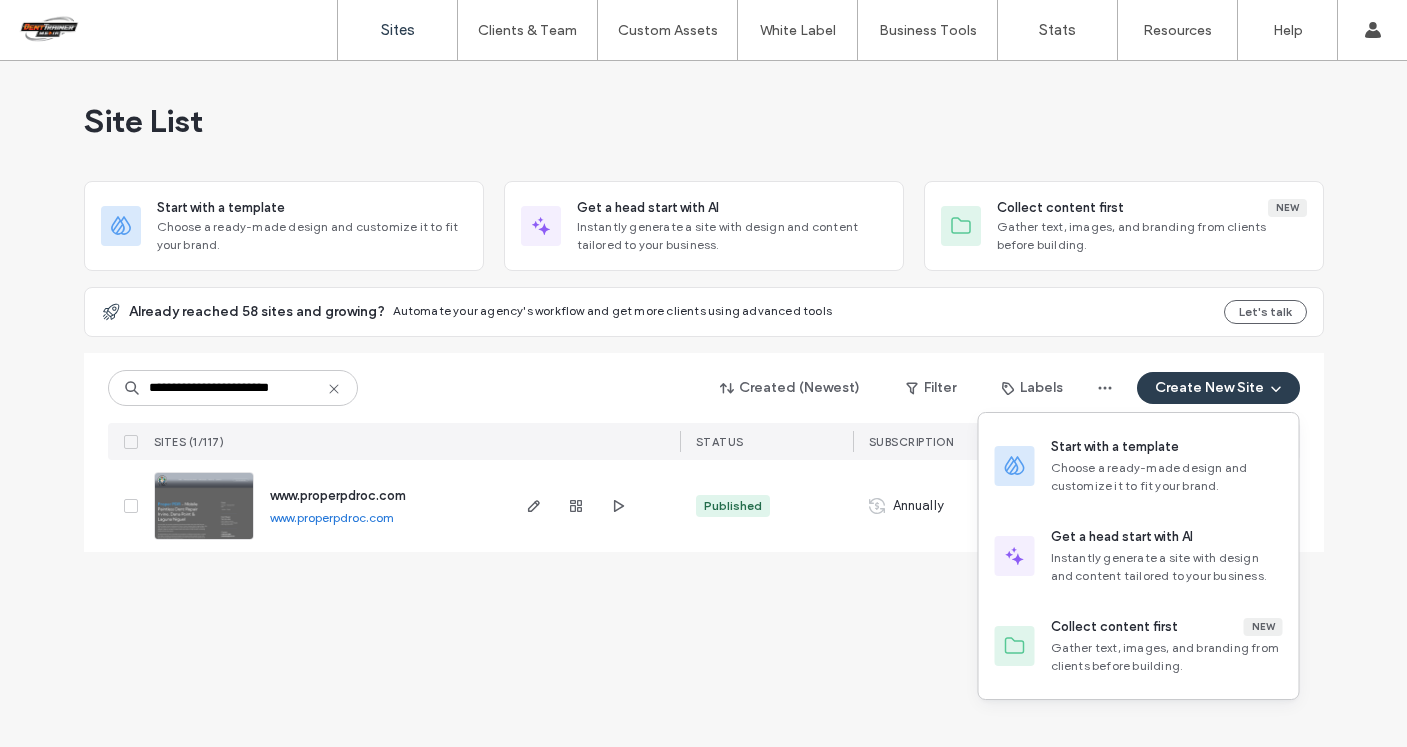 click on "**********" at bounding box center [703, 404] 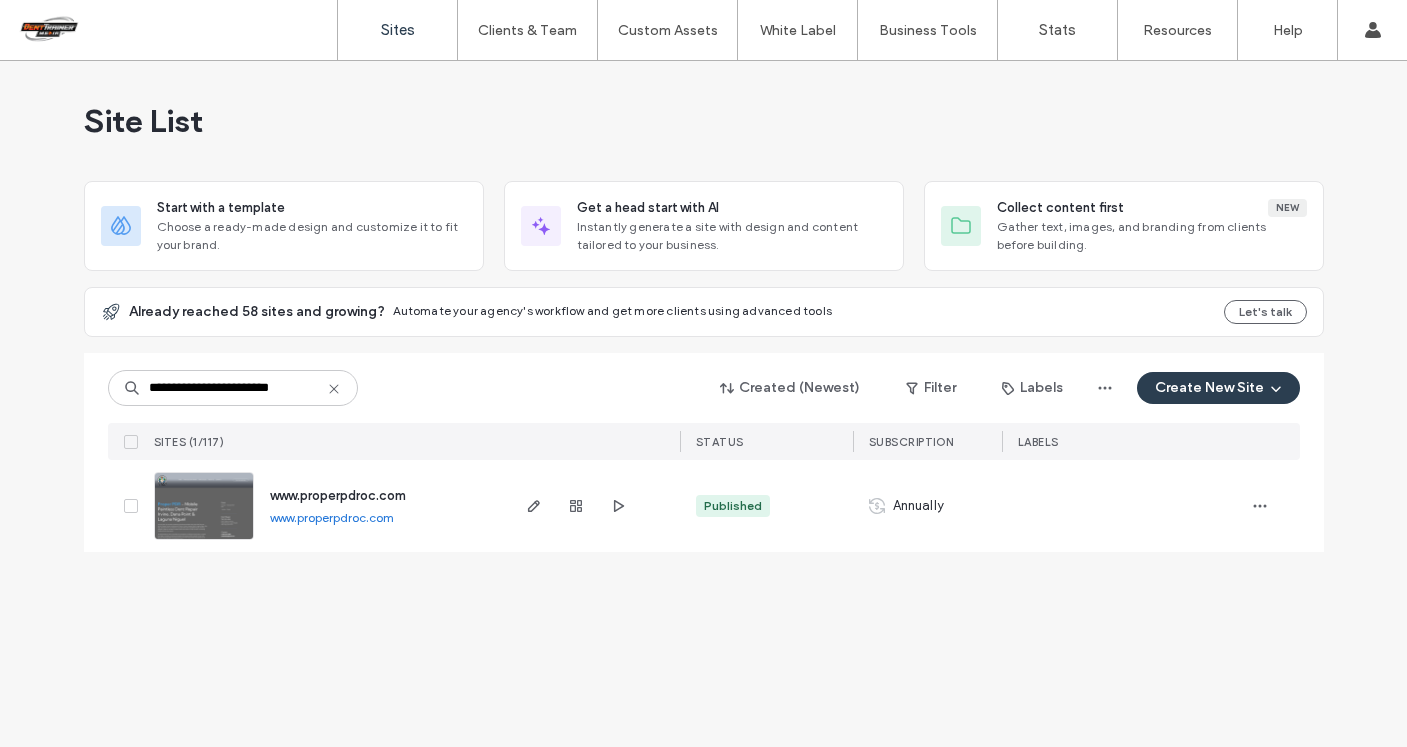 click 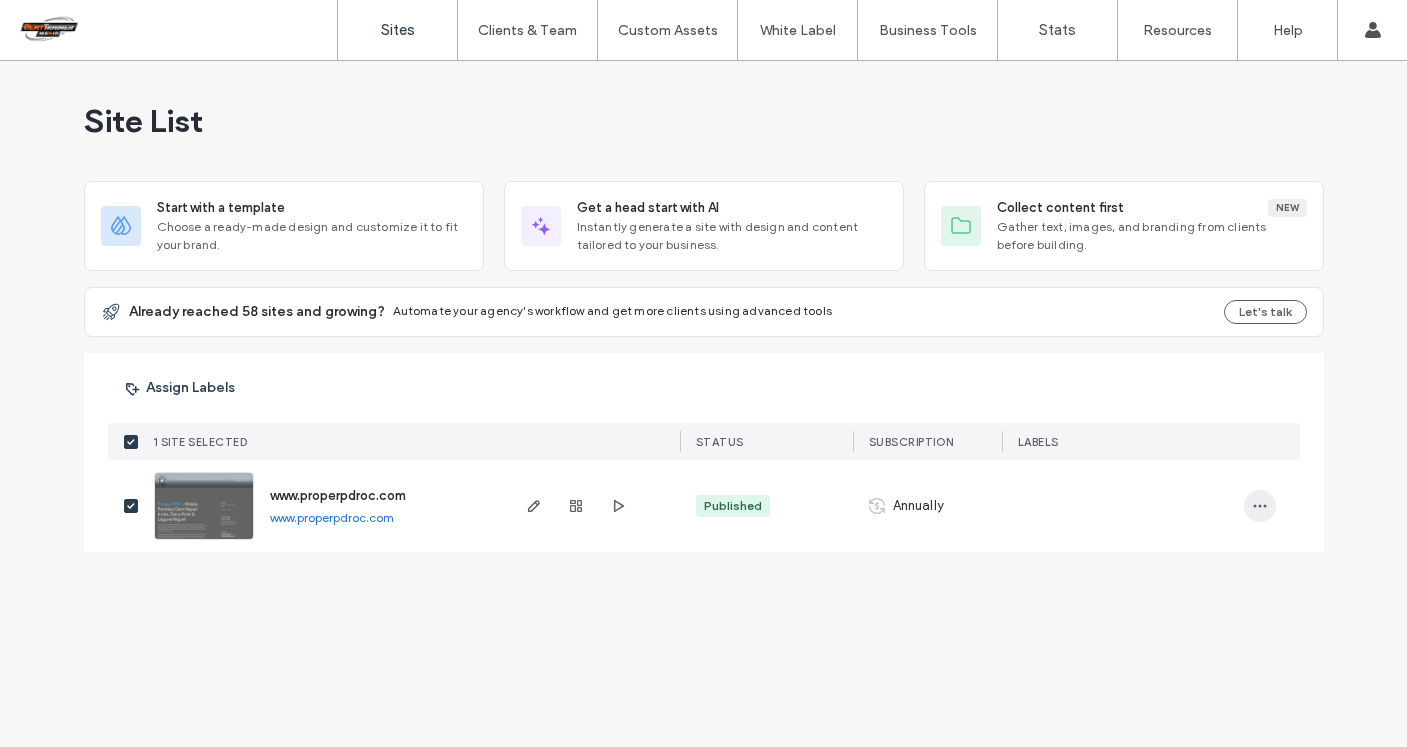 click 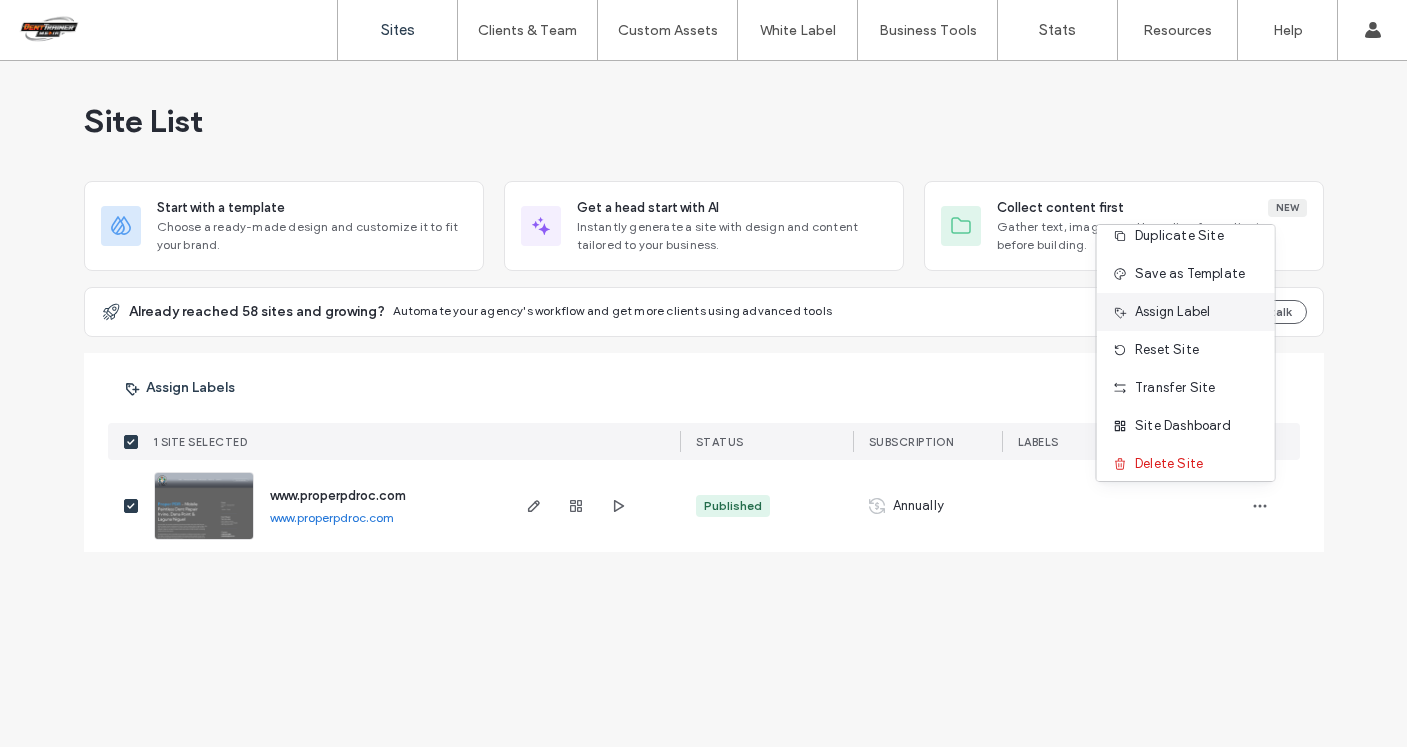 scroll, scrollTop: 0, scrollLeft: 0, axis: both 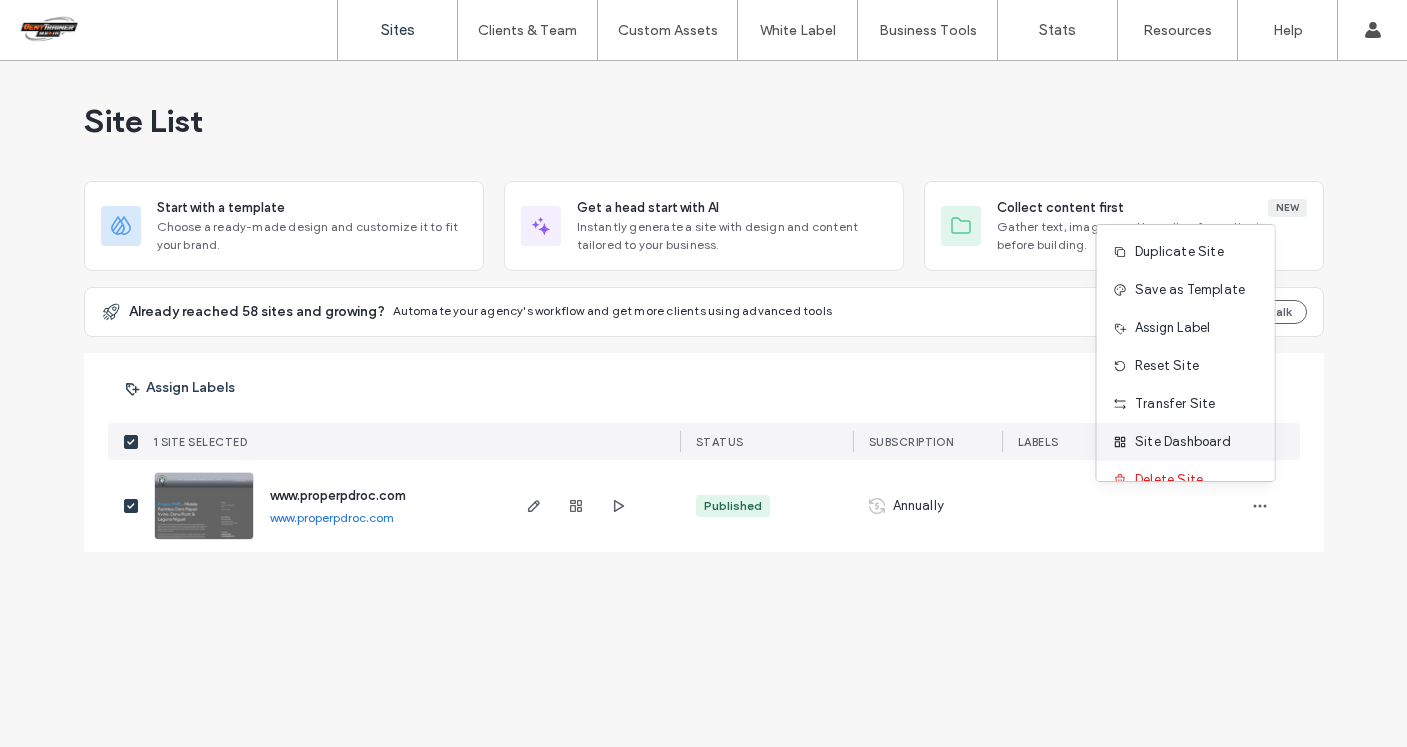 click on "Site Dashboard" at bounding box center (1183, 442) 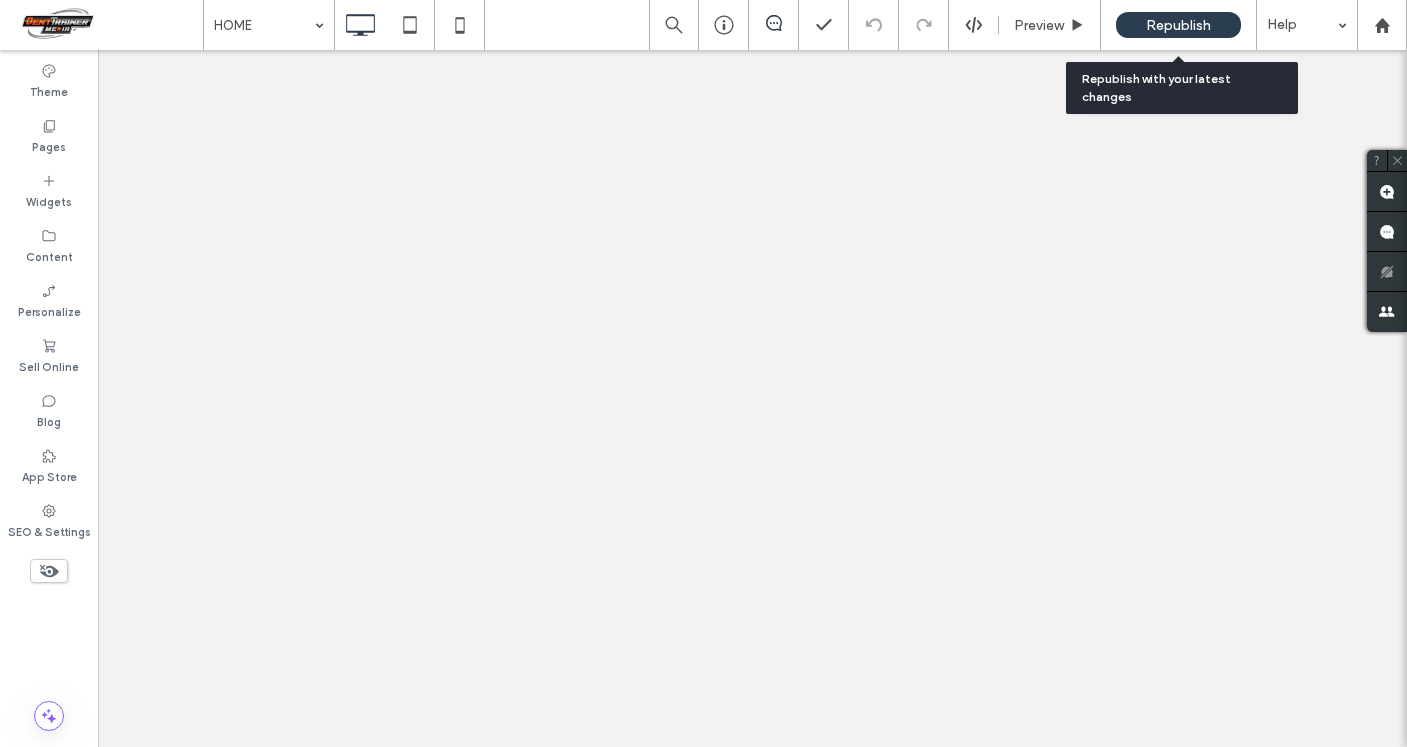 click on "Republish" at bounding box center [1178, 25] 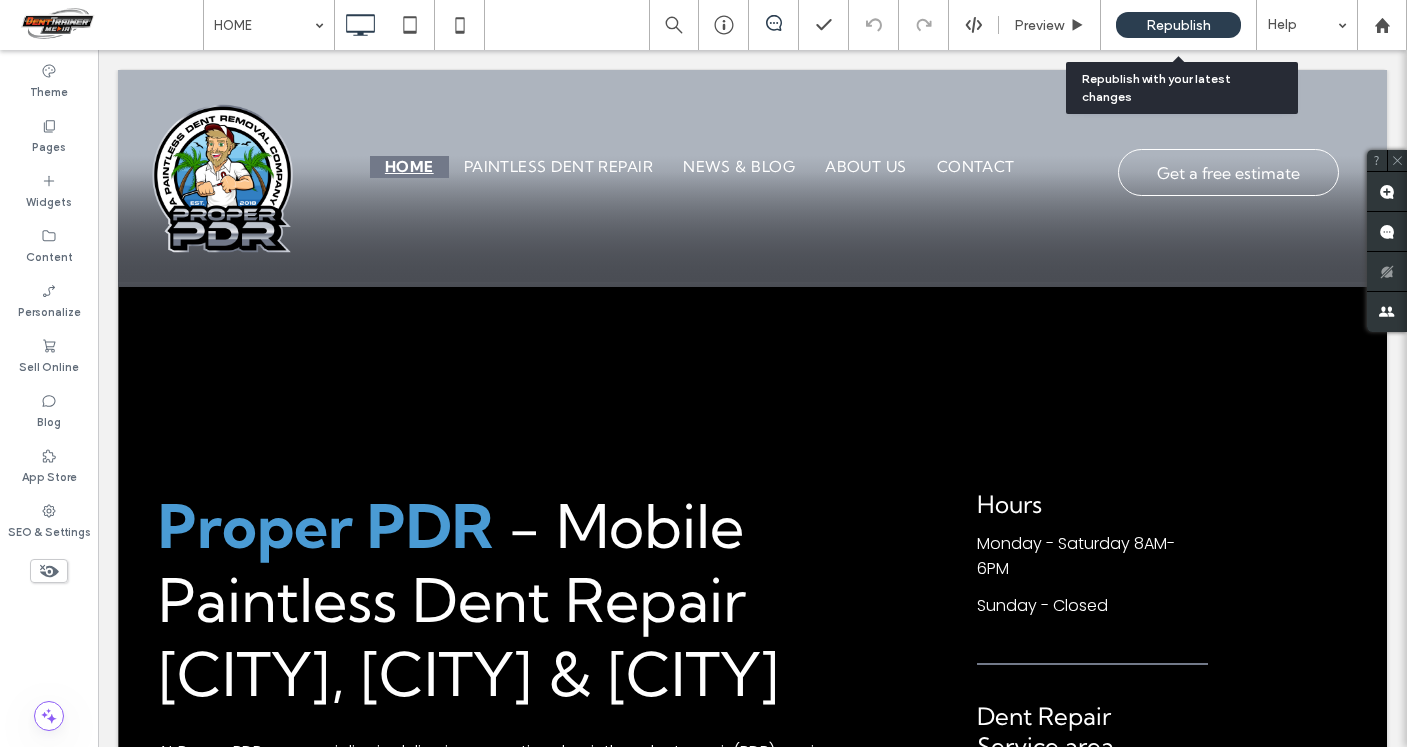 scroll, scrollTop: 0, scrollLeft: 0, axis: both 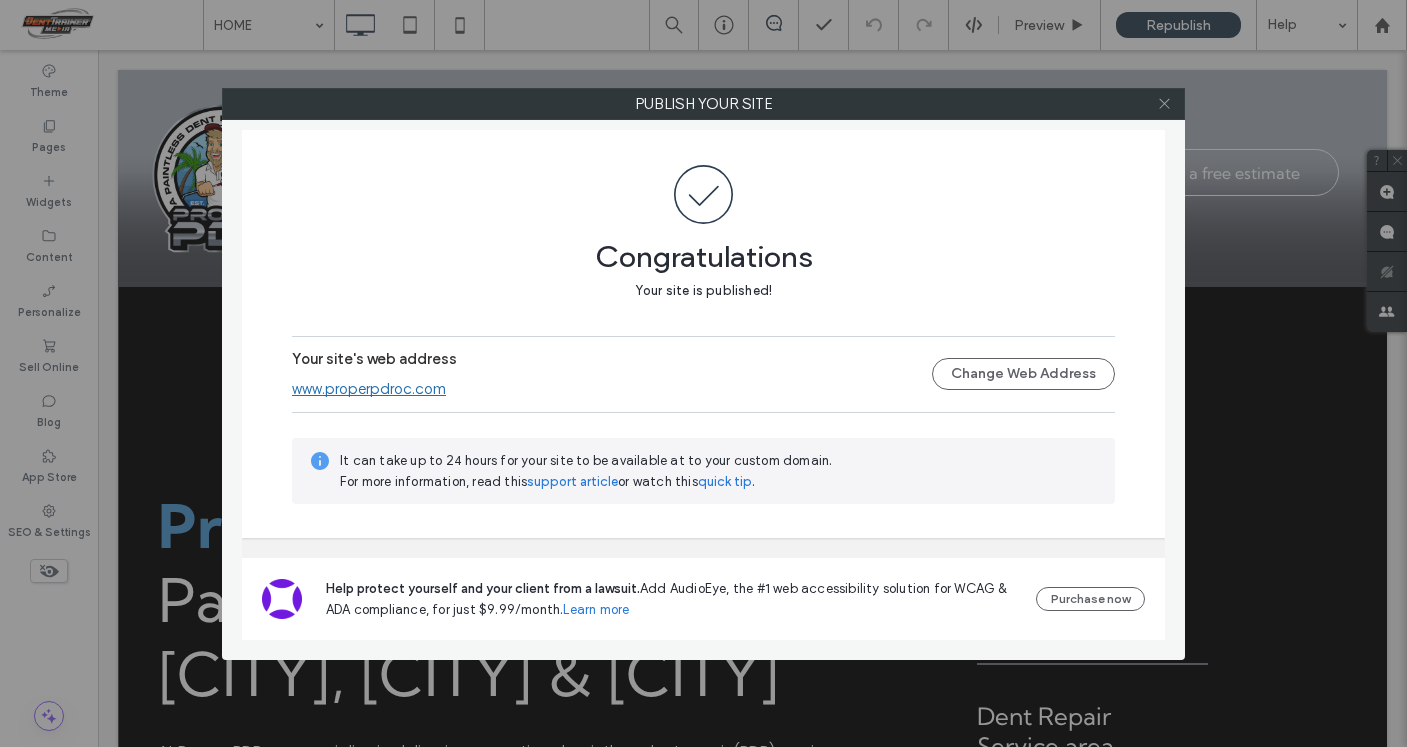 click 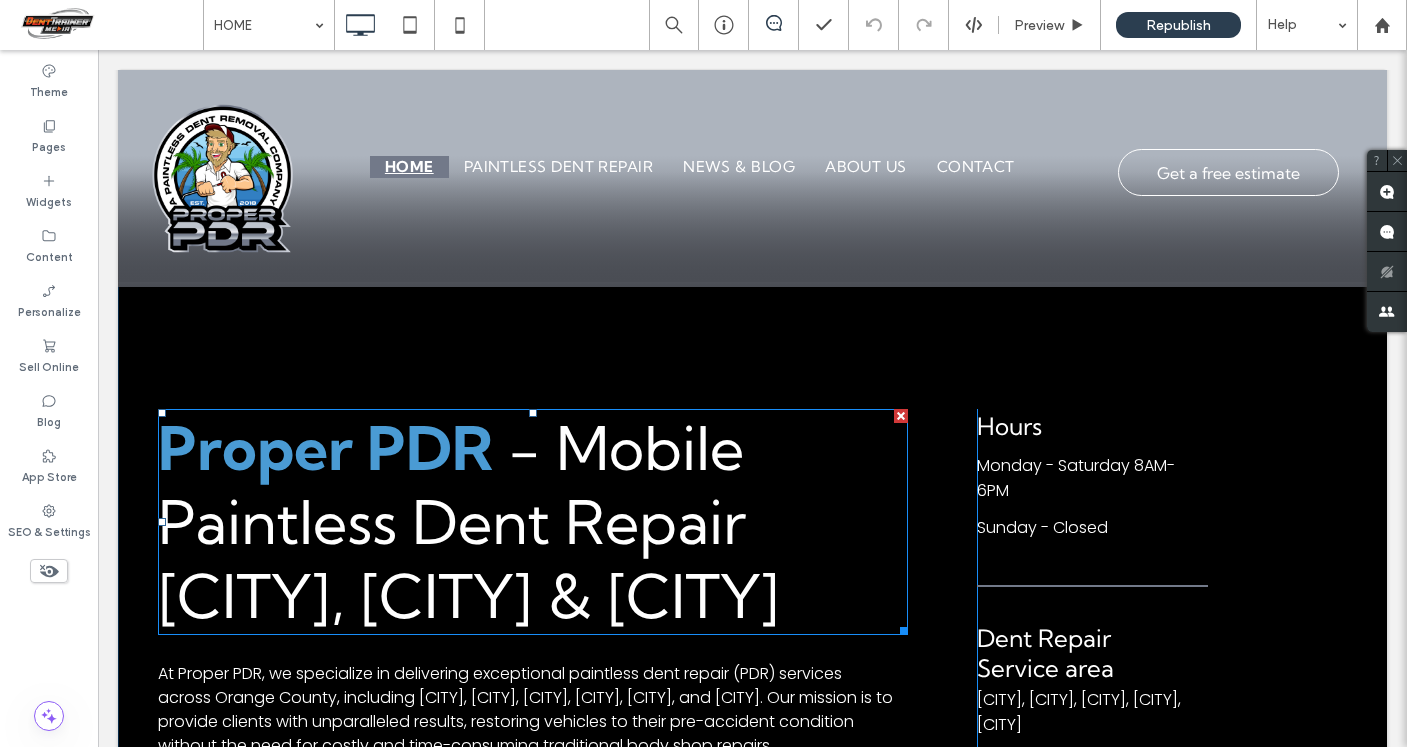 scroll, scrollTop: 0, scrollLeft: 0, axis: both 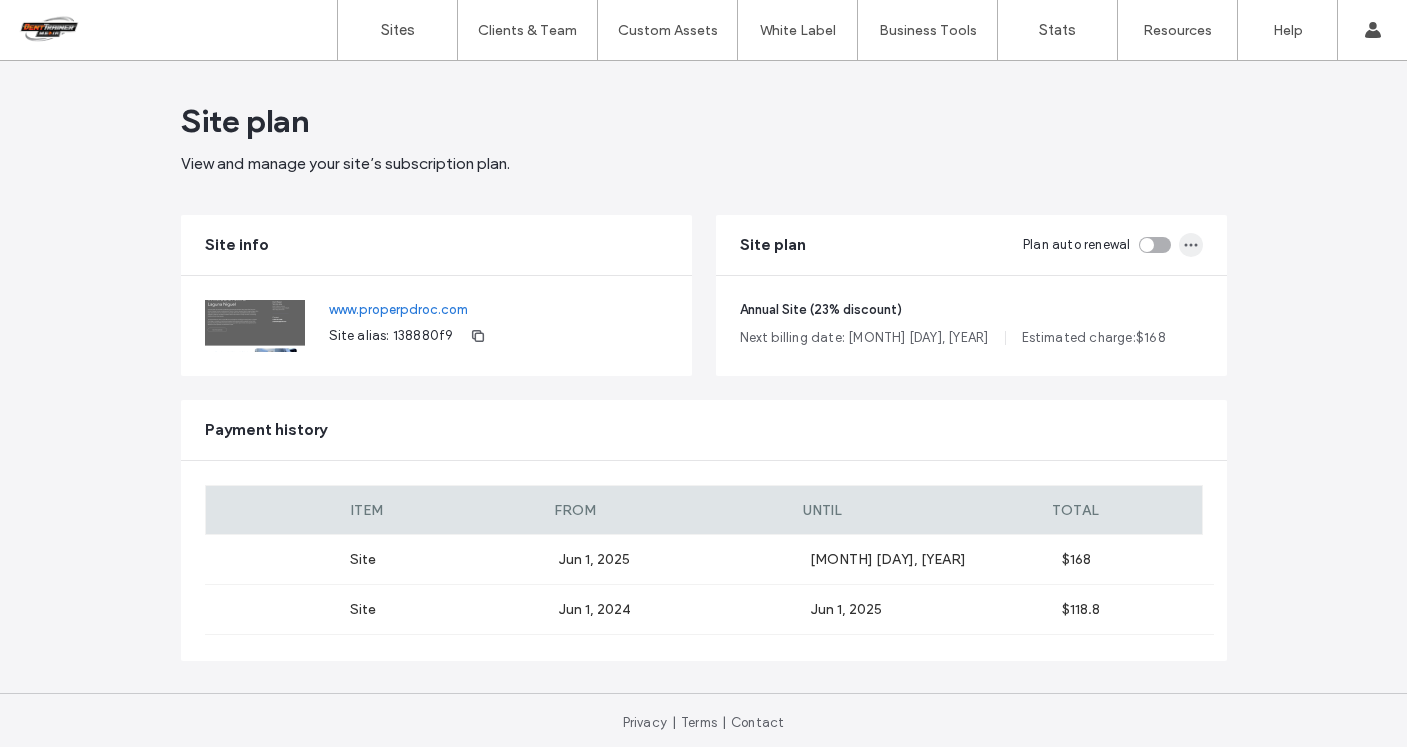 click 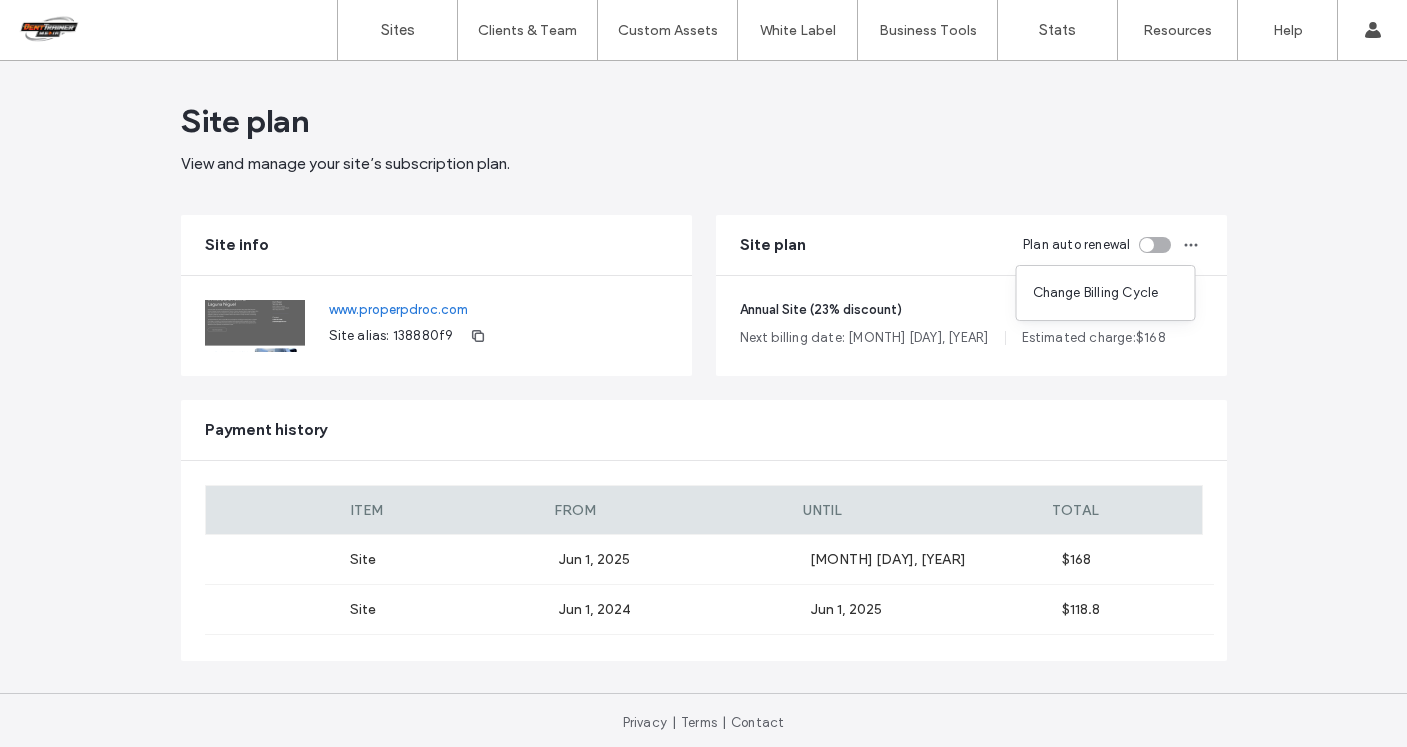 click on "Site plan View and manage your site’s subscription plan. Site info www.properpdroc.com Site alias: 138880f9 Site plan Plan auto renewal Annual Site (23% discount) Next billing date: Jun 11, 2026 Estimated charge:  $ 168 Payment history ITEM FROM UNTIL TOTAL Site Jun 1, 2025 Jun 1, 2026 $168 Site Jun 1, 2024 Jun 1, 2025 $118.8" at bounding box center [704, 377] 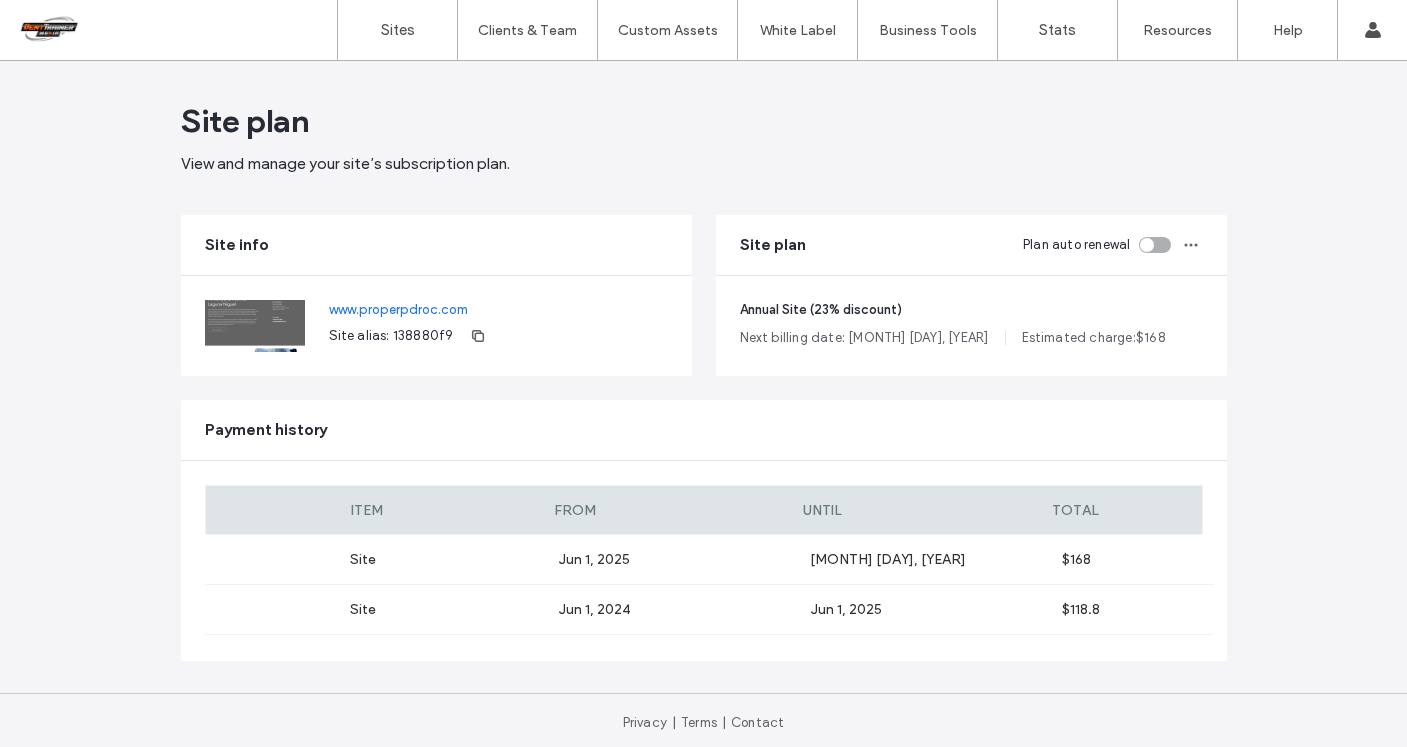 click on "Jun 1, 2025" at bounding box center [684, 559] 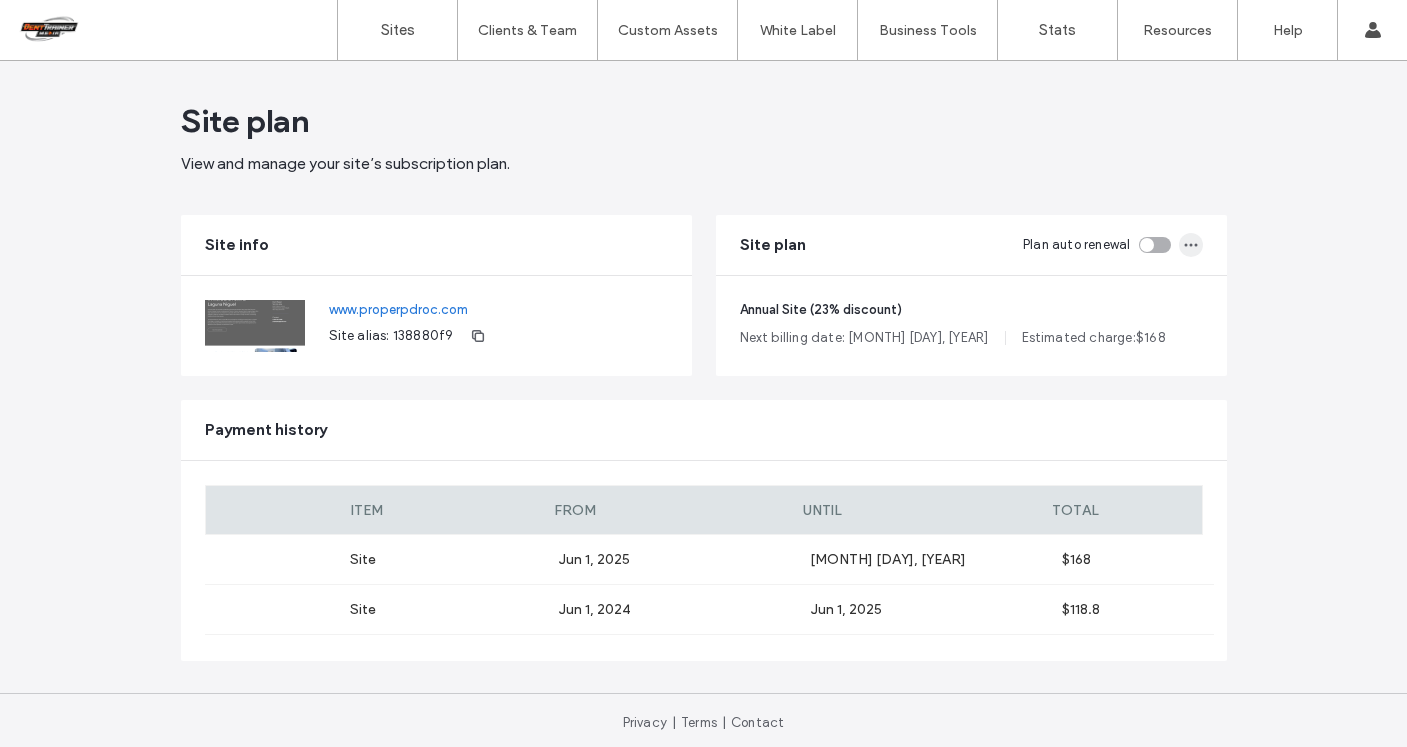 click at bounding box center [1191, 245] 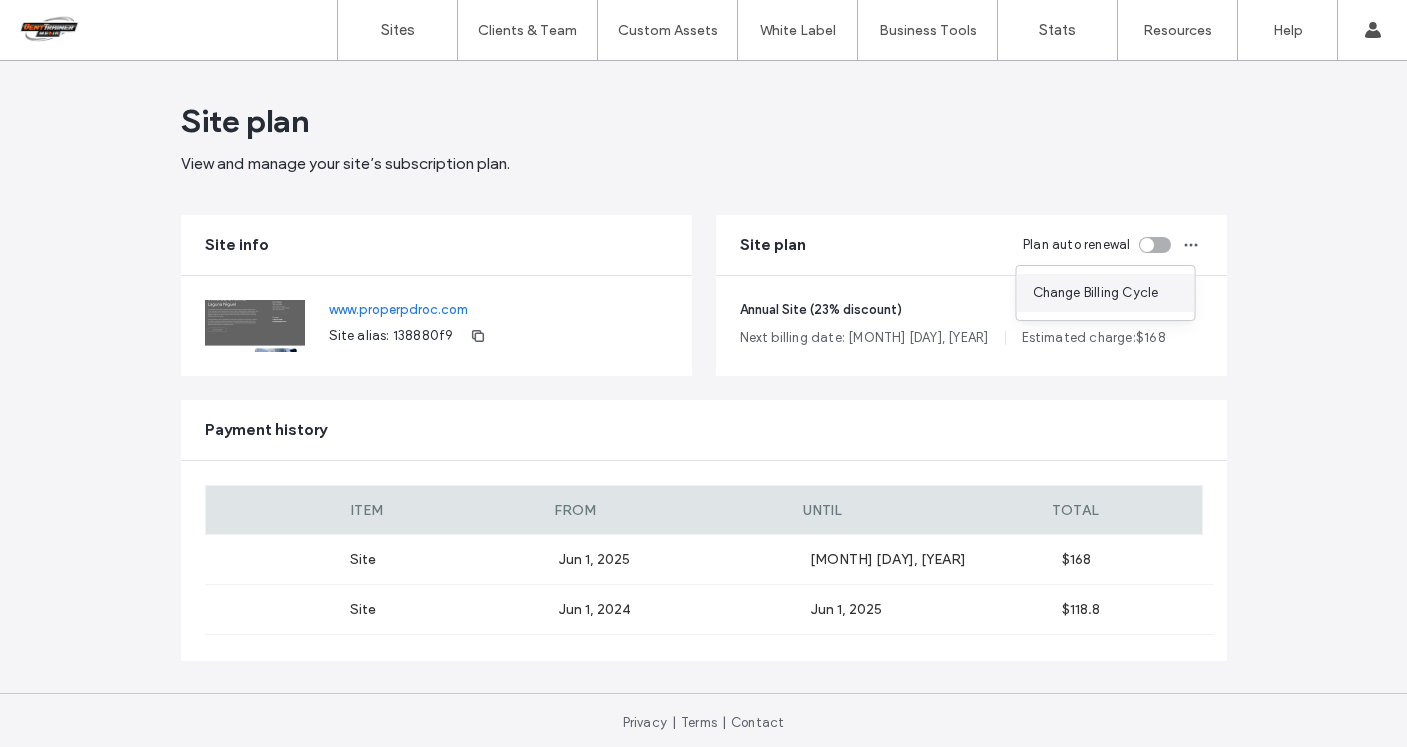 click on "Change Billing Cycle" at bounding box center [1096, 293] 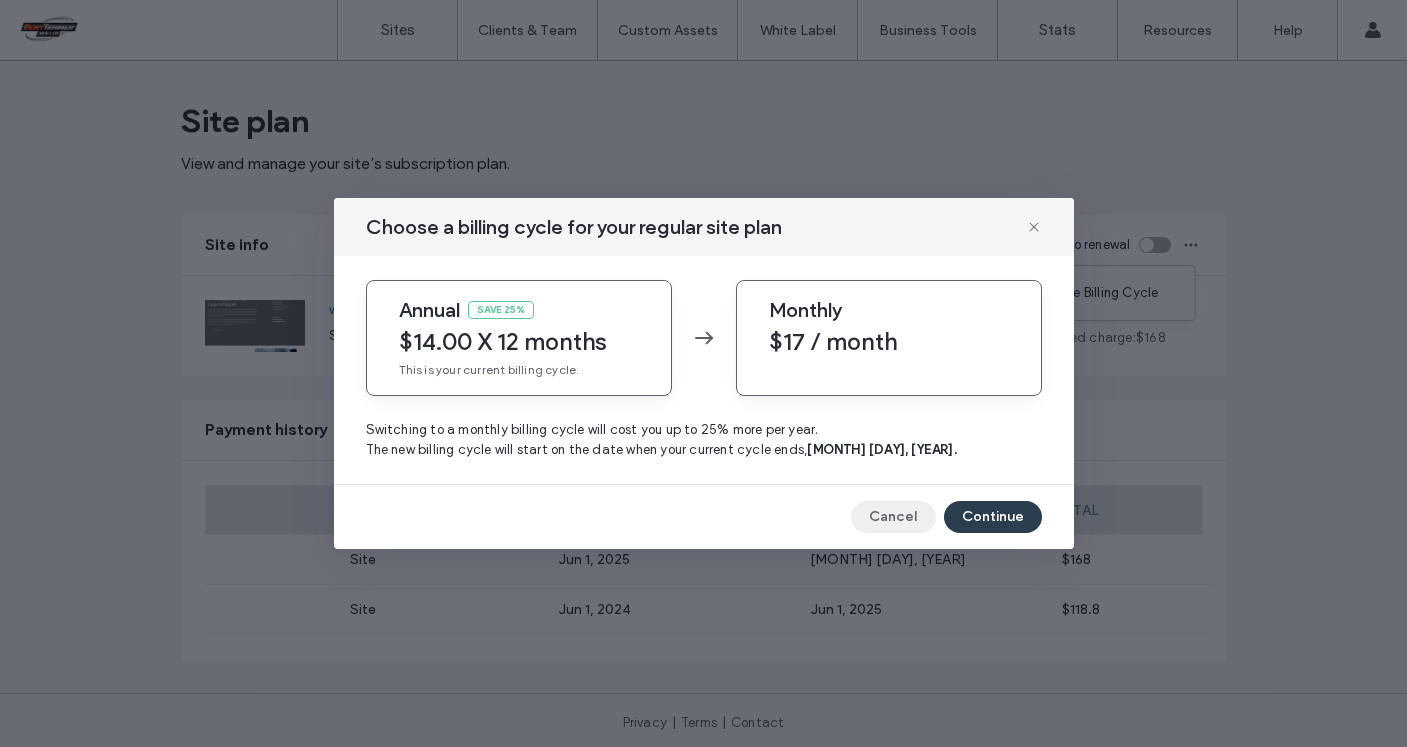 click on "Cancel" at bounding box center (893, 517) 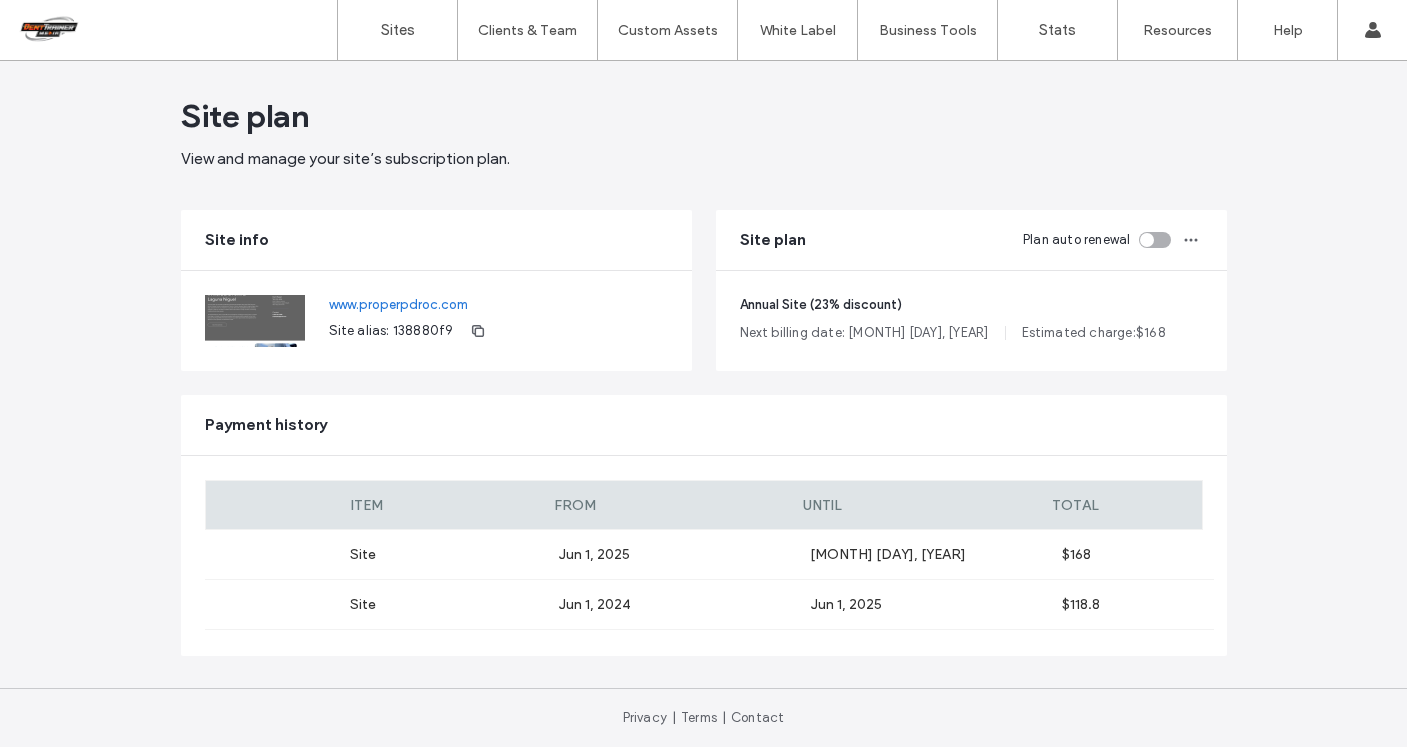 scroll, scrollTop: 0, scrollLeft: 0, axis: both 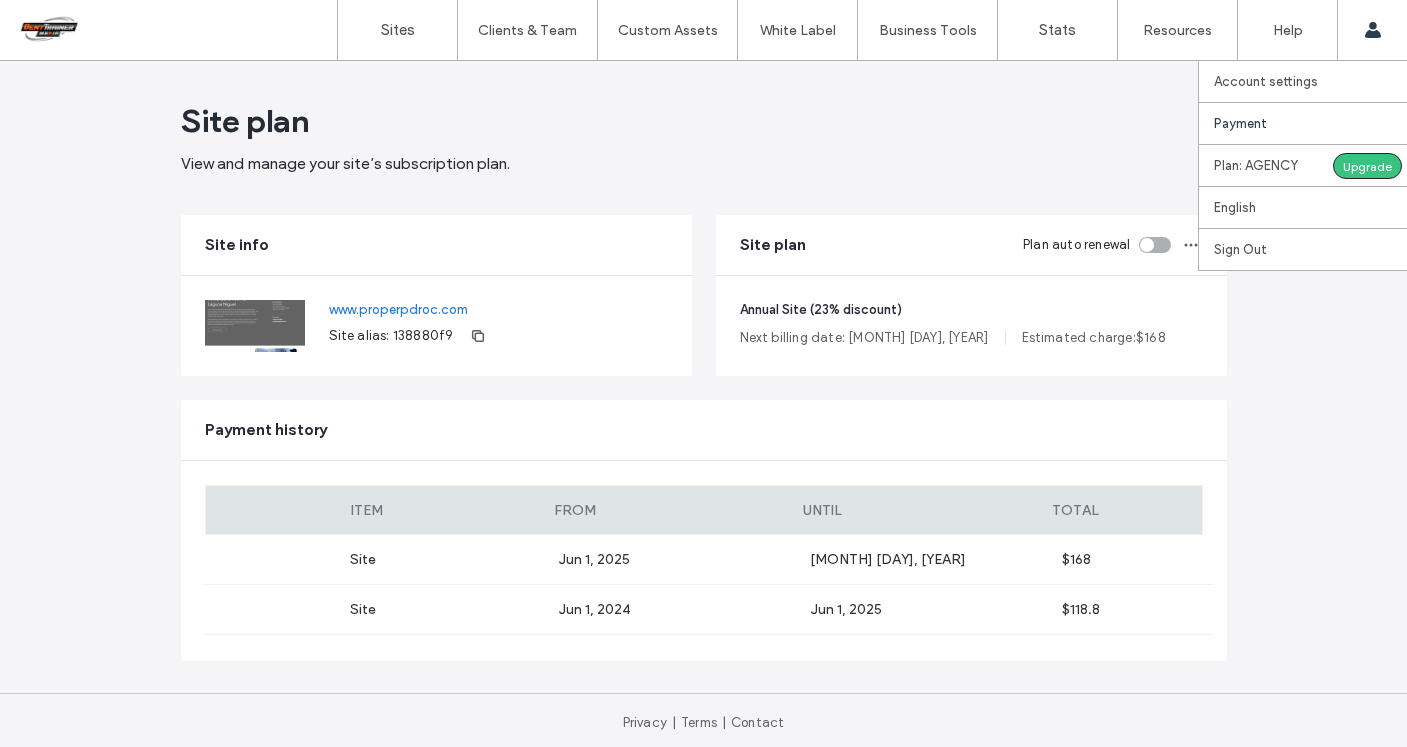 click on "Payment" at bounding box center (1240, 123) 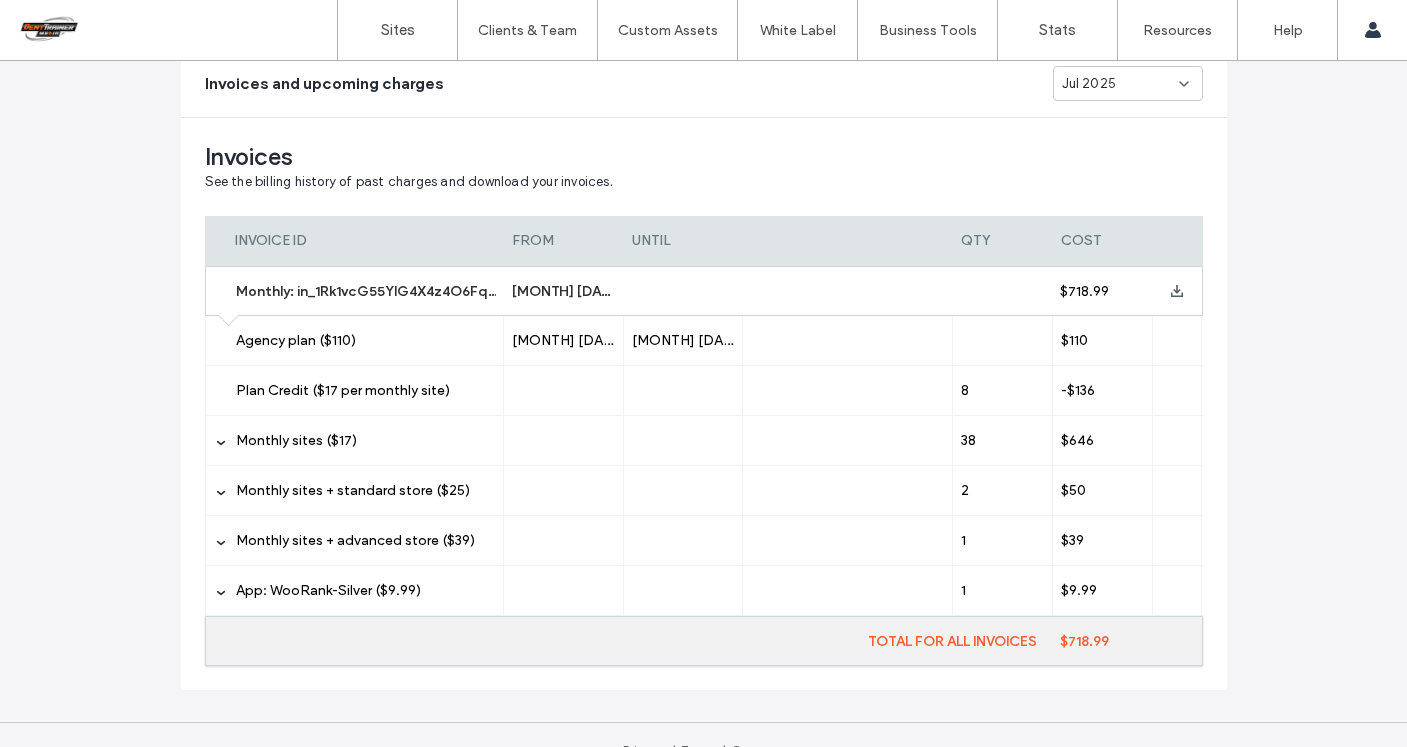 scroll, scrollTop: 388, scrollLeft: 0, axis: vertical 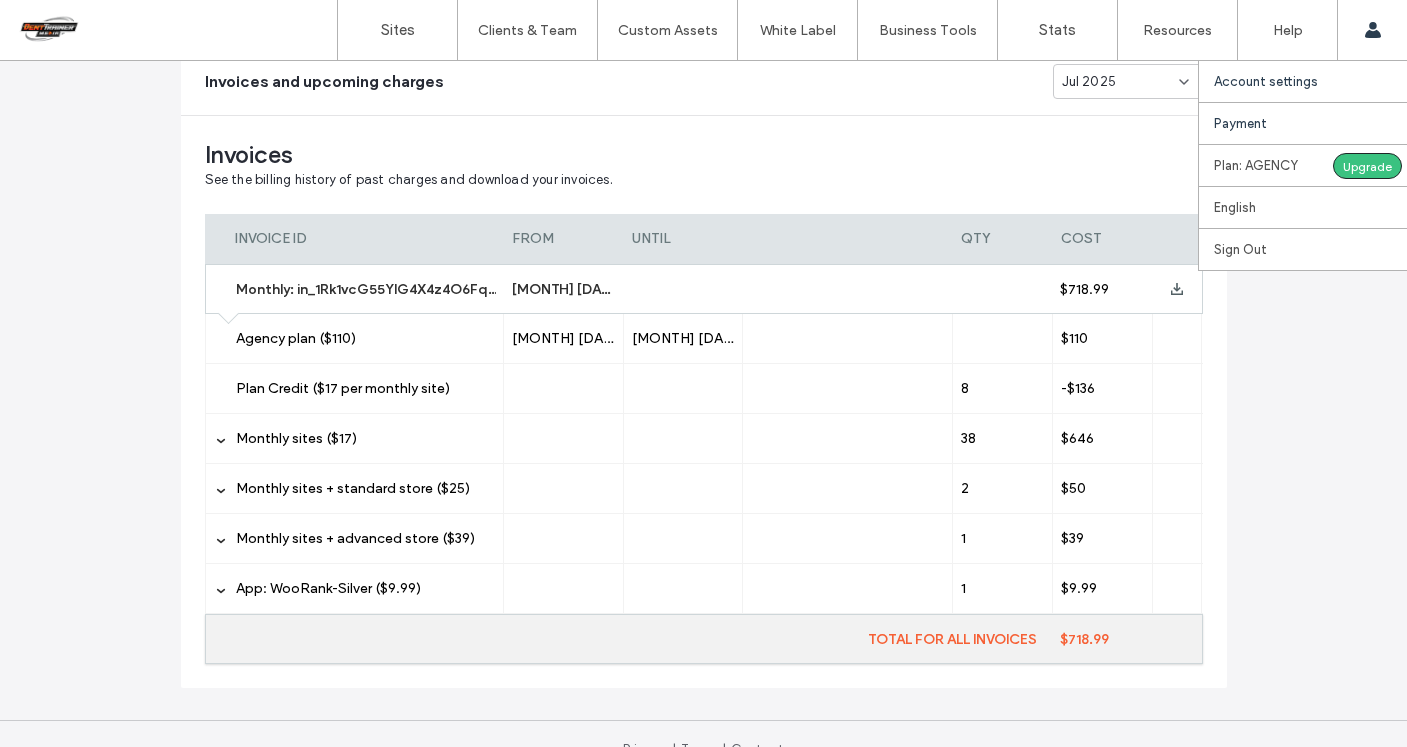 click on "Account settings" at bounding box center (1266, 81) 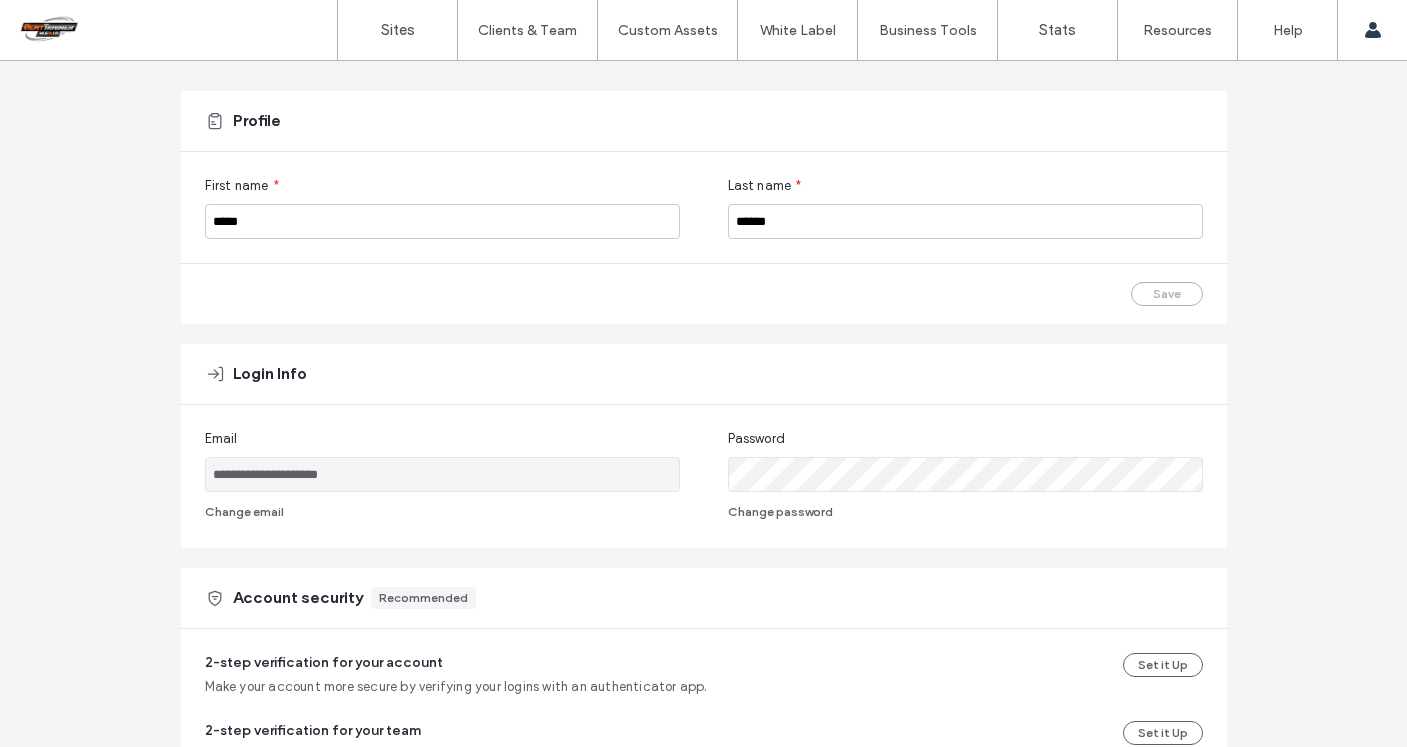 scroll, scrollTop: 0, scrollLeft: 0, axis: both 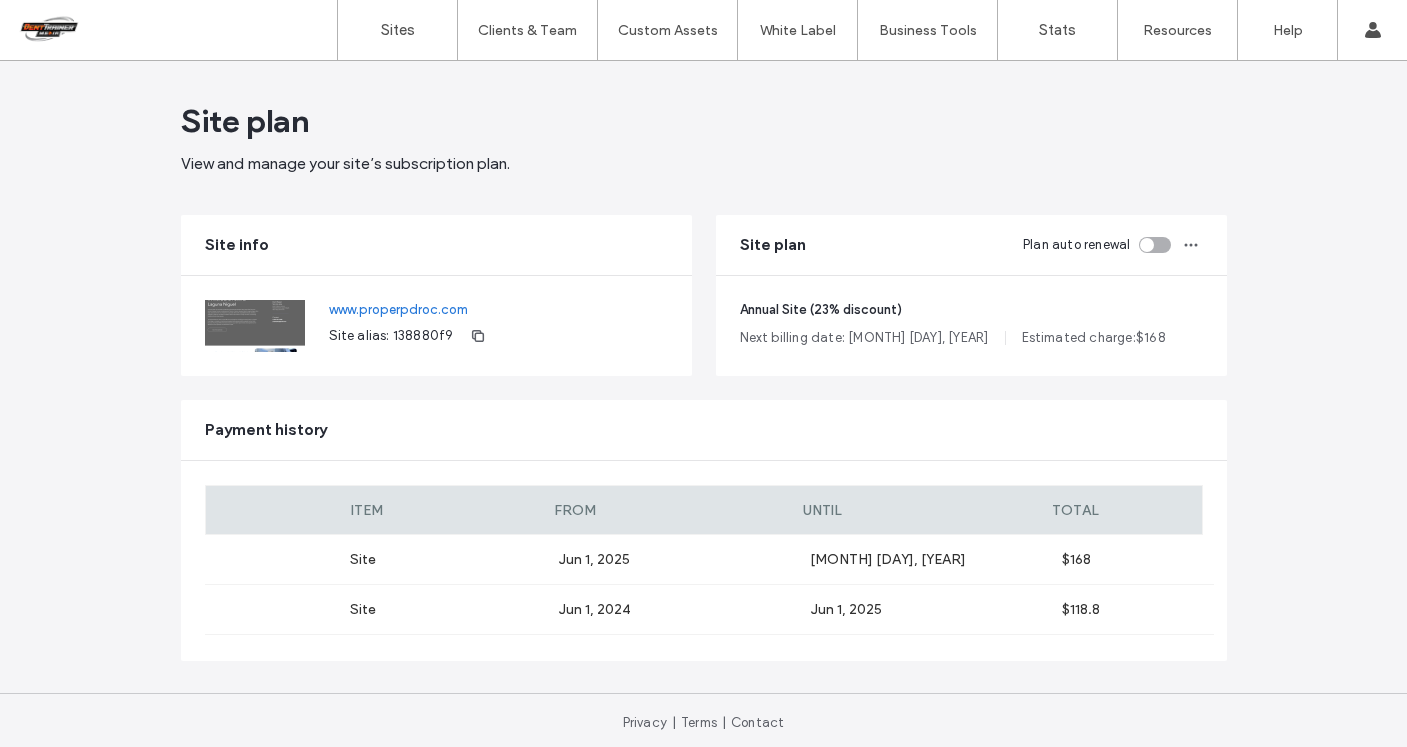 drag, startPoint x: 103, startPoint y: 23, endPoint x: 75, endPoint y: 11, distance: 30.463093 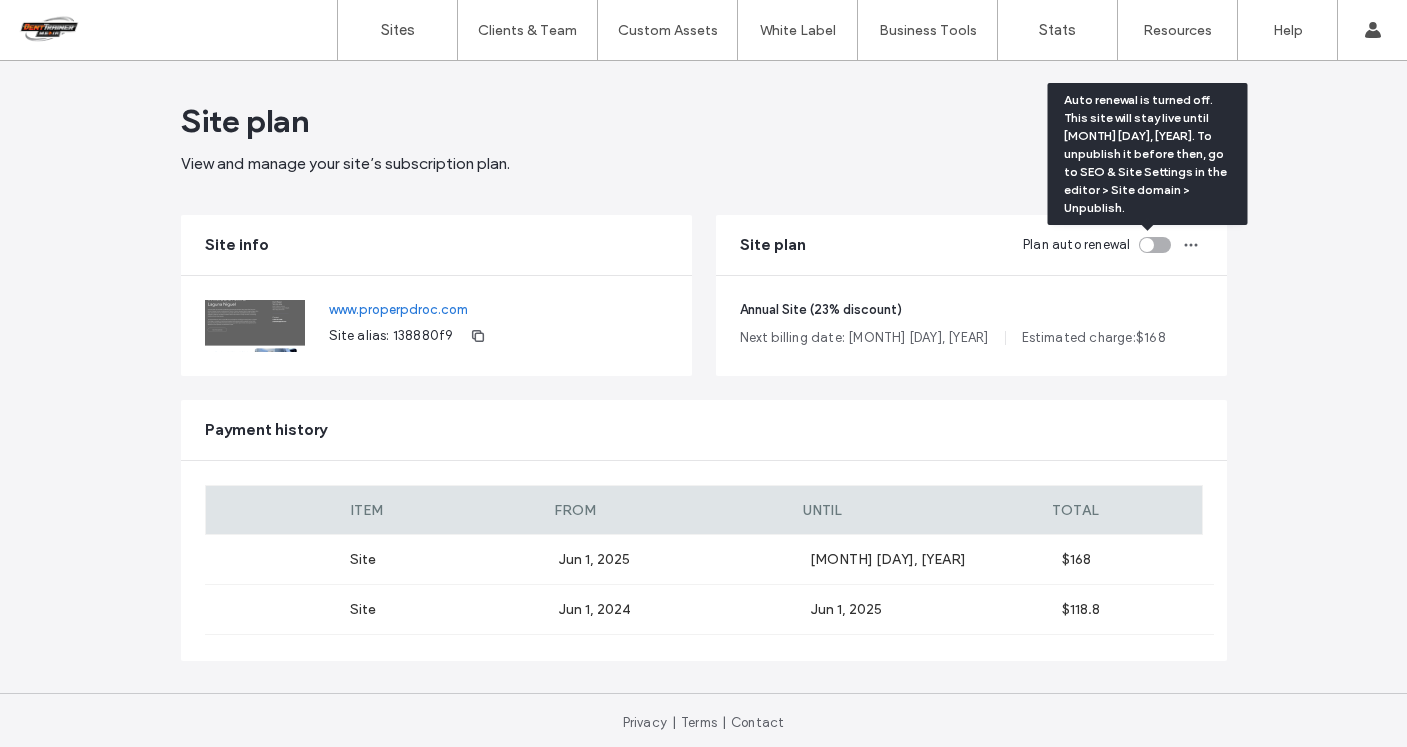scroll, scrollTop: 0, scrollLeft: 0, axis: both 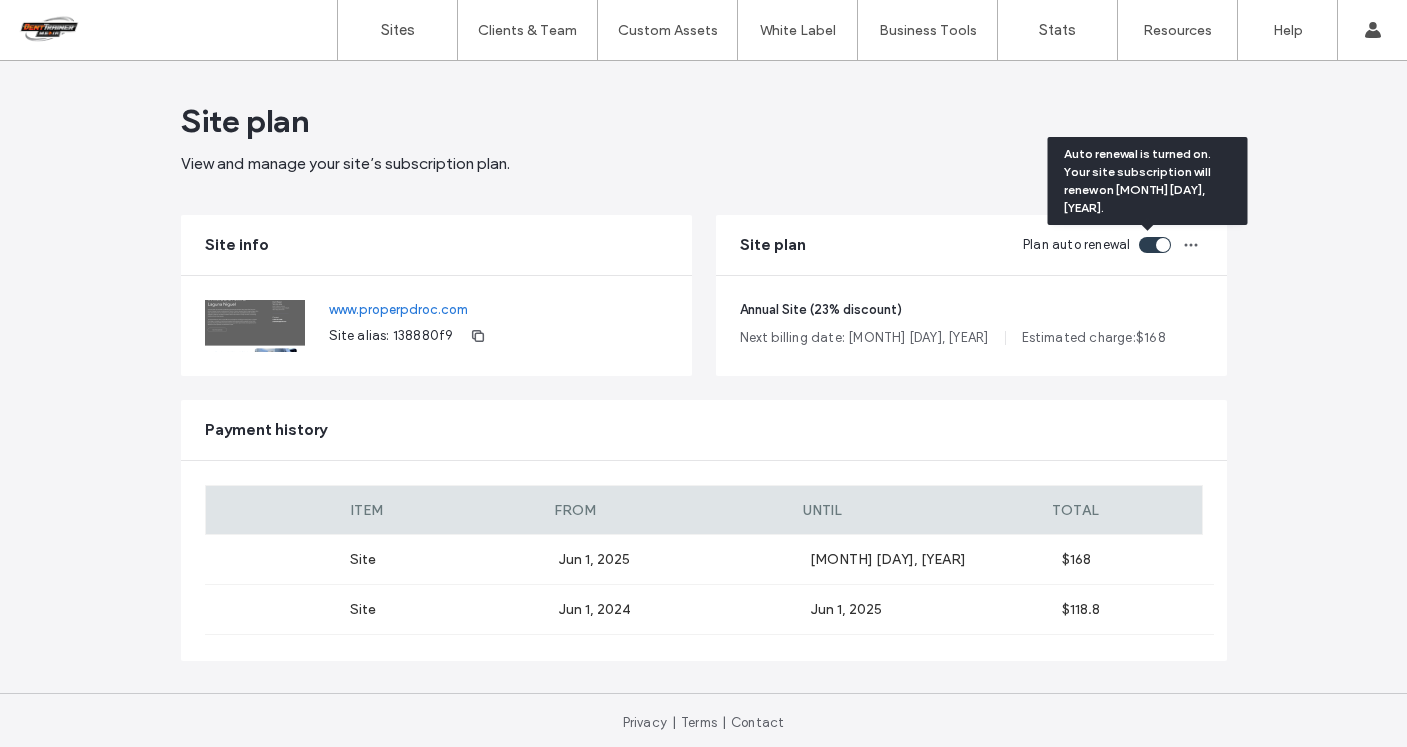 click at bounding box center [1163, 245] 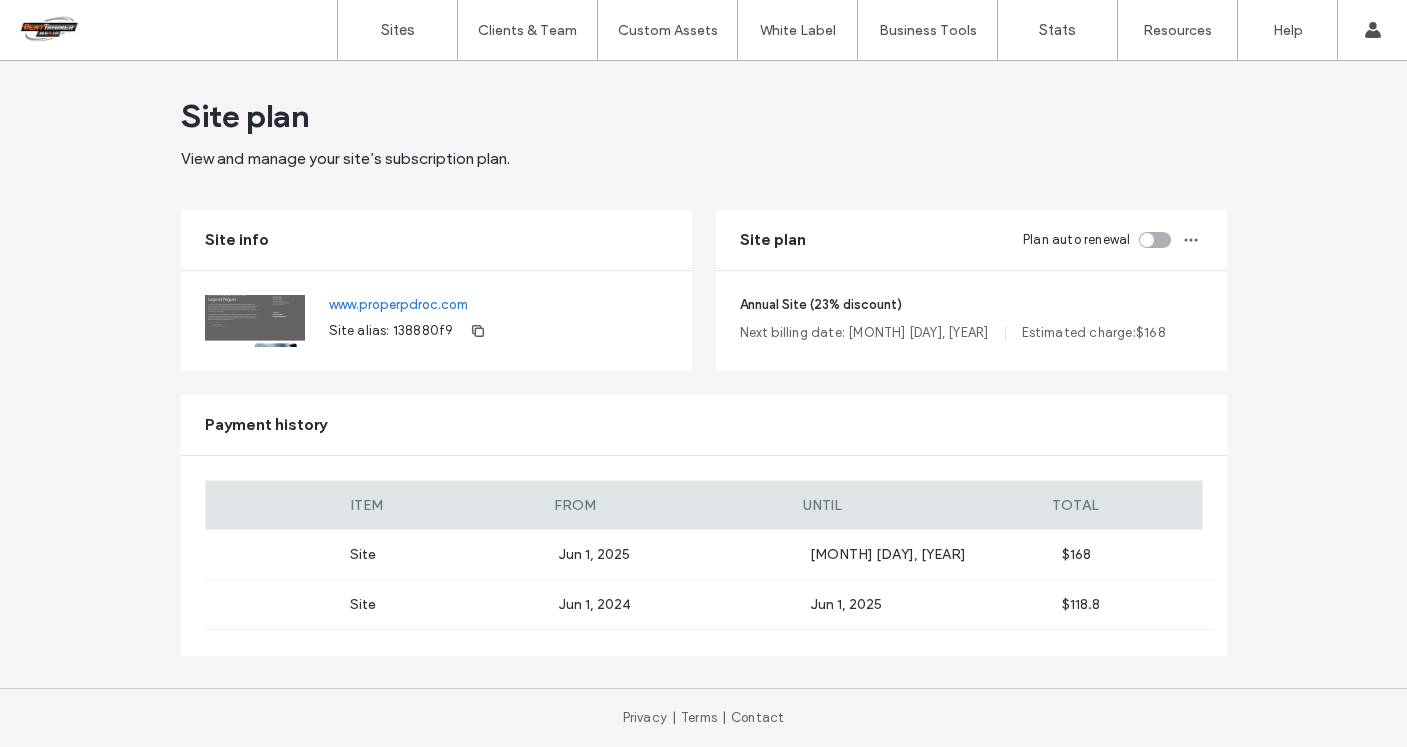 scroll, scrollTop: 0, scrollLeft: 0, axis: both 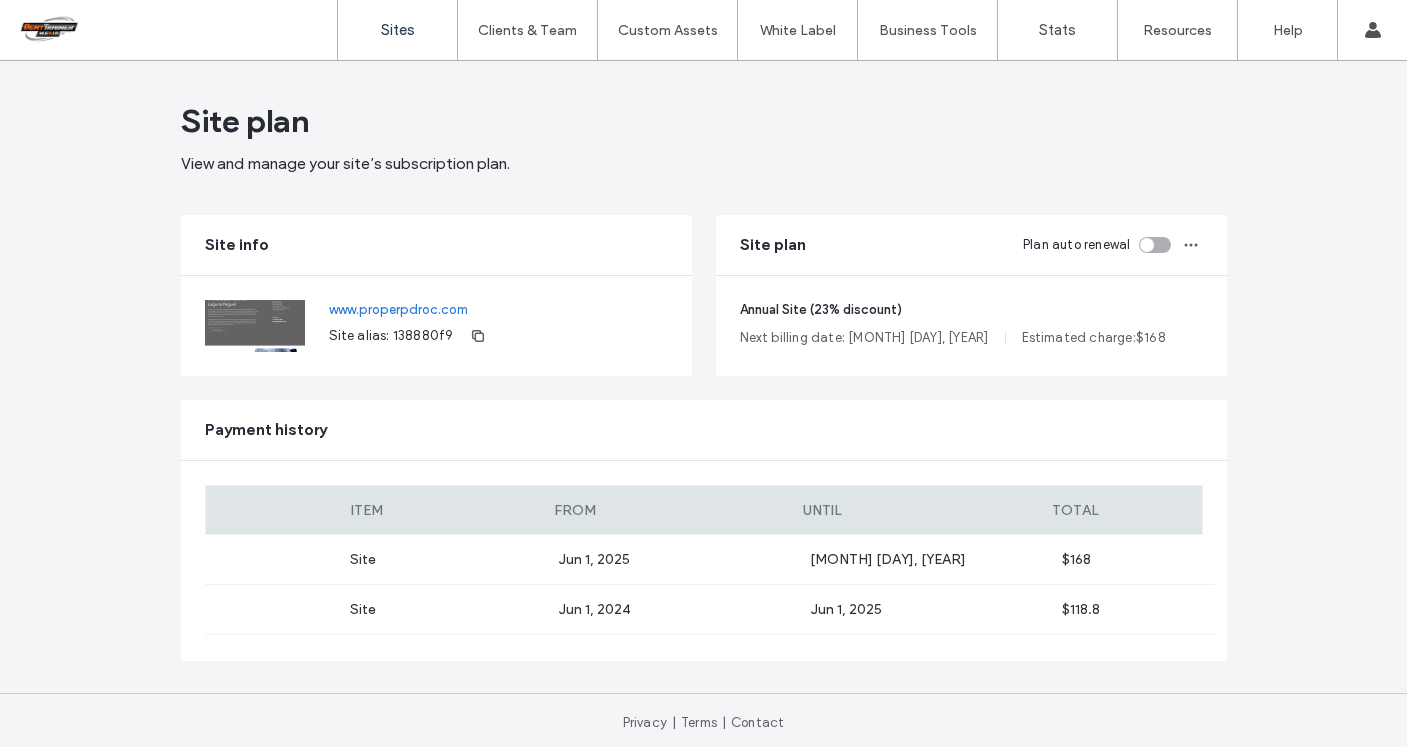 click on "Sites" at bounding box center (397, 30) 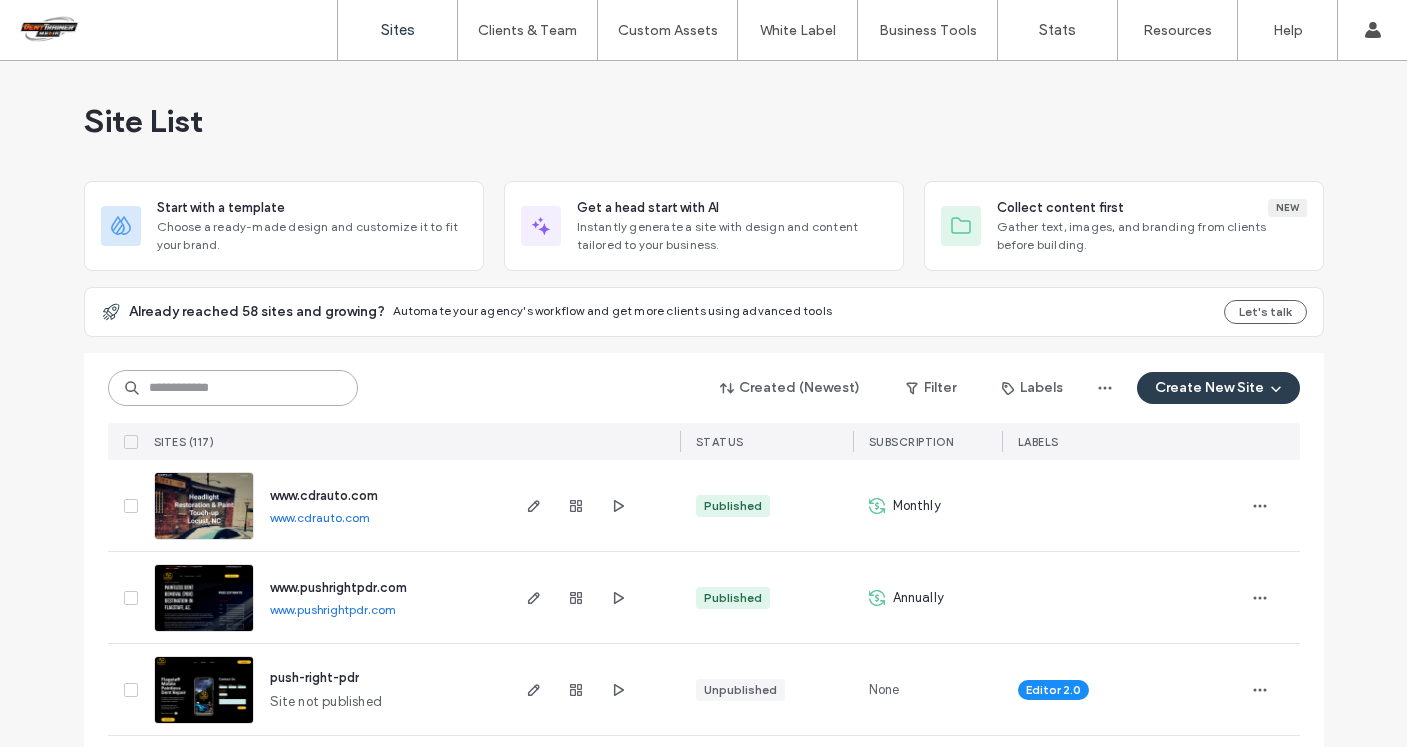 click at bounding box center [233, 388] 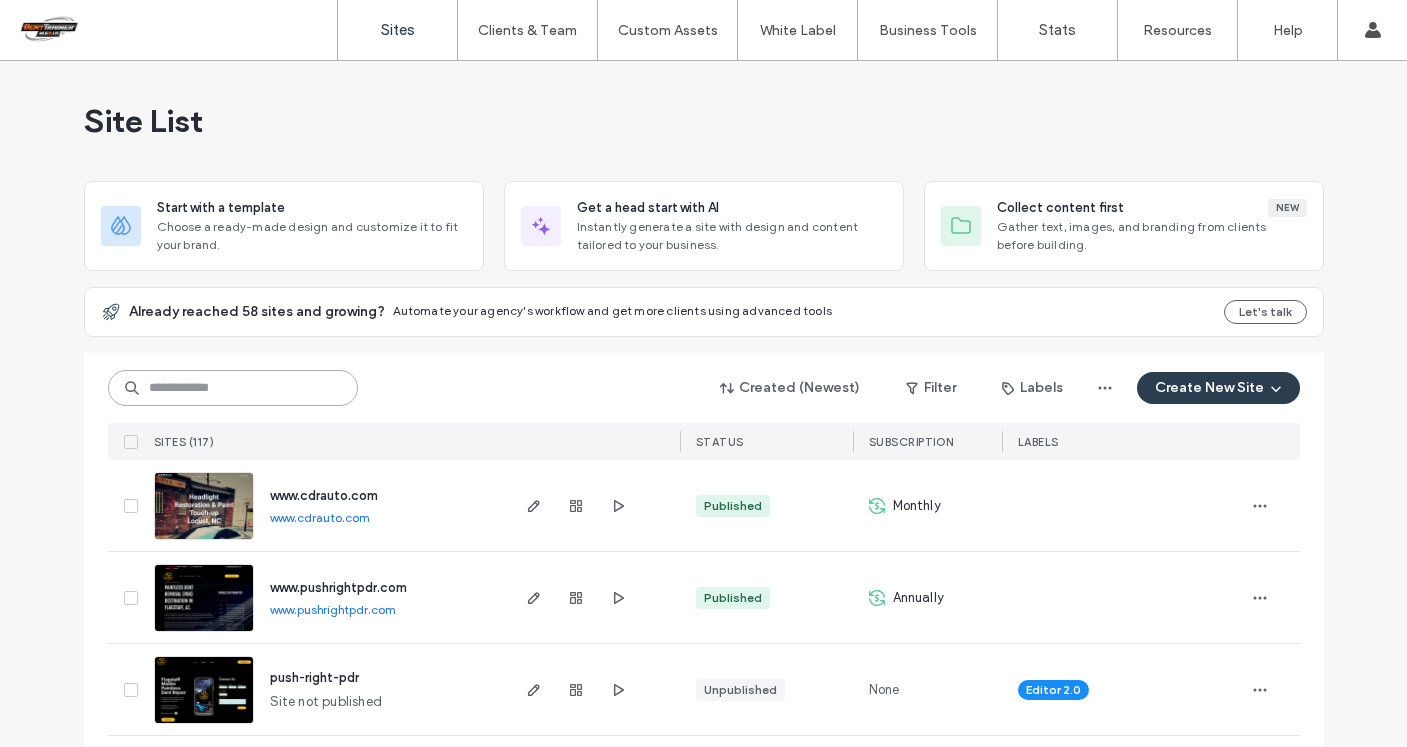 click at bounding box center [233, 388] 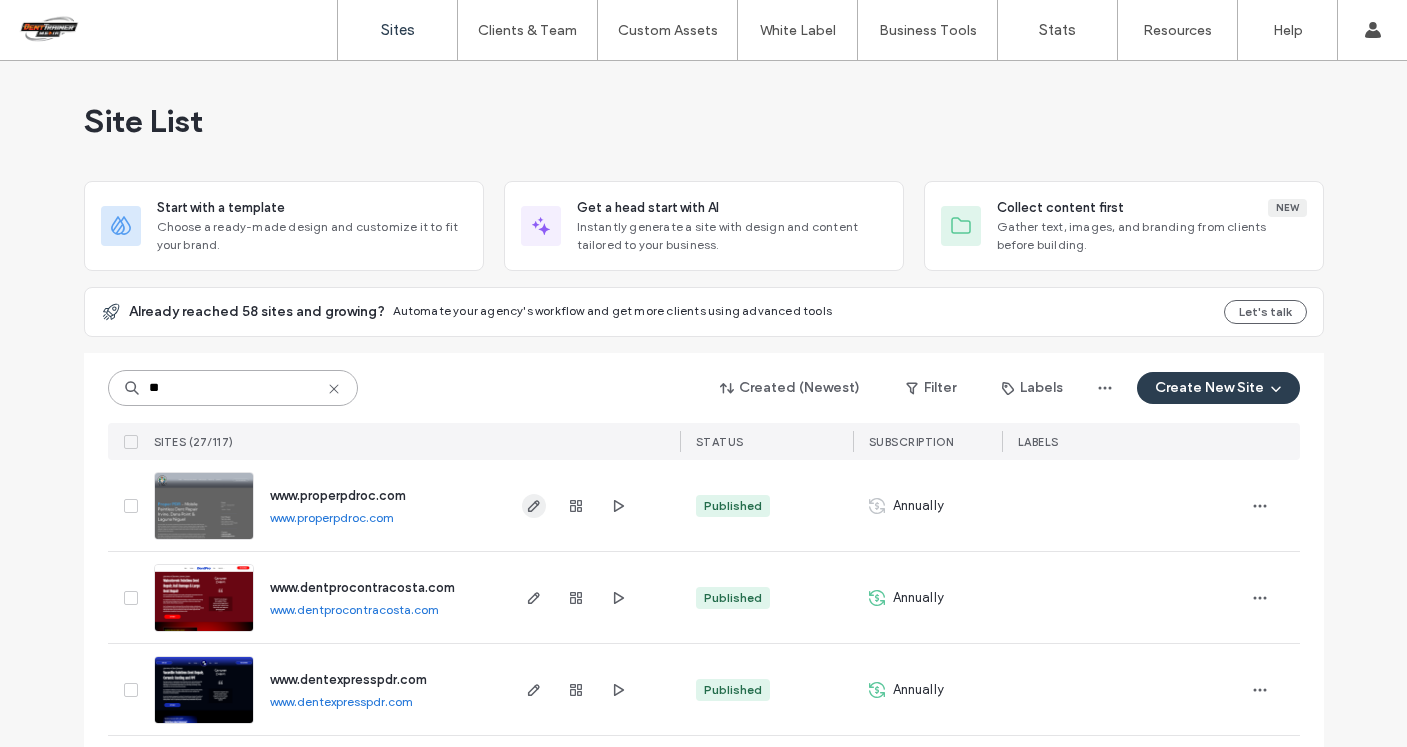 type on "**" 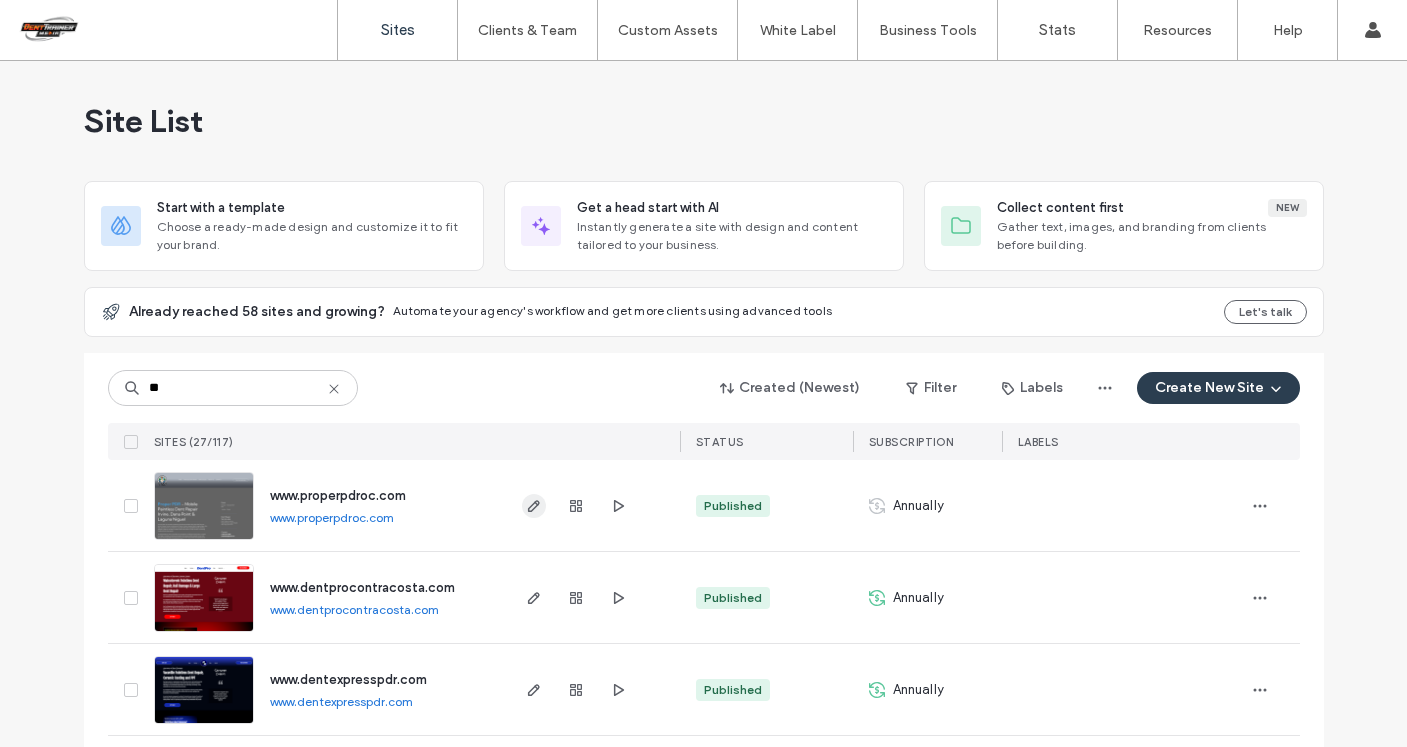 click 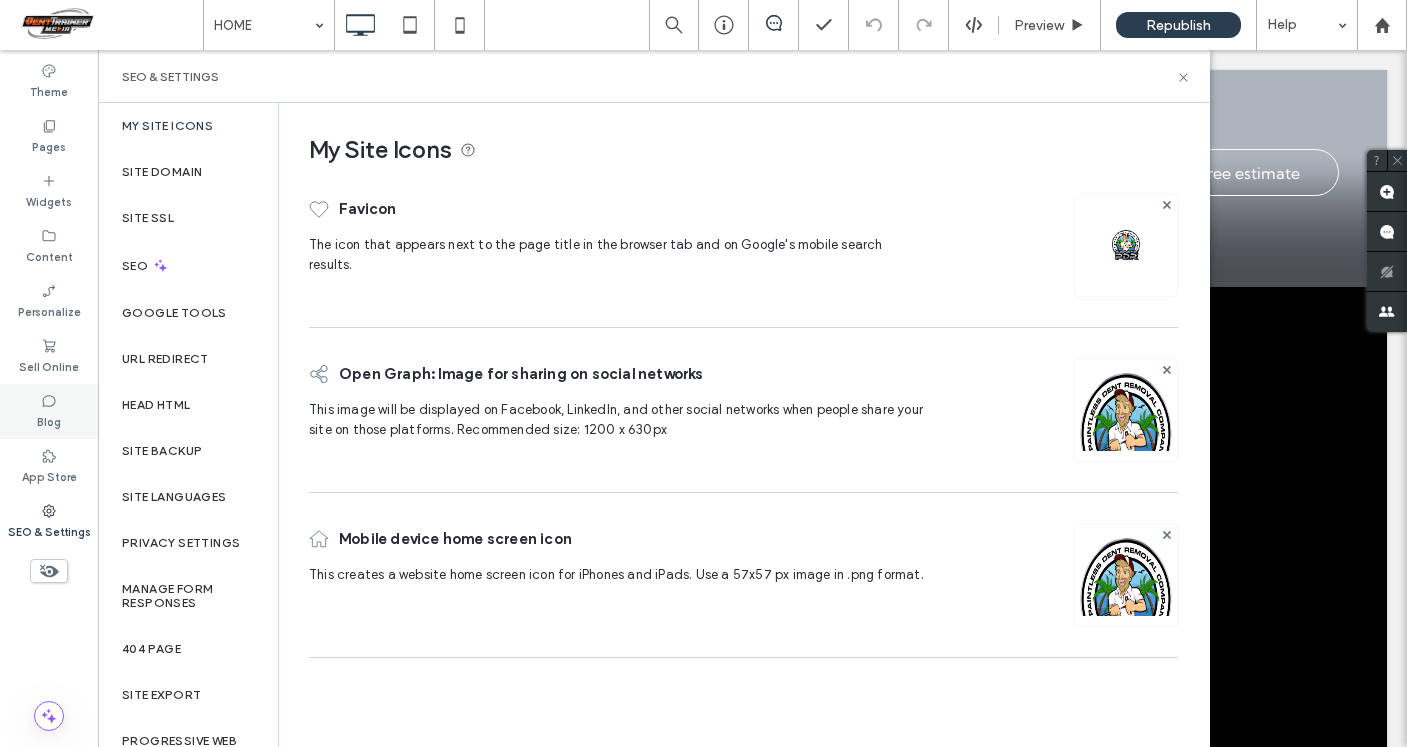 scroll, scrollTop: 0, scrollLeft: 0, axis: both 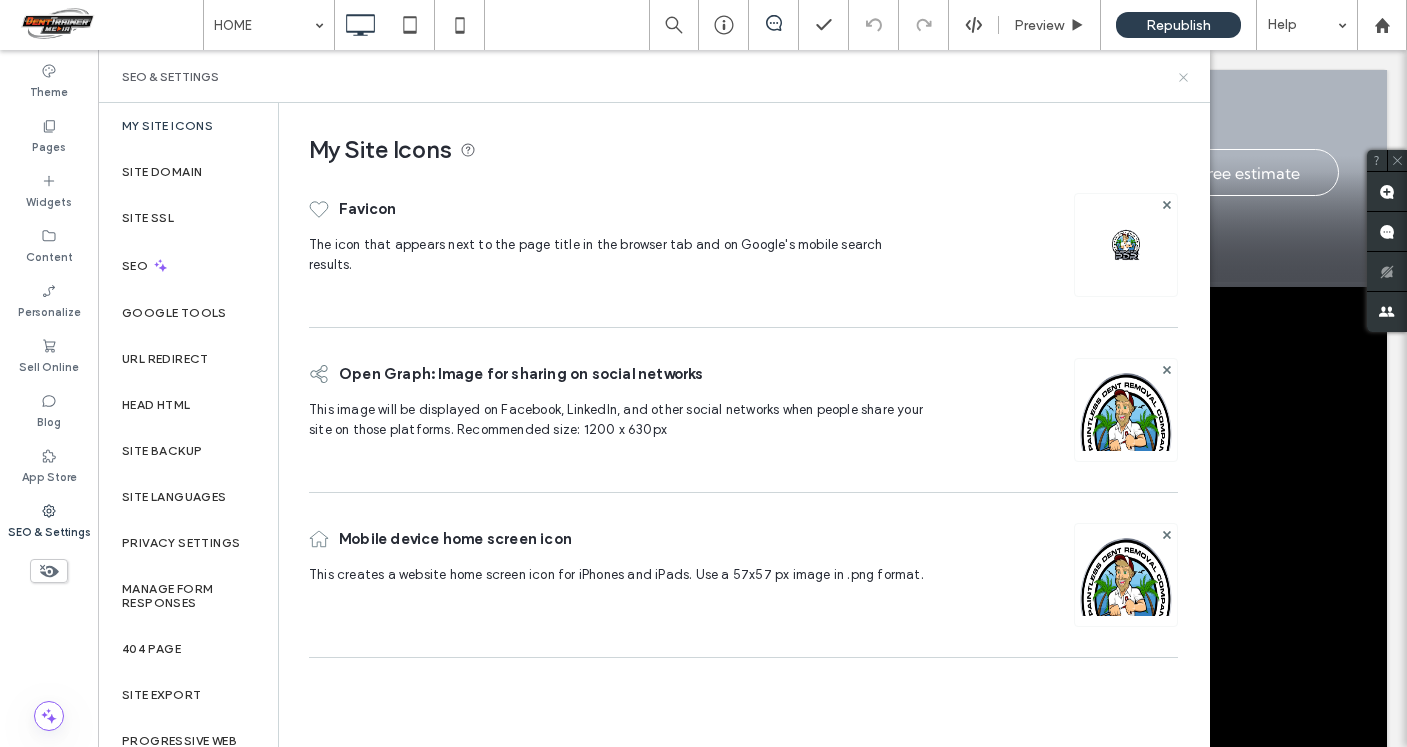 click 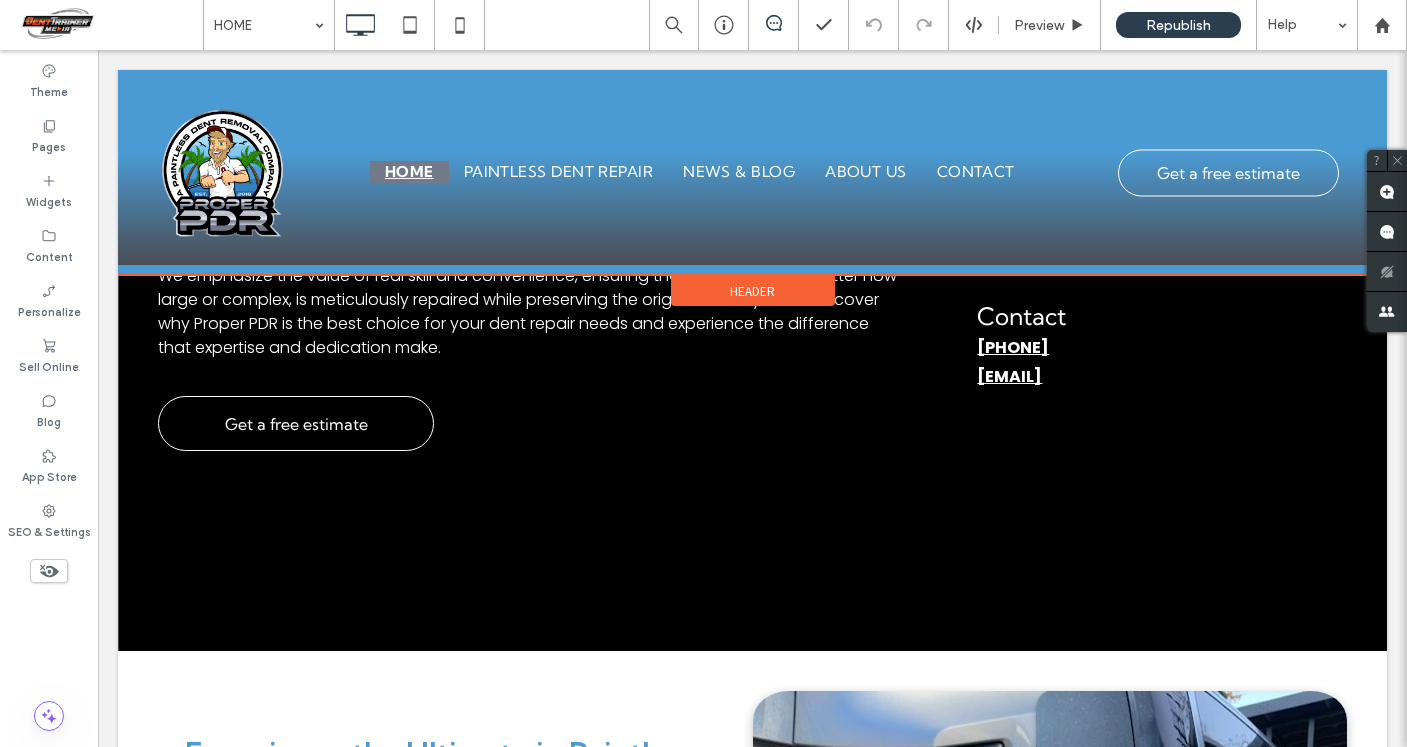 scroll, scrollTop: 535, scrollLeft: 0, axis: vertical 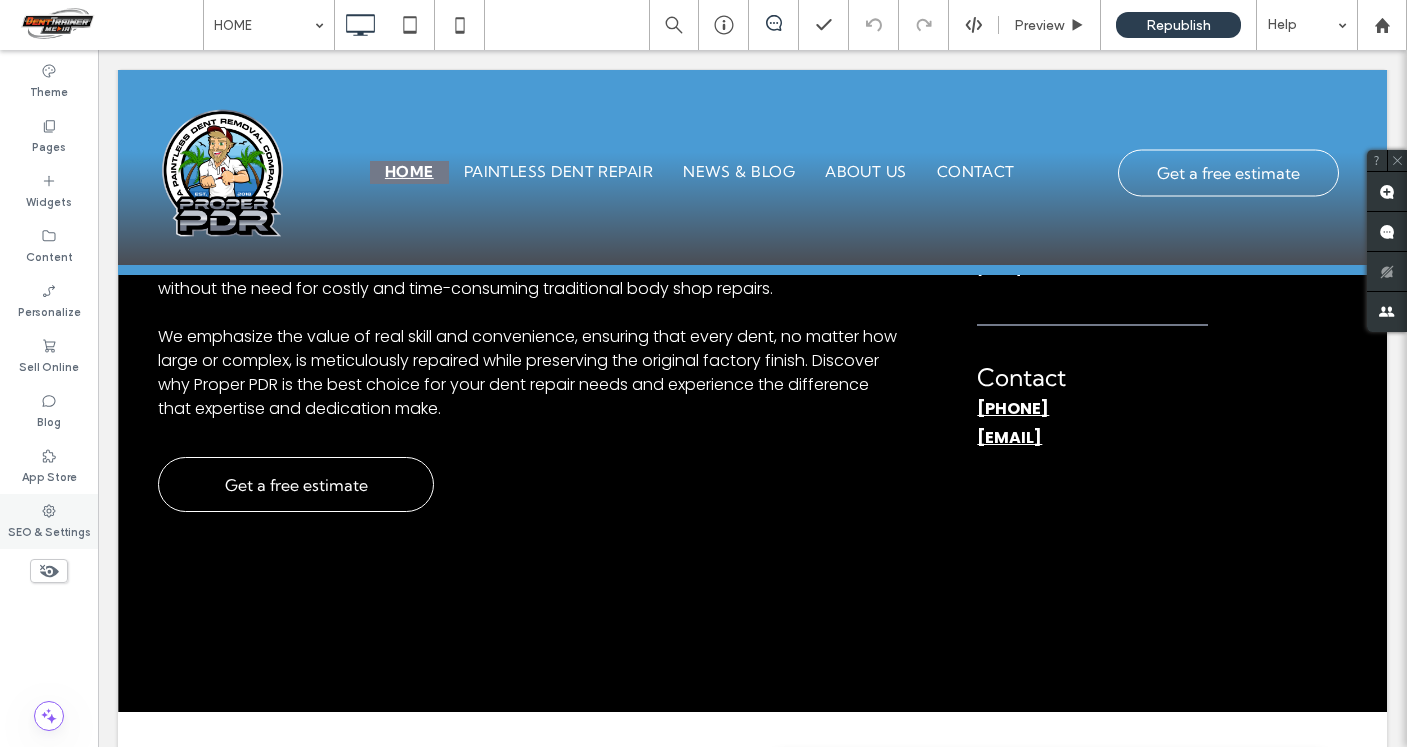 click 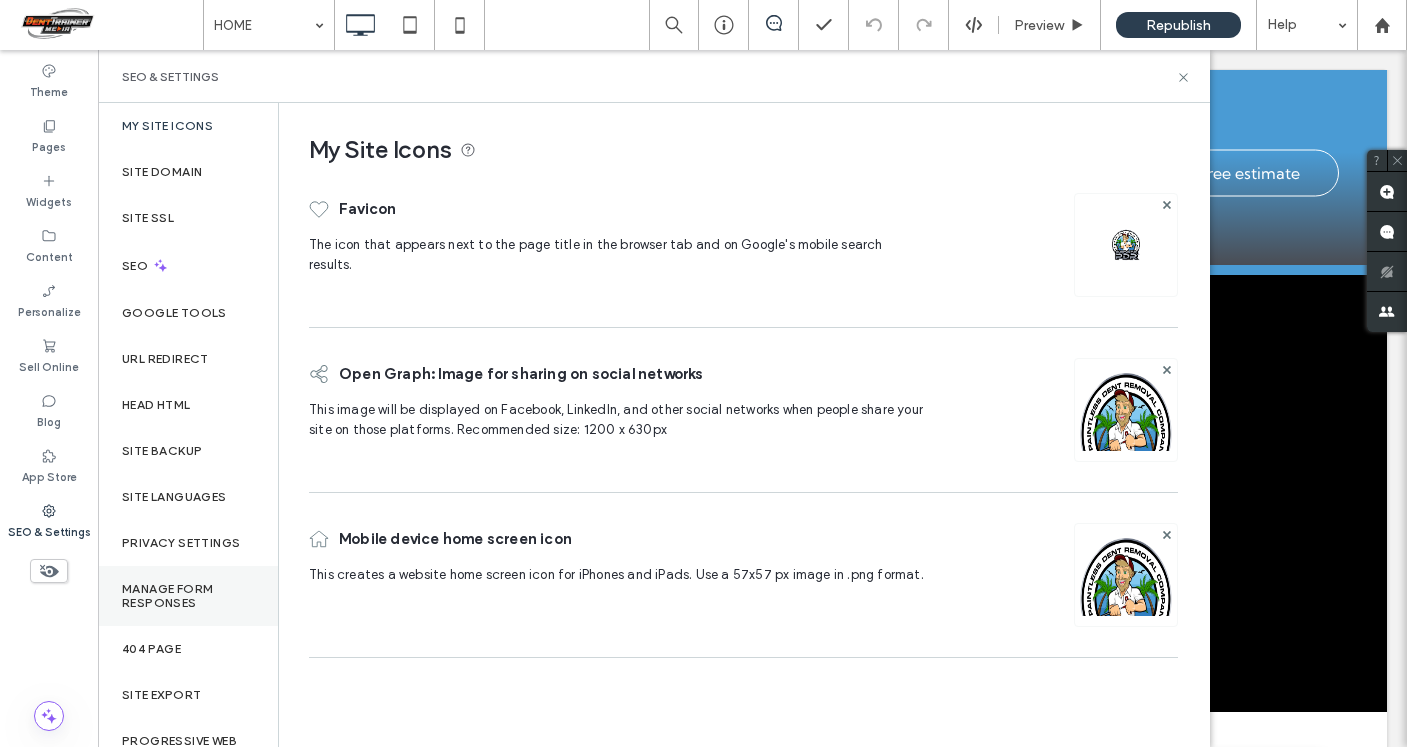 scroll, scrollTop: 31, scrollLeft: 0, axis: vertical 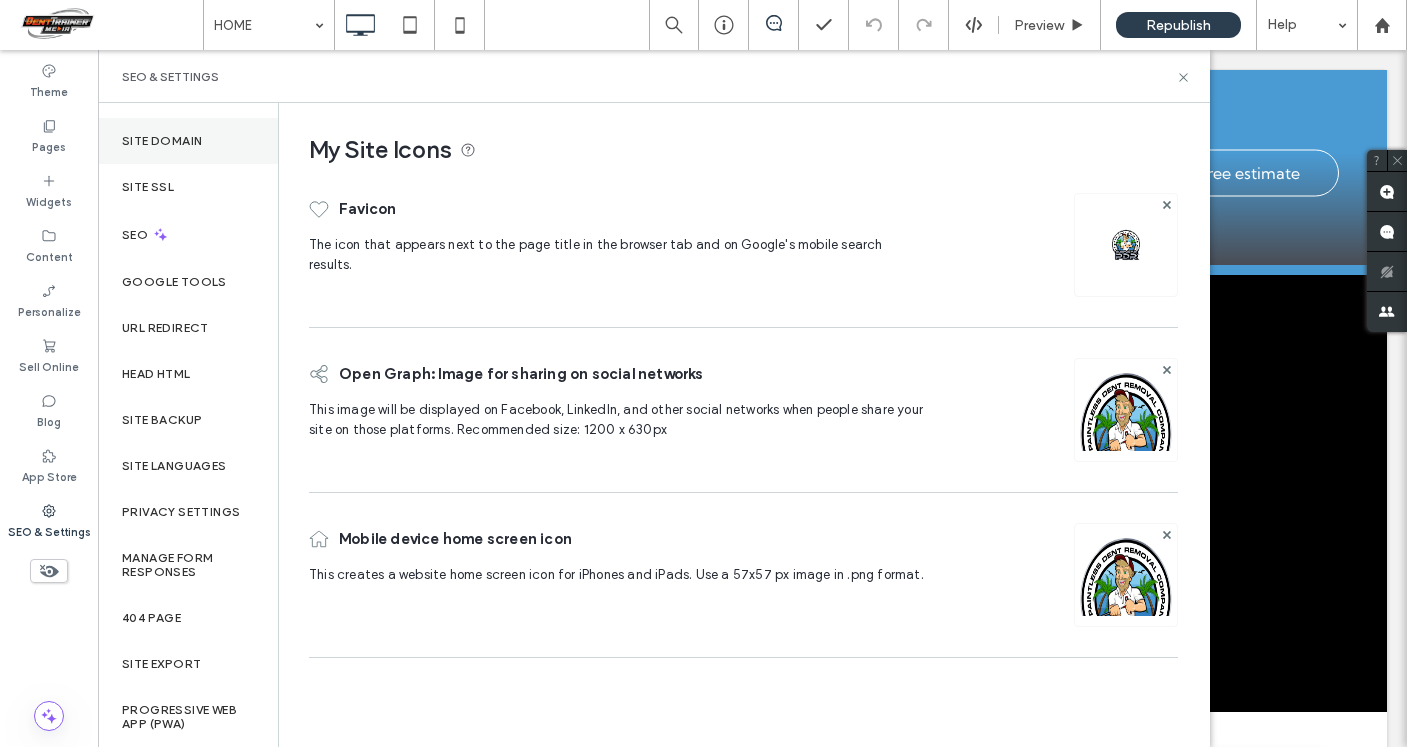 click on "Site Domain" at bounding box center [188, 141] 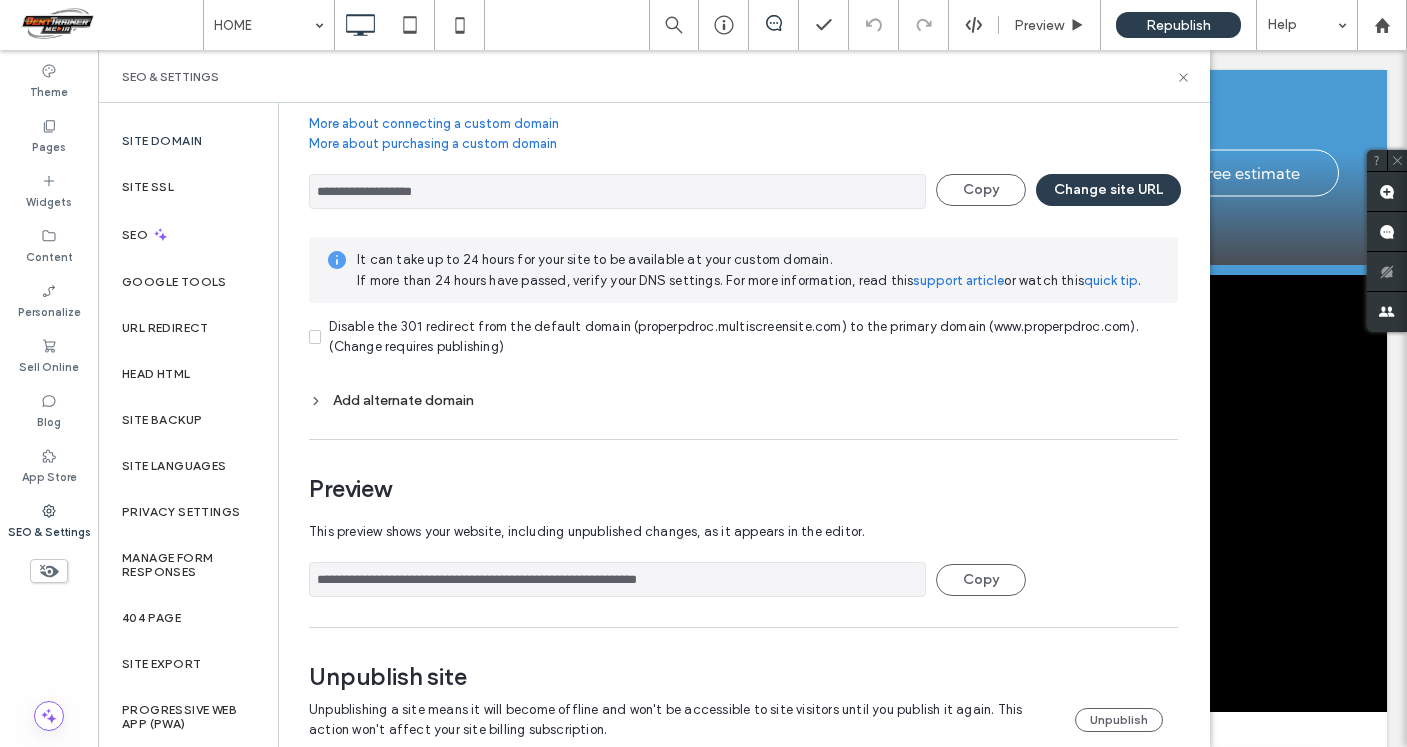 scroll, scrollTop: 134, scrollLeft: 0, axis: vertical 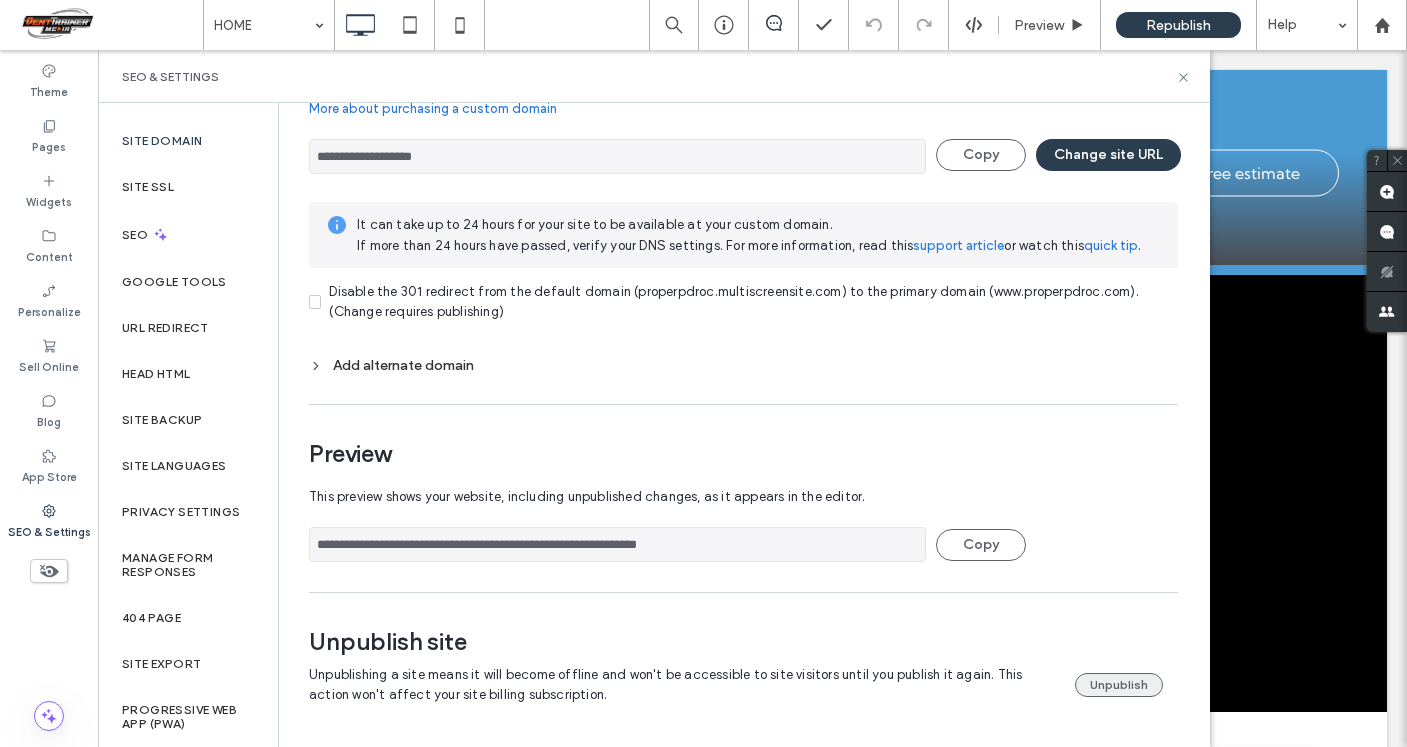 click on "Unpublish" at bounding box center [1119, 685] 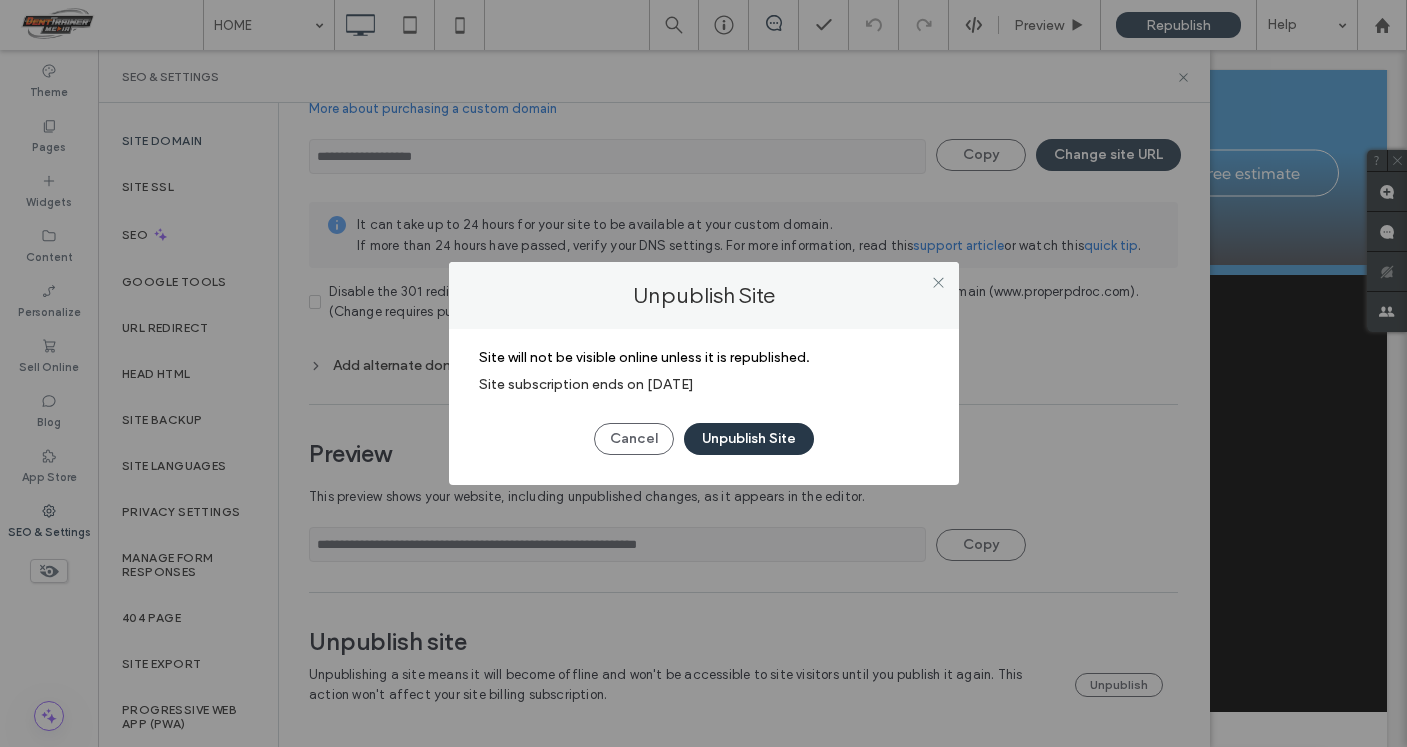 click on "Unpublish Site" at bounding box center (749, 439) 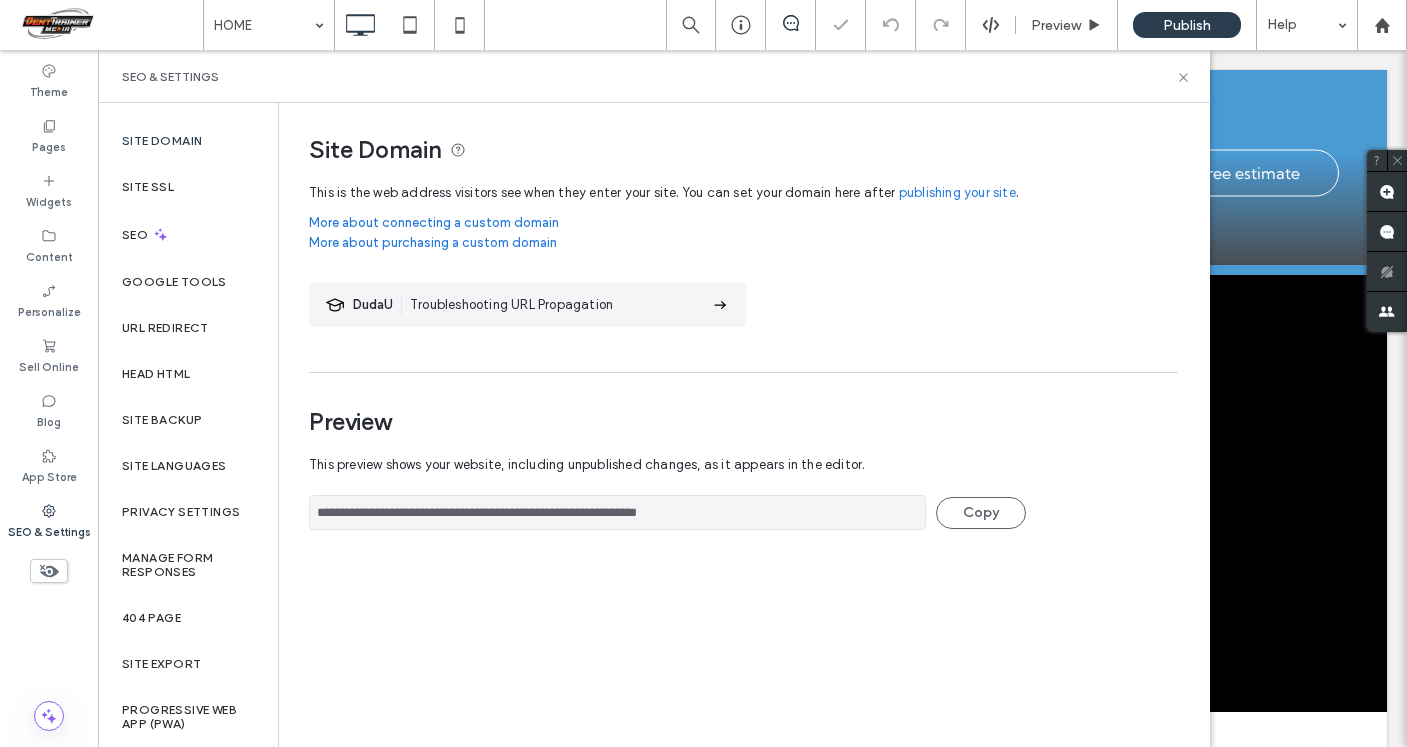 scroll, scrollTop: 0, scrollLeft: 0, axis: both 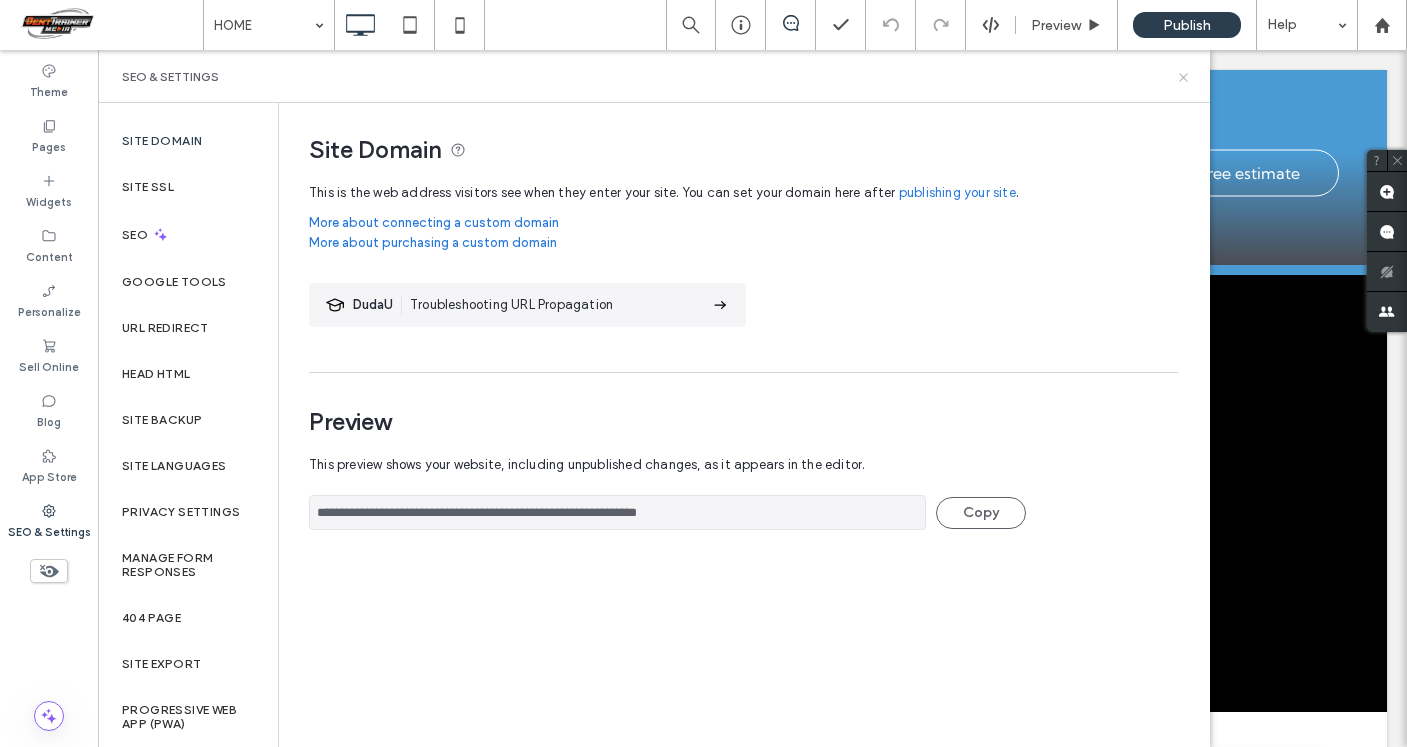 click 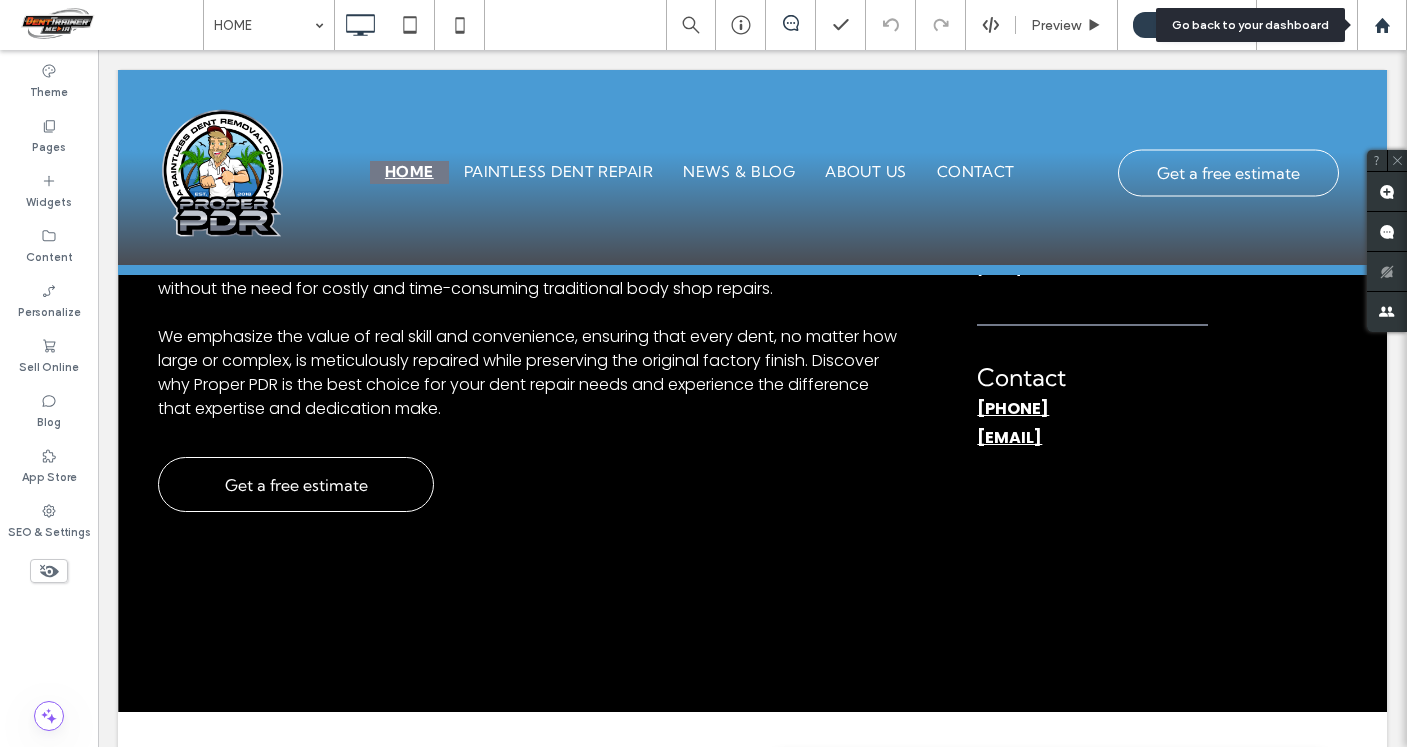 click 